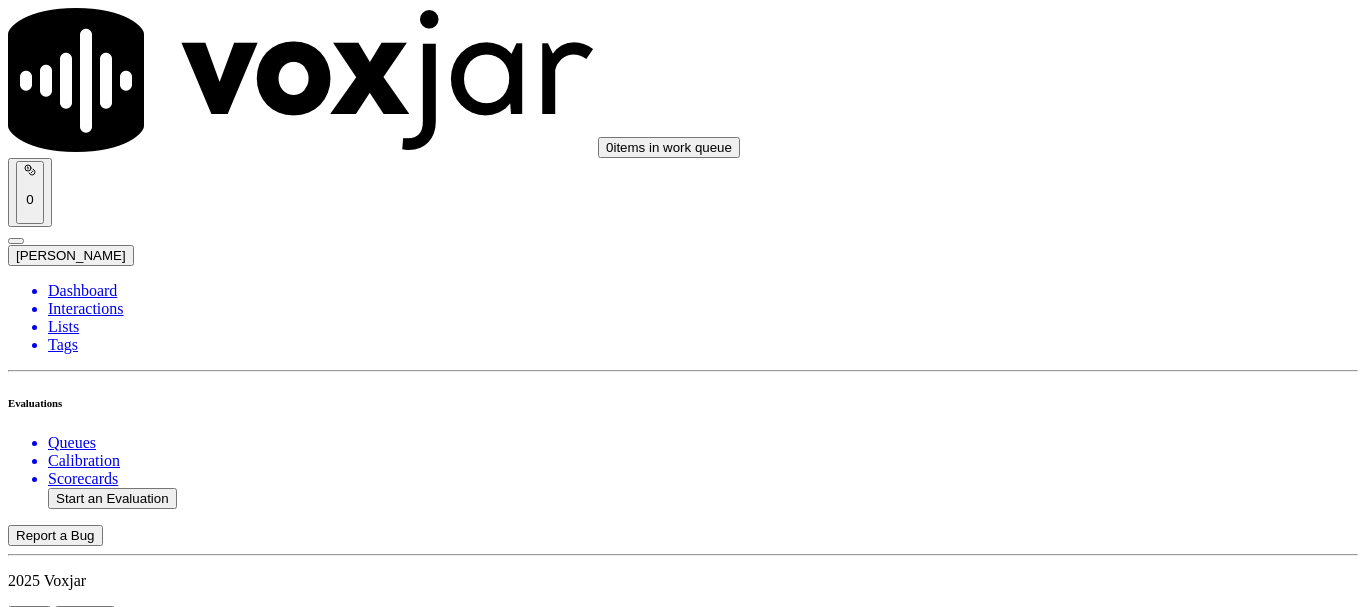 scroll, scrollTop: 0, scrollLeft: 0, axis: both 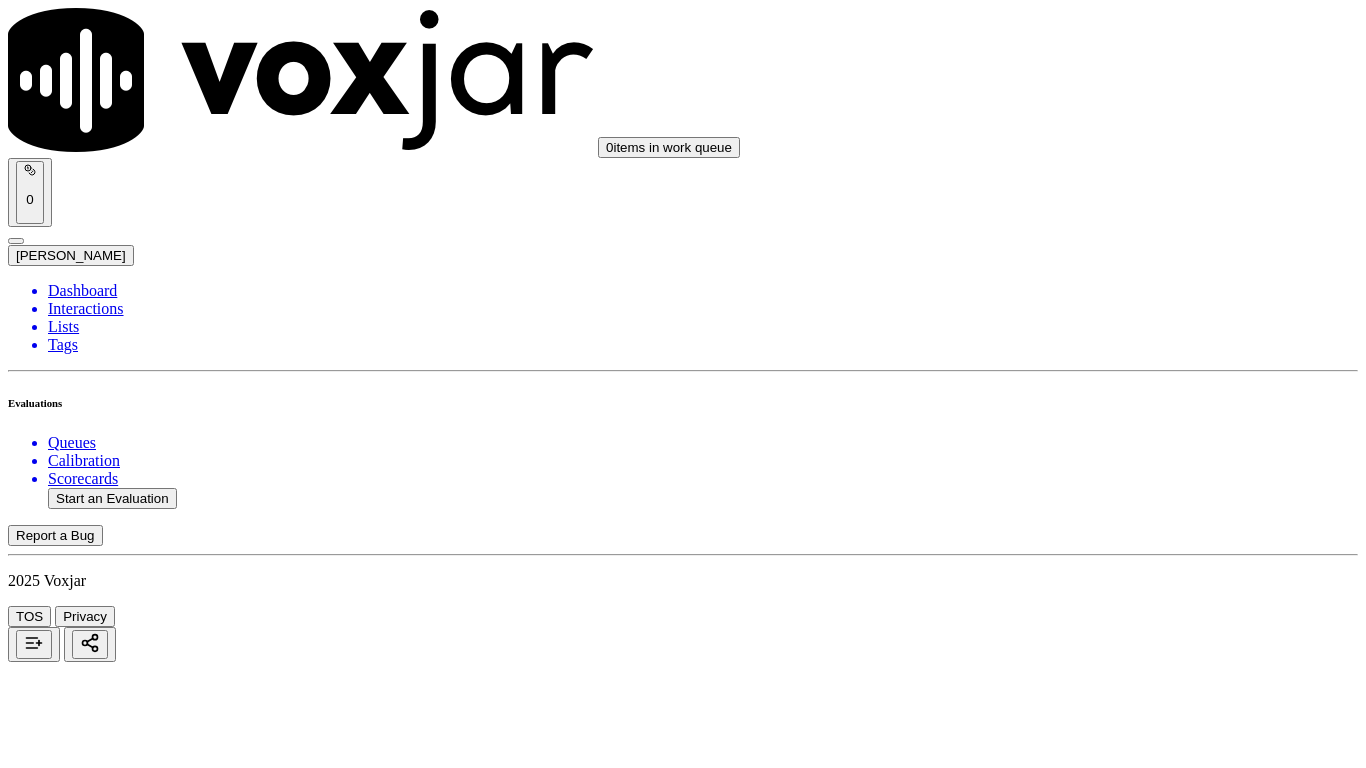 type on "isis" 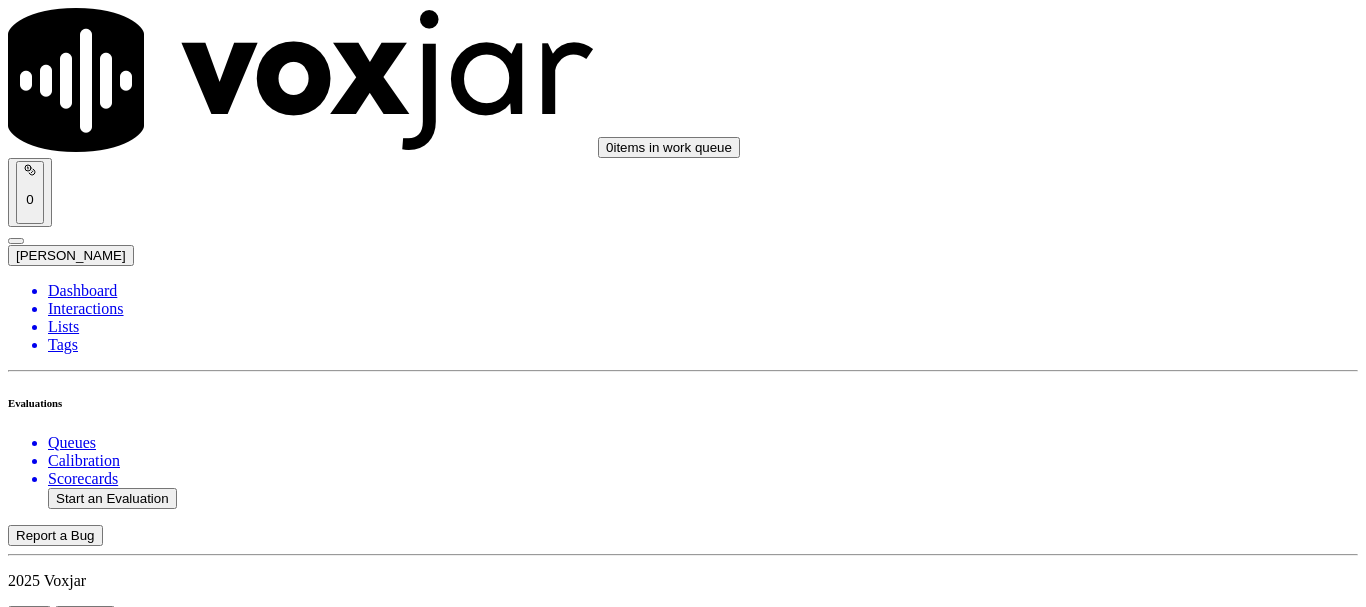 click at bounding box center [683, 2191] 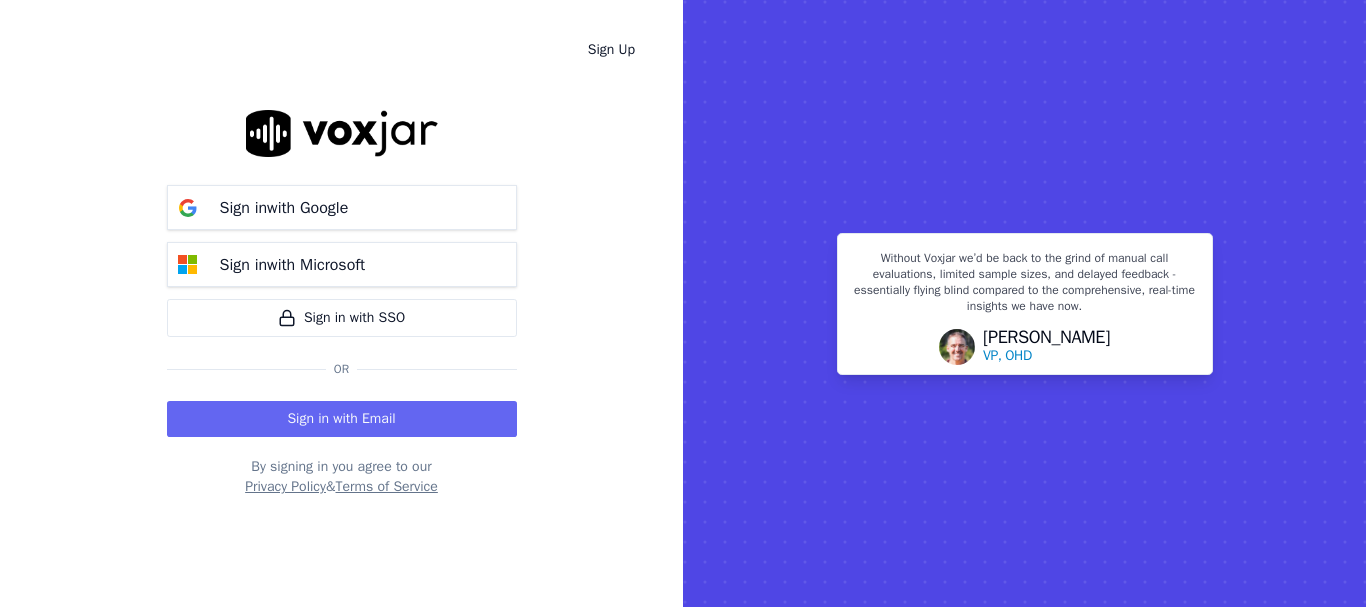 scroll, scrollTop: 0, scrollLeft: 0, axis: both 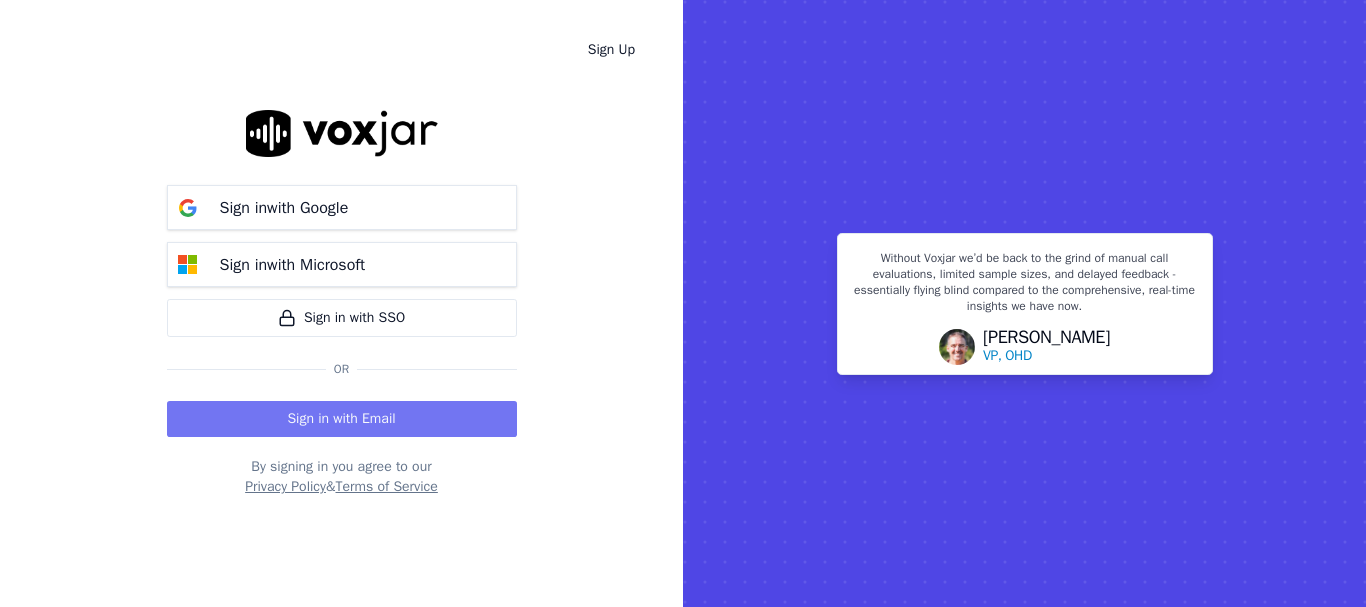 click on "Sign in with Email" at bounding box center [342, 419] 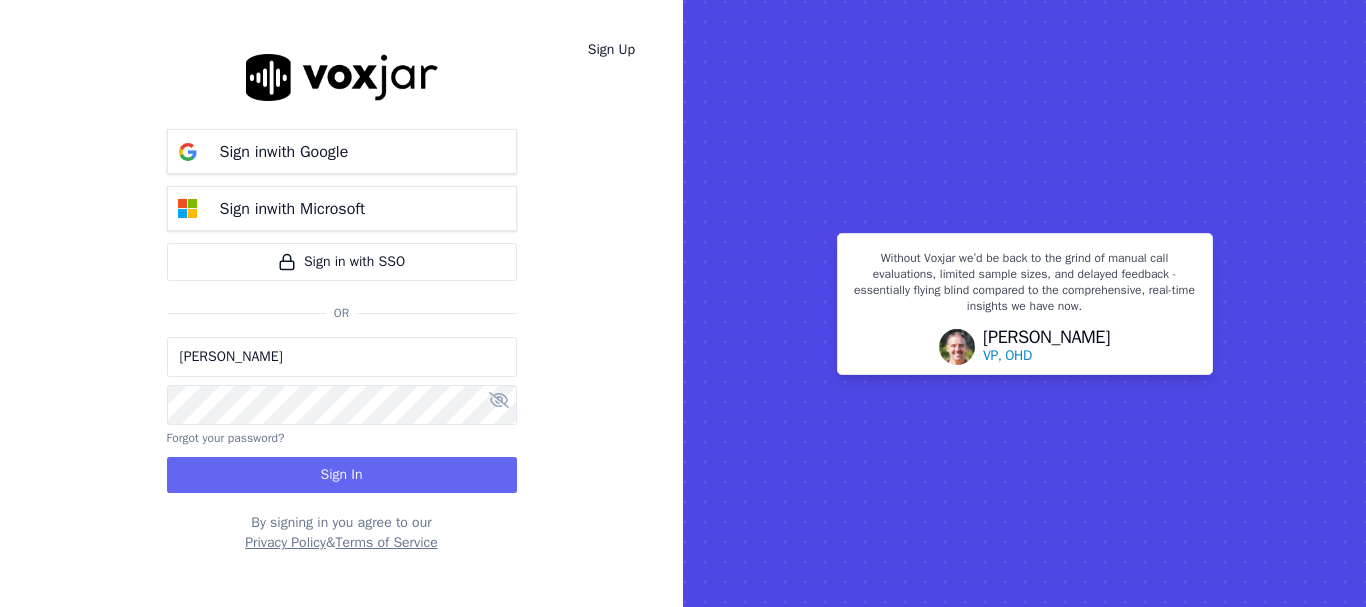 click on "[PERSON_NAME]" at bounding box center (342, 357) 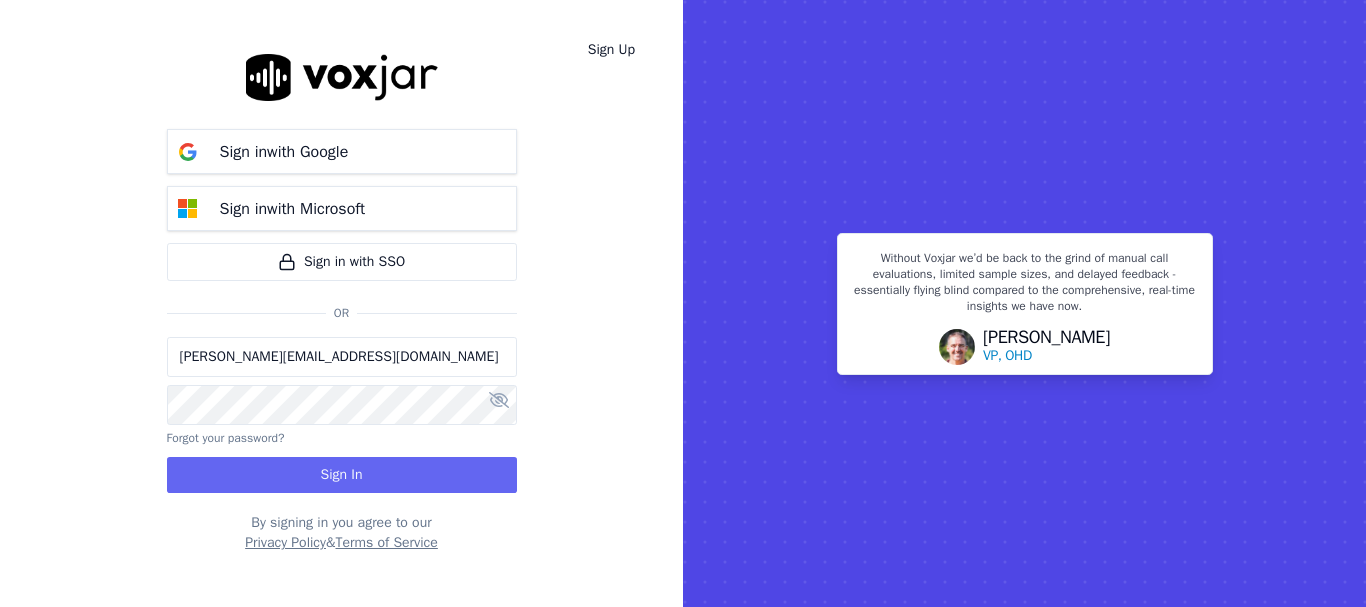 click on "sukhwinder.paygeek@gmail.com" at bounding box center [342, 357] 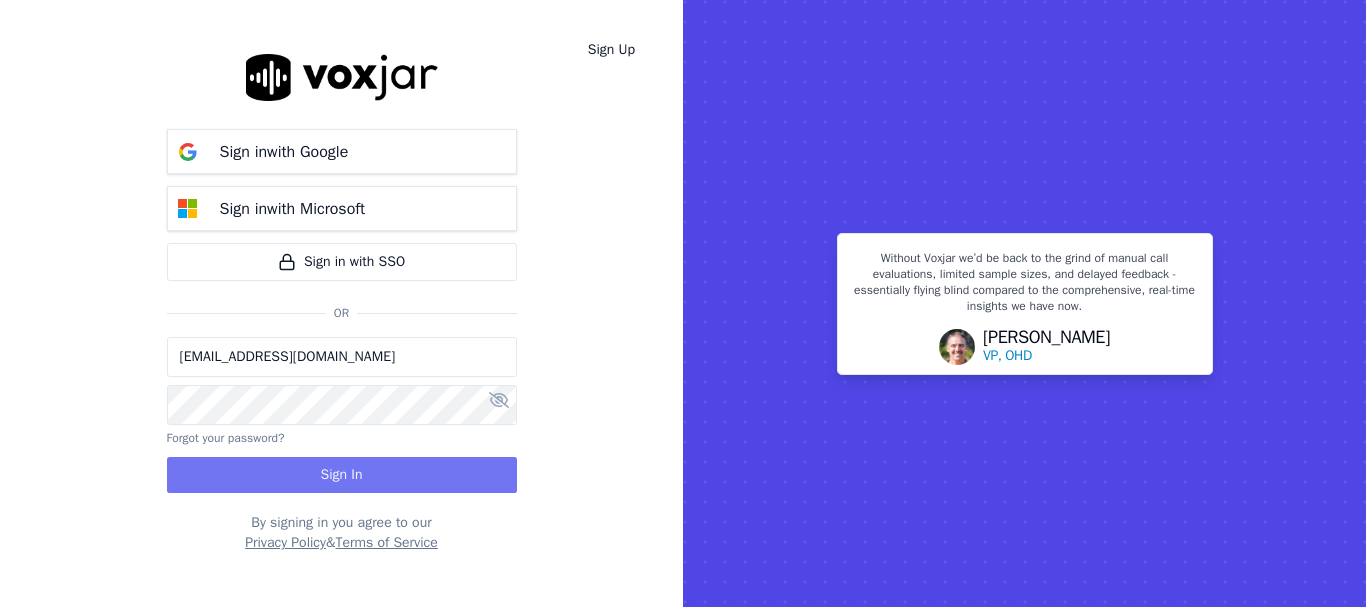 type on "sukhwinderpaygeek@gmail.com" 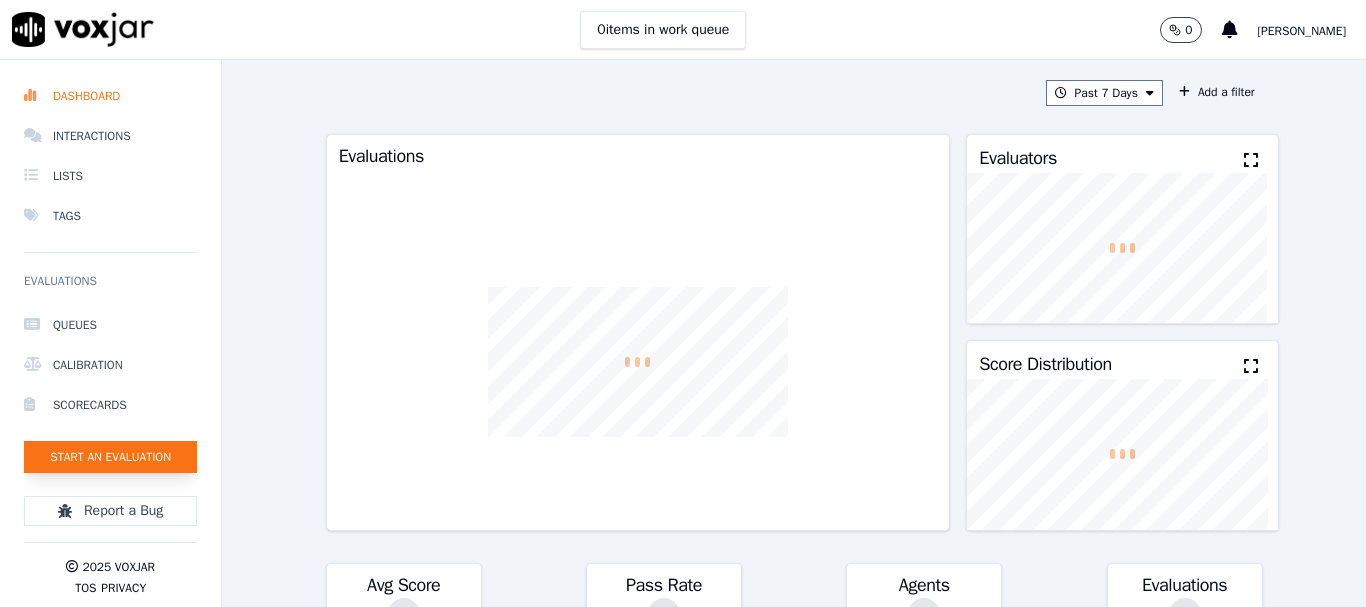 scroll, scrollTop: 0, scrollLeft: 0, axis: both 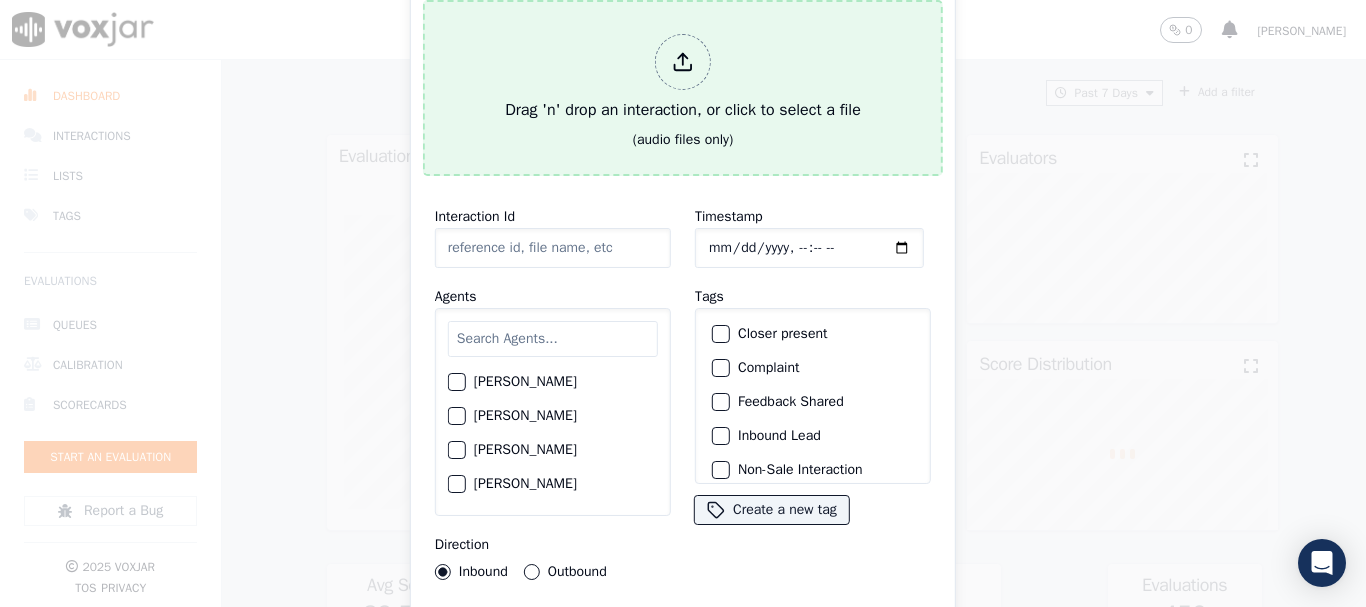 click on "Drag 'n' drop an interaction, or click to select a file" at bounding box center [683, 78] 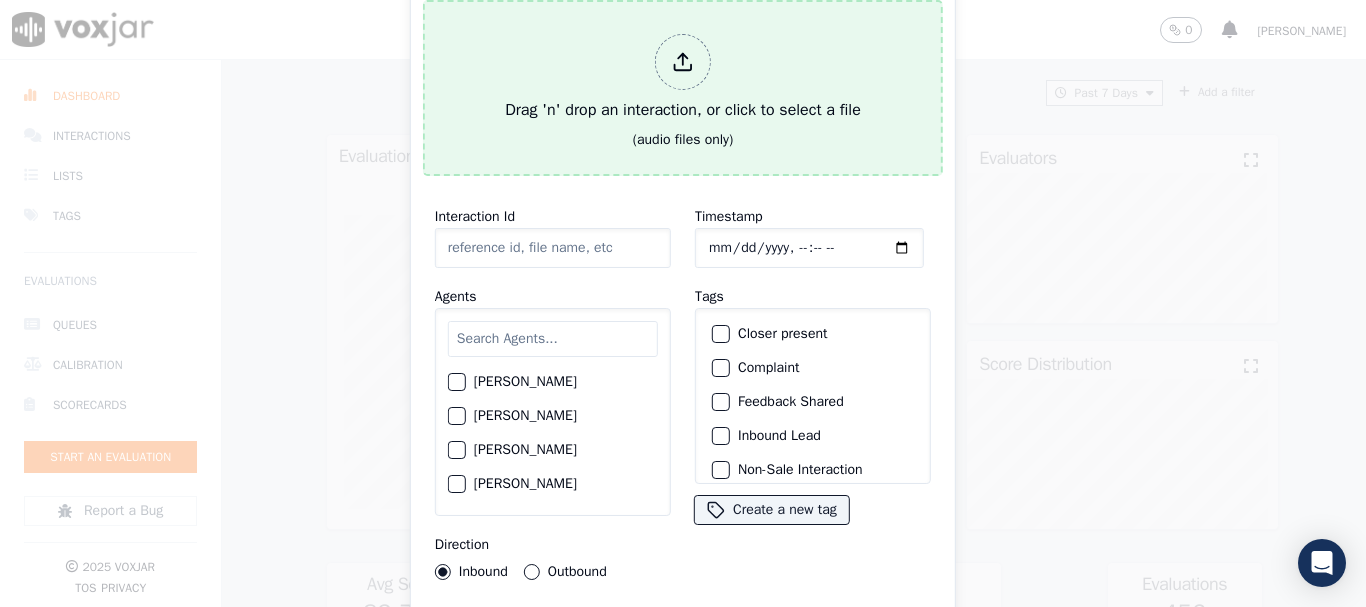 type on "20250723-155010_2152513216-all.mp3" 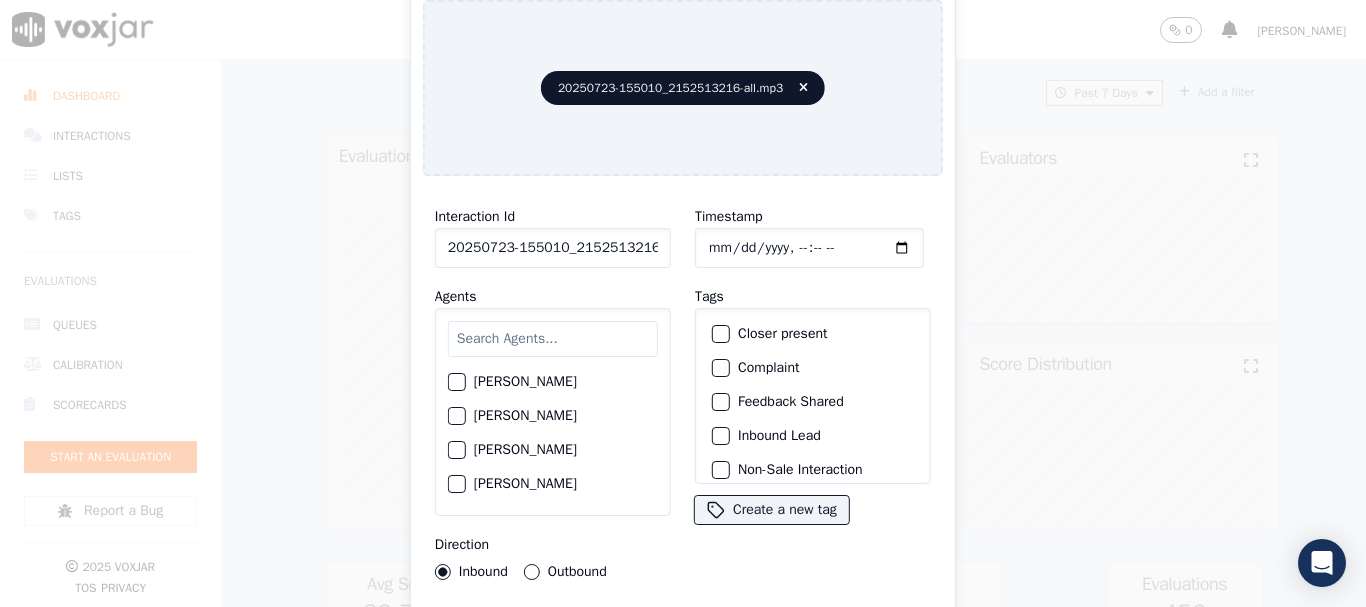 click at bounding box center (553, 339) 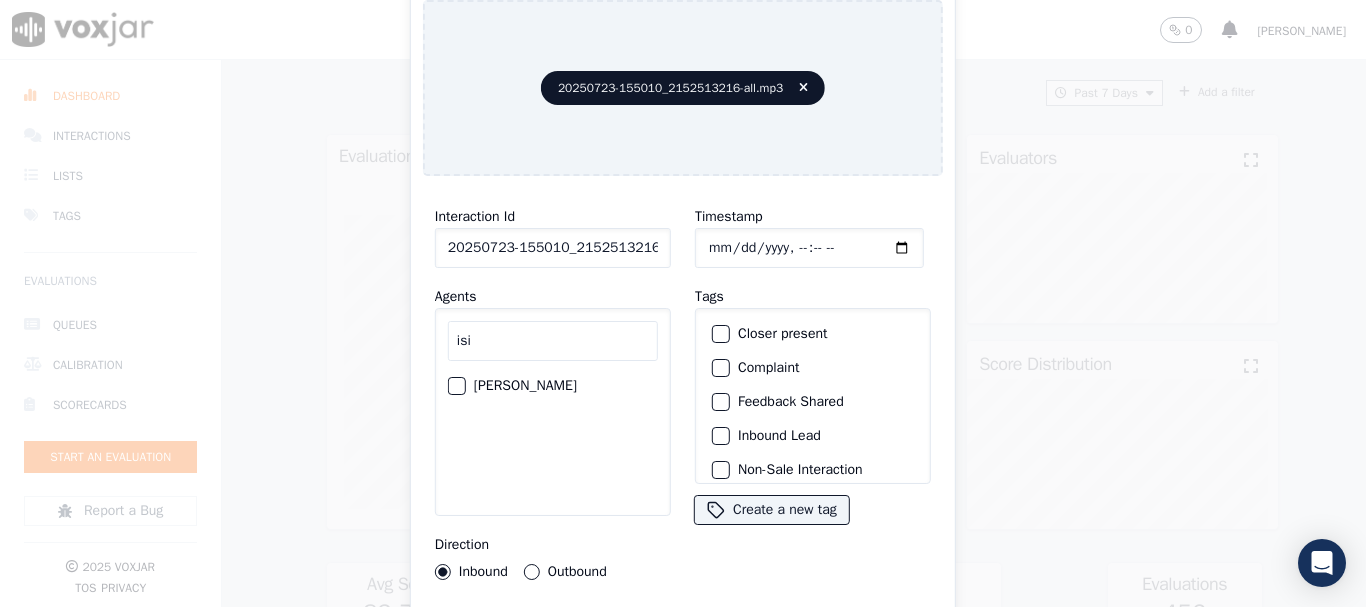 type on "isi" 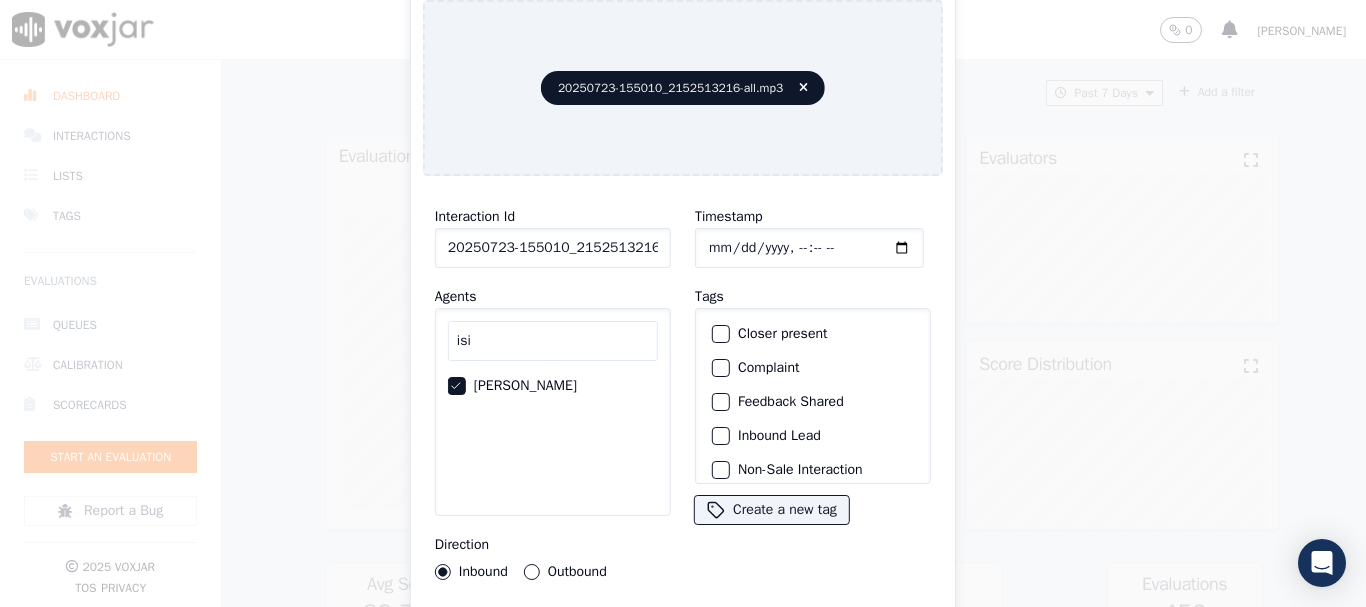 click on "Outbound" 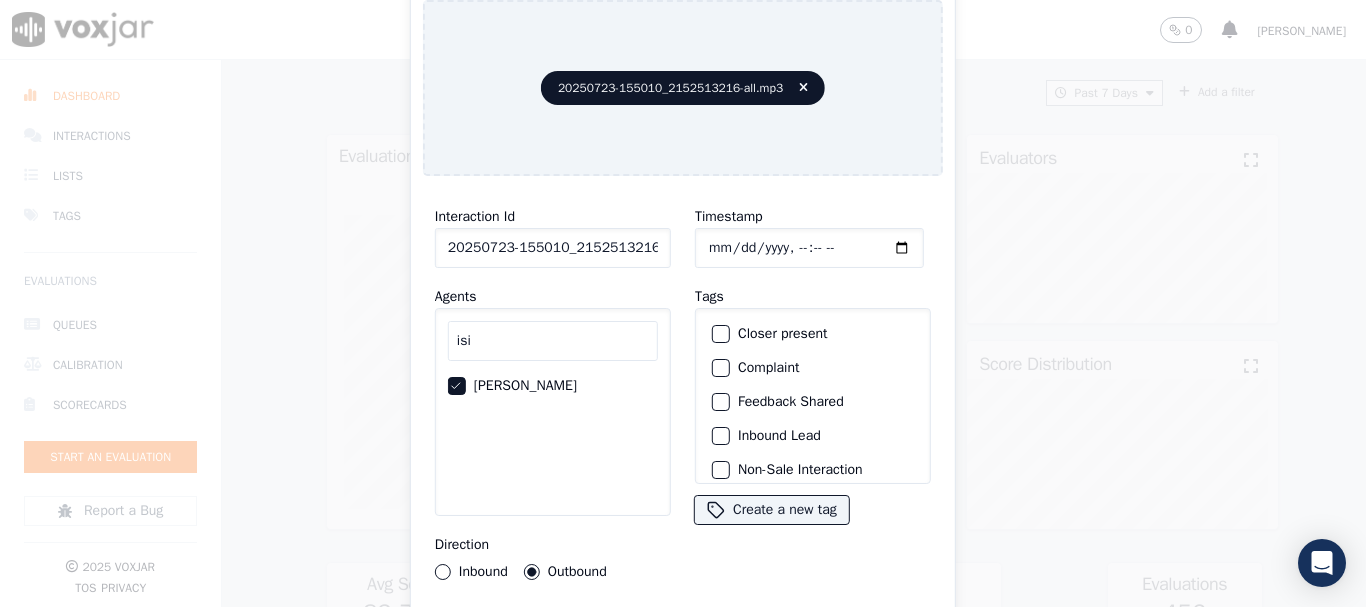click on "Timestamp" 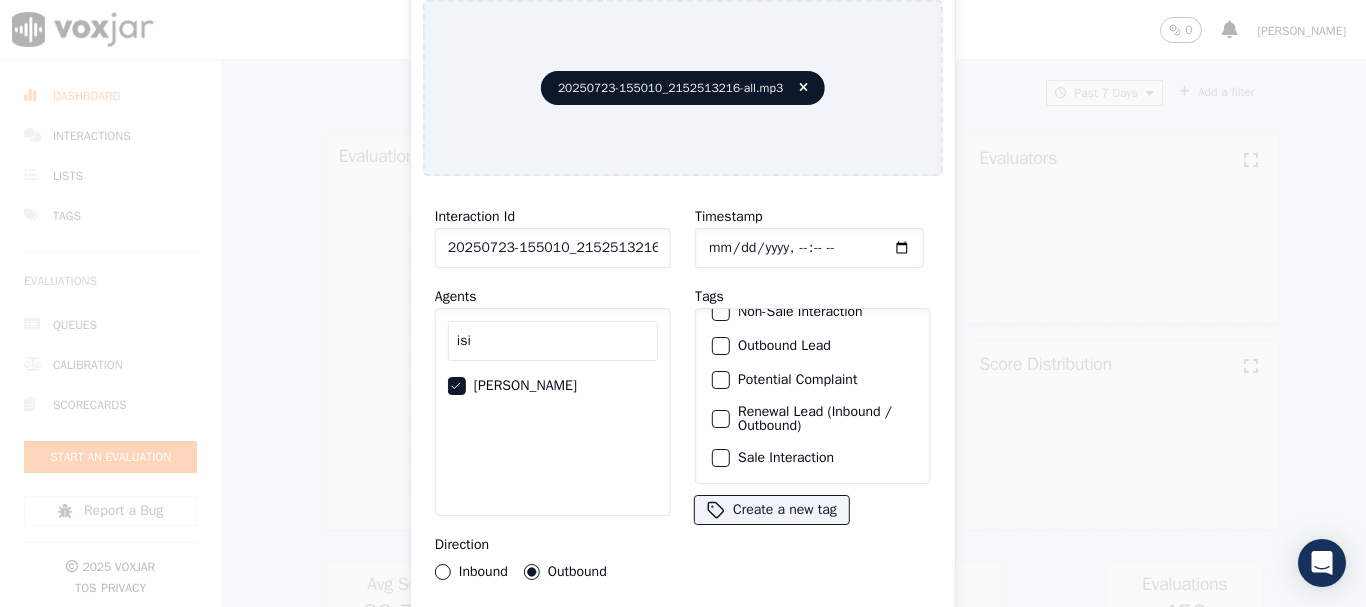 click on "Sale Interaction" 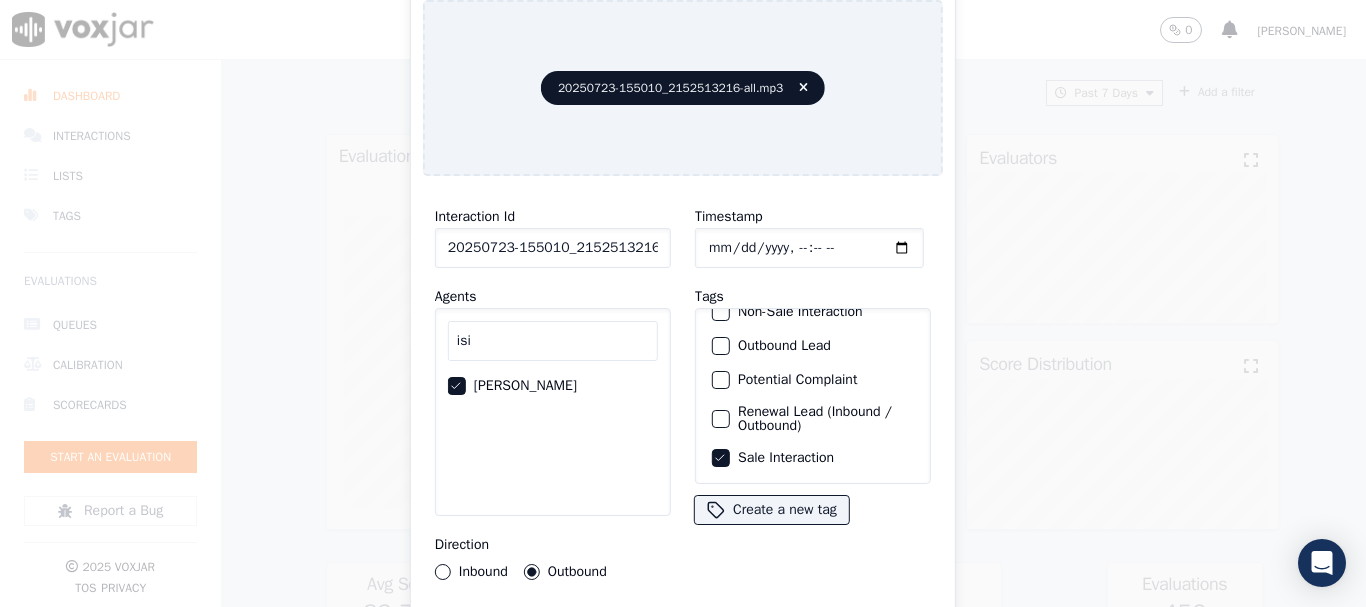 type 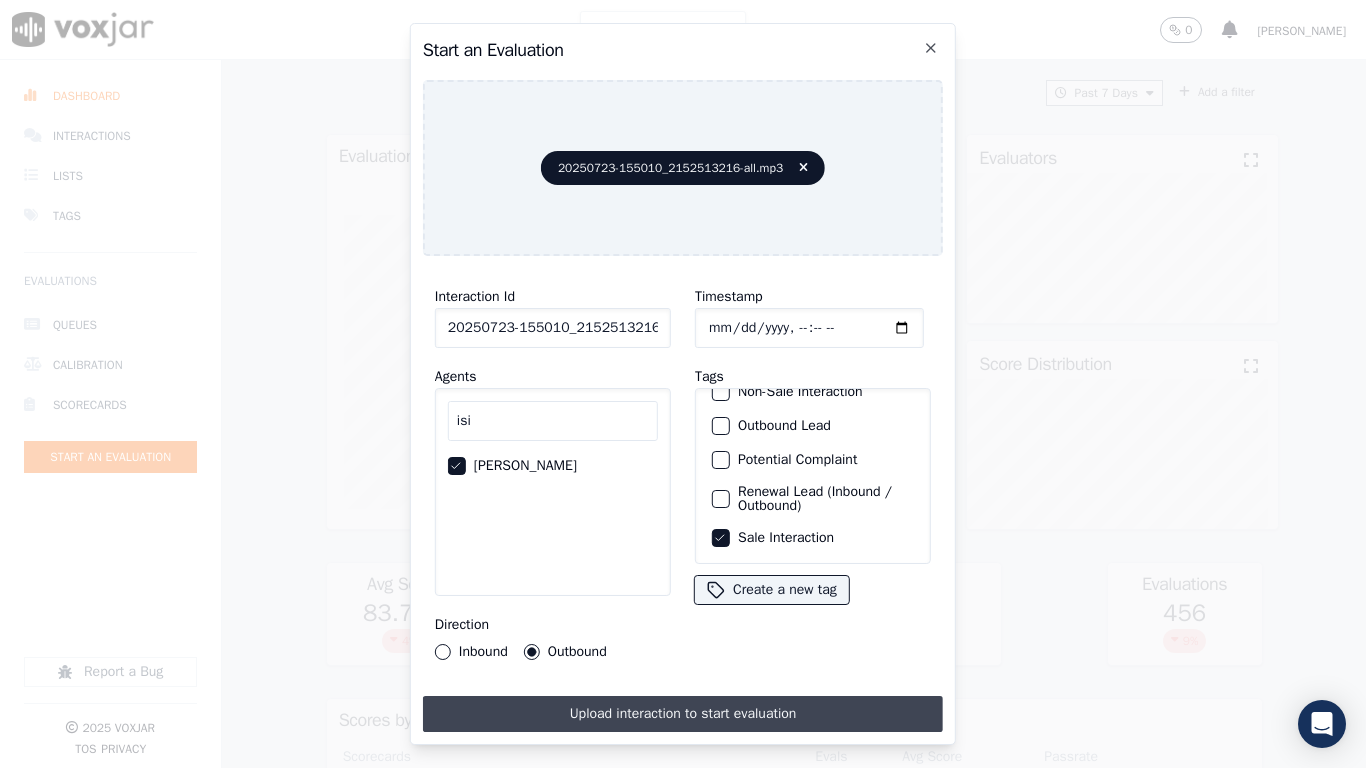 click on "Upload interaction to start evaluation" at bounding box center [683, 714] 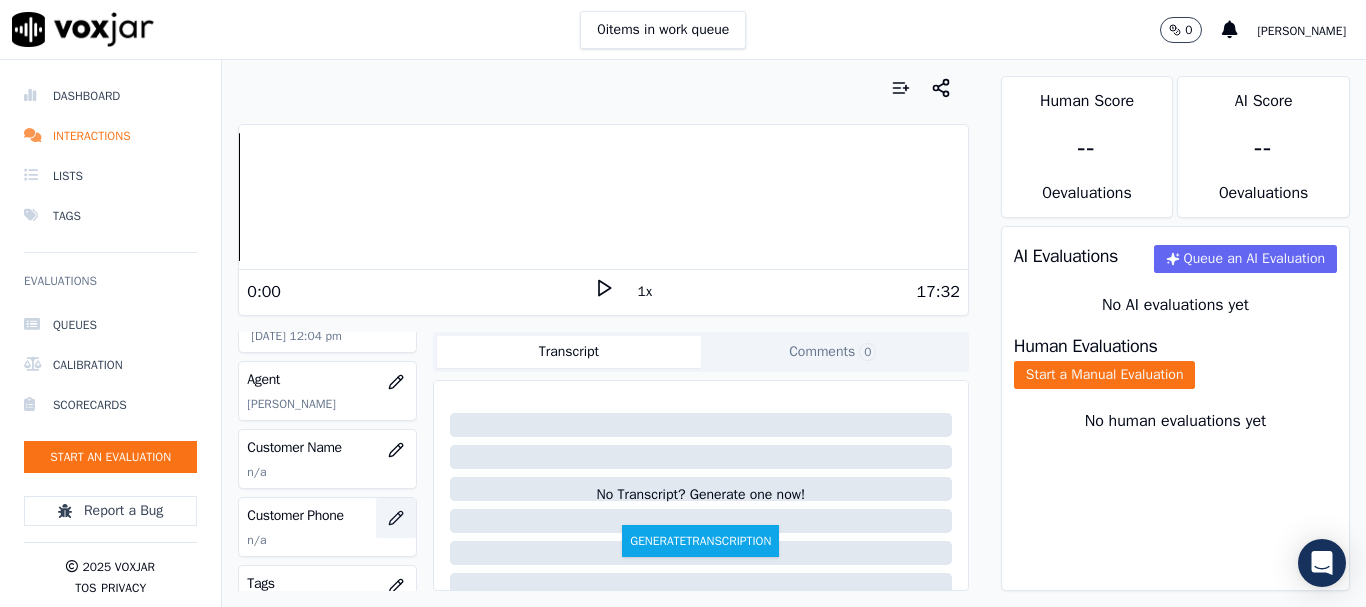 scroll, scrollTop: 200, scrollLeft: 0, axis: vertical 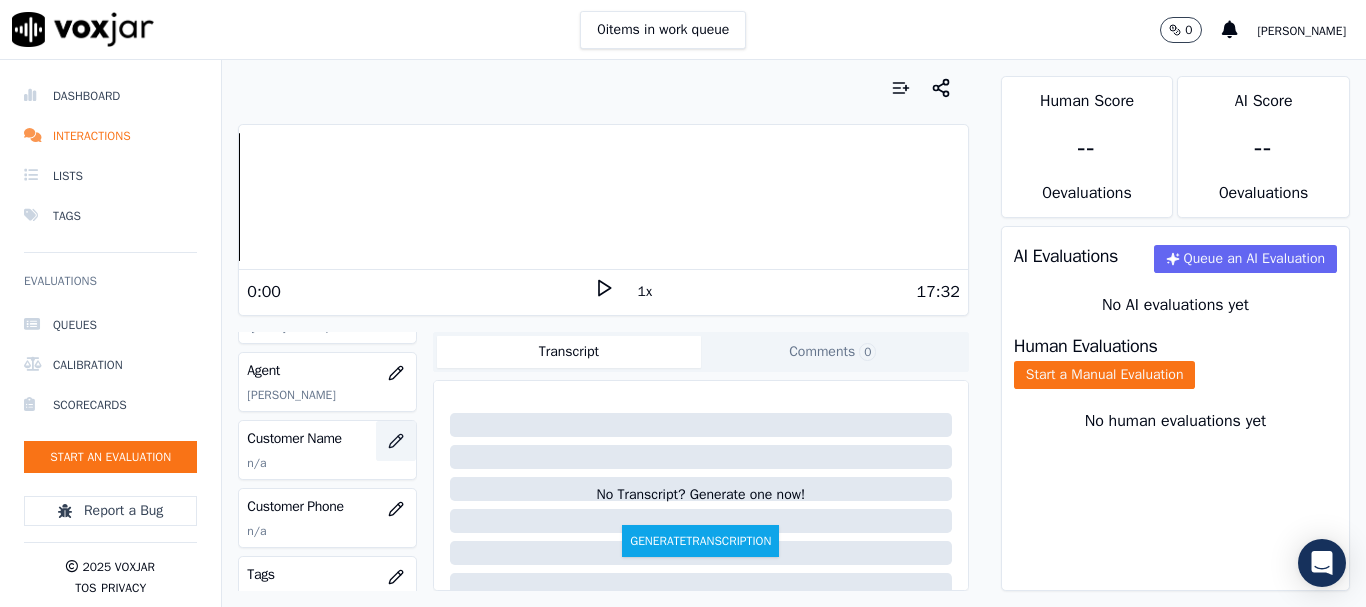 click 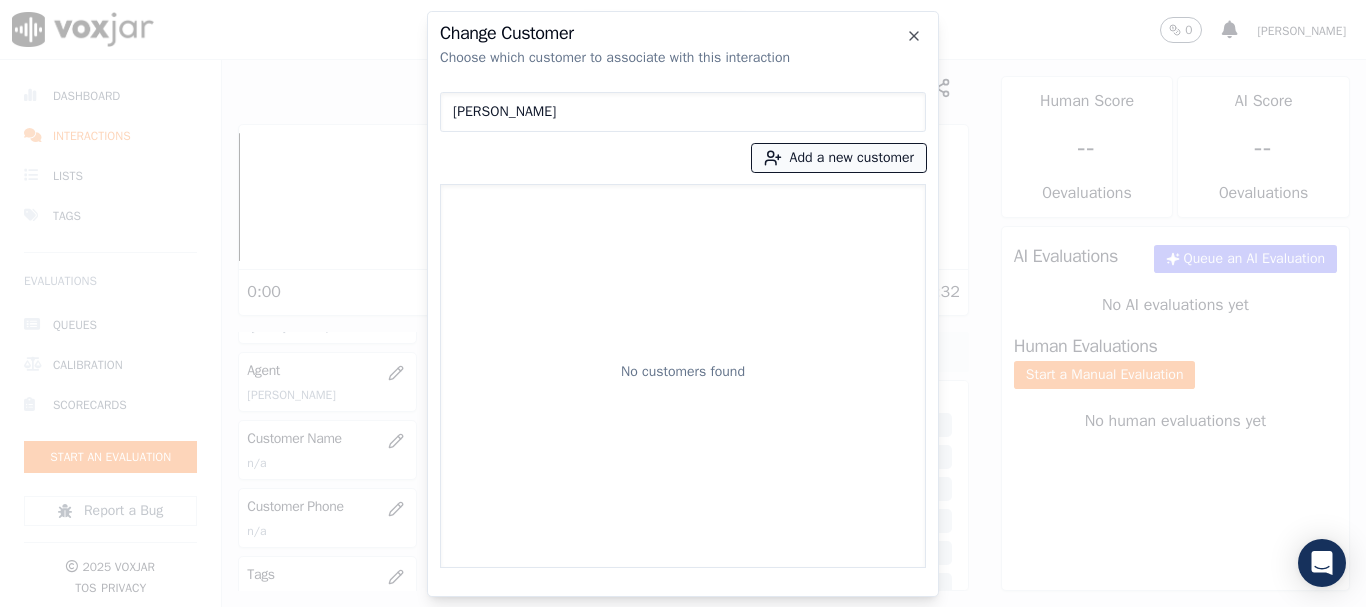 type on "[PERSON_NAME]" 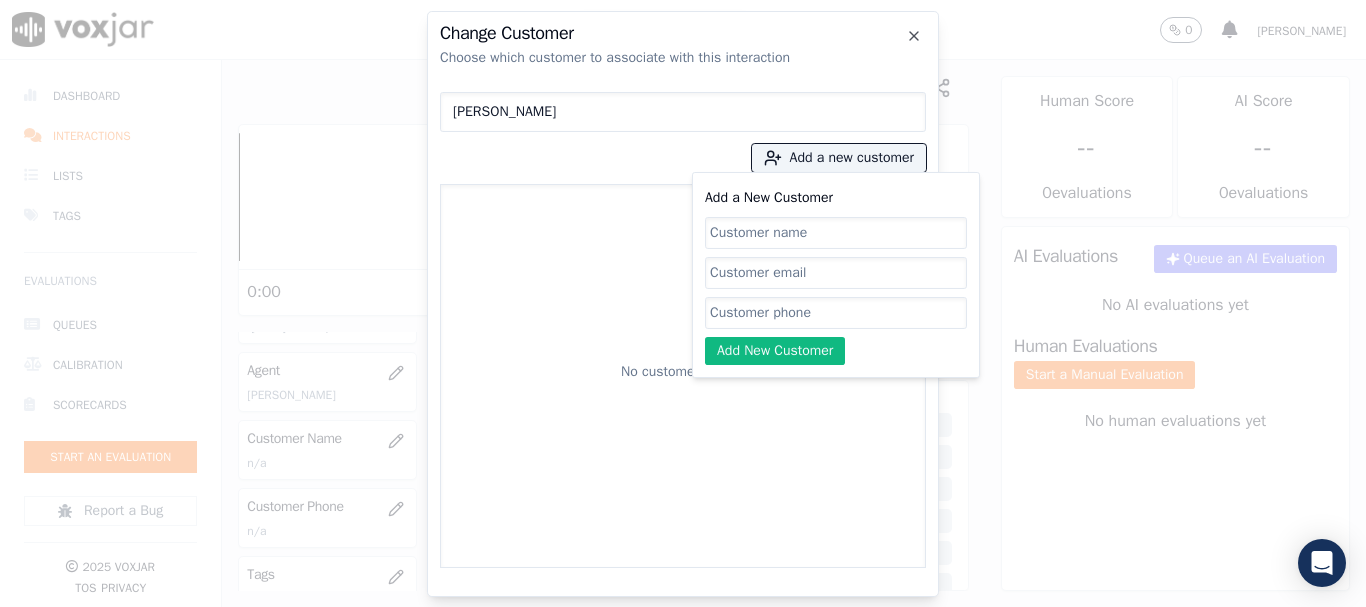 click on "Add a New Customer" 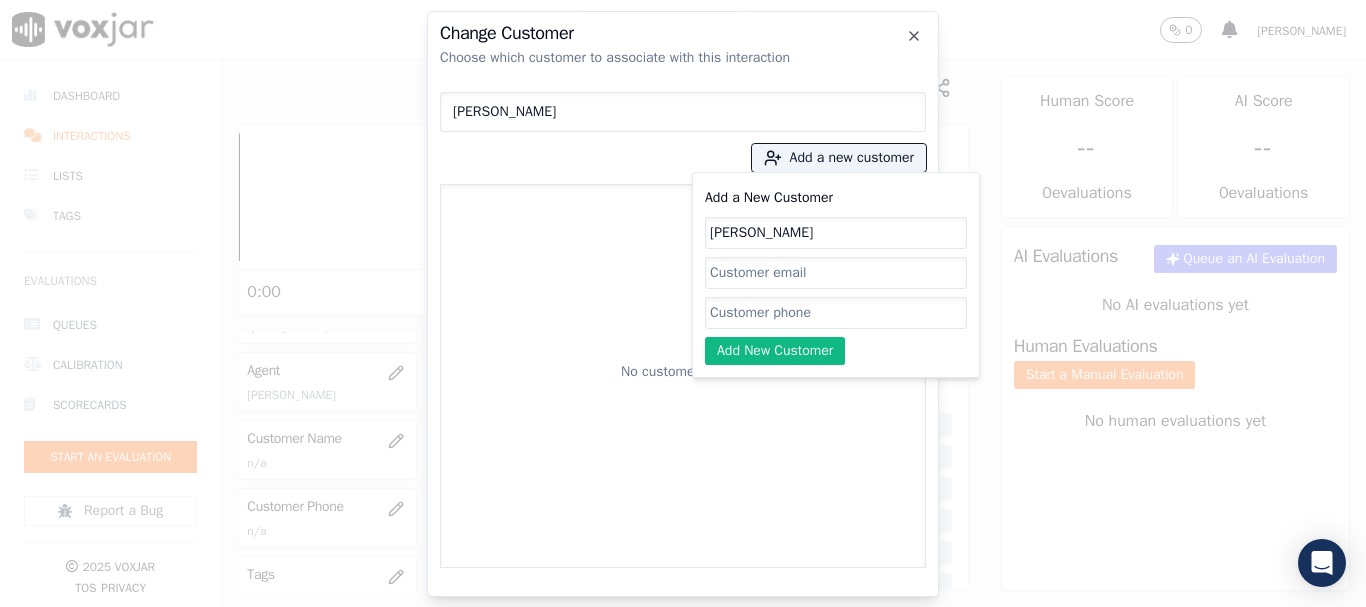 type on "[PERSON_NAME]" 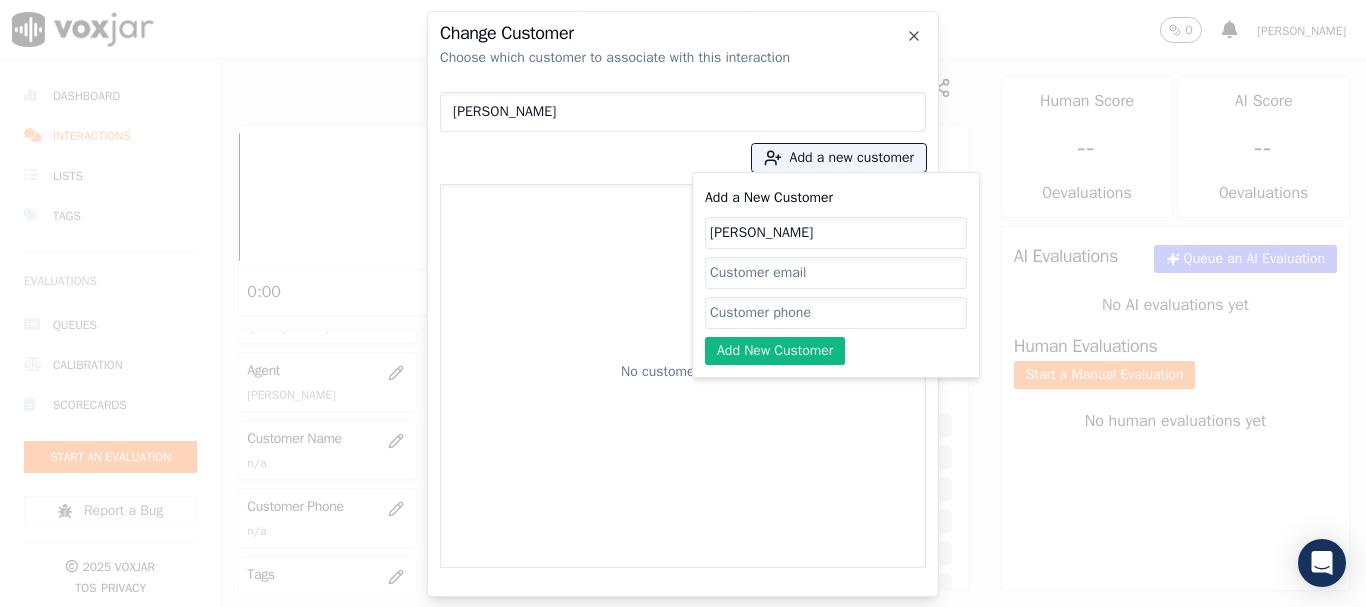paste on "2152513216" 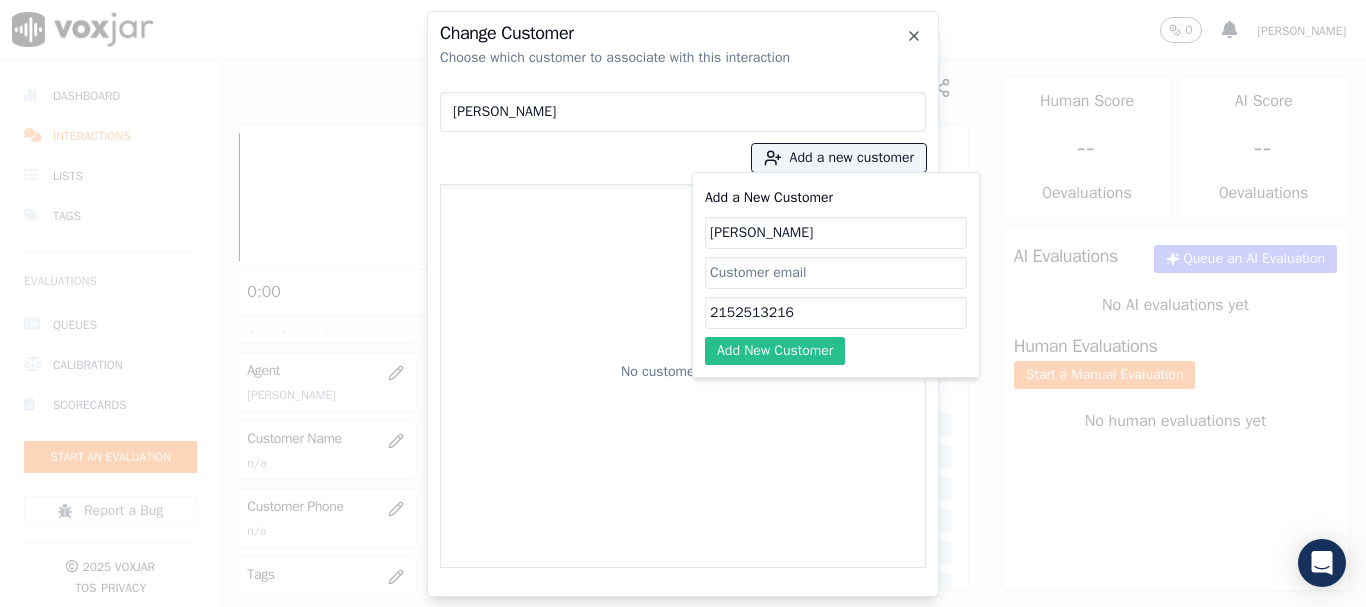 type on "2152513216" 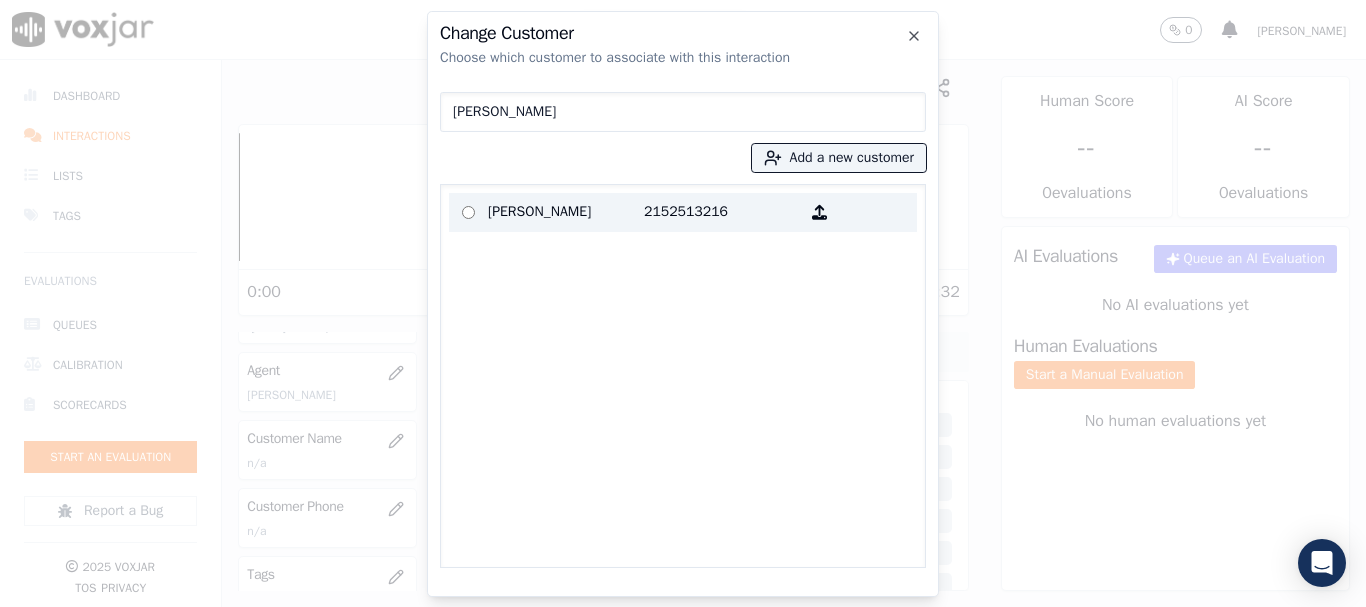 click on "[PERSON_NAME]" at bounding box center (566, 212) 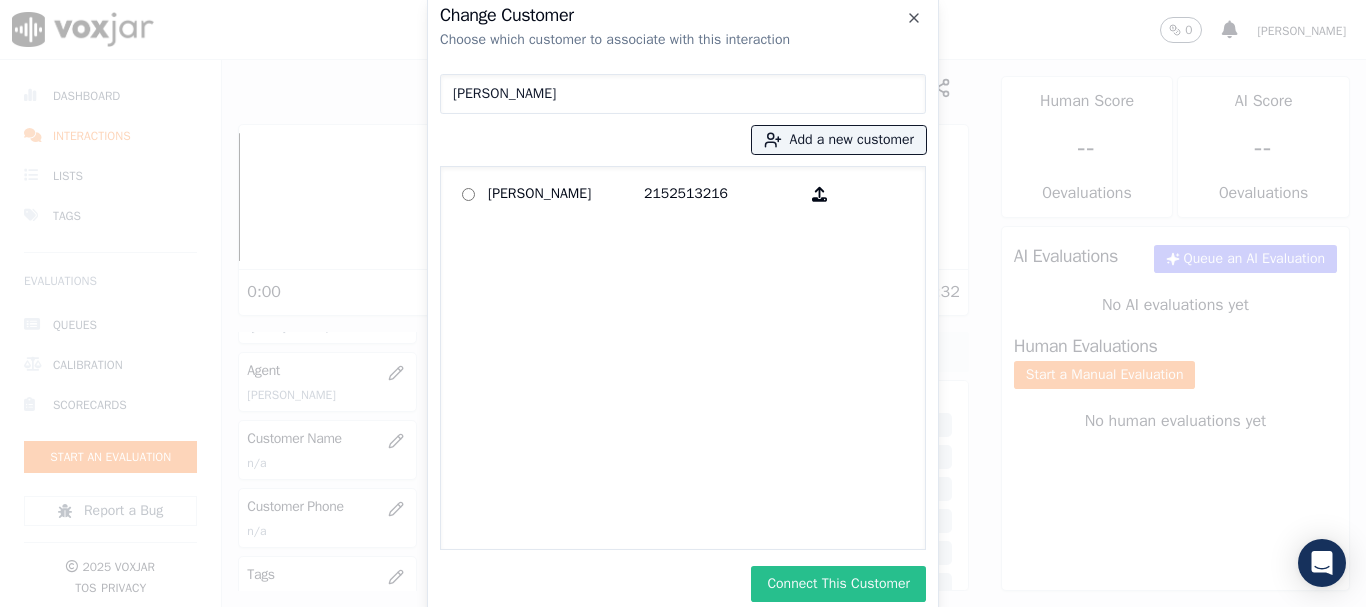 click on "Connect This Customer" at bounding box center [838, 584] 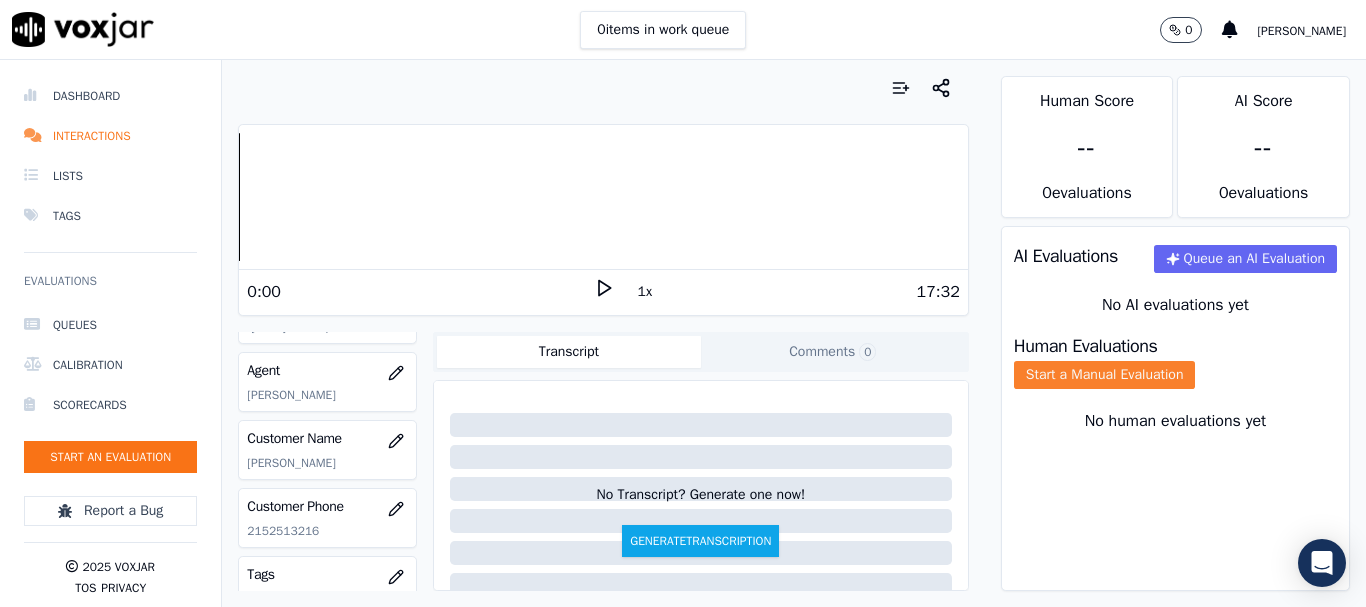 click on "Start a Manual Evaluation" 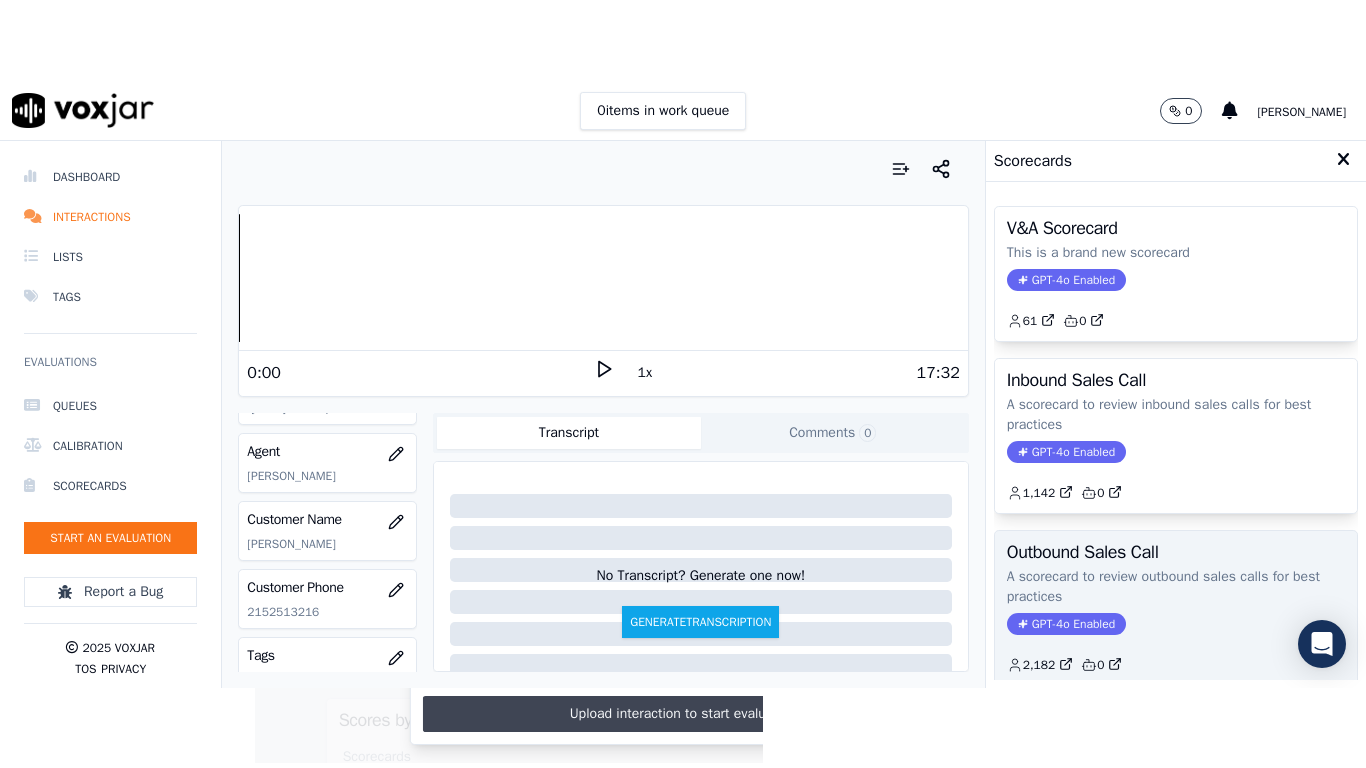 scroll, scrollTop: 400, scrollLeft: 0, axis: vertical 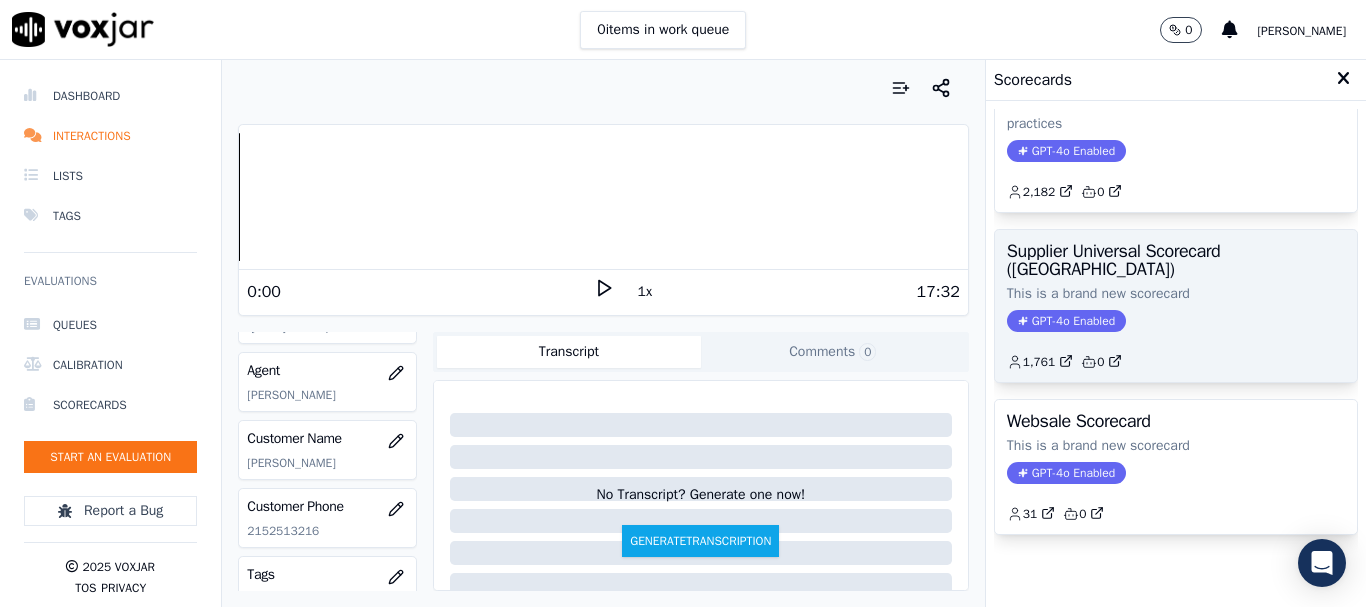 click on "GPT-4o Enabled" 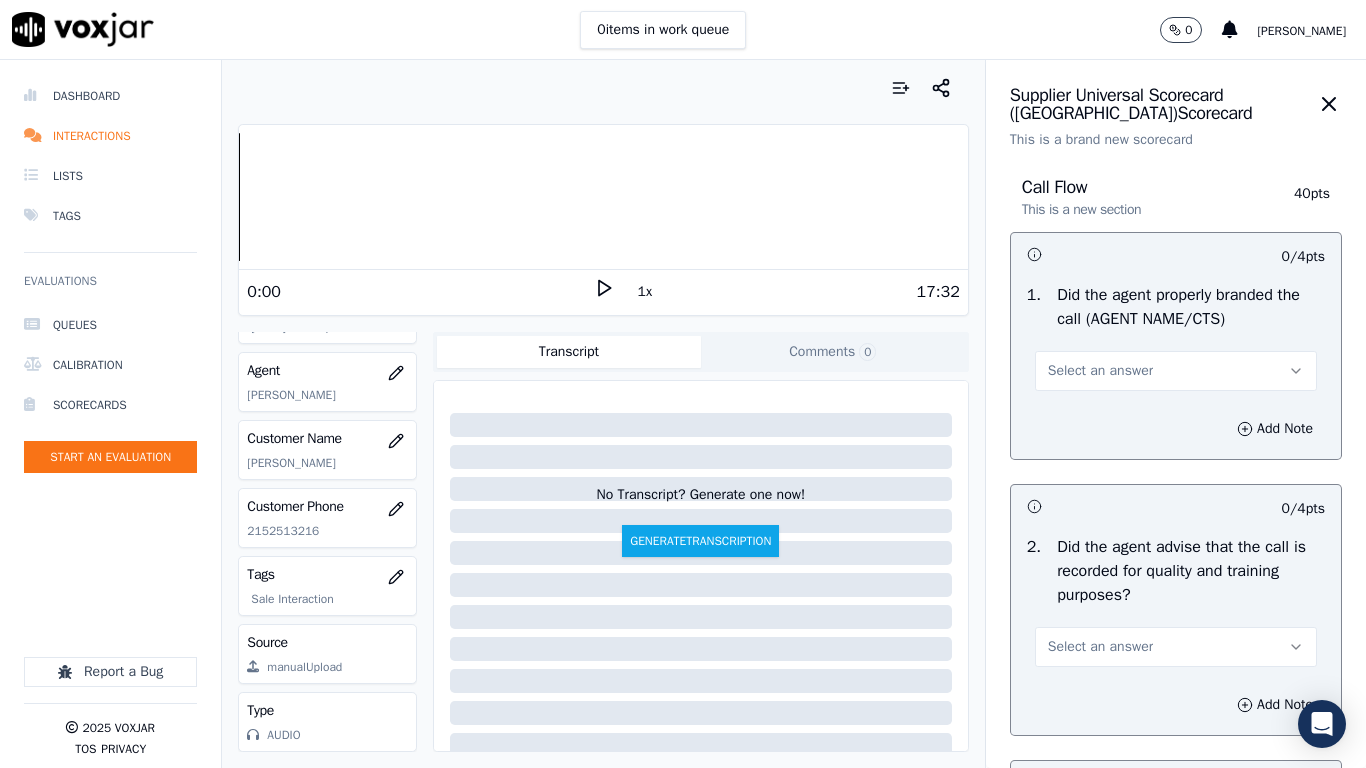 click on "Select an answer" at bounding box center (1176, 371) 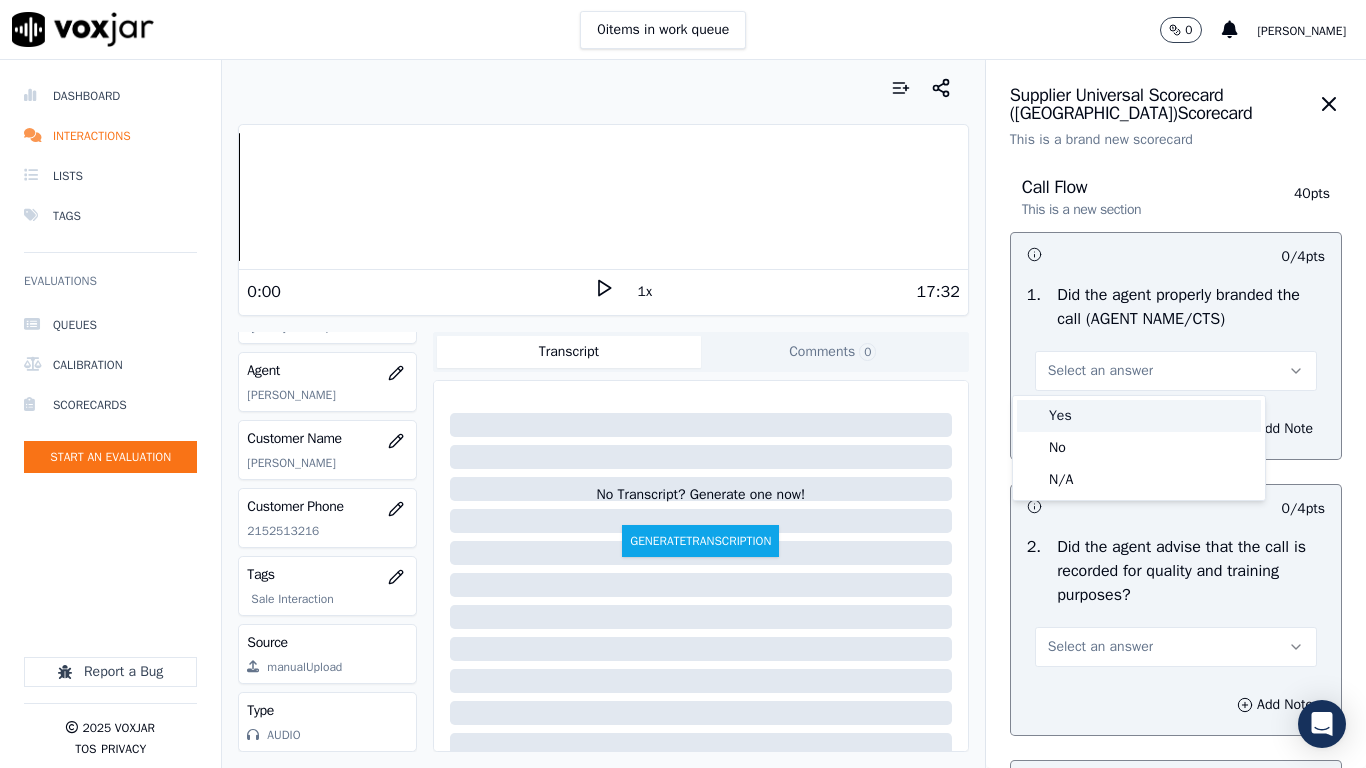 click on "Yes" at bounding box center (1139, 416) 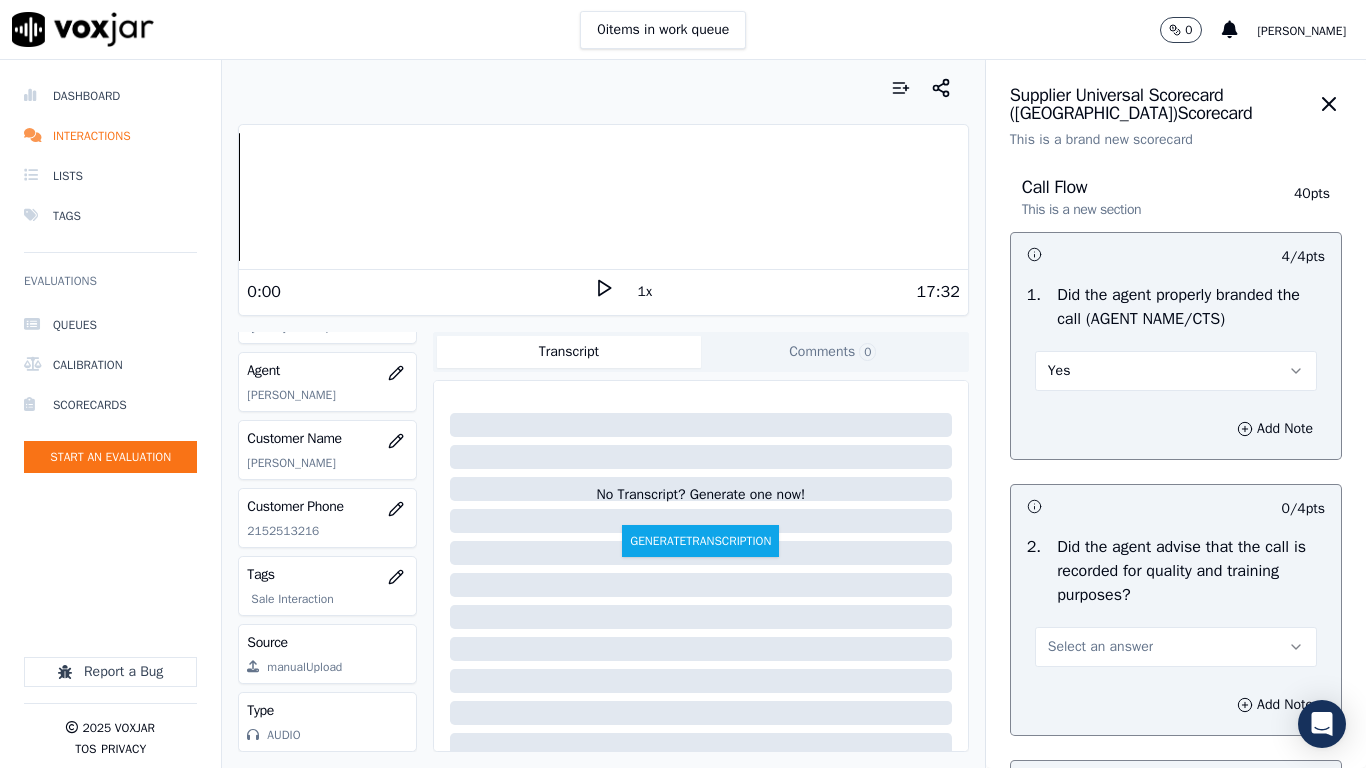 scroll, scrollTop: 500, scrollLeft: 0, axis: vertical 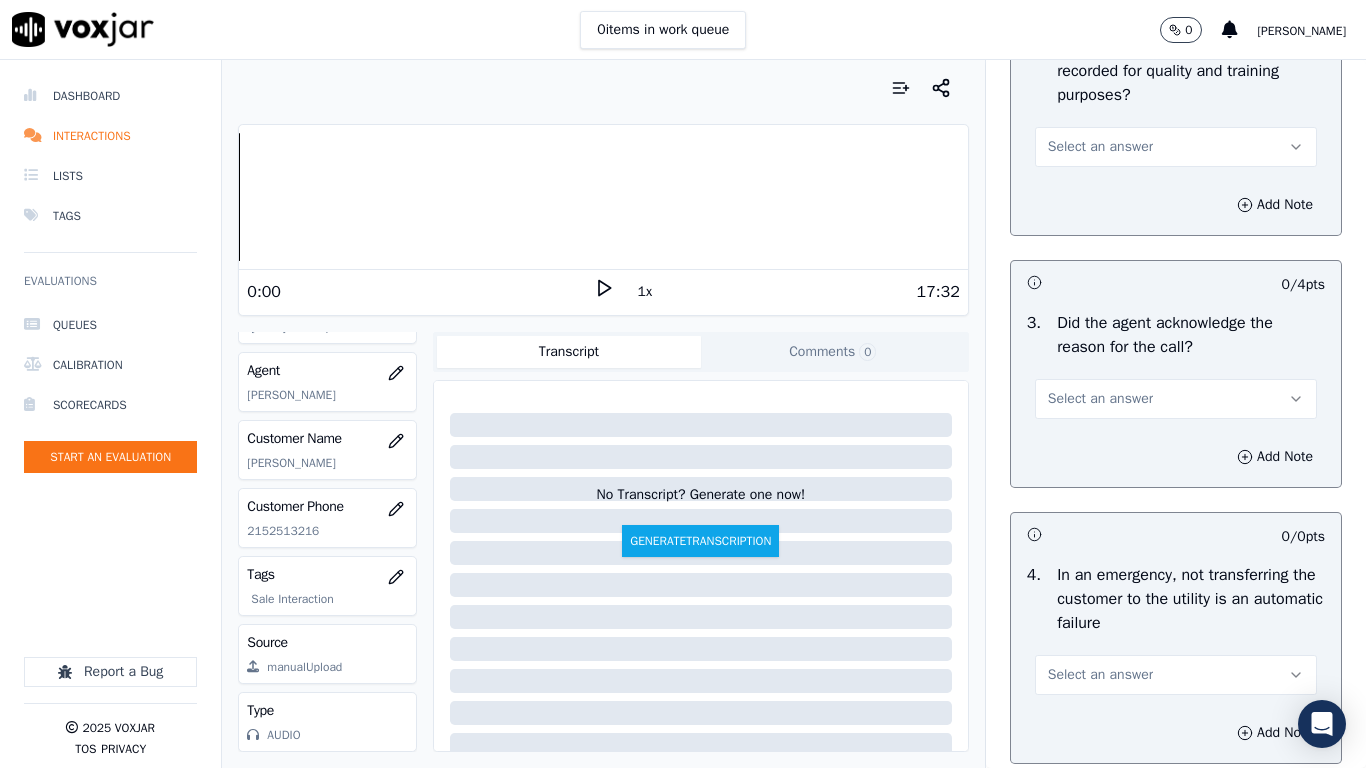 click on "Select an answer" at bounding box center (1176, 147) 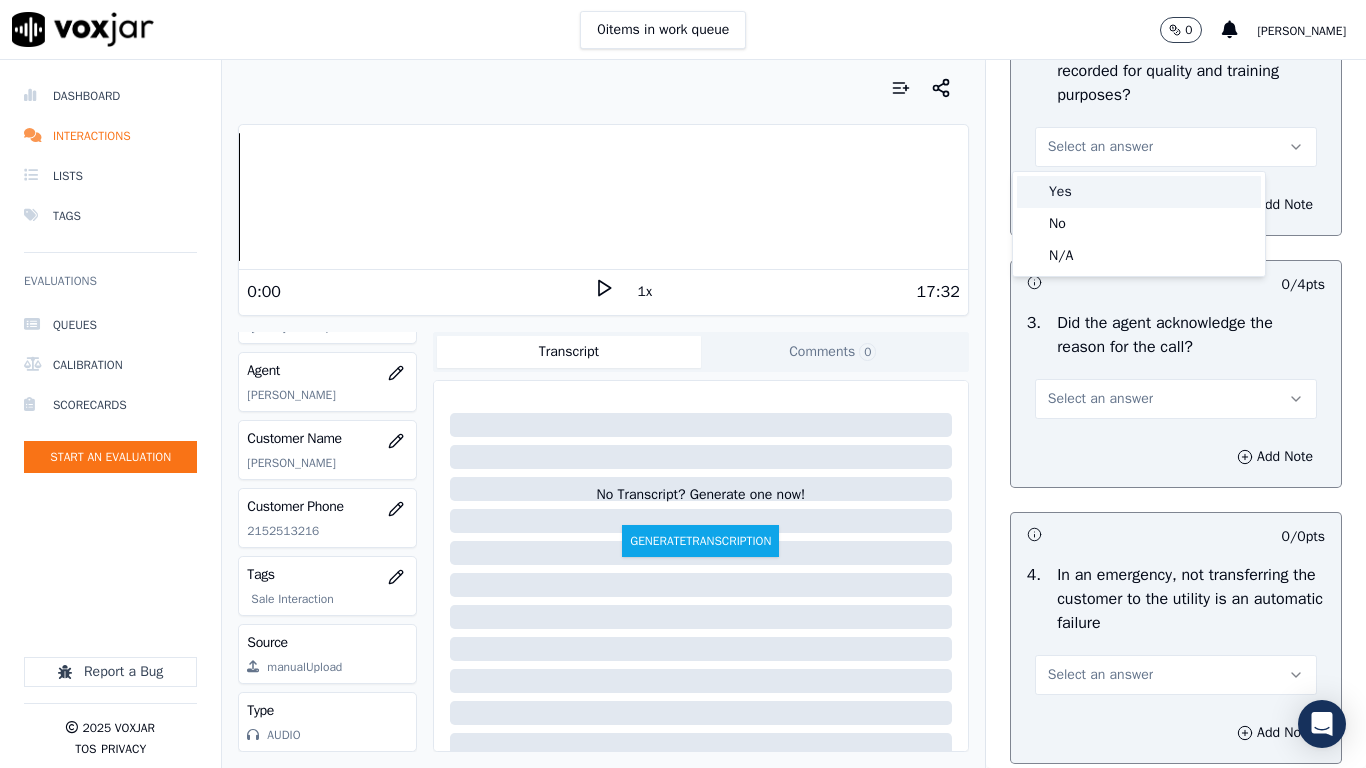 click on "Yes" at bounding box center (1139, 192) 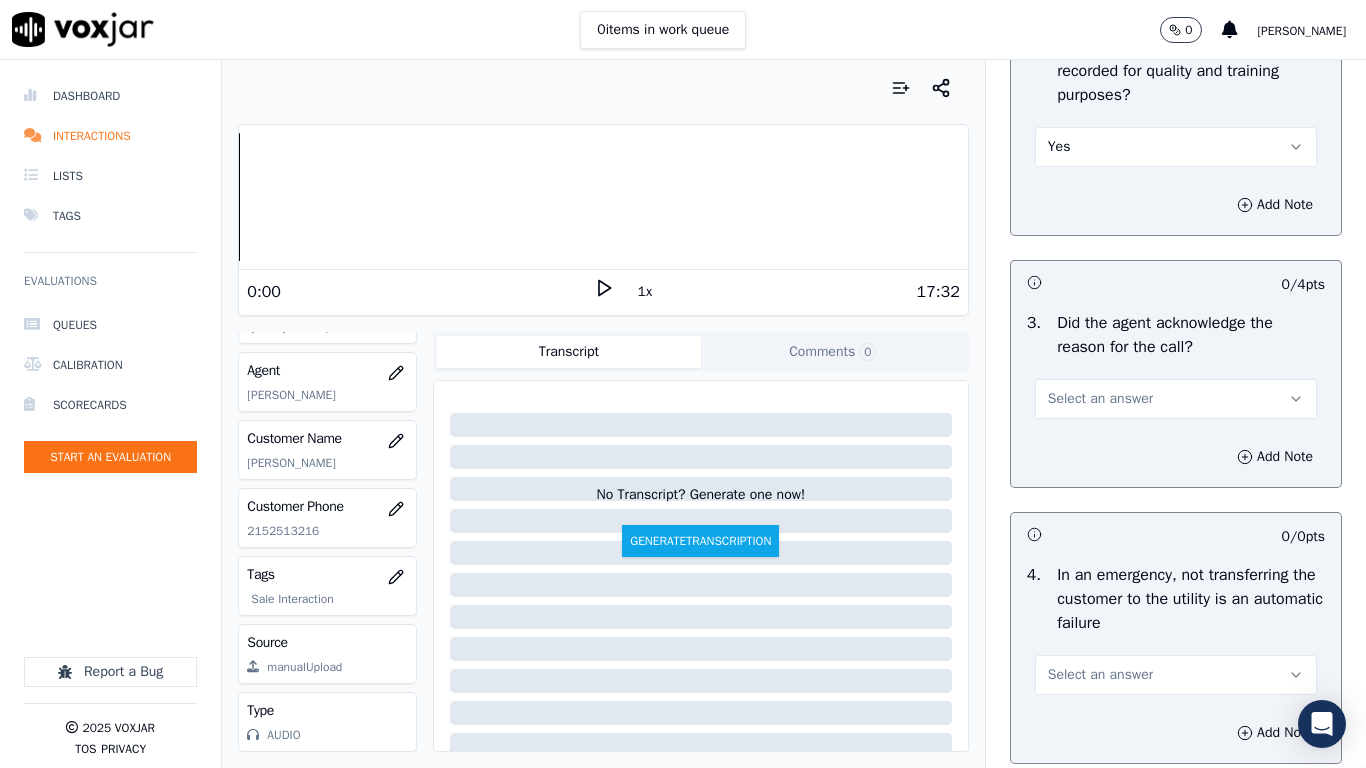 click on "Select an answer" at bounding box center (1176, 399) 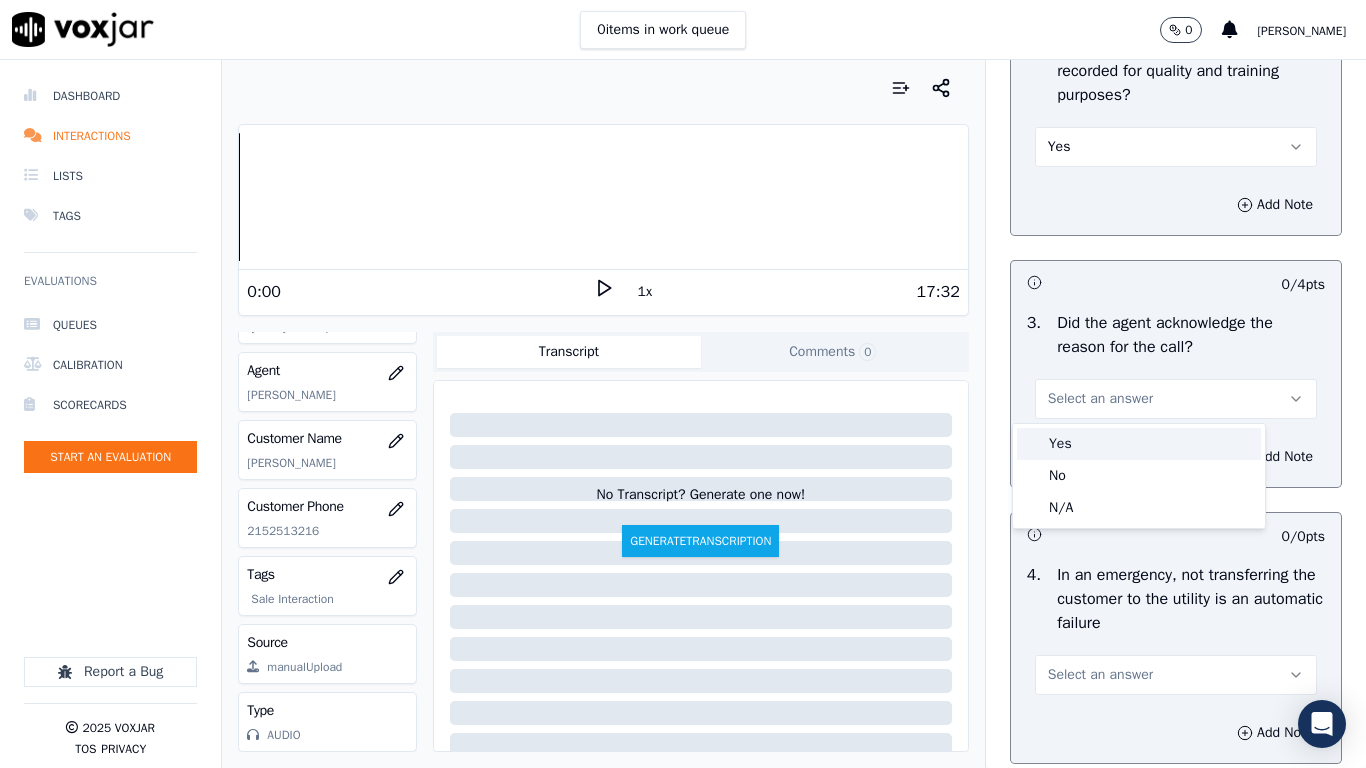 click on "Yes" at bounding box center [1139, 444] 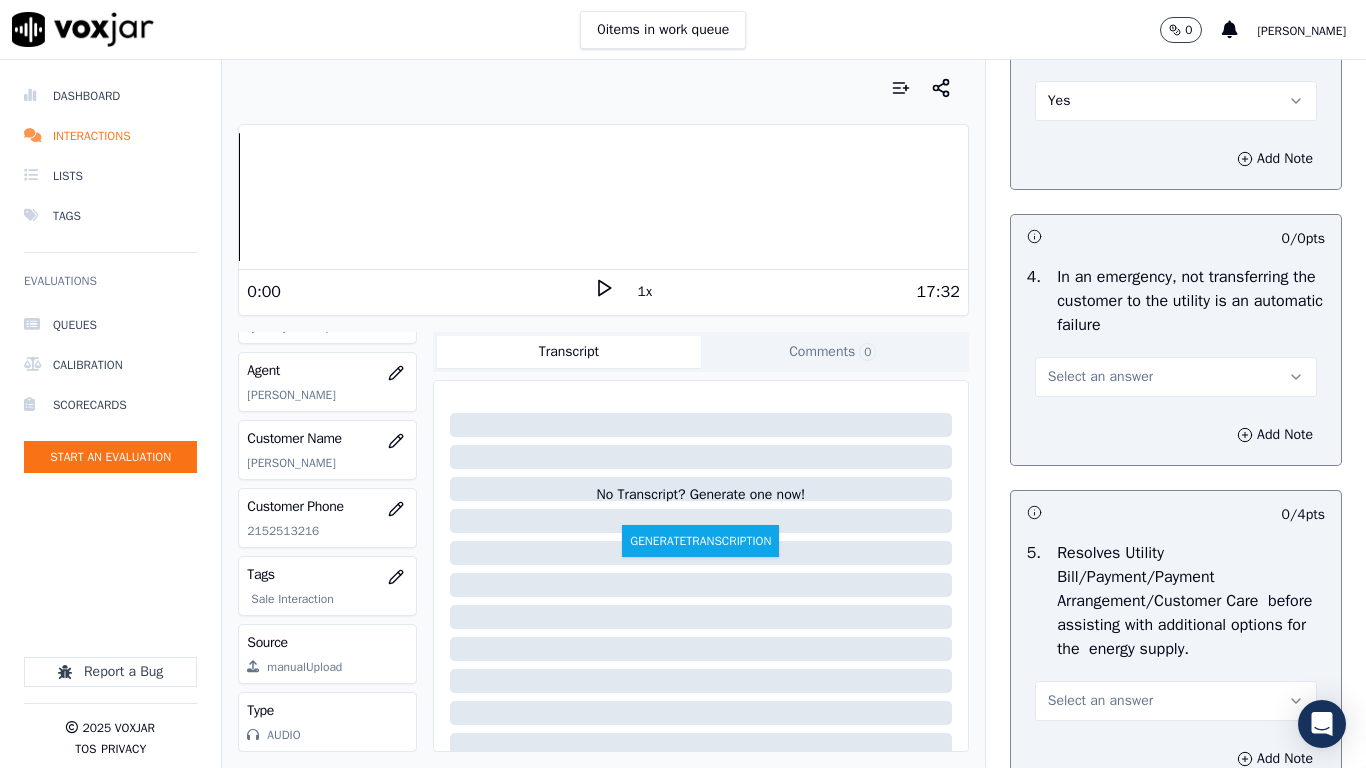 scroll, scrollTop: 1000, scrollLeft: 0, axis: vertical 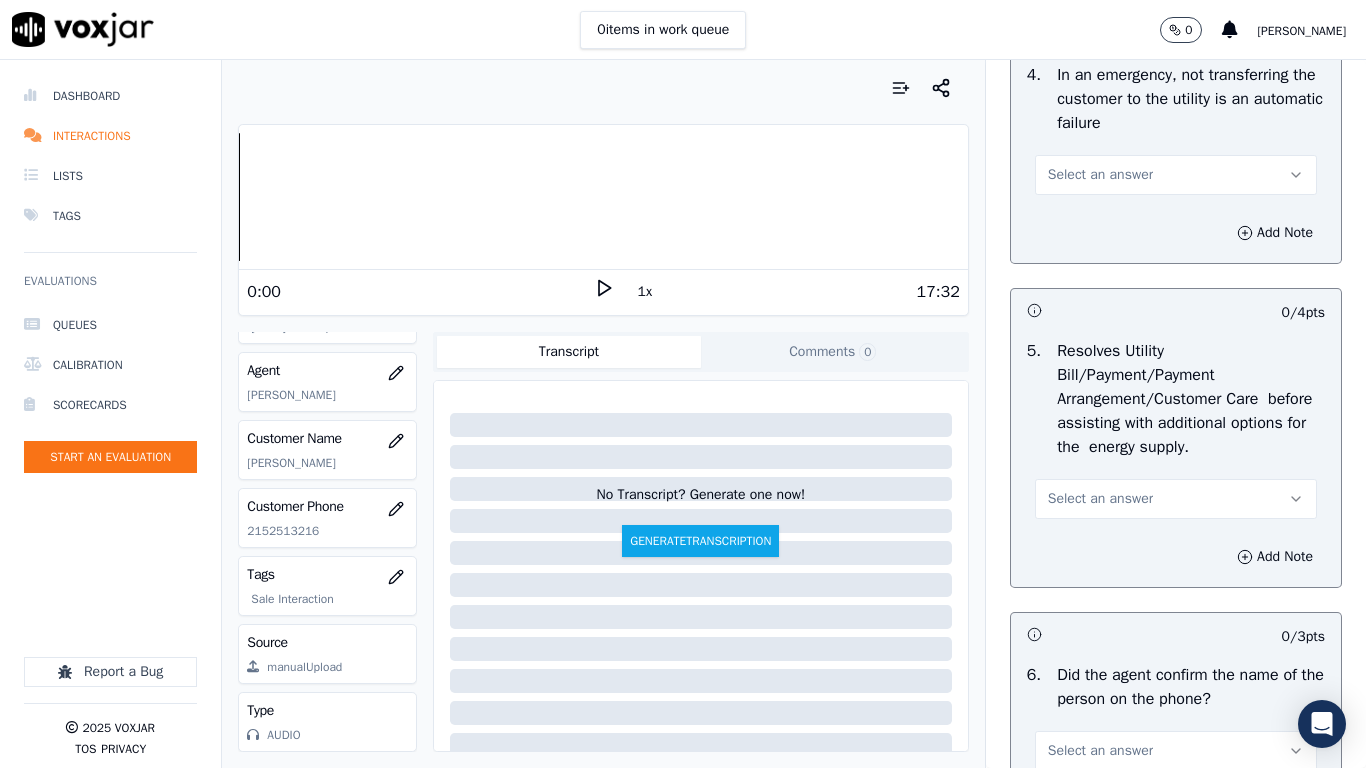 click on "Select an answer" at bounding box center (1100, 175) 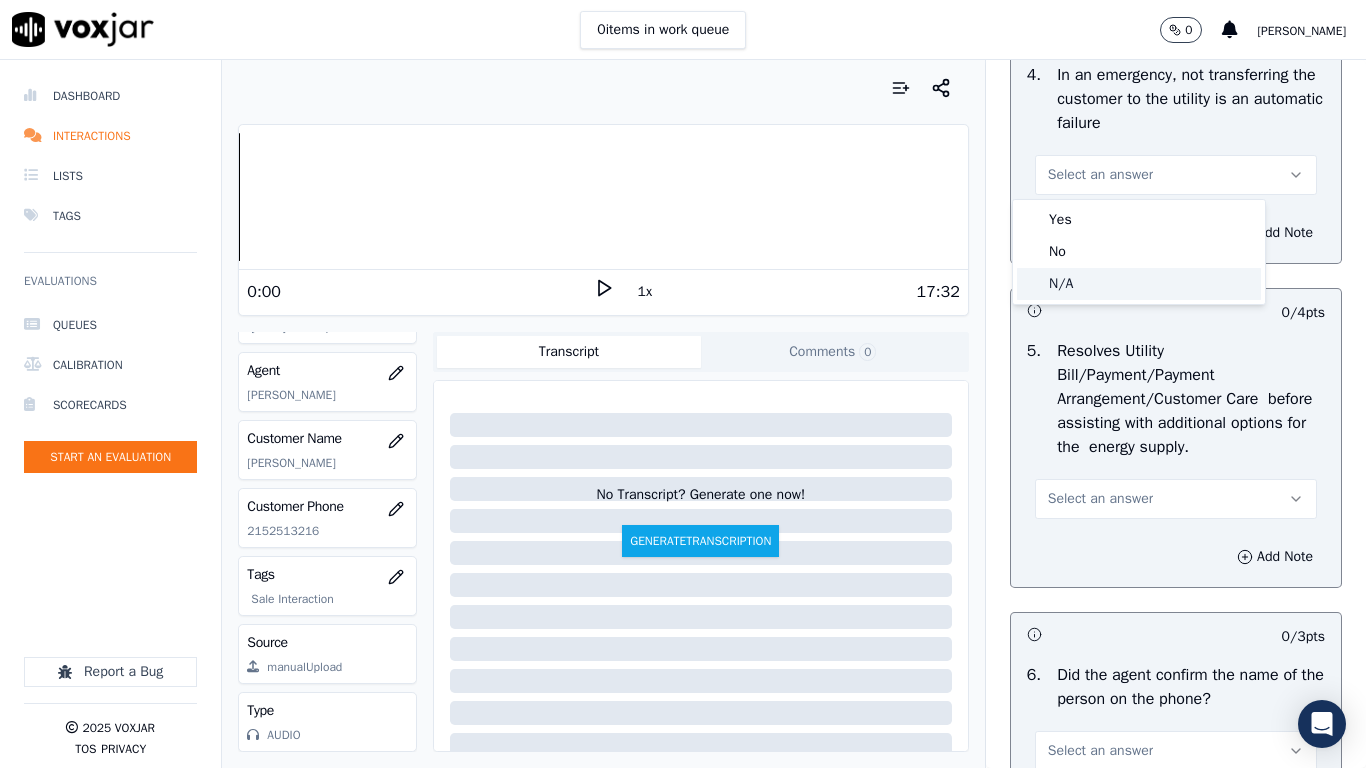 click on "N/A" 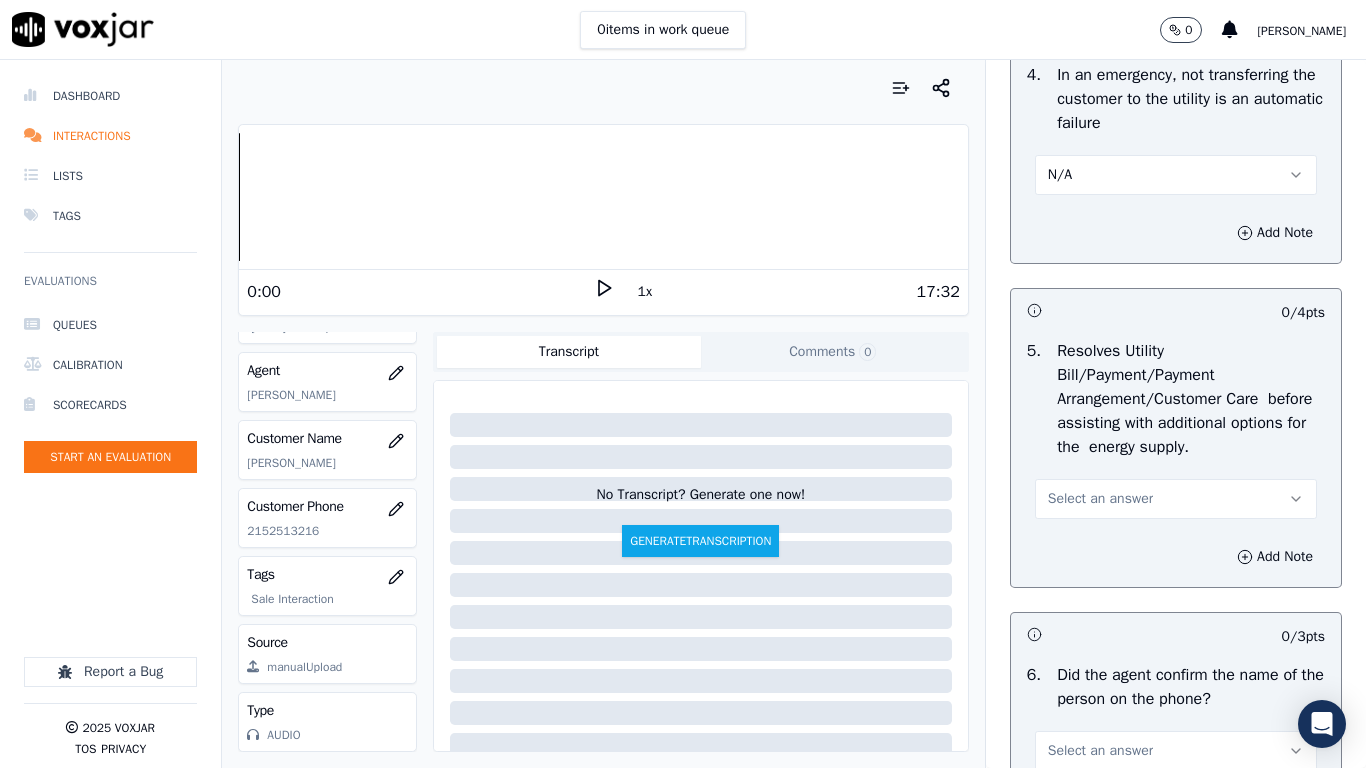 click on "Select an answer" at bounding box center (1176, 499) 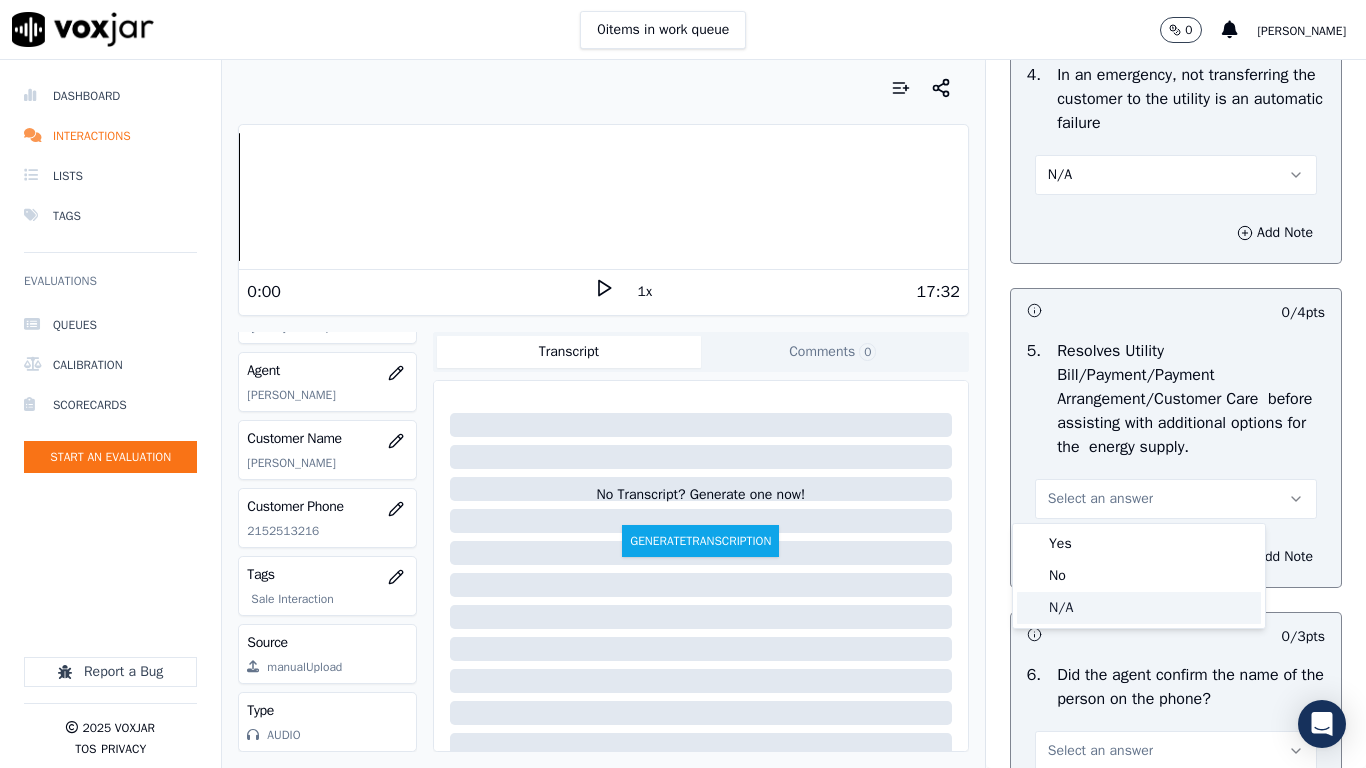 click on "N/A" 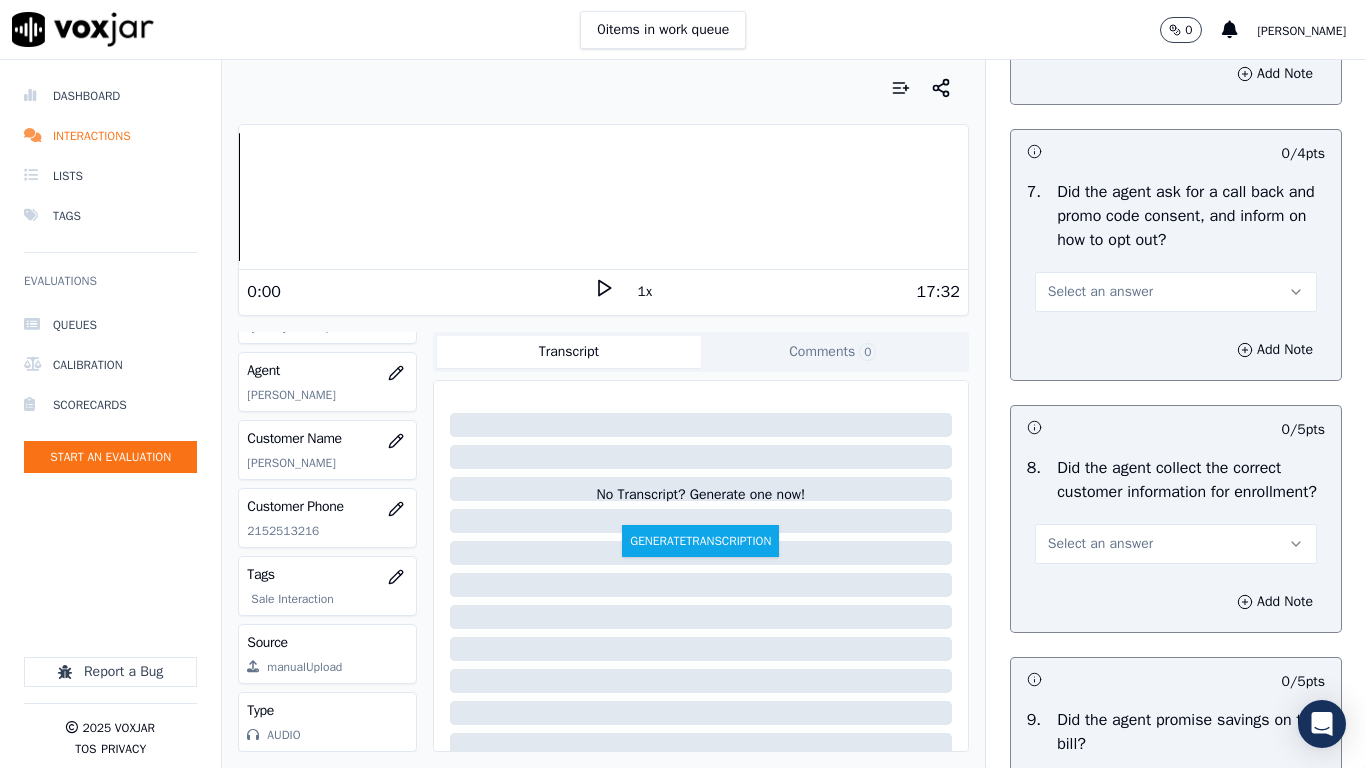 scroll, scrollTop: 1700, scrollLeft: 0, axis: vertical 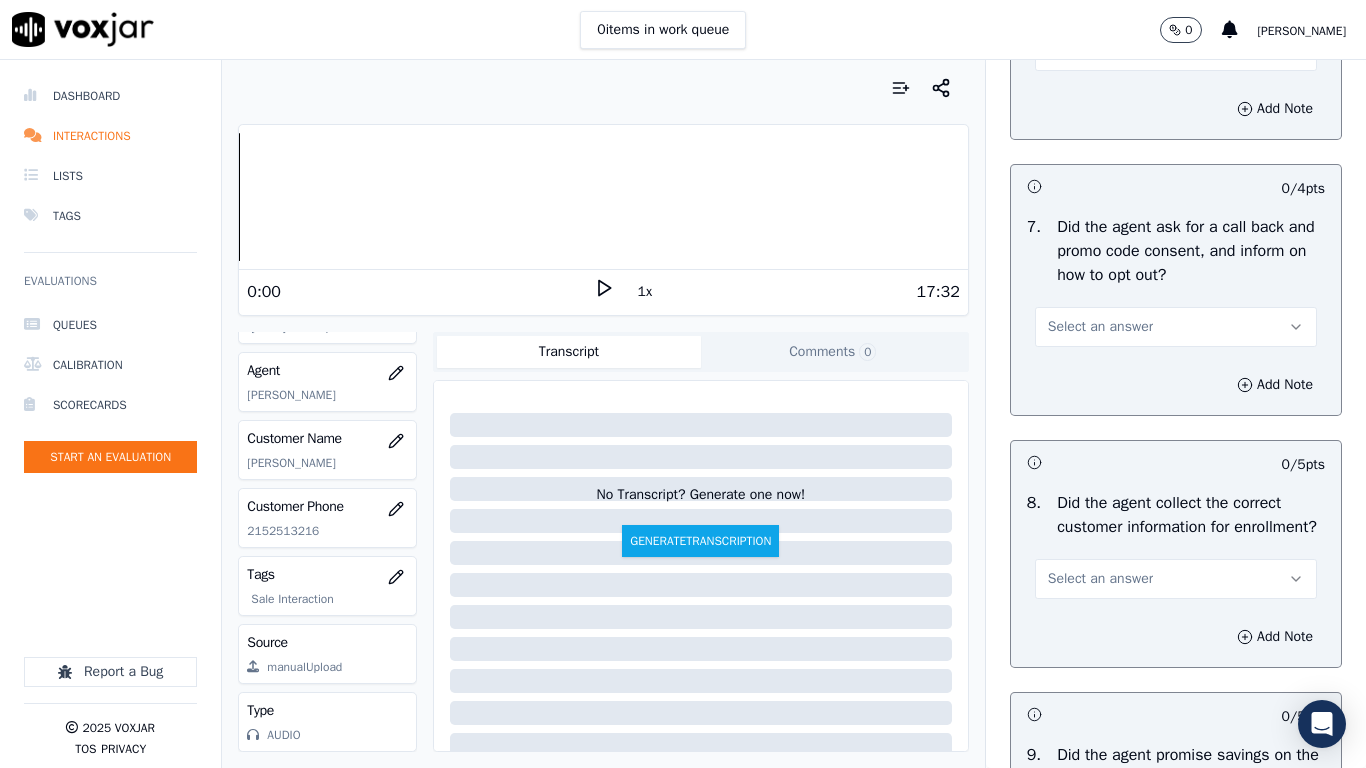 click on "Select an answer" at bounding box center (1176, 51) 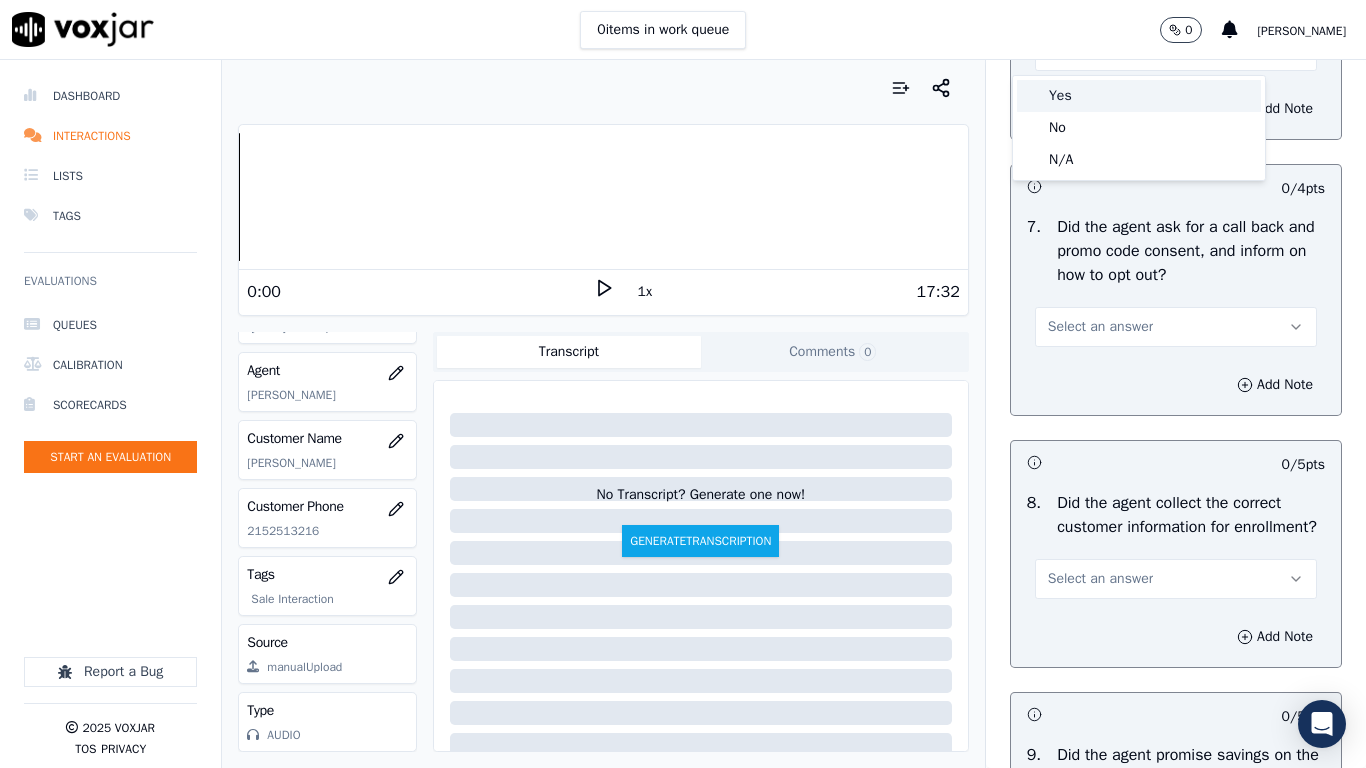 click on "Yes" at bounding box center [1139, 96] 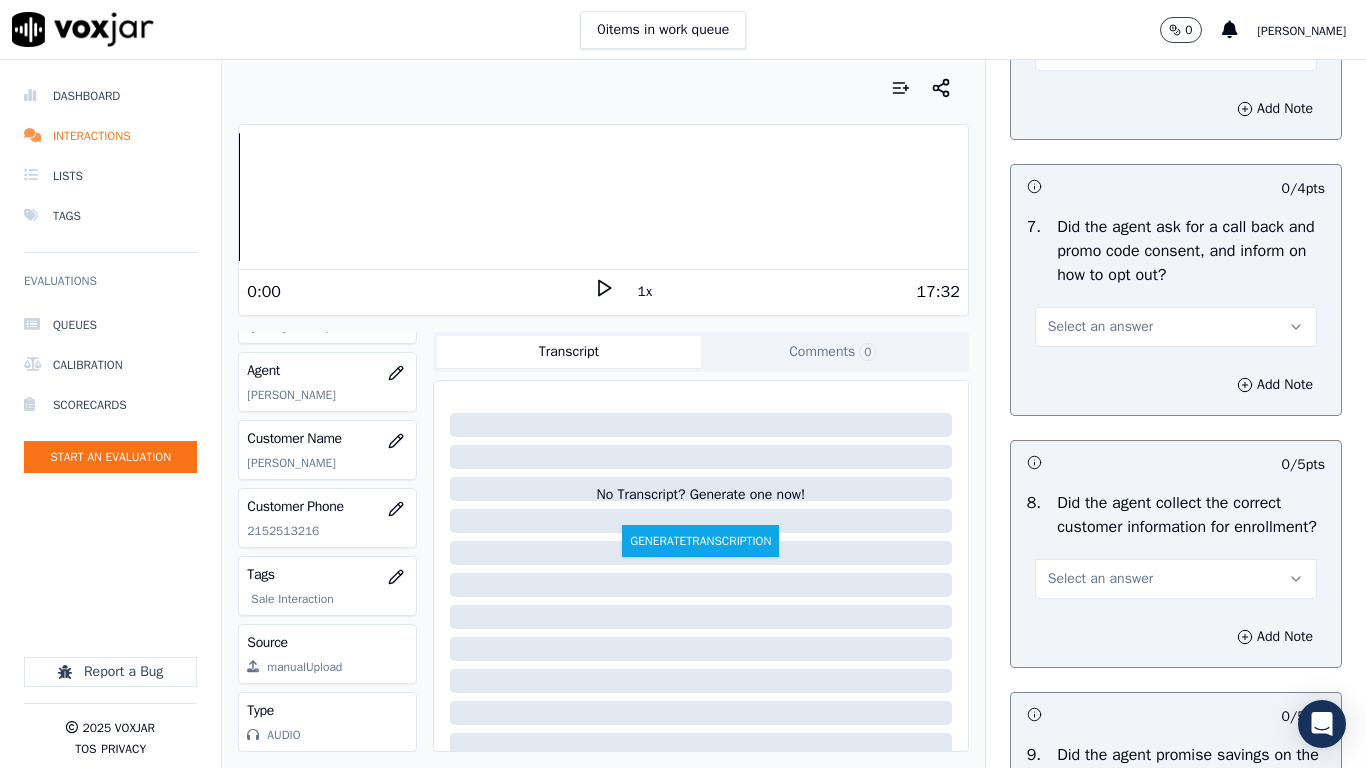 click on "Select an answer" at bounding box center (1176, 327) 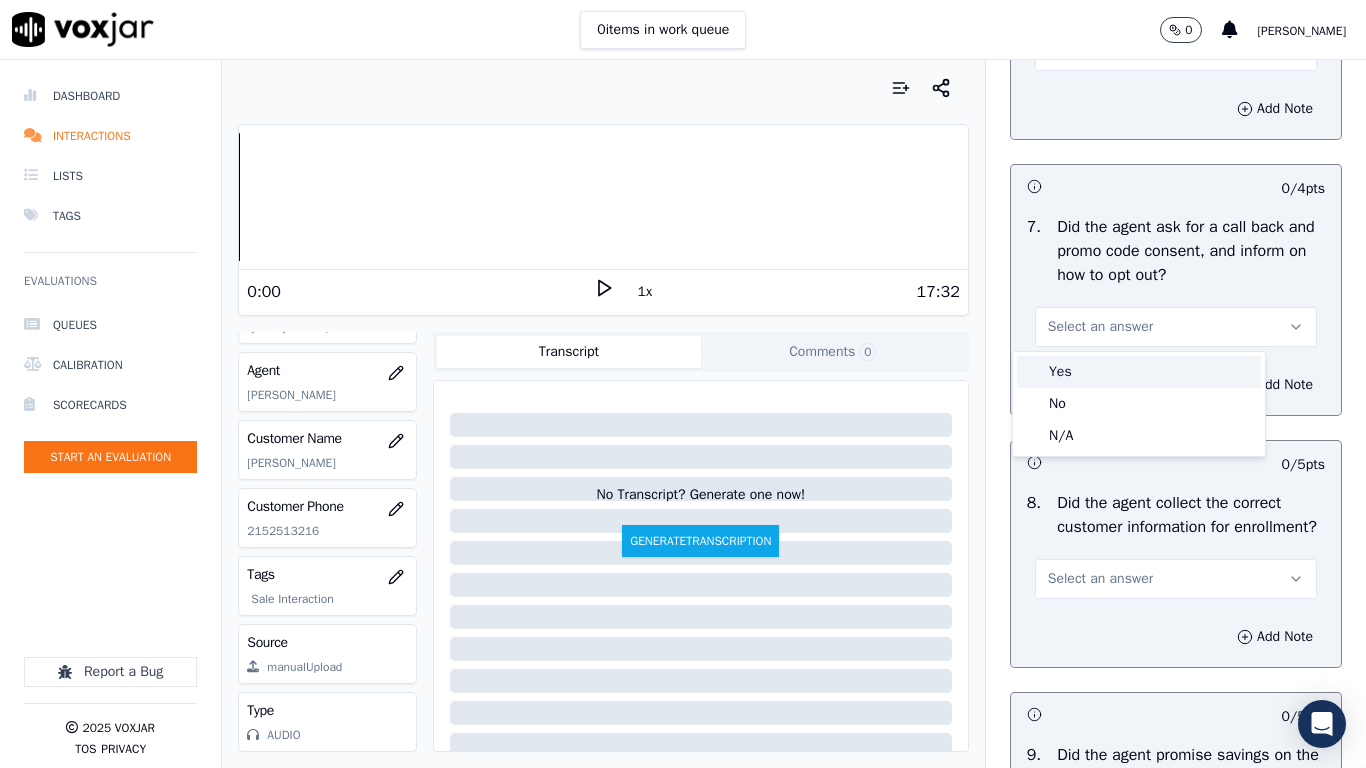 click on "Yes" at bounding box center [1139, 372] 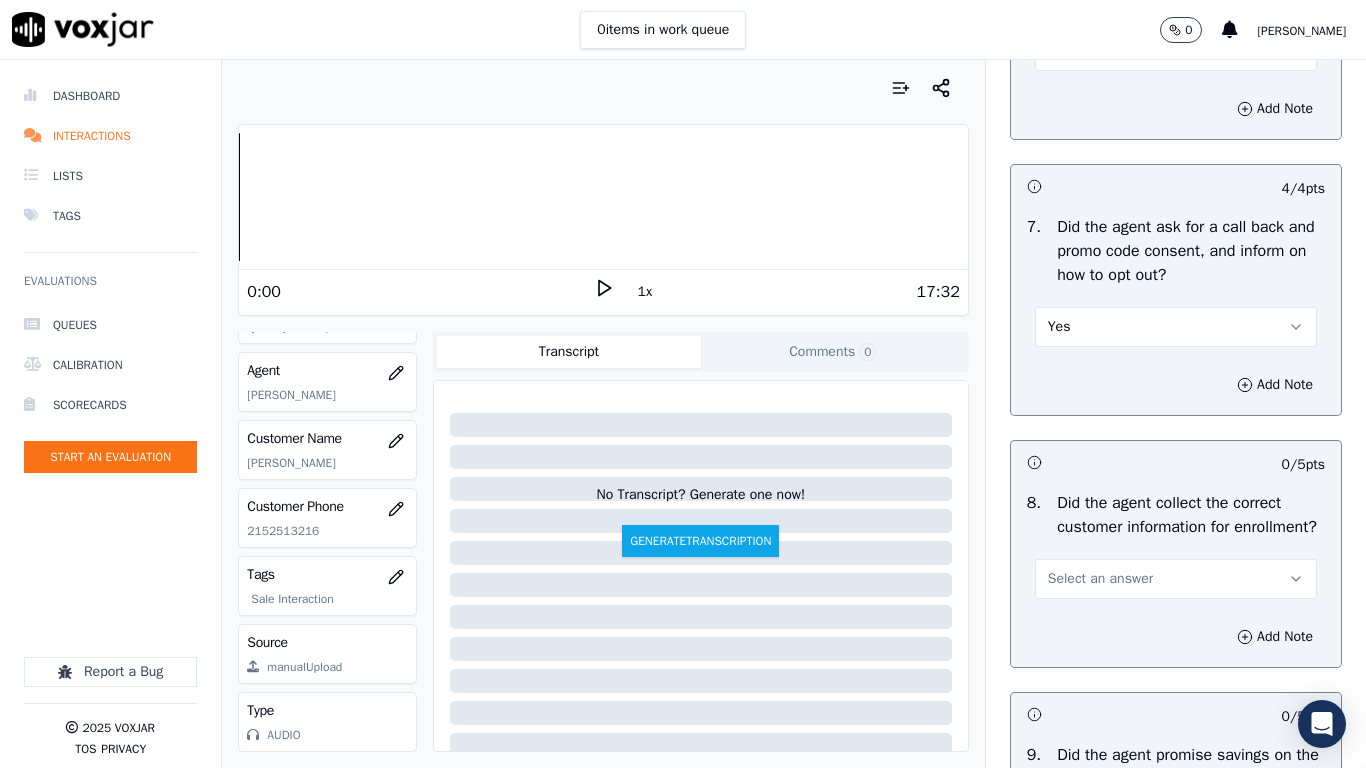drag, startPoint x: 1162, startPoint y: 602, endPoint x: 1155, endPoint y: 619, distance: 18.384777 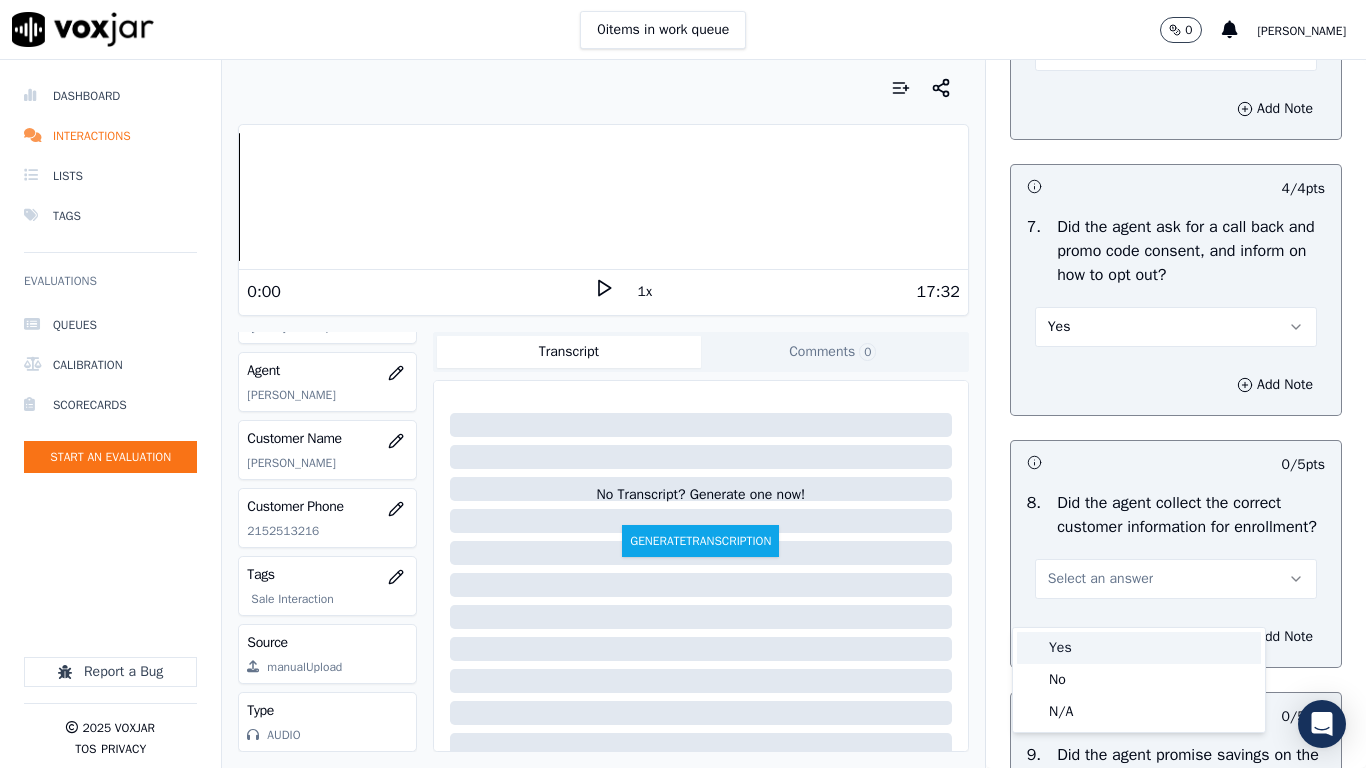 click on "Yes" at bounding box center (1139, 648) 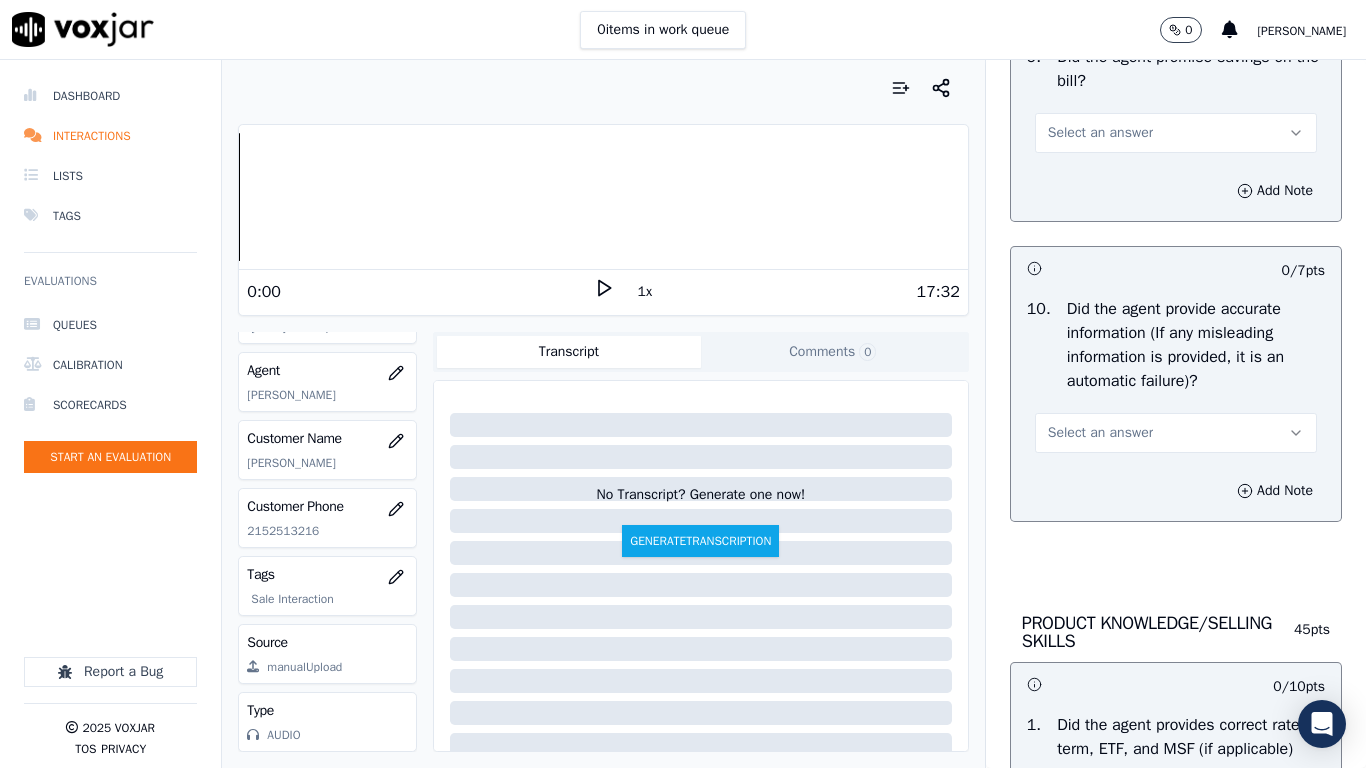 scroll, scrollTop: 2300, scrollLeft: 0, axis: vertical 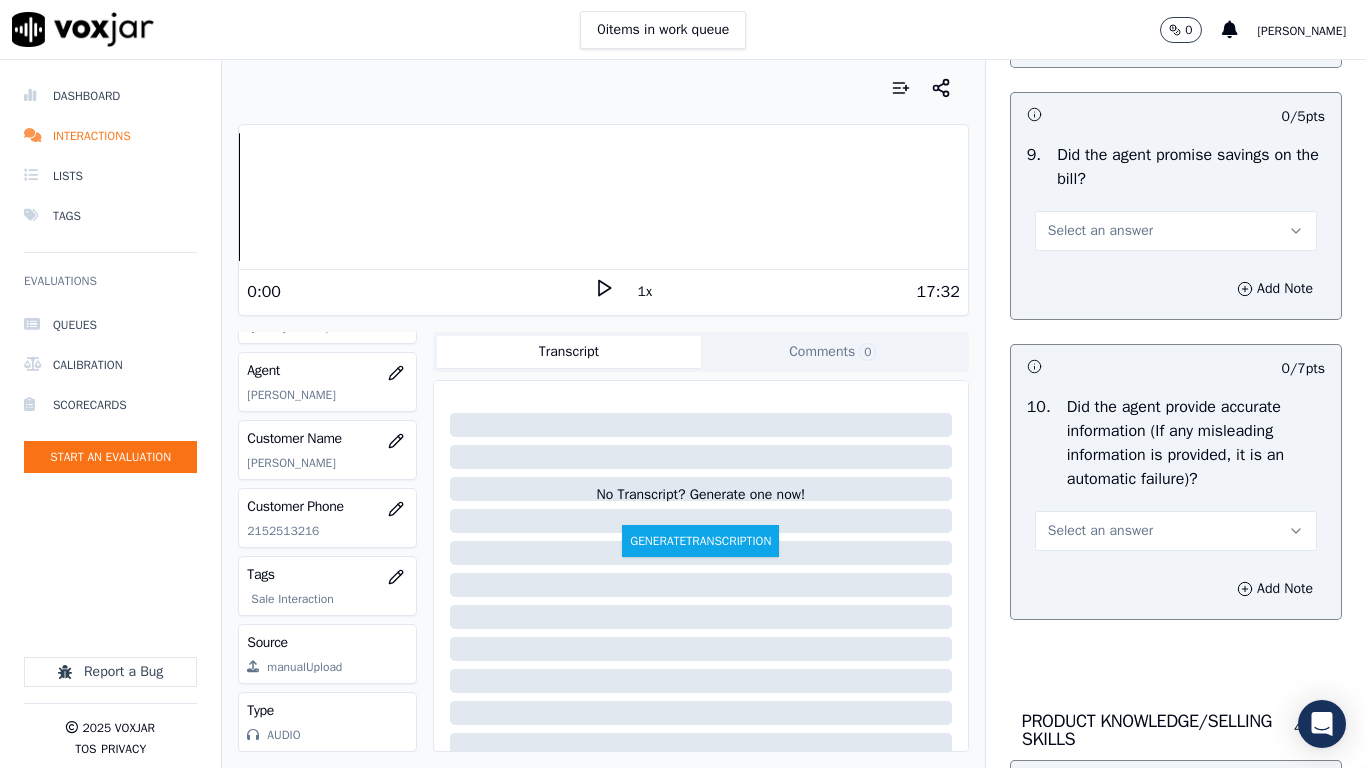 click on "Select an answer" at bounding box center [1100, 231] 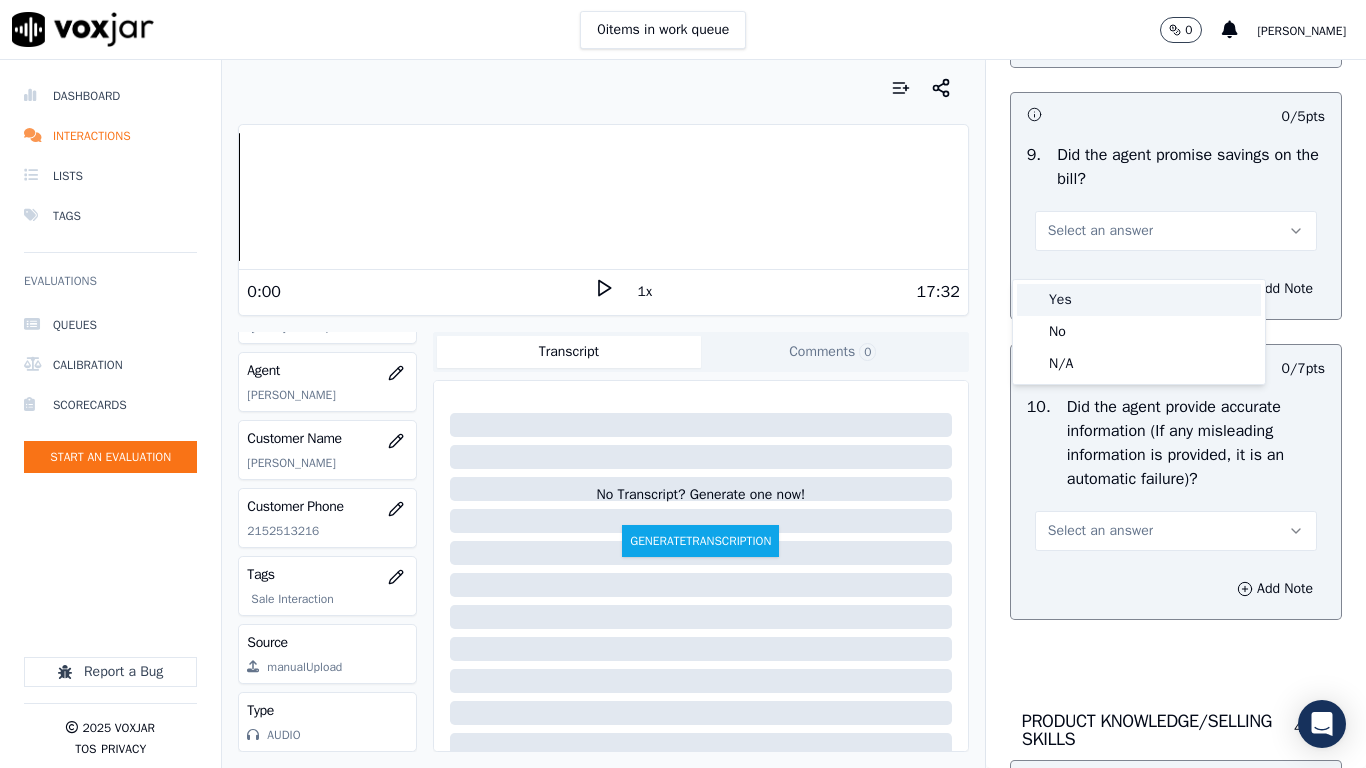 click on "Yes" at bounding box center [1139, 300] 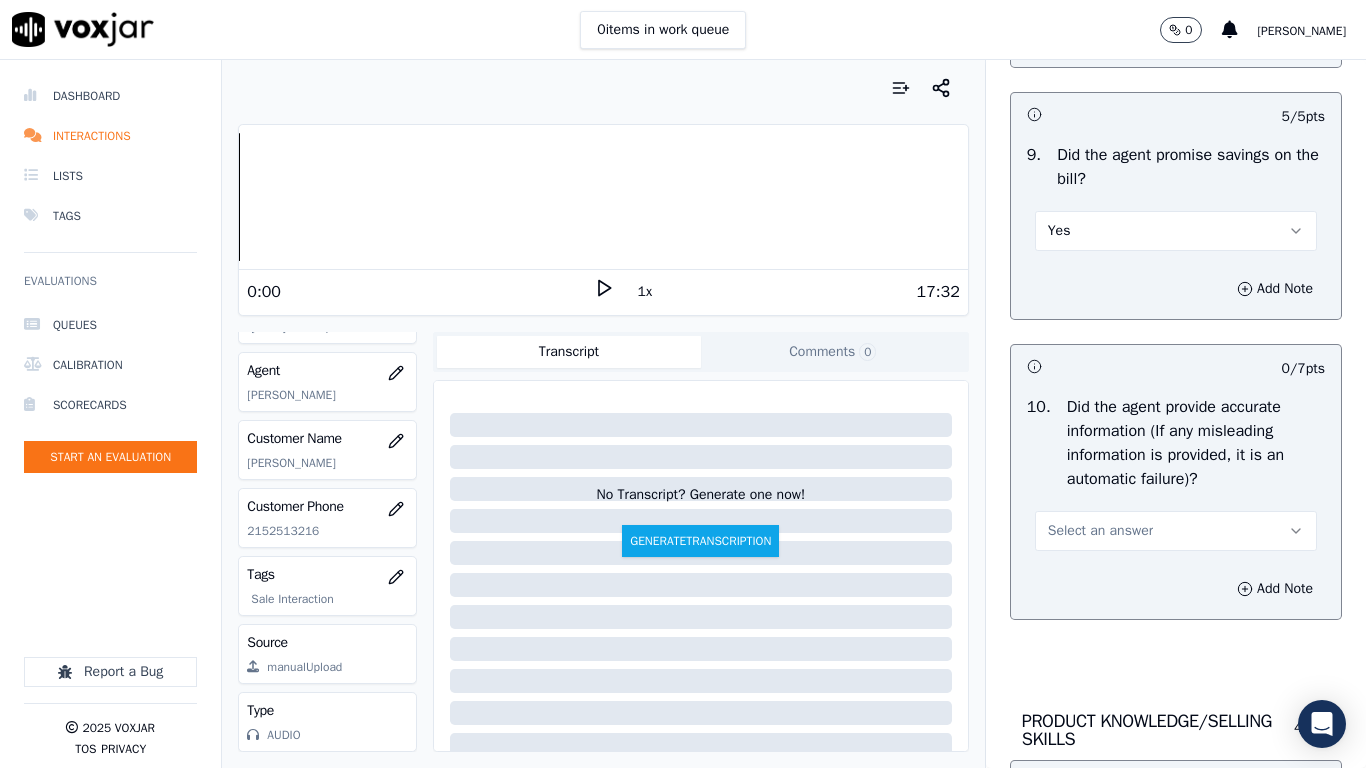 click on "Select an answer" at bounding box center [1176, 531] 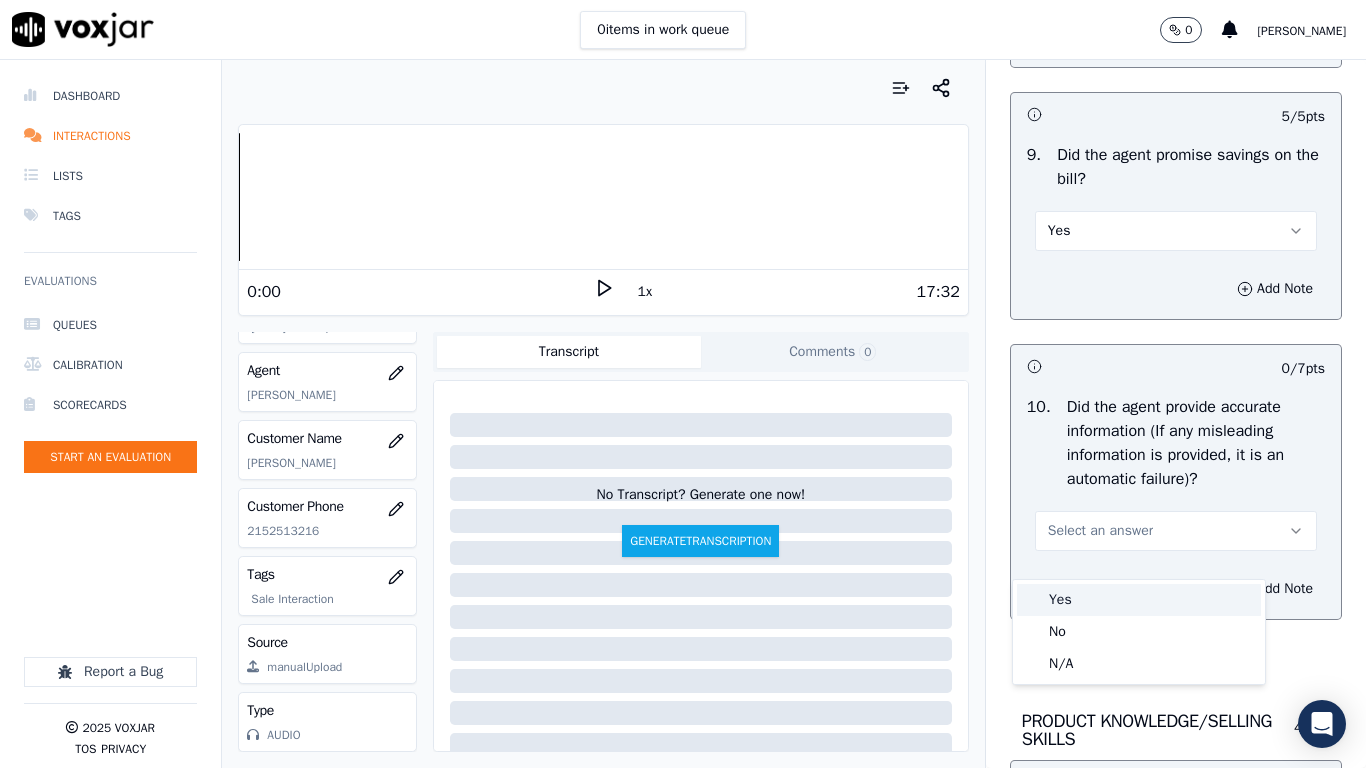 click on "Yes" at bounding box center (1139, 600) 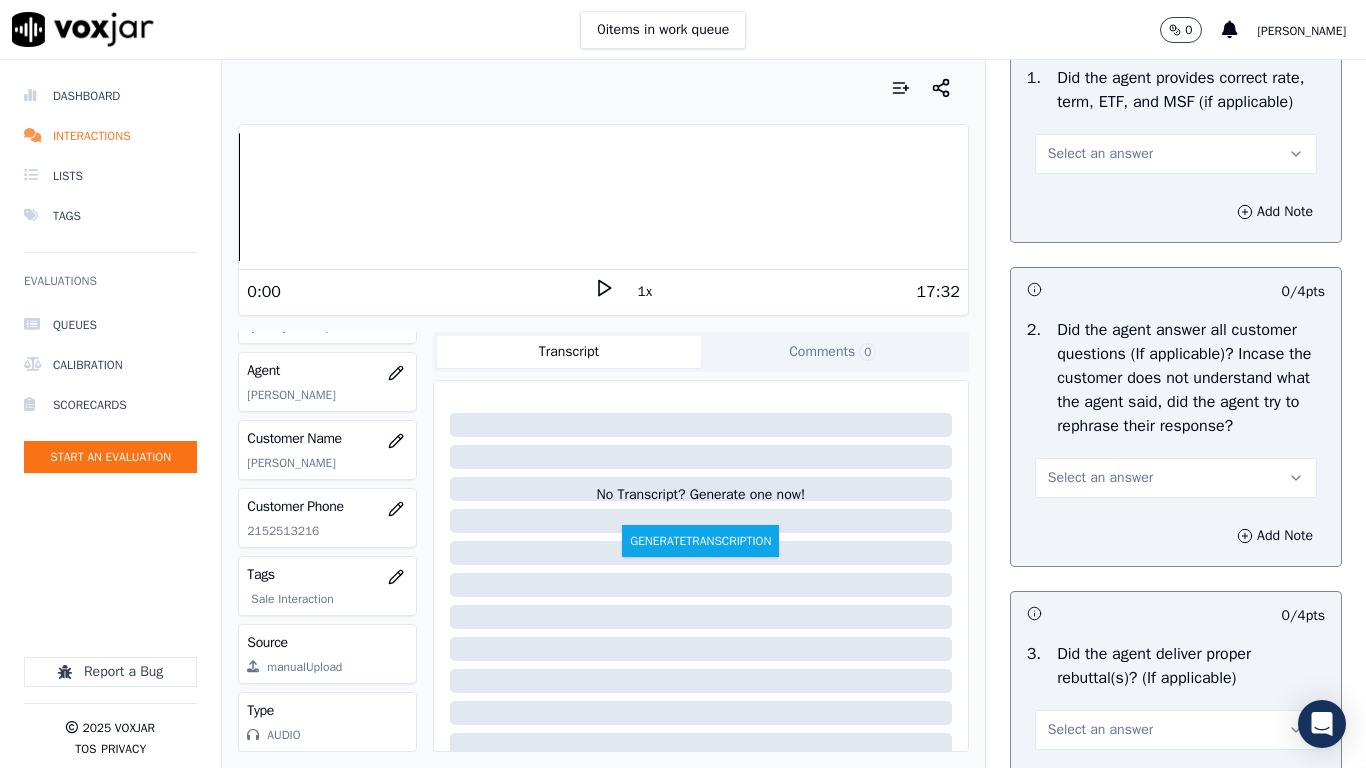 scroll, scrollTop: 3100, scrollLeft: 0, axis: vertical 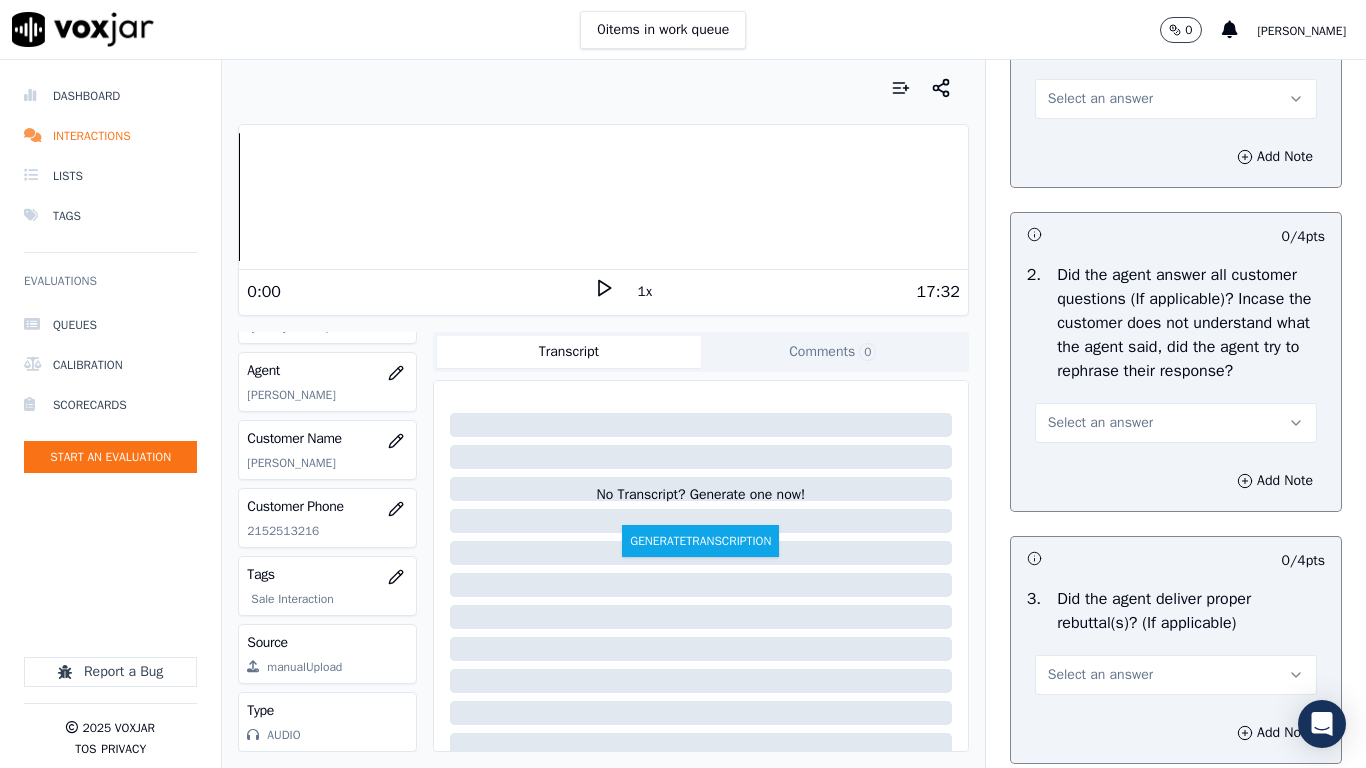 click on "Select an answer" at bounding box center (1176, 99) 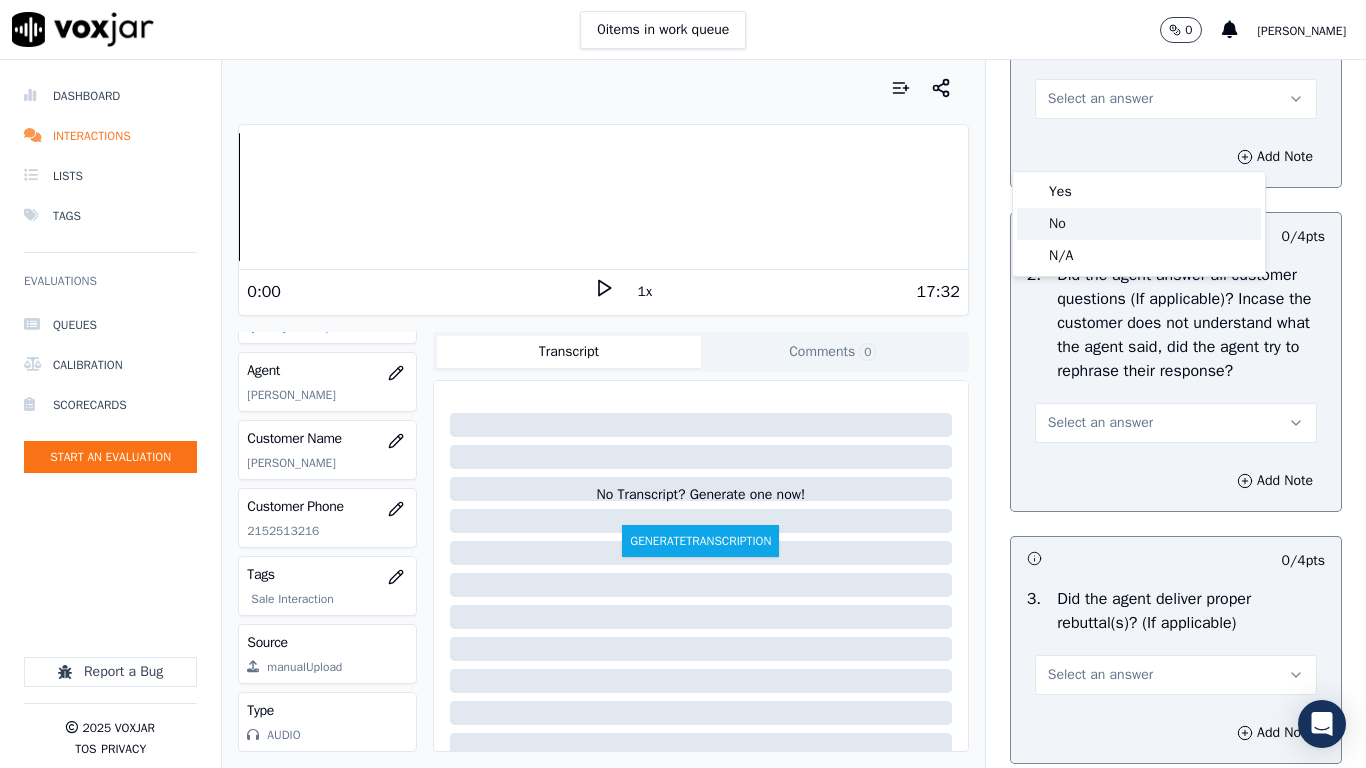 click on "No" 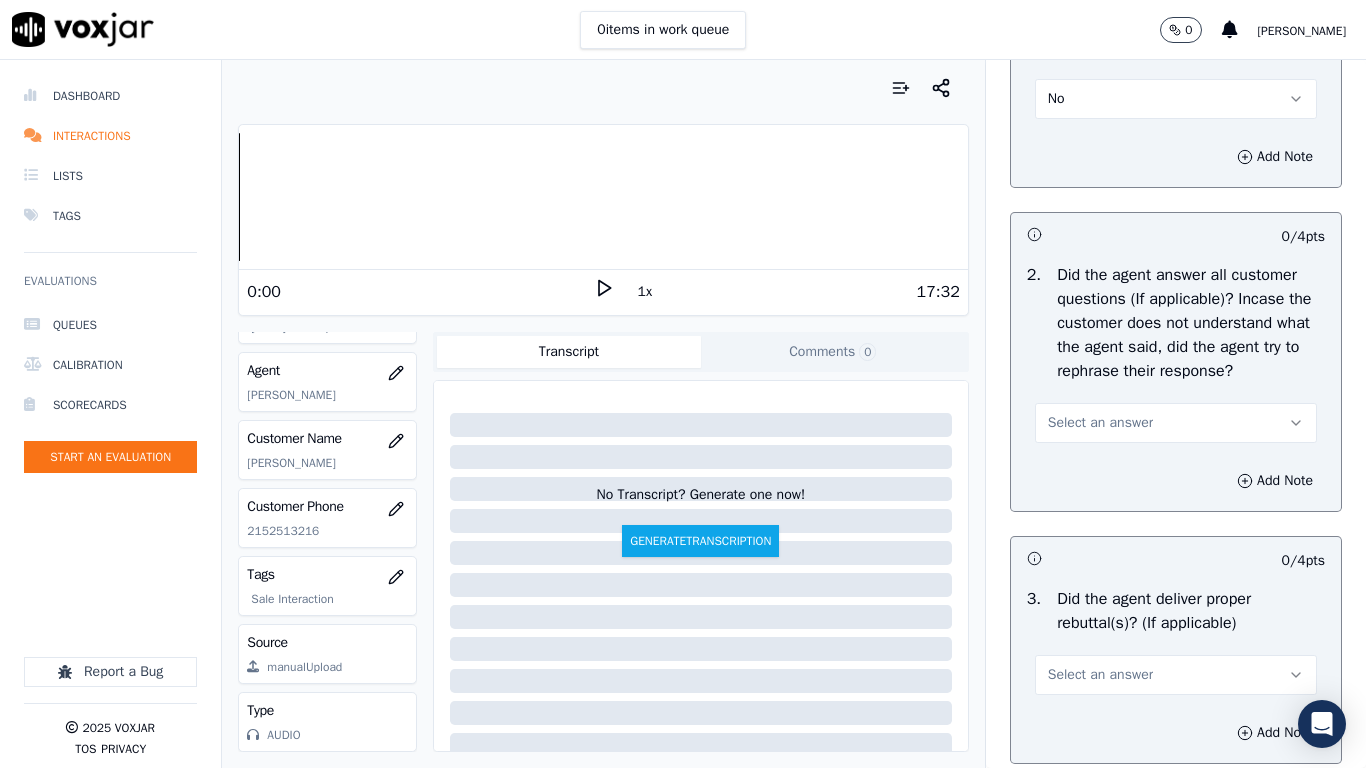 click on "No" at bounding box center (1176, 99) 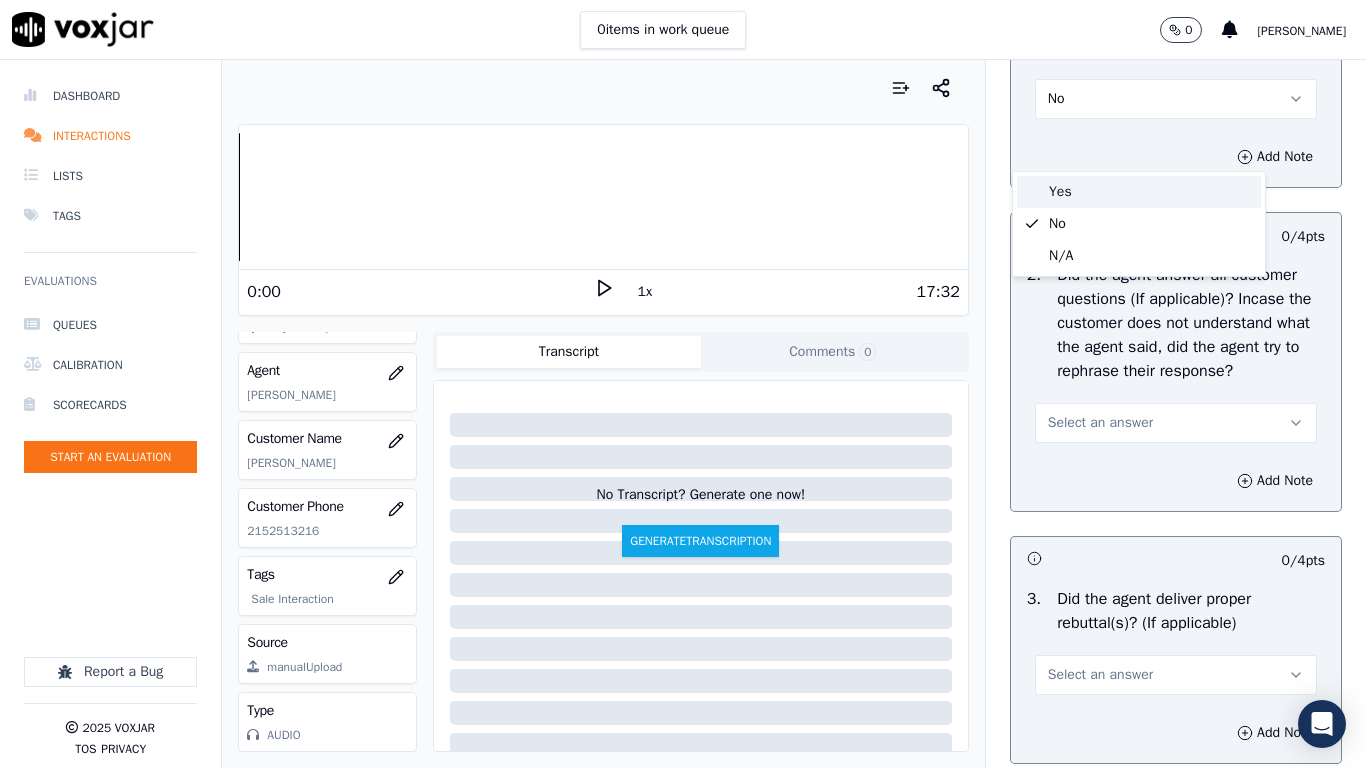 click on "Yes" at bounding box center (1139, 192) 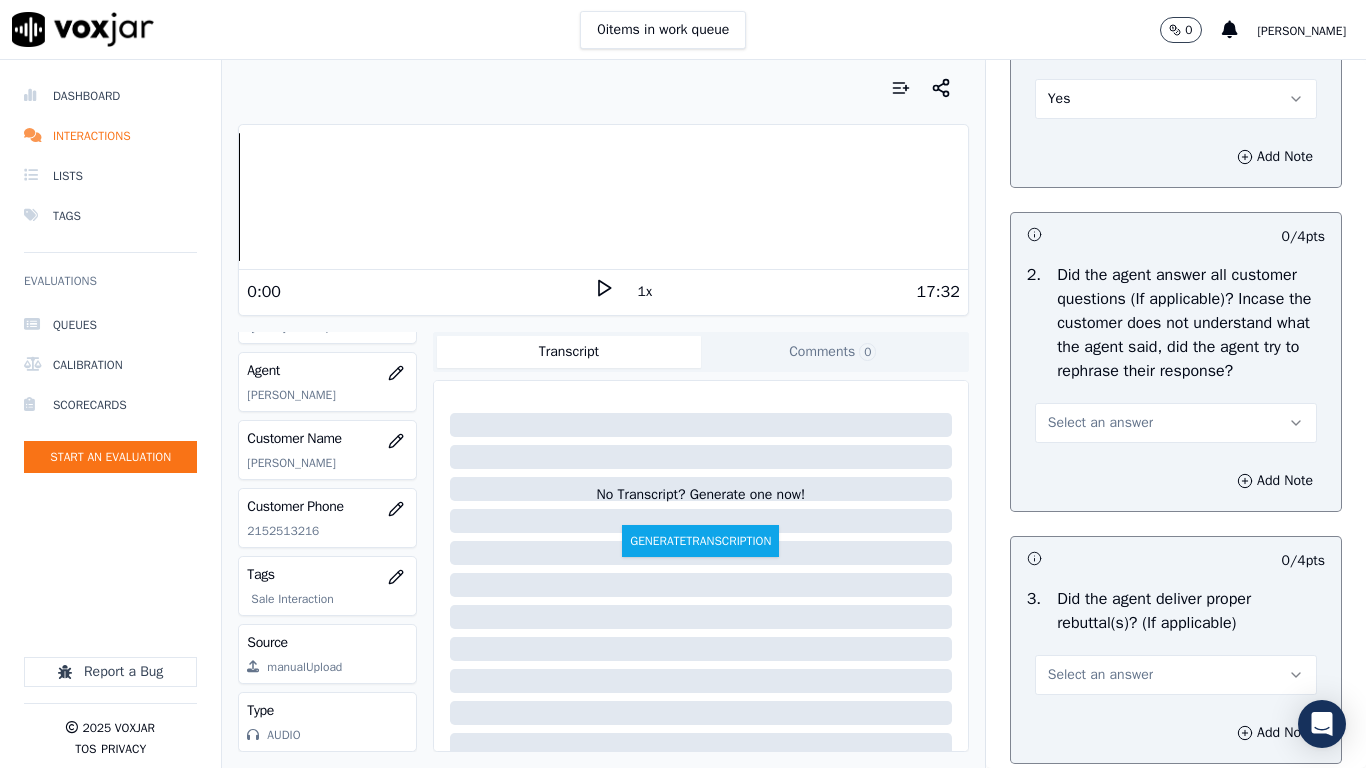 click on "Select an answer" at bounding box center (1176, 423) 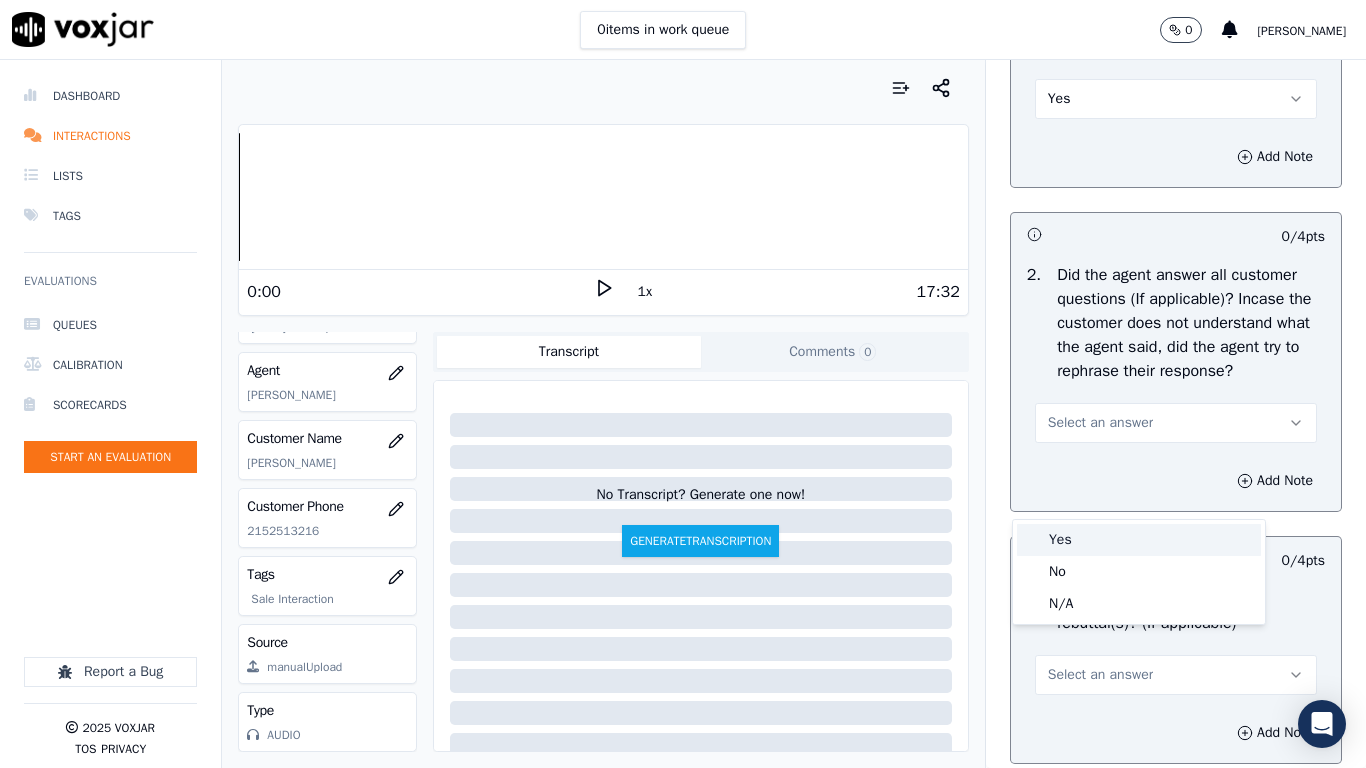 click on "Yes" at bounding box center (1139, 540) 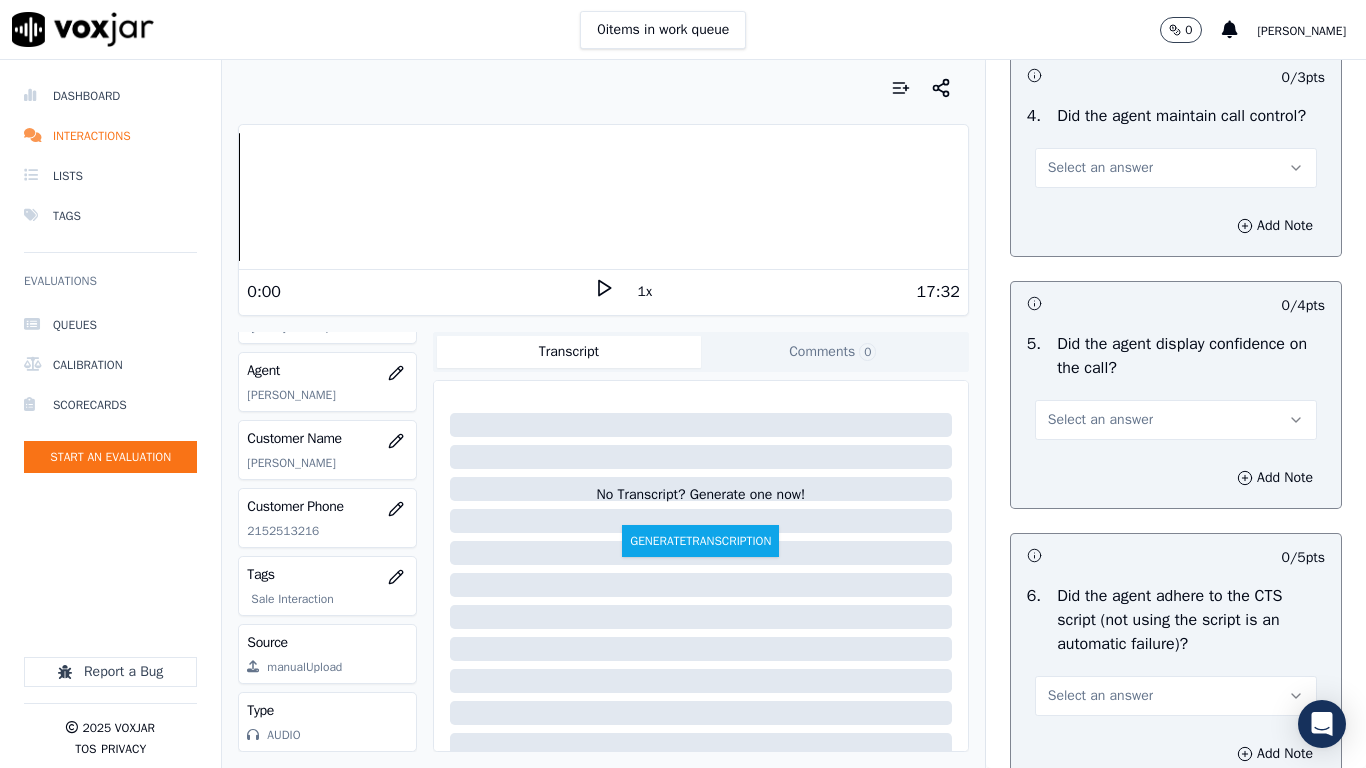 scroll, scrollTop: 3800, scrollLeft: 0, axis: vertical 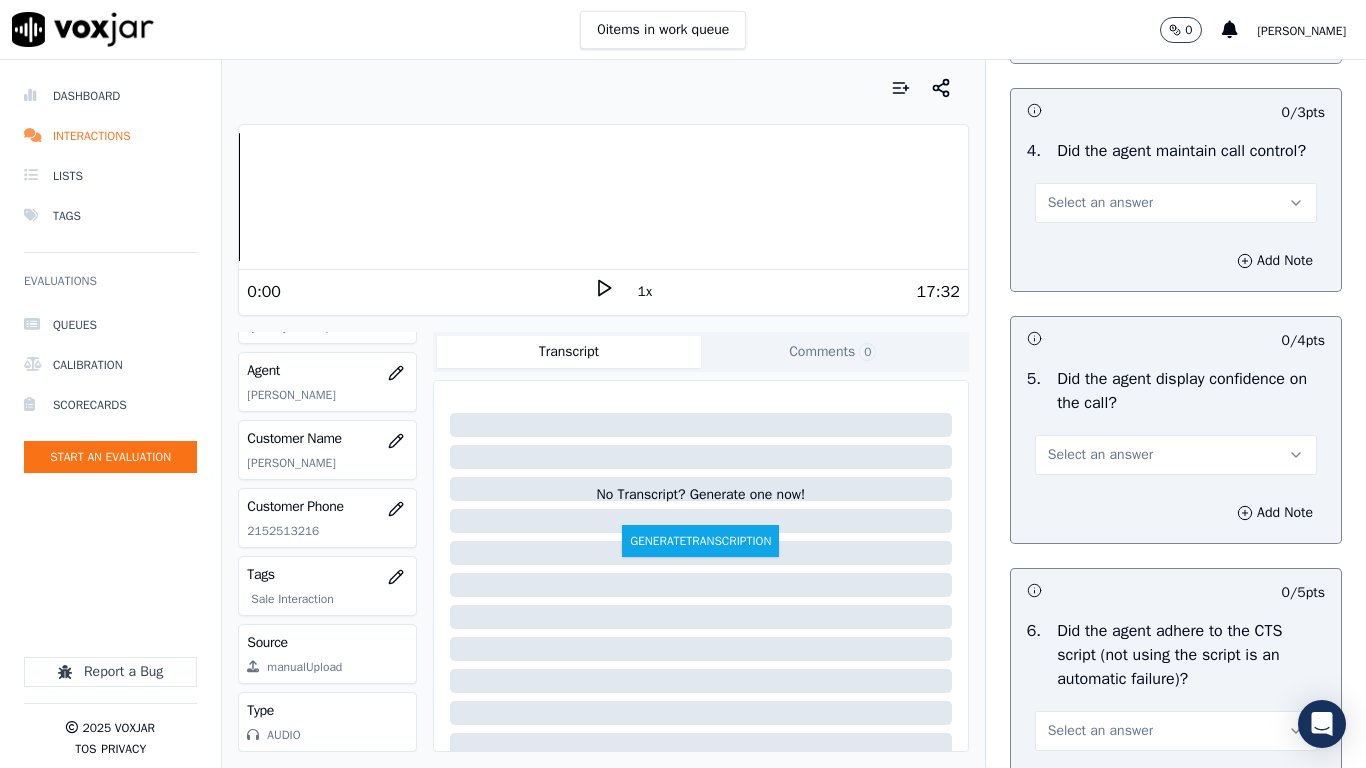 click on "Select an answer" at bounding box center (1176, -25) 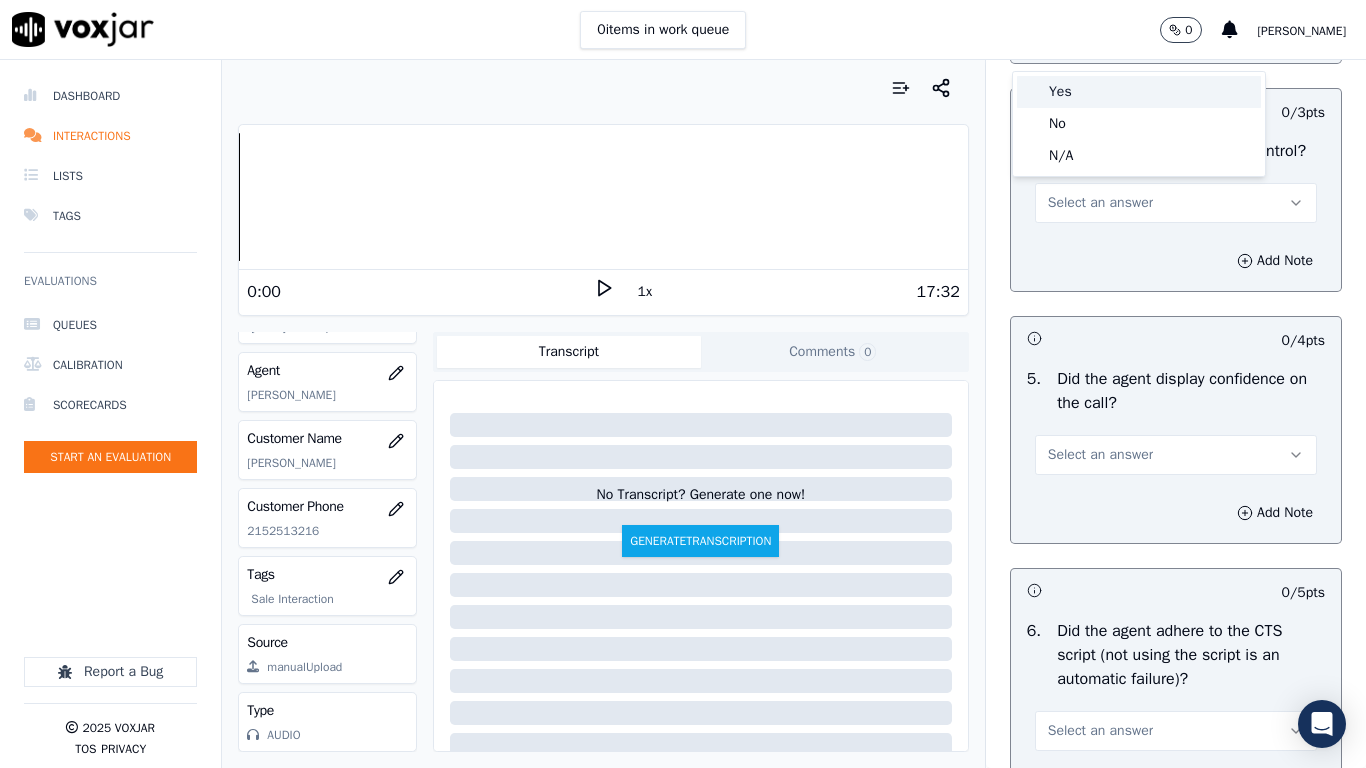 click on "Yes" at bounding box center [1139, 92] 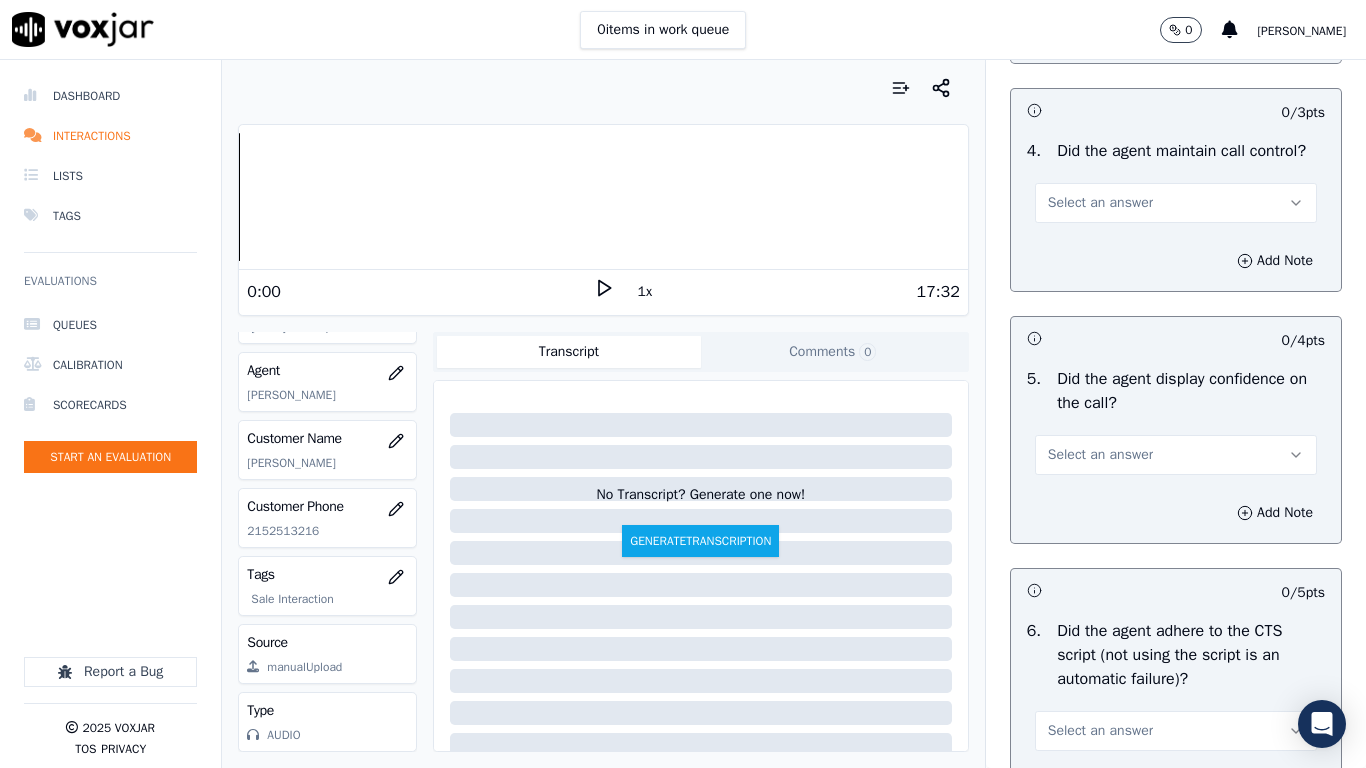 click on "Select an answer" at bounding box center (1176, 203) 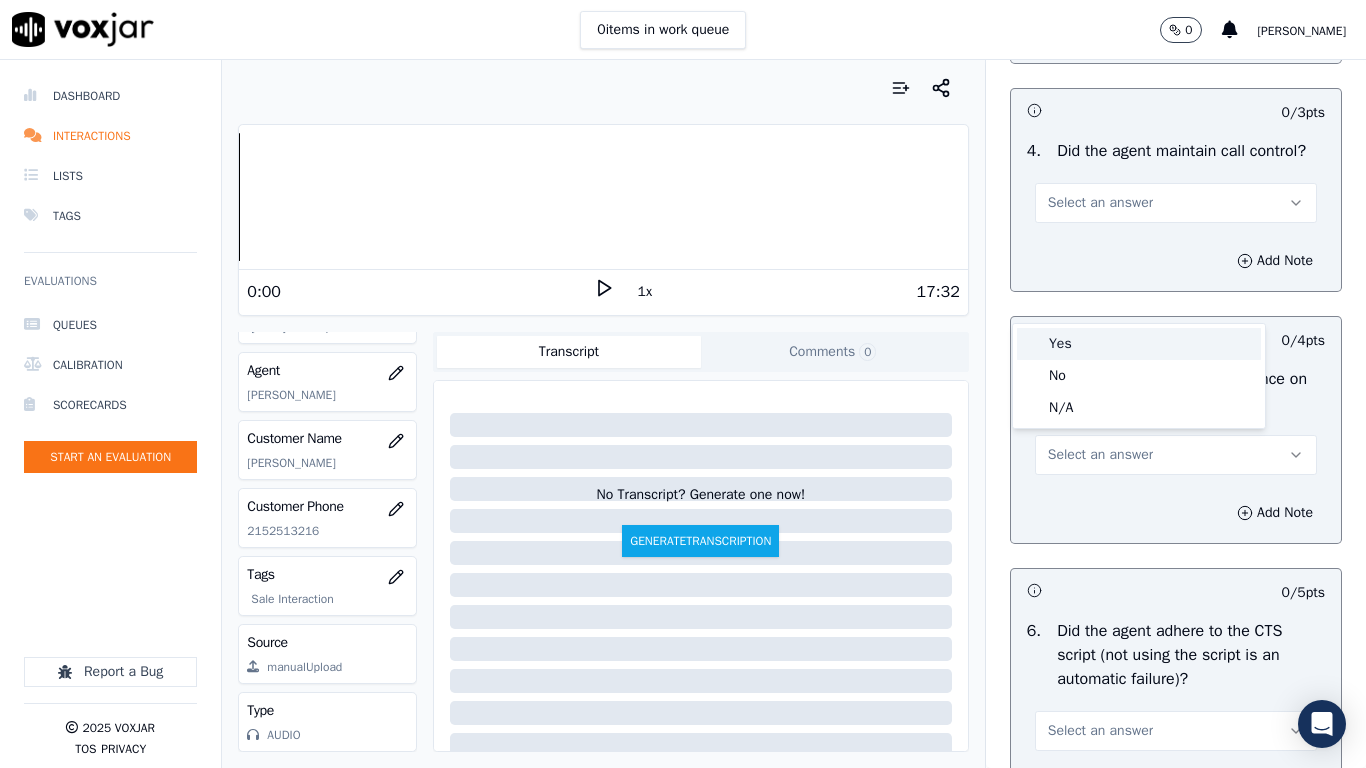 drag, startPoint x: 1127, startPoint y: 348, endPoint x: 1129, endPoint y: 377, distance: 29.068884 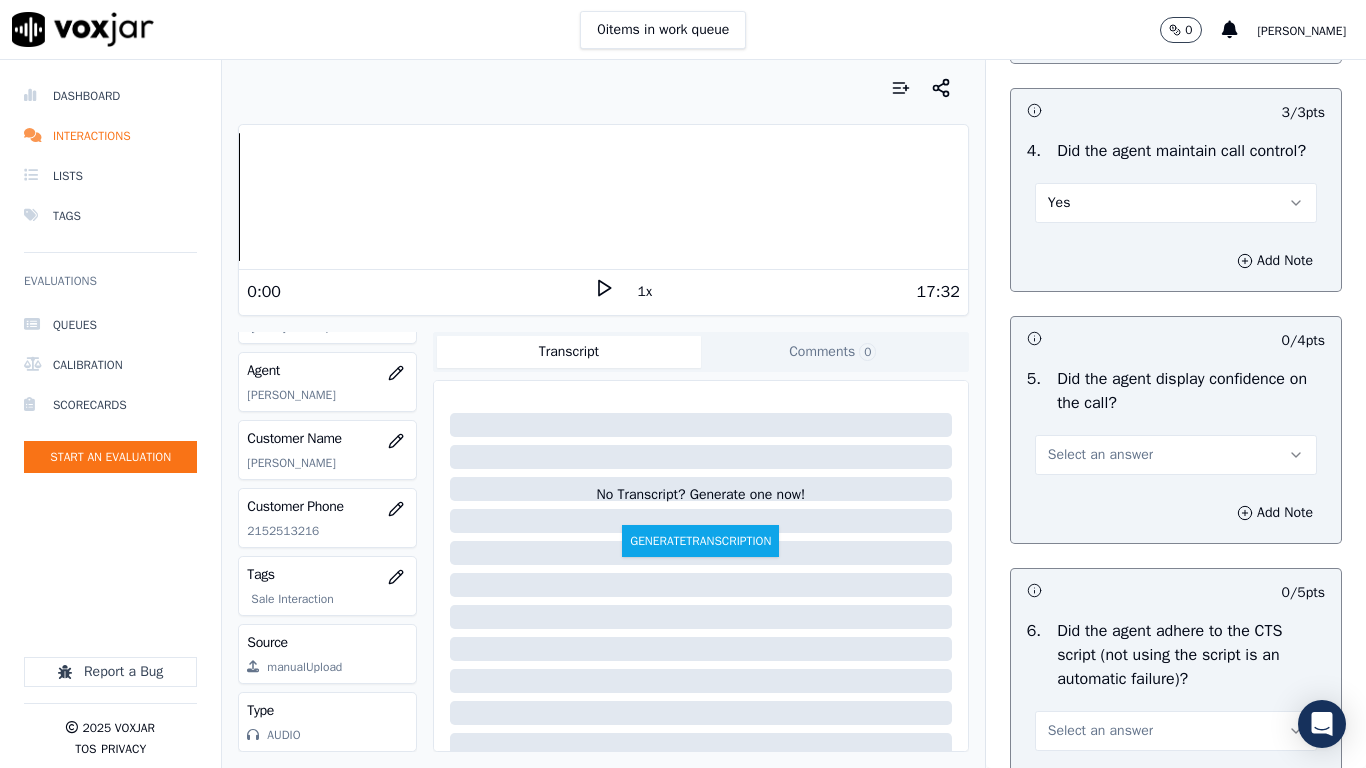 click on "Select an answer" at bounding box center (1100, 455) 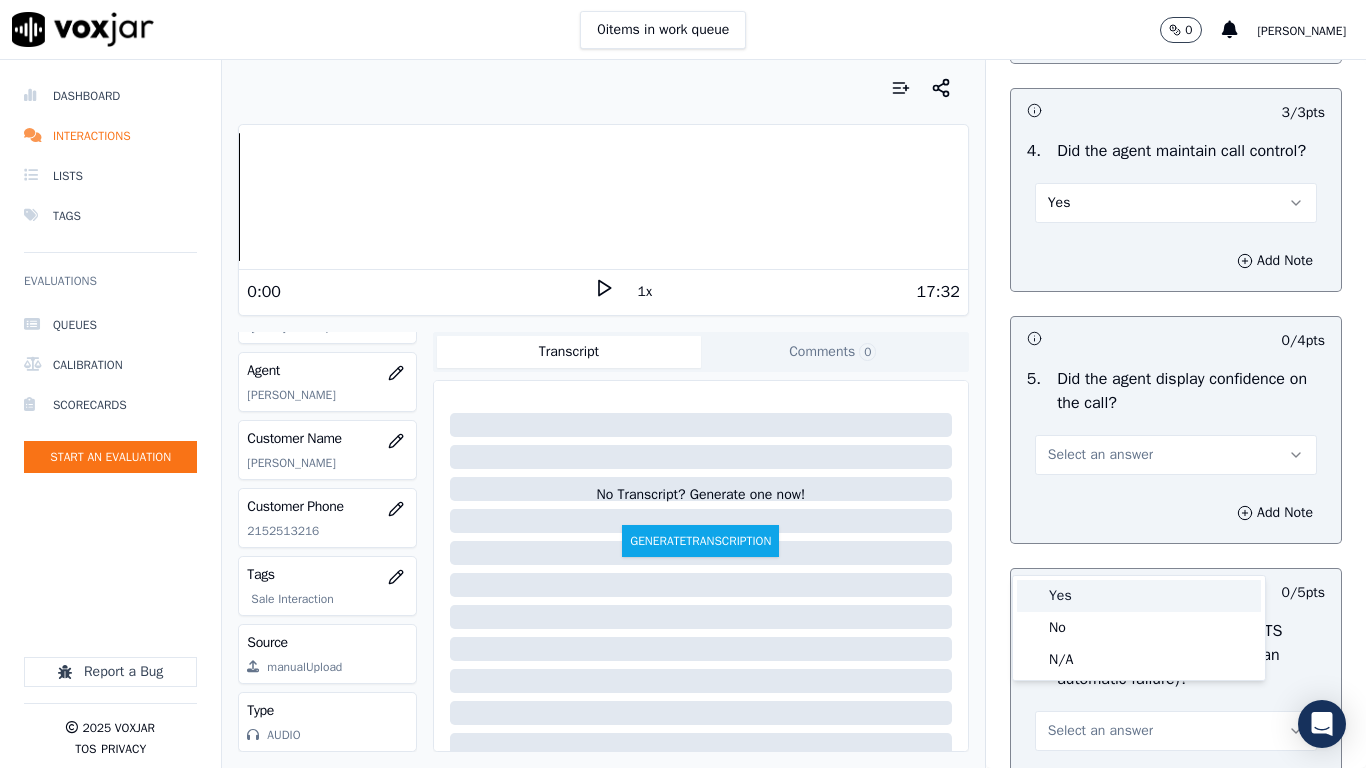 click on "Yes" at bounding box center [1139, 596] 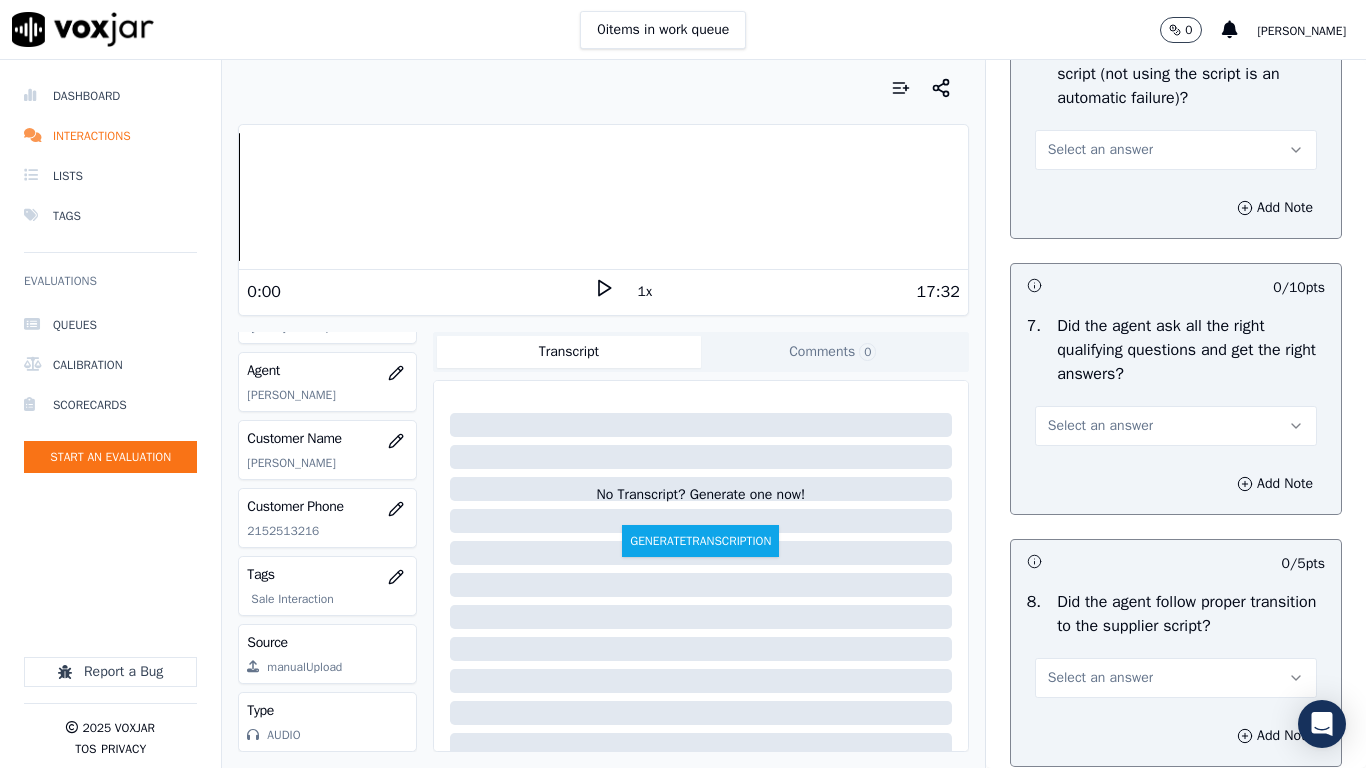 scroll, scrollTop: 4500, scrollLeft: 0, axis: vertical 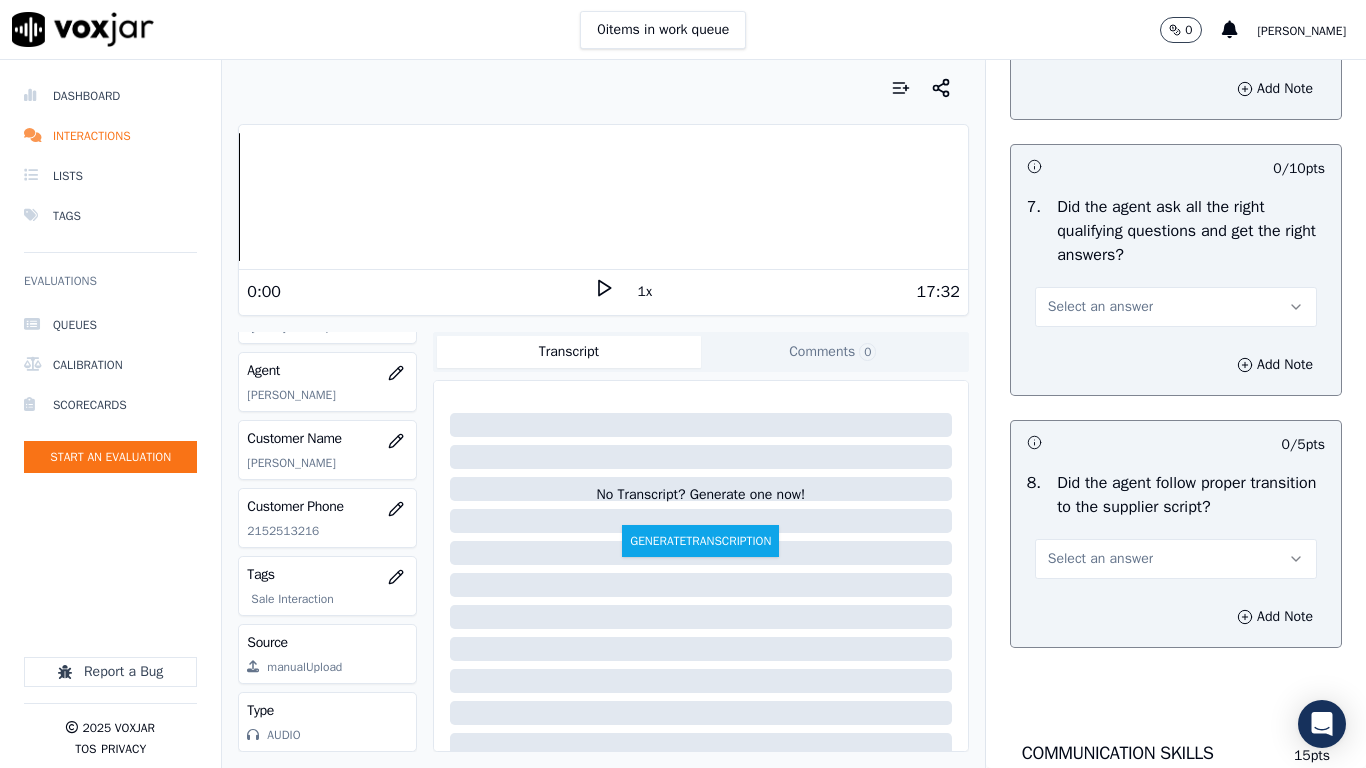 click on "Select an answer" at bounding box center [1176, 29] 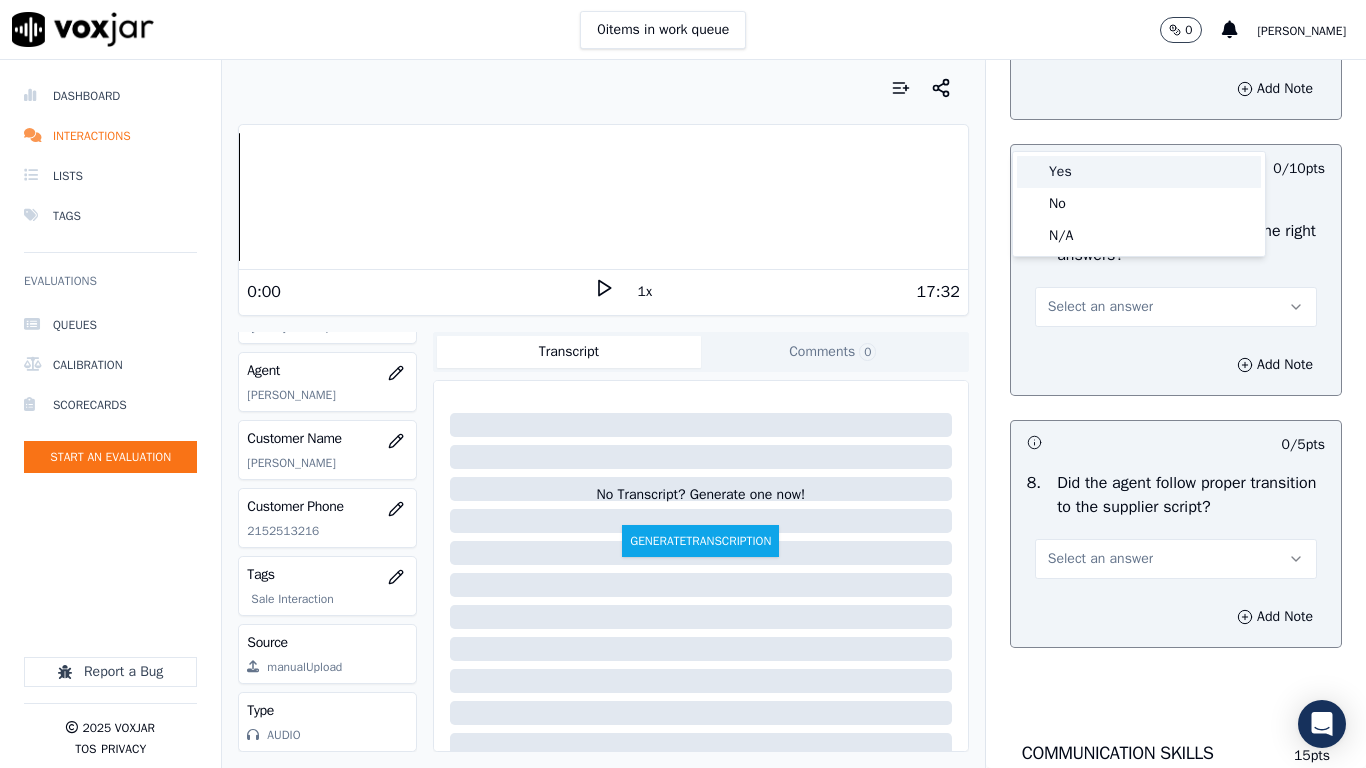 click on "Yes" at bounding box center [1139, 172] 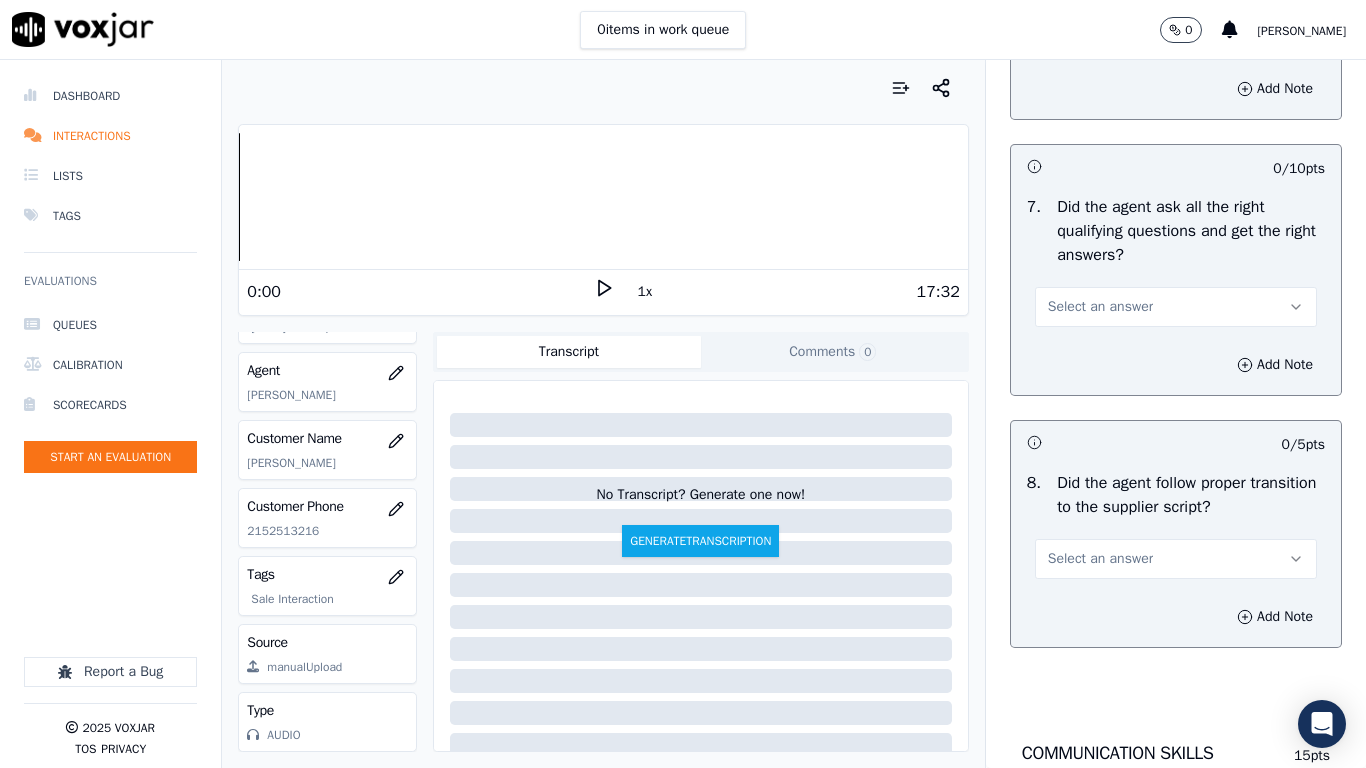 click on "Select an answer" at bounding box center [1176, 307] 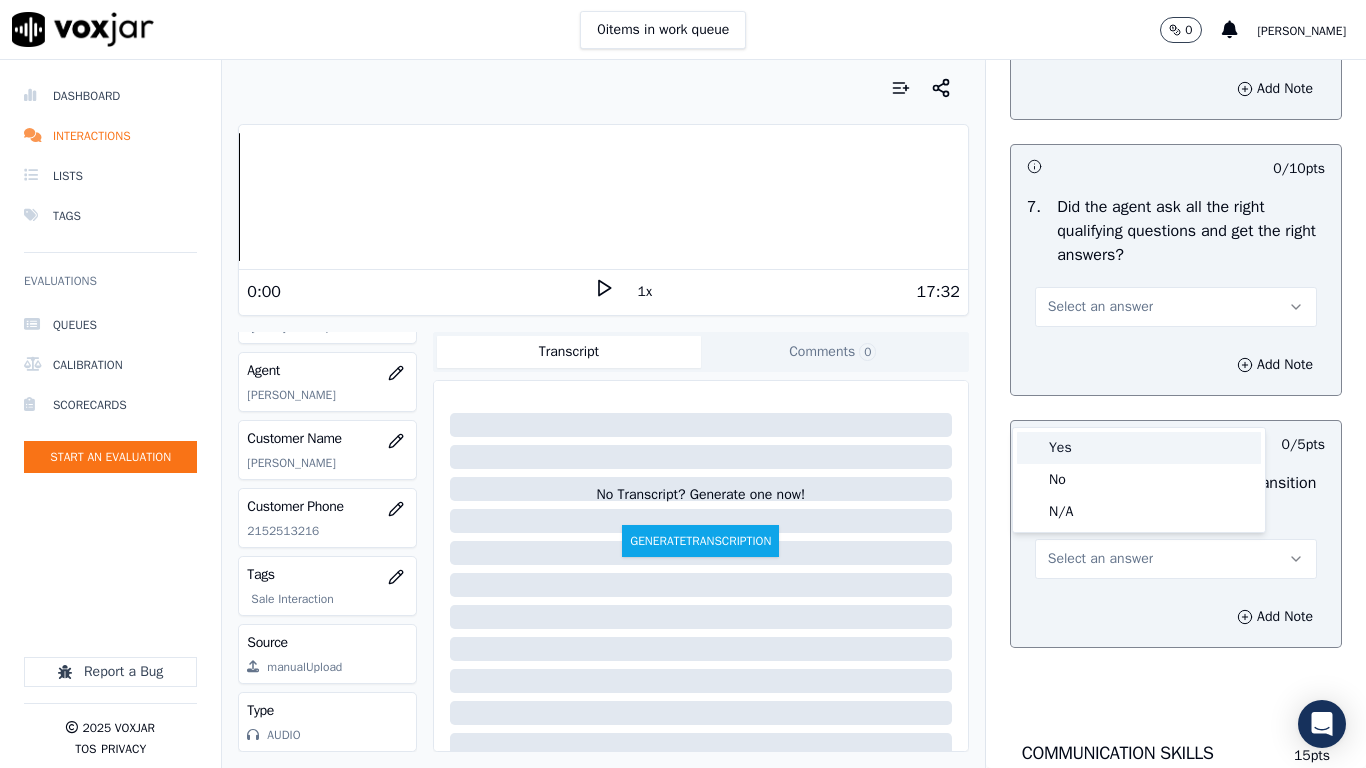 click on "Yes" at bounding box center [1139, 448] 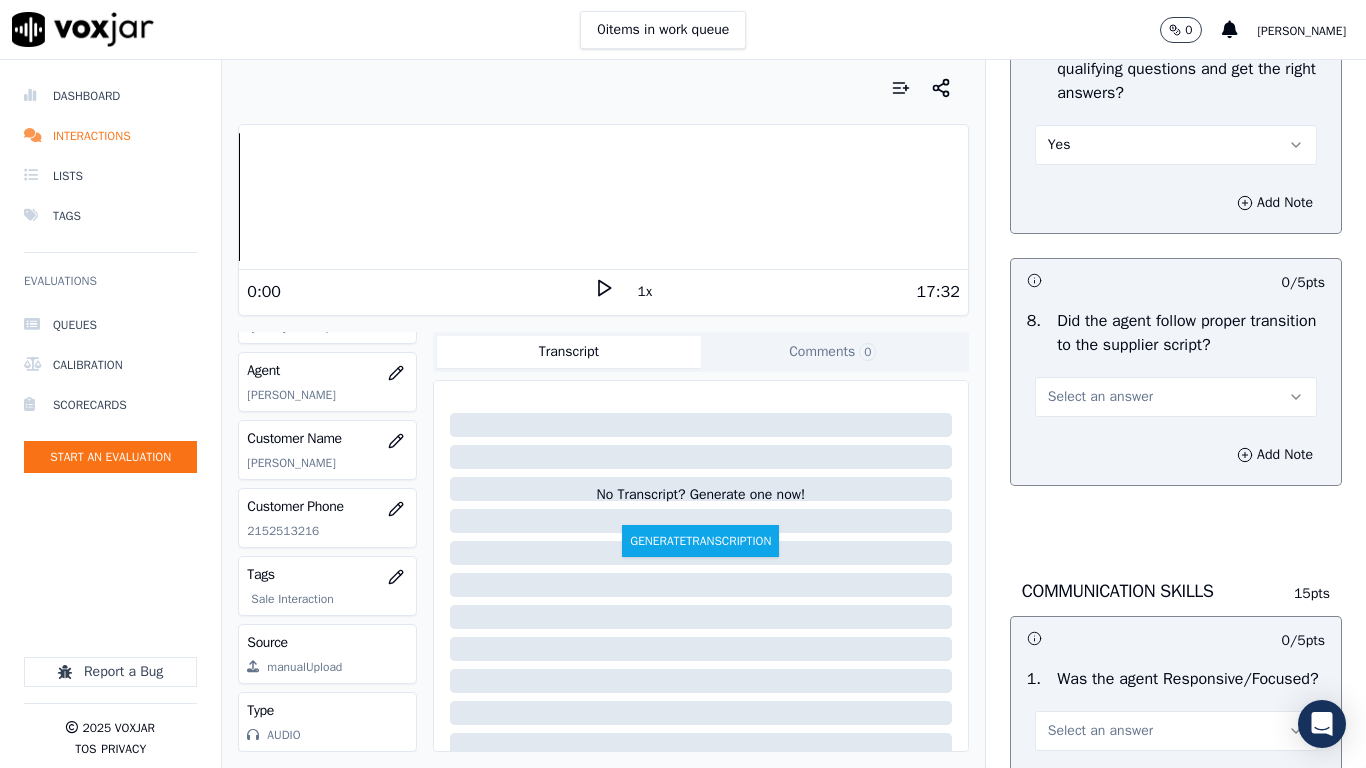 scroll, scrollTop: 4900, scrollLeft: 0, axis: vertical 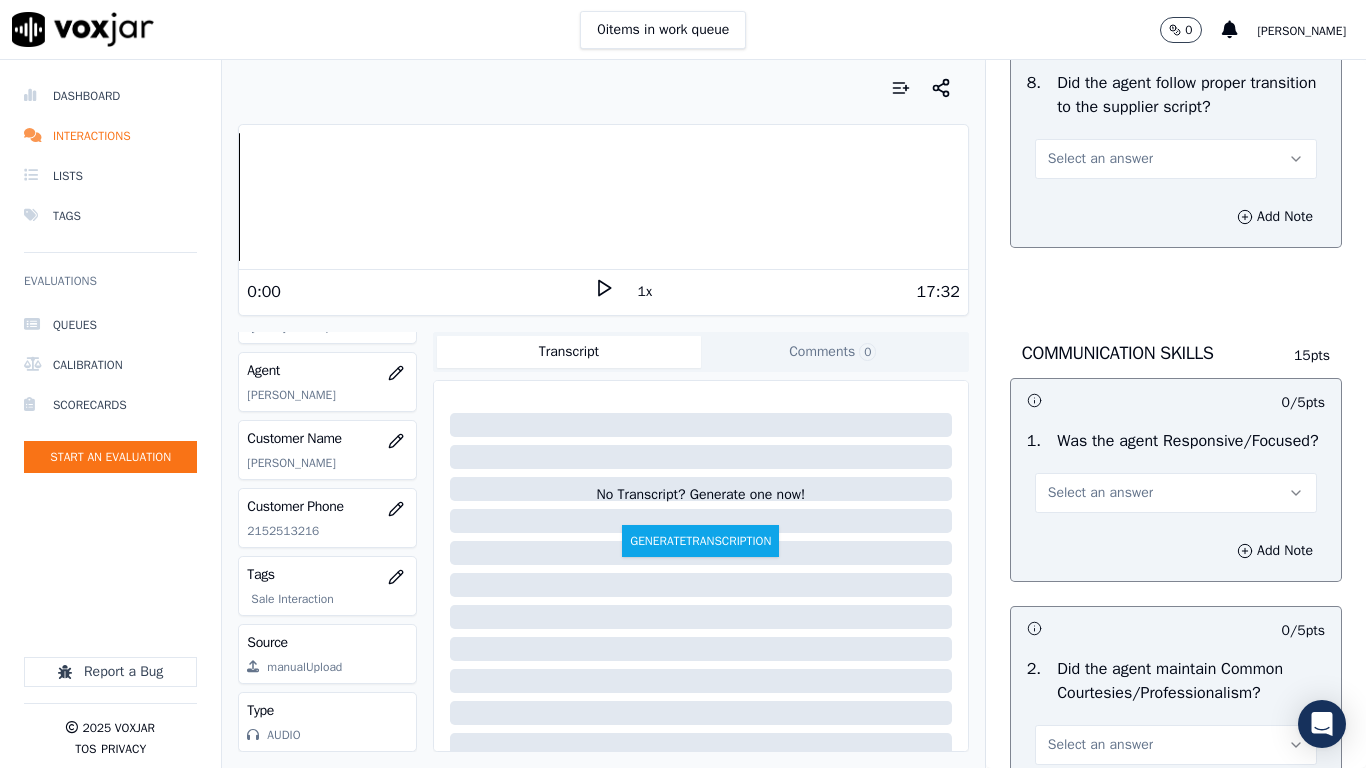 click on "Select an answer" at bounding box center (1100, 159) 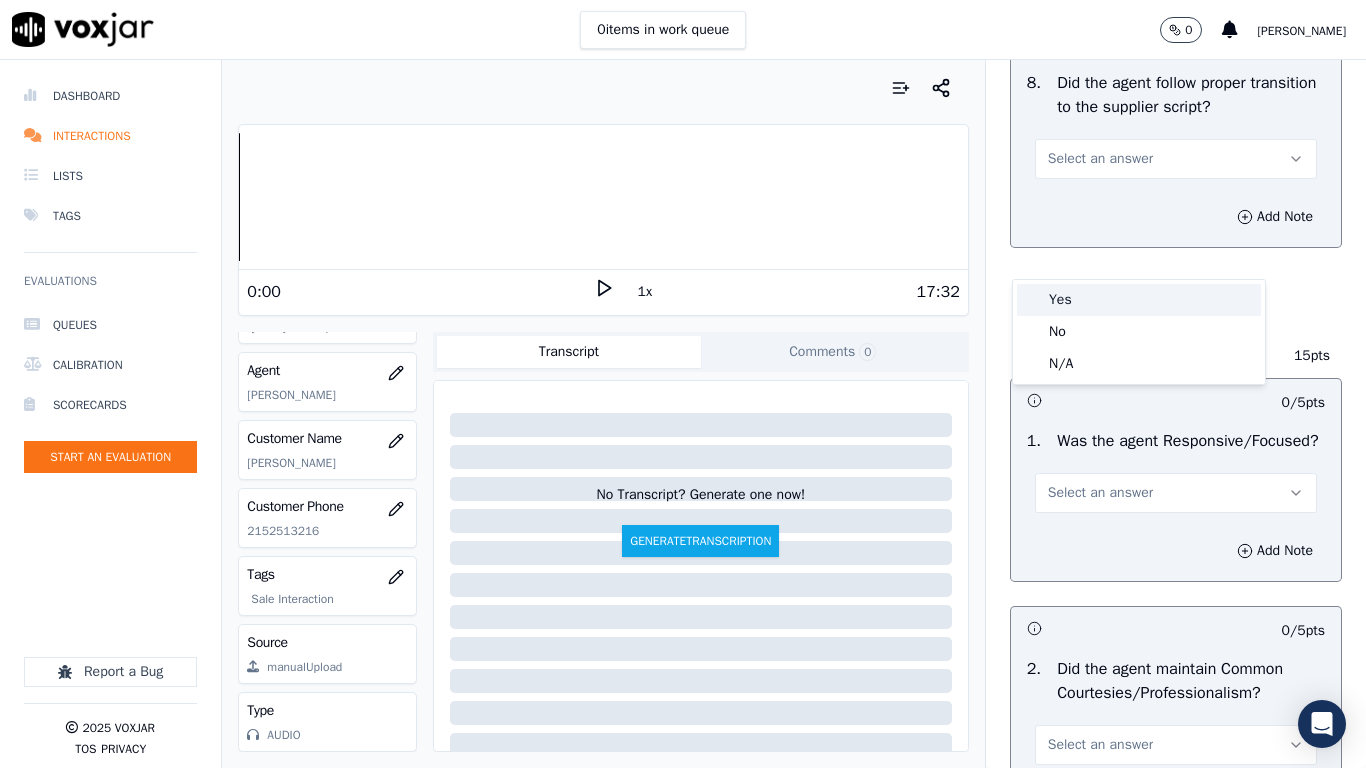 drag, startPoint x: 1091, startPoint y: 304, endPoint x: 1118, endPoint y: 366, distance: 67.62396 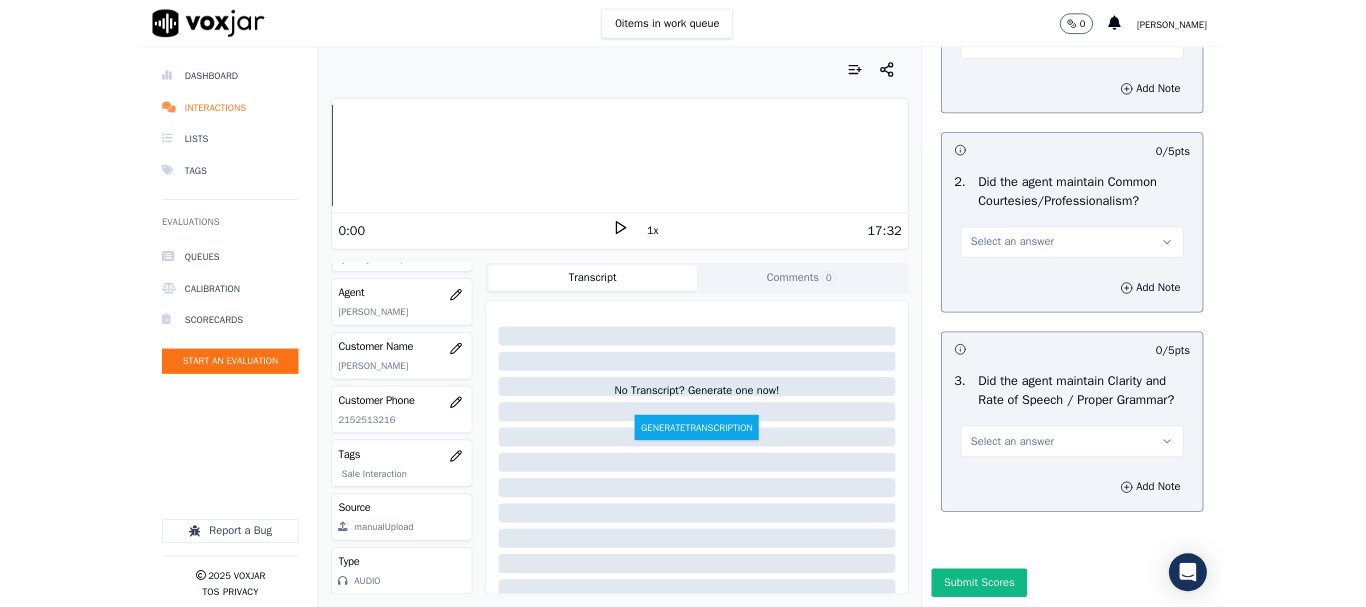 scroll, scrollTop: 5400, scrollLeft: 0, axis: vertical 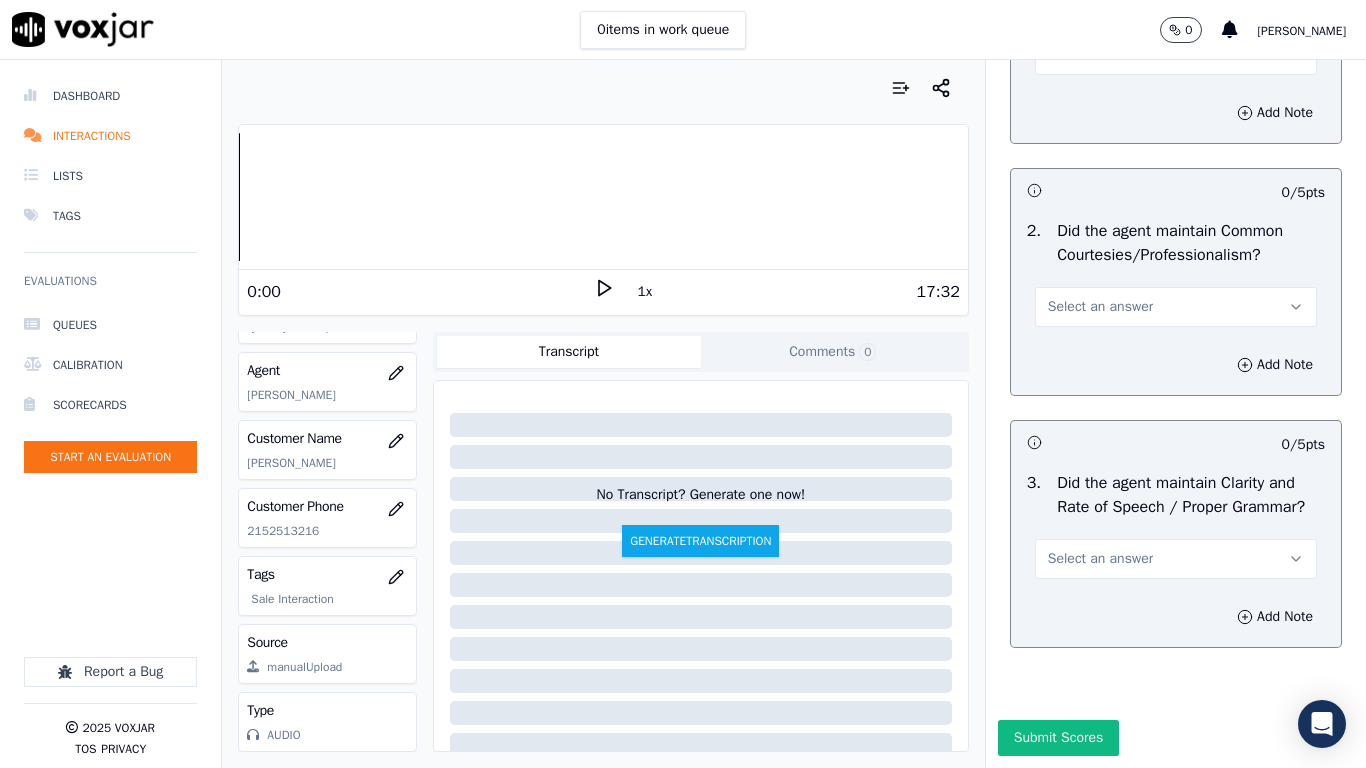 click on "Select an answer" at bounding box center [1100, 55] 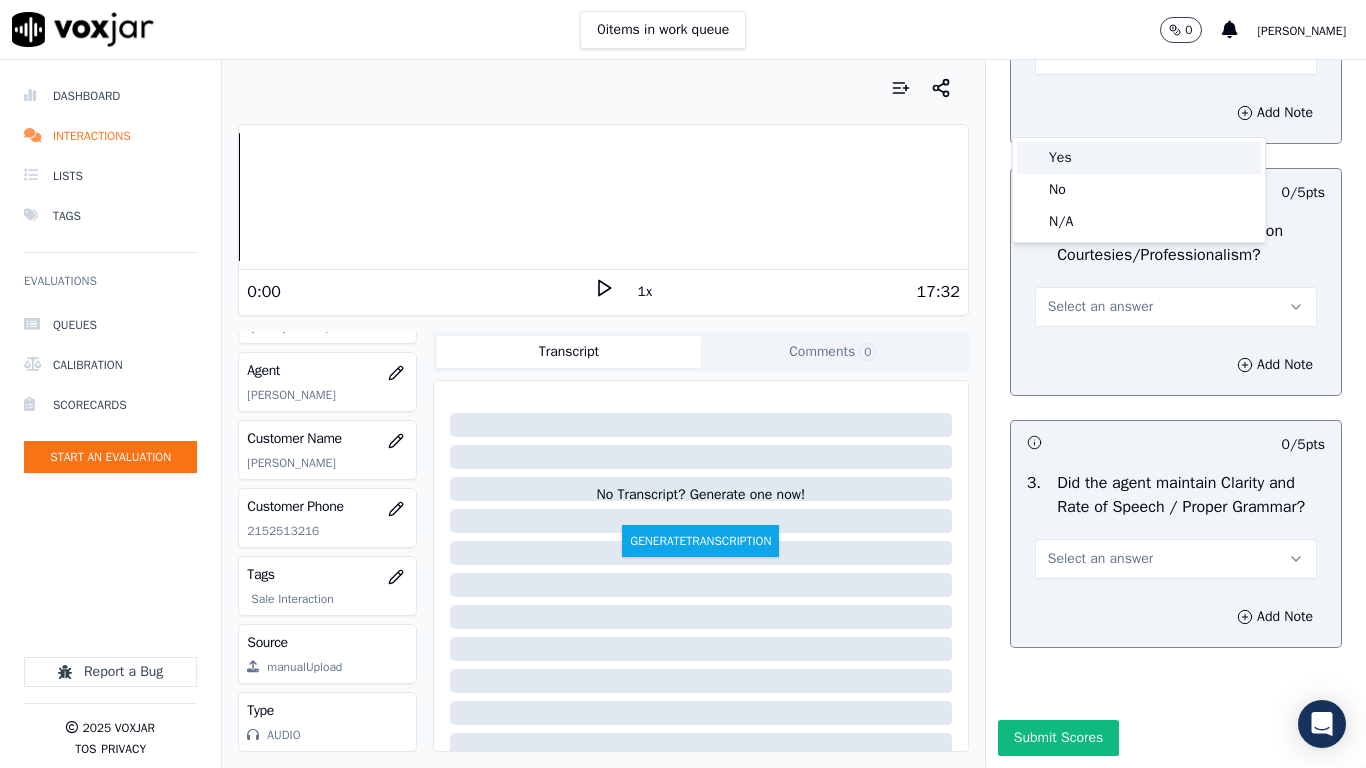 click on "Yes" at bounding box center (1139, 158) 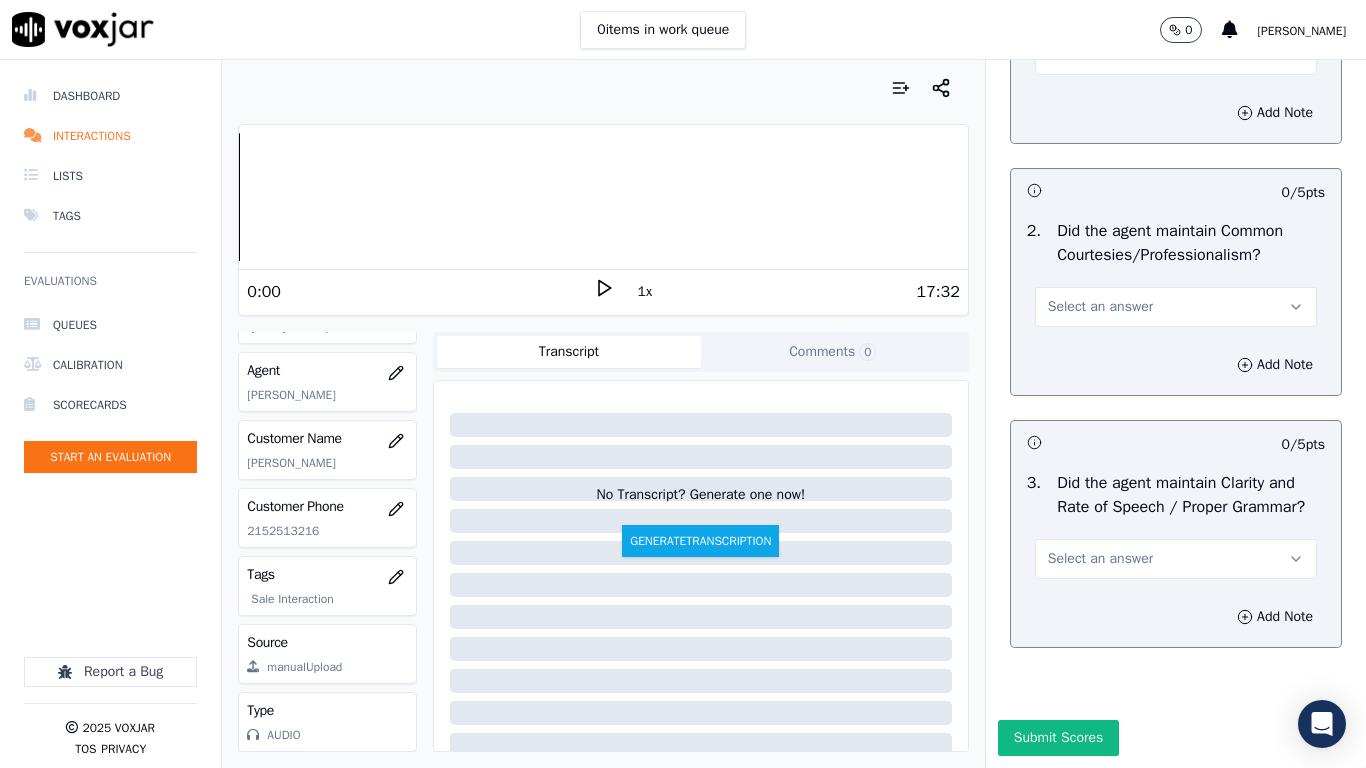 click on "Select an answer" at bounding box center (1176, 307) 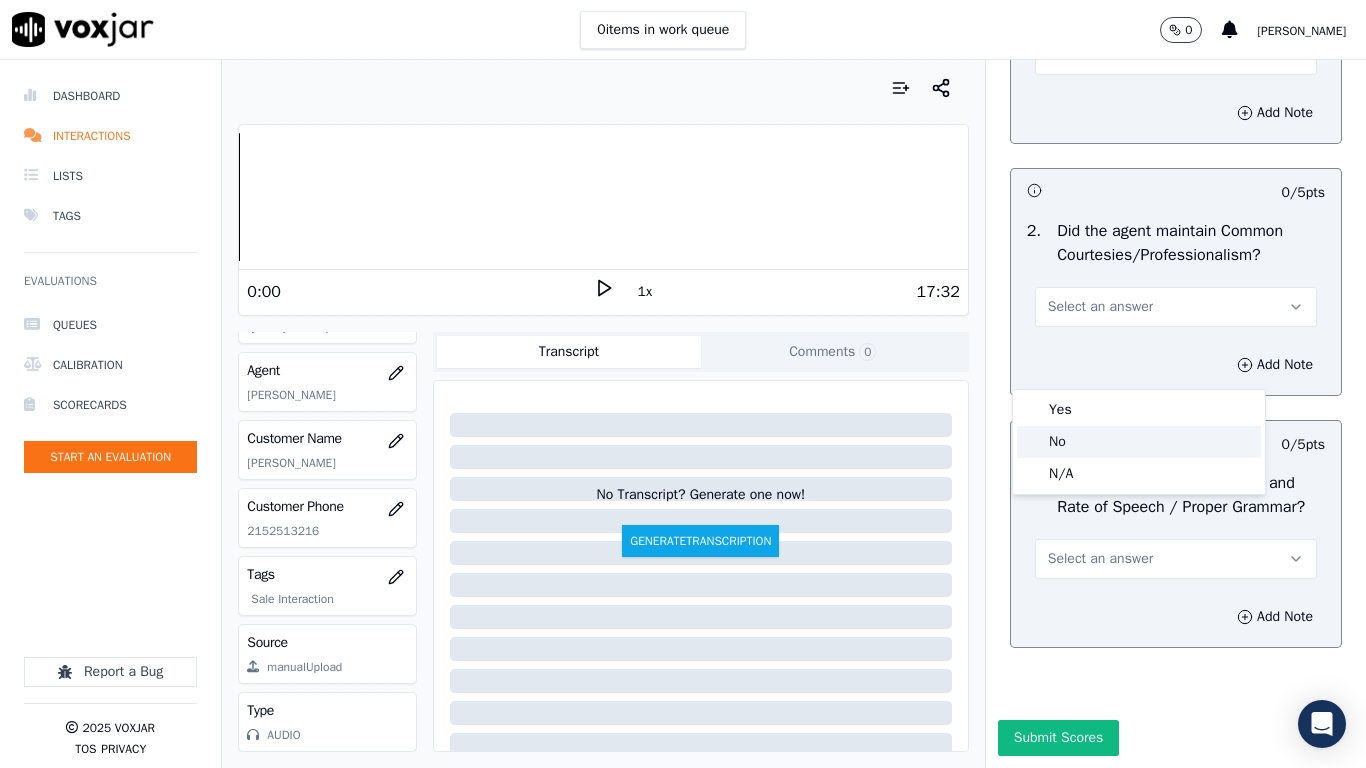 click on "No" 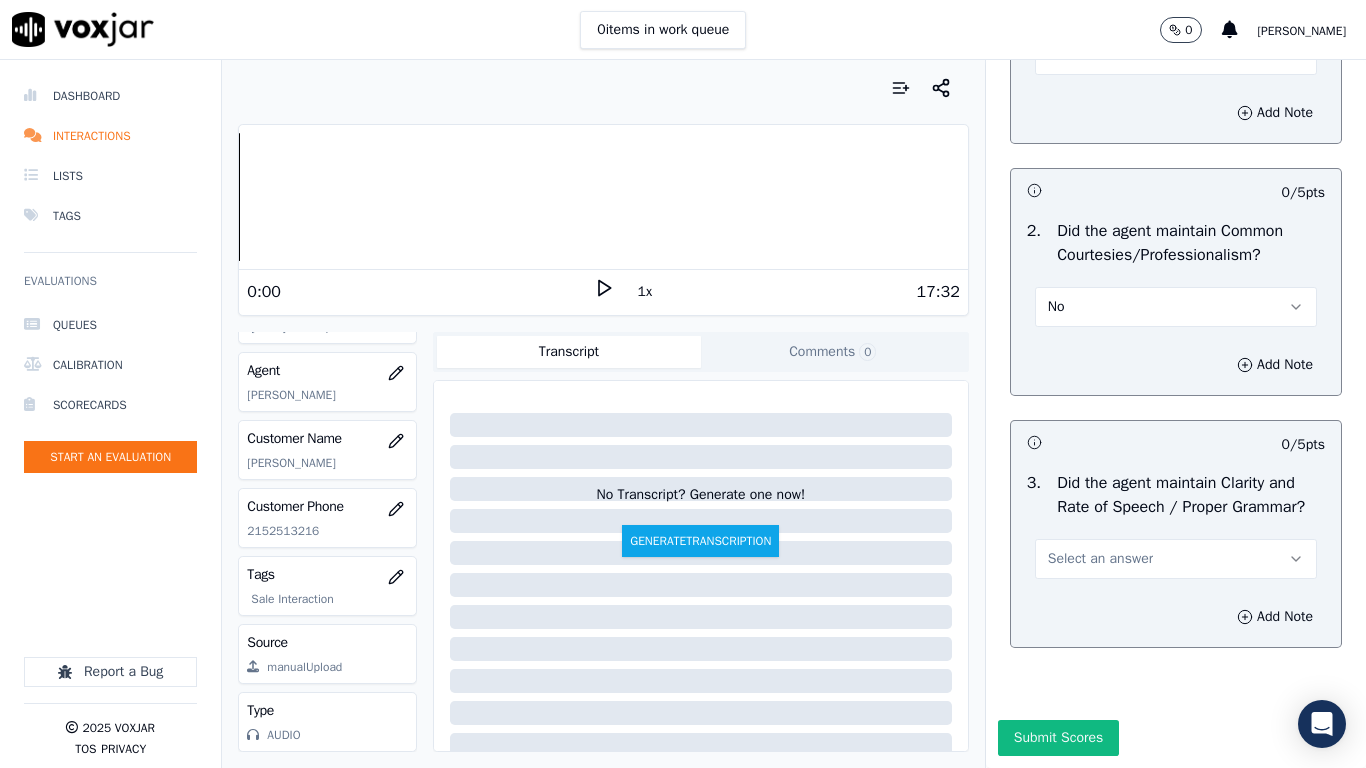 click on "No" at bounding box center [1176, 307] 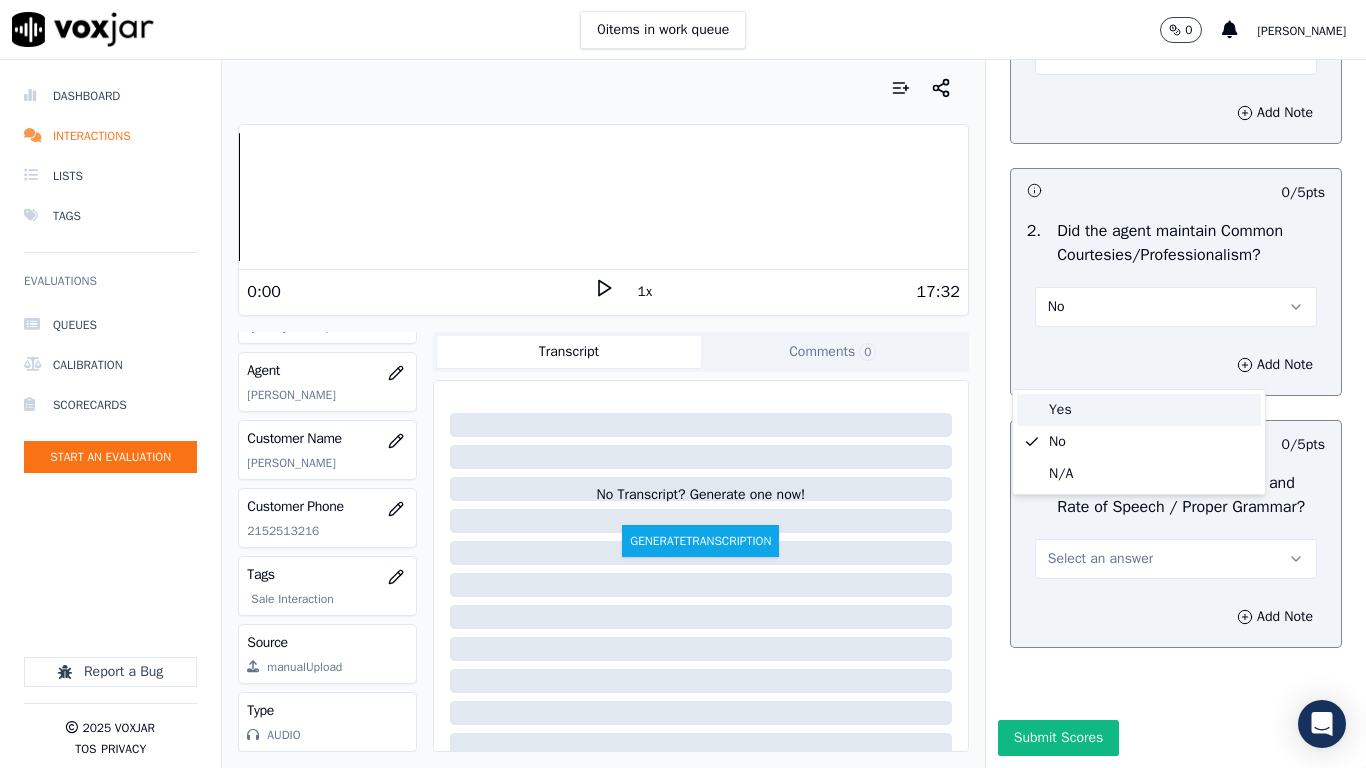 click on "Yes" at bounding box center [1139, 410] 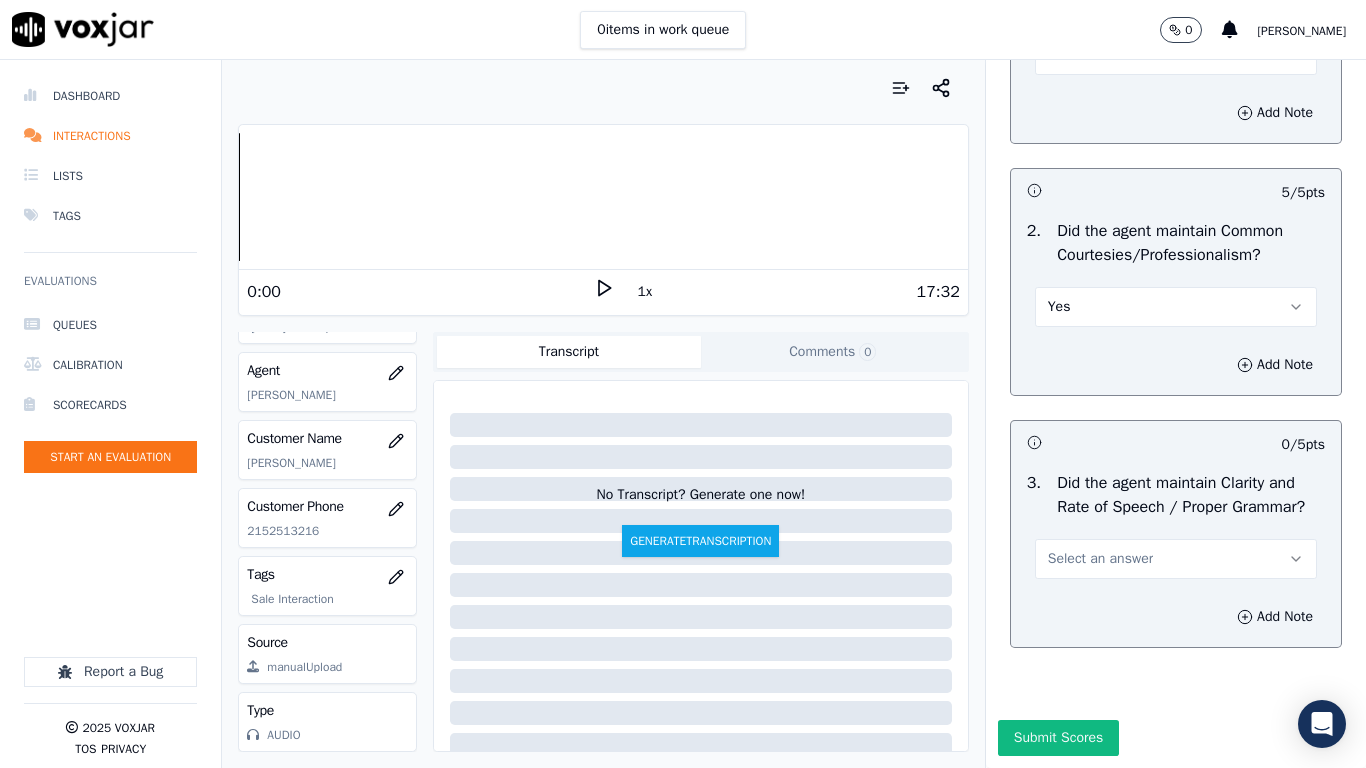 drag, startPoint x: 1134, startPoint y: 646, endPoint x: 1120, endPoint y: 647, distance: 14.035668 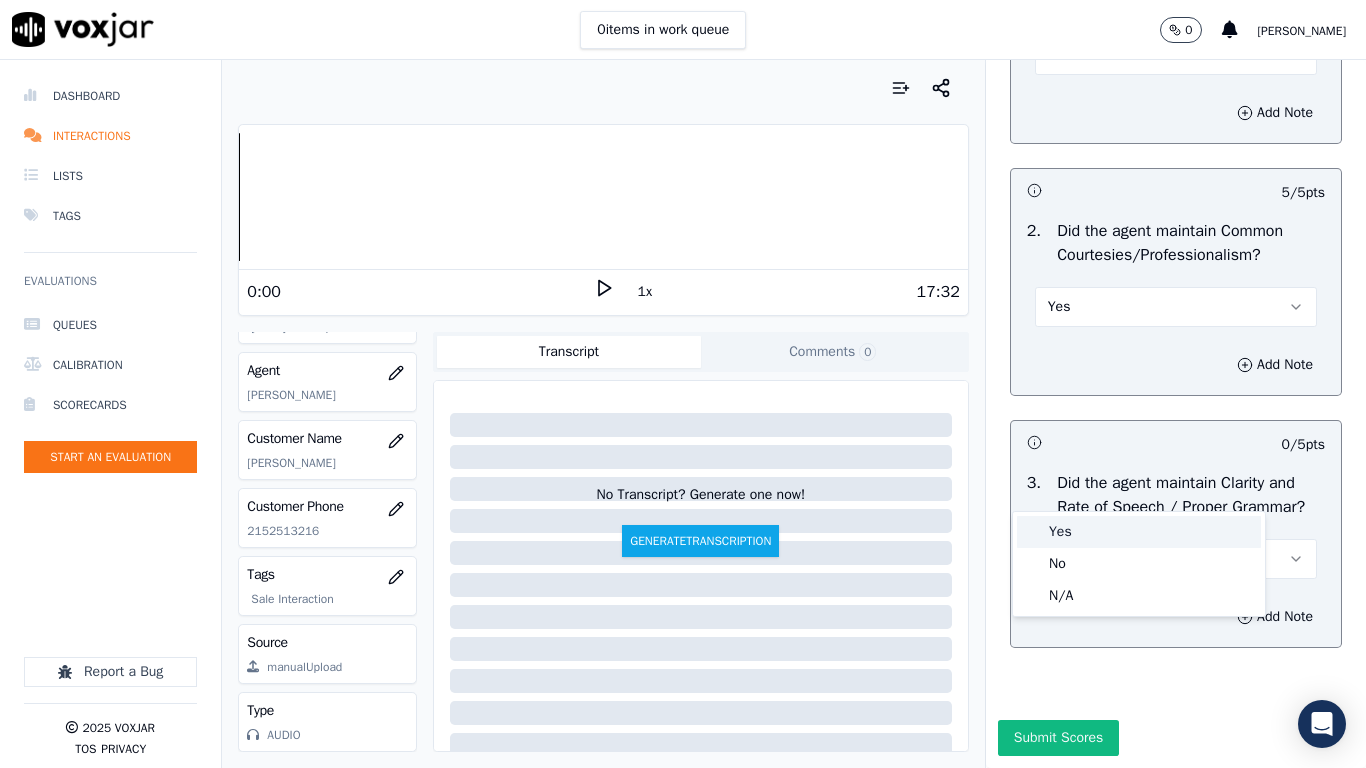 click on "Yes" at bounding box center (1139, 532) 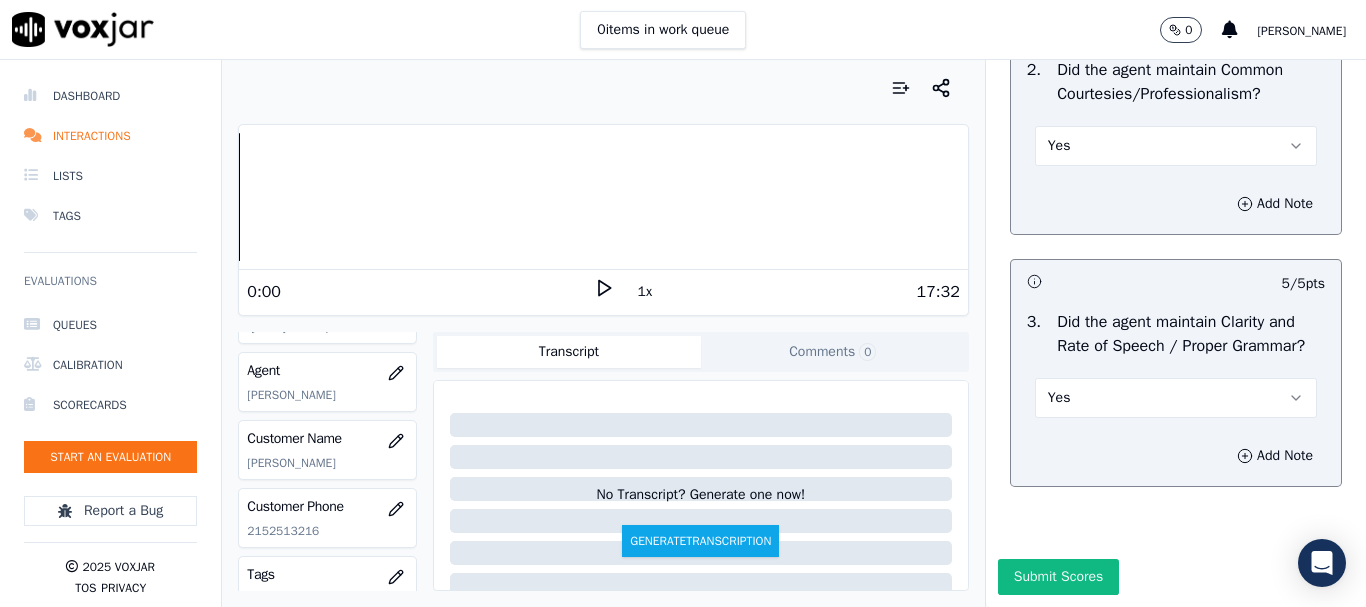scroll, scrollTop: 5694, scrollLeft: 0, axis: vertical 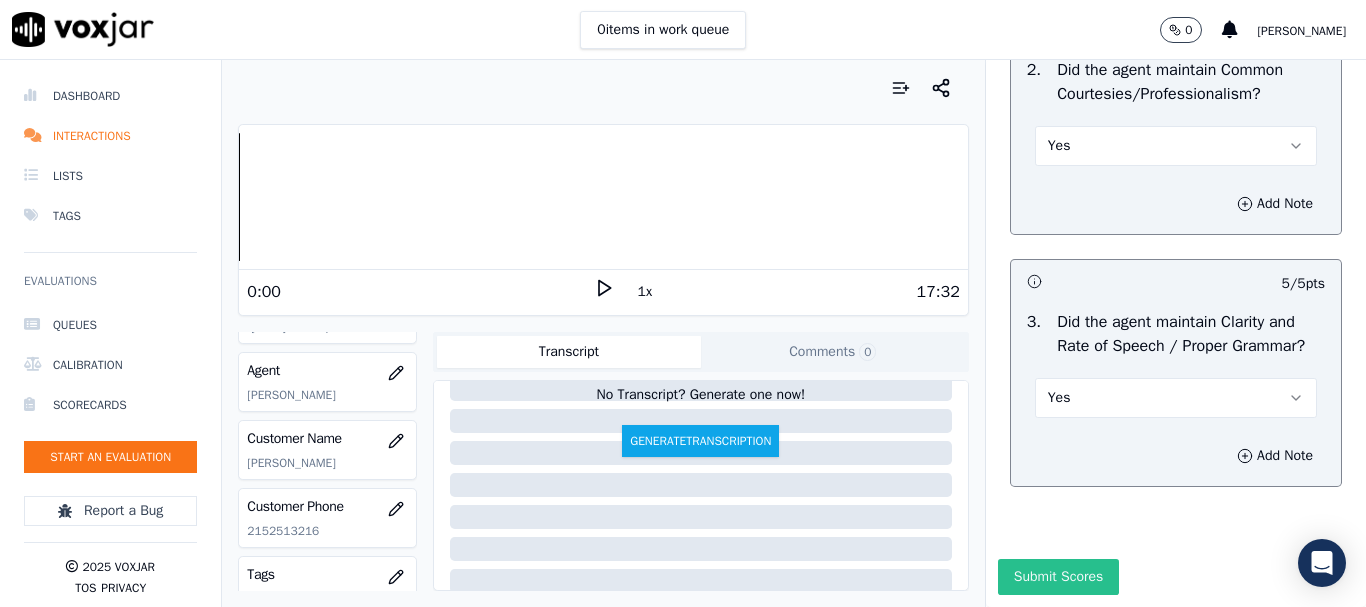click on "Submit Scores" at bounding box center (1058, 577) 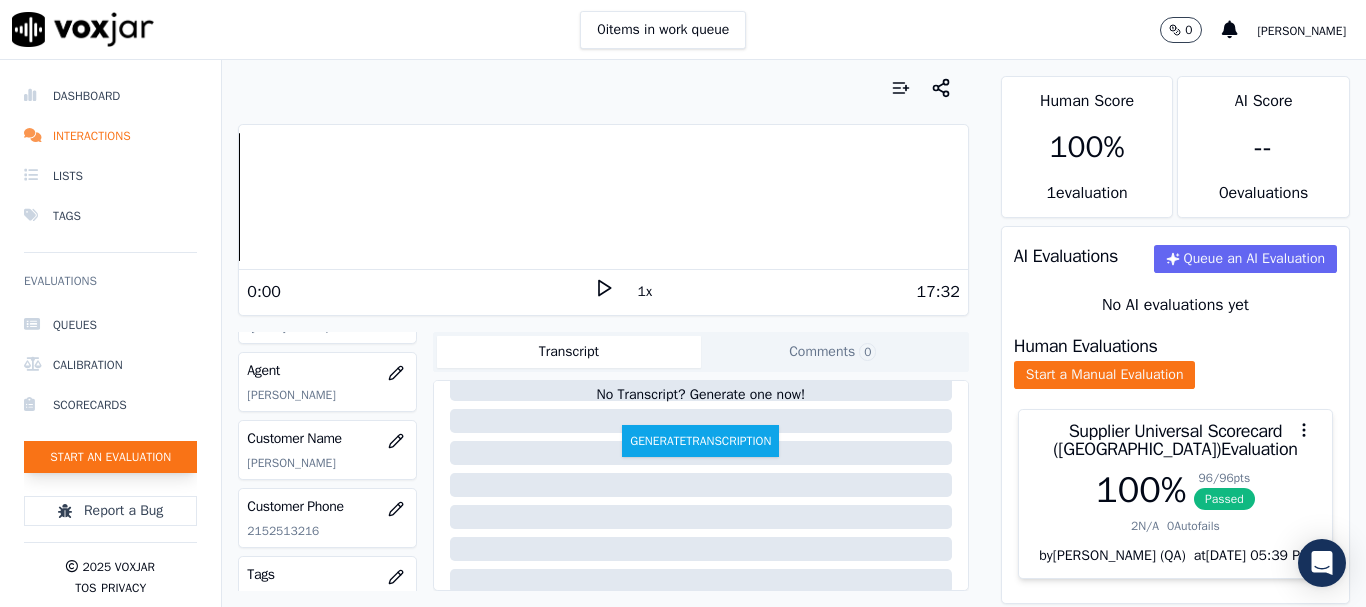 click on "Start an Evaluation" 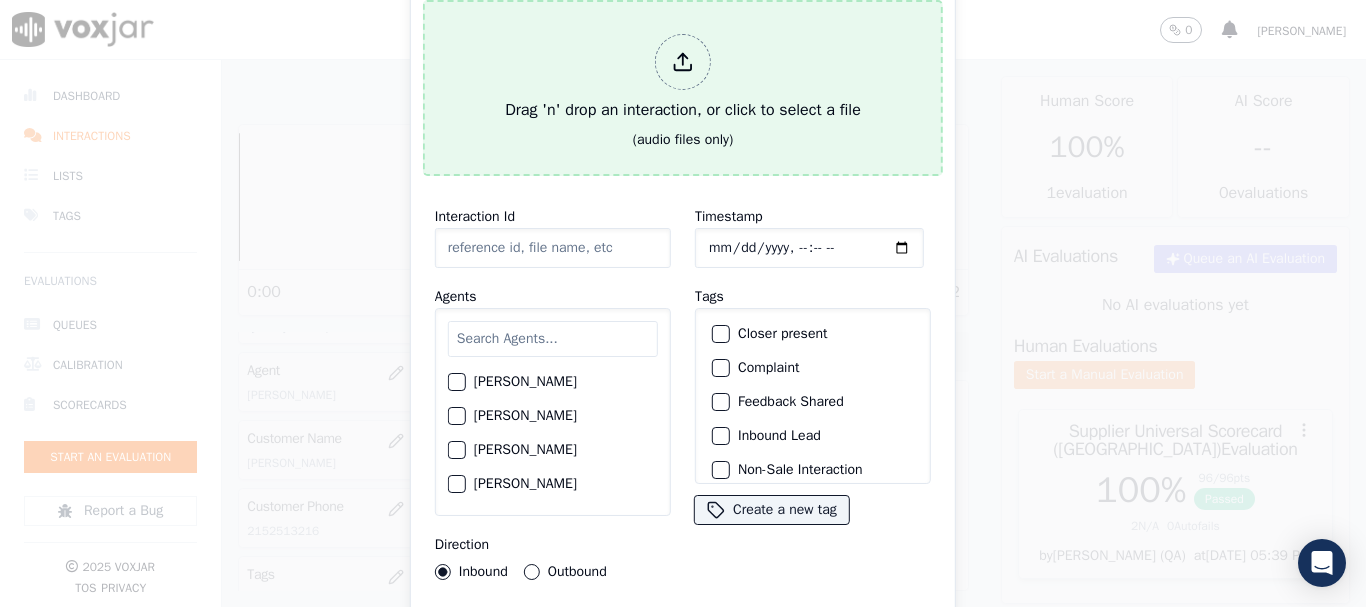 click on "Drag 'n' drop an interaction, or click to select a file" at bounding box center [683, 78] 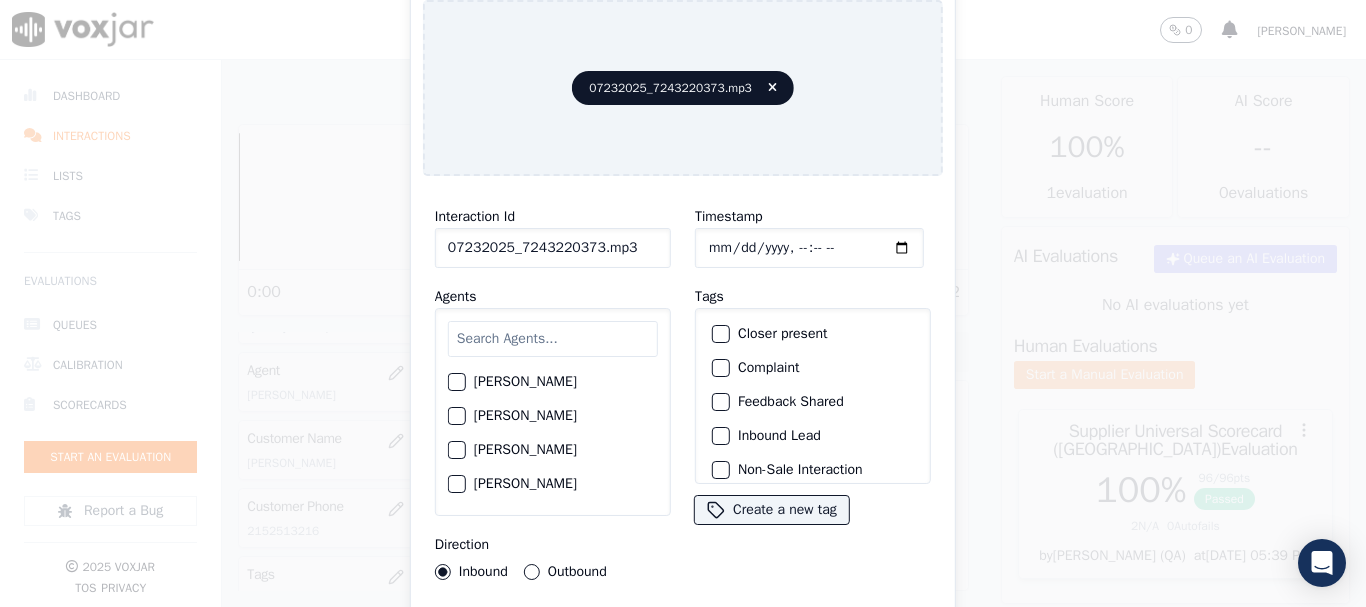 click at bounding box center (553, 339) 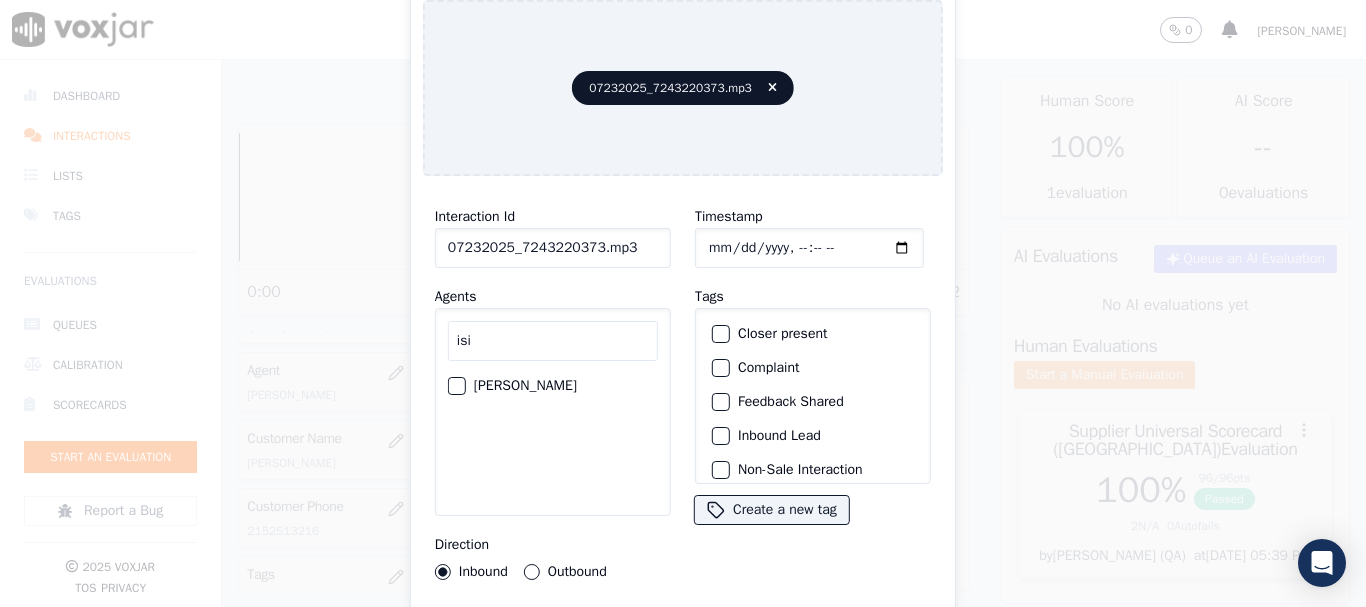 type on "isi" 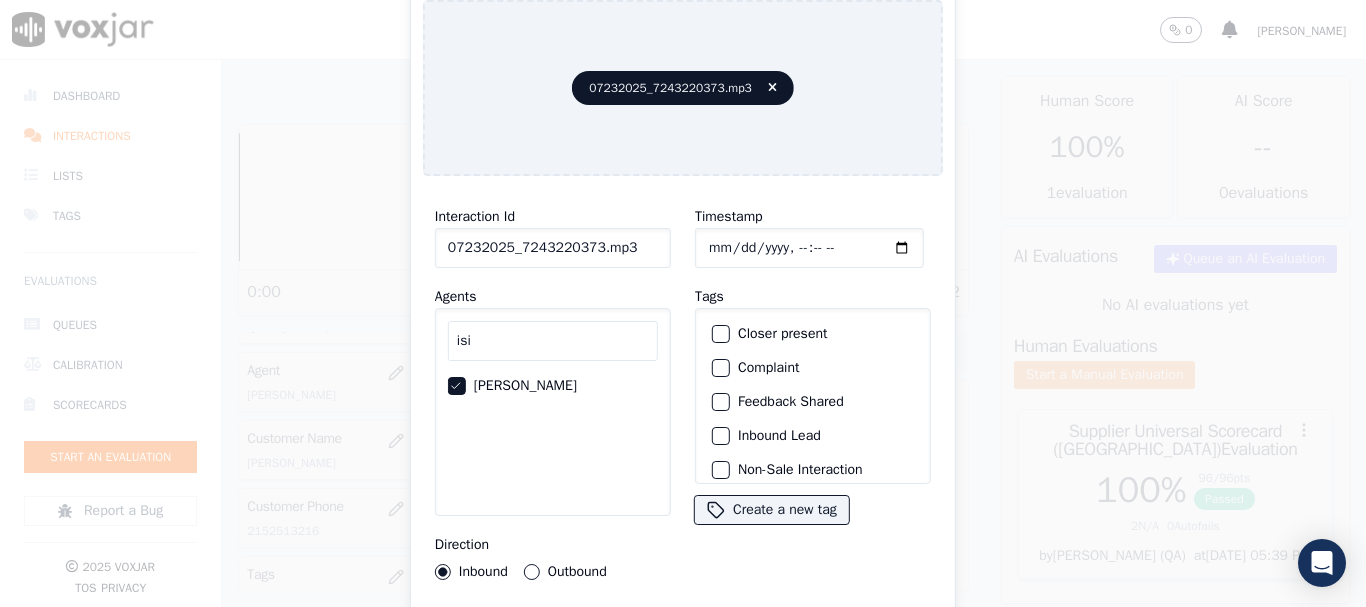 click on "Timestamp" 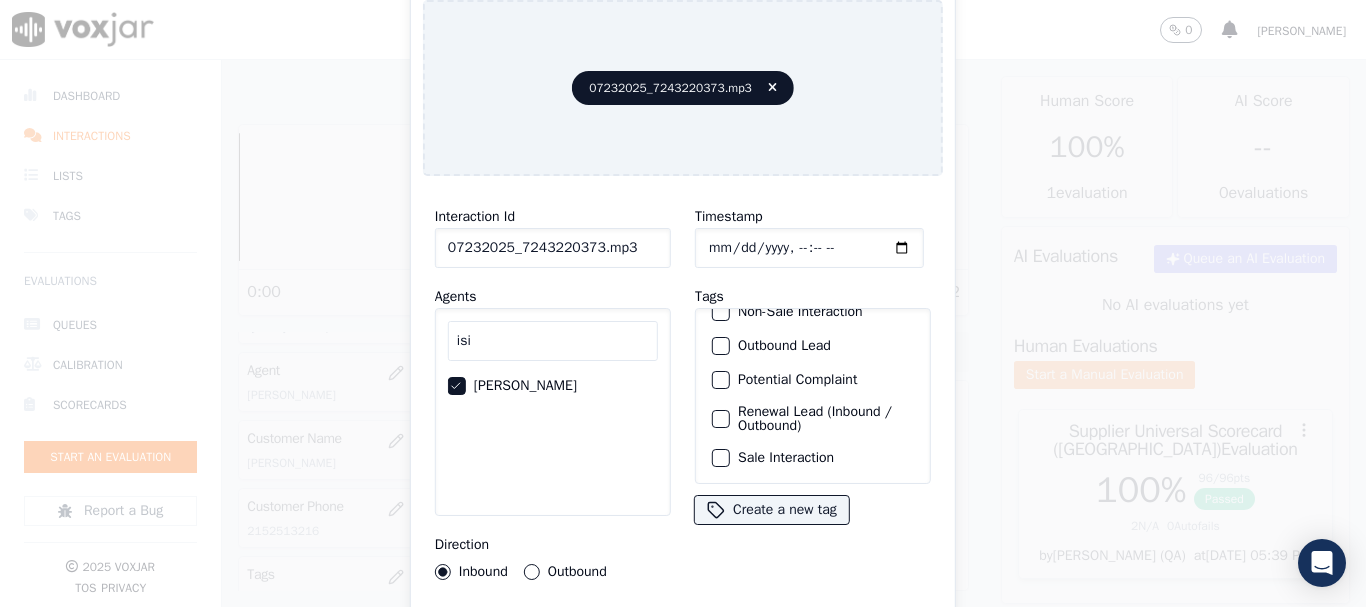 click on "Sale Interaction" 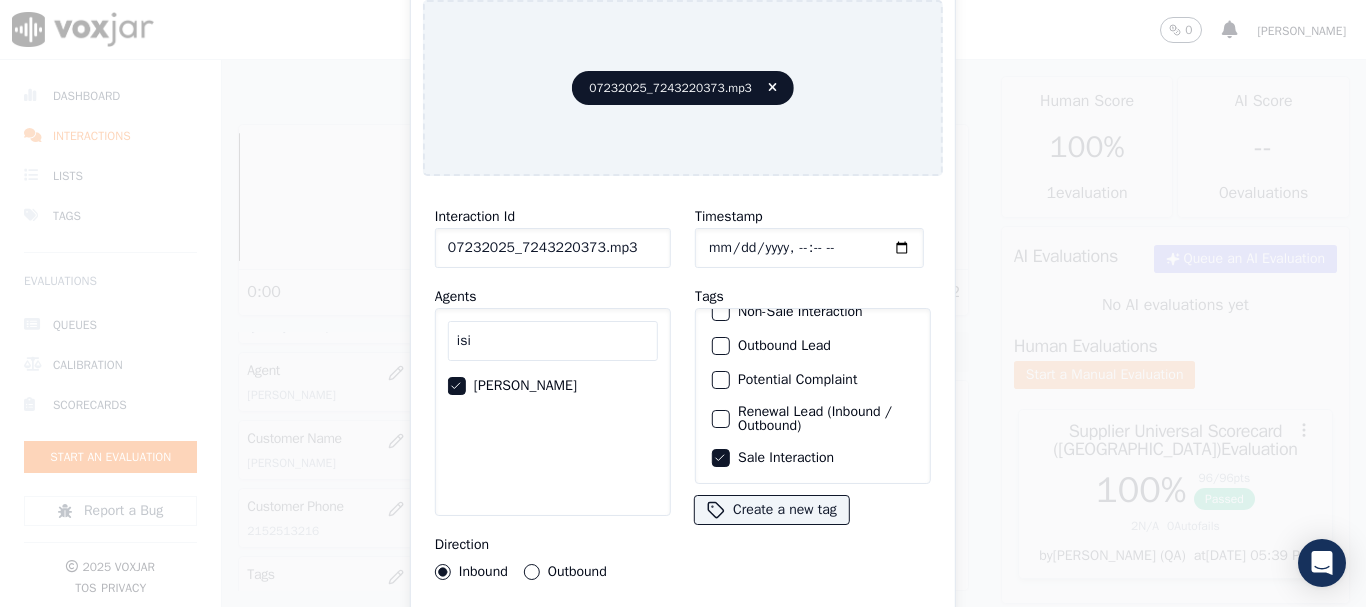 type 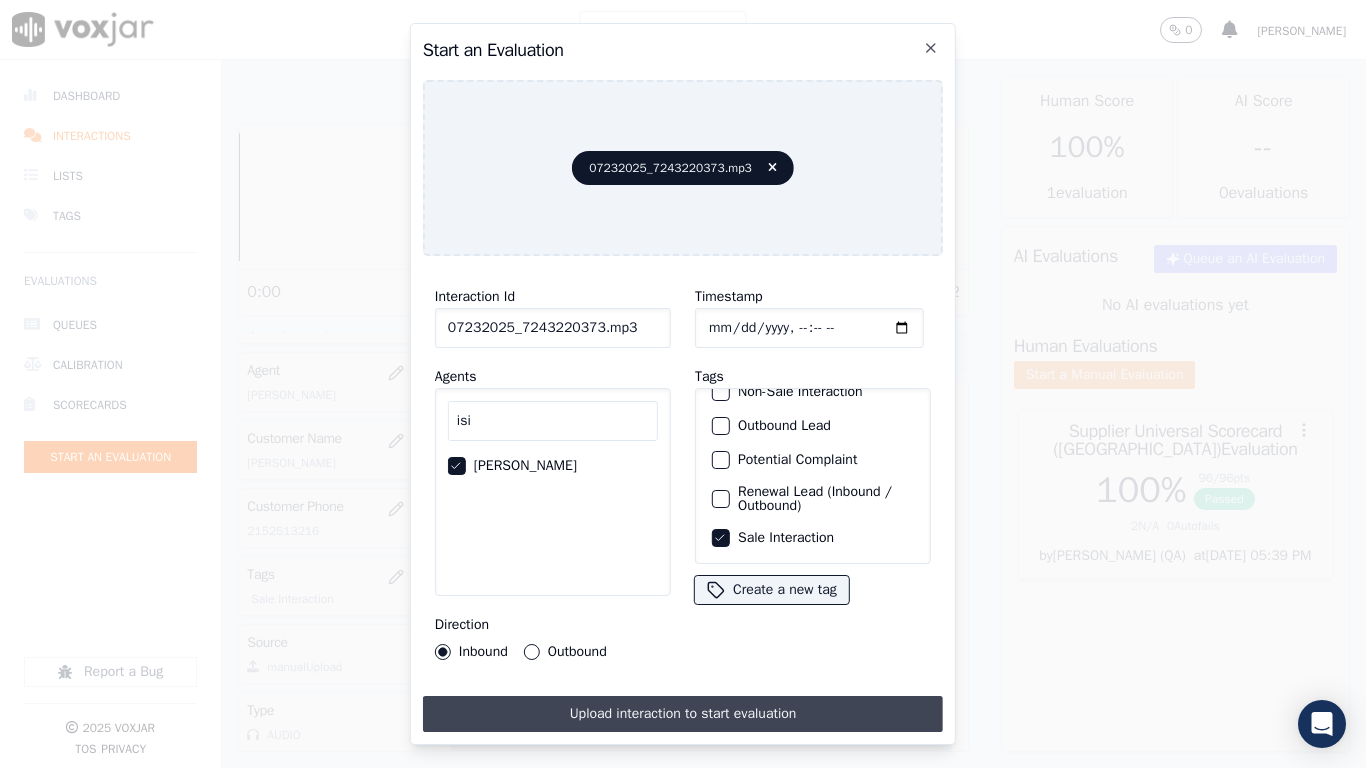 click on "Upload interaction to start evaluation" at bounding box center (683, 714) 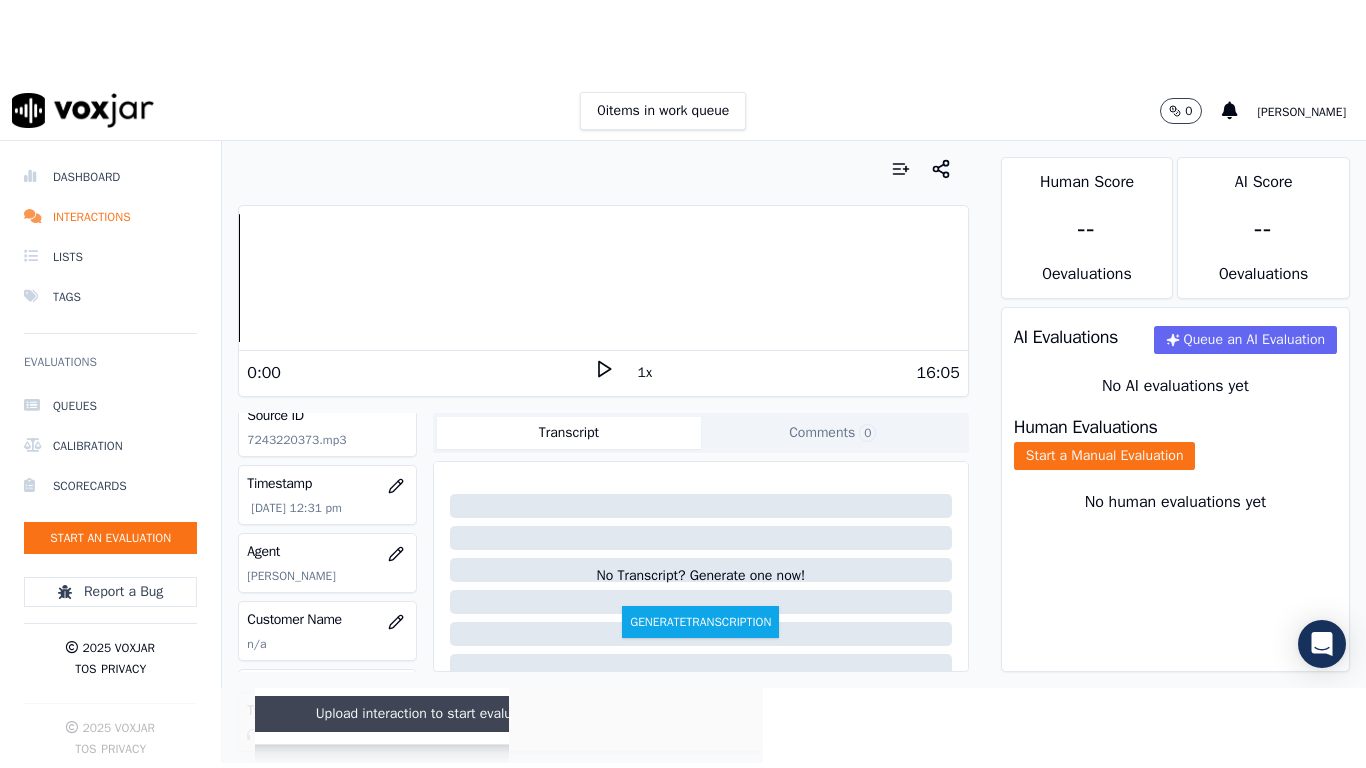 scroll, scrollTop: 200, scrollLeft: 0, axis: vertical 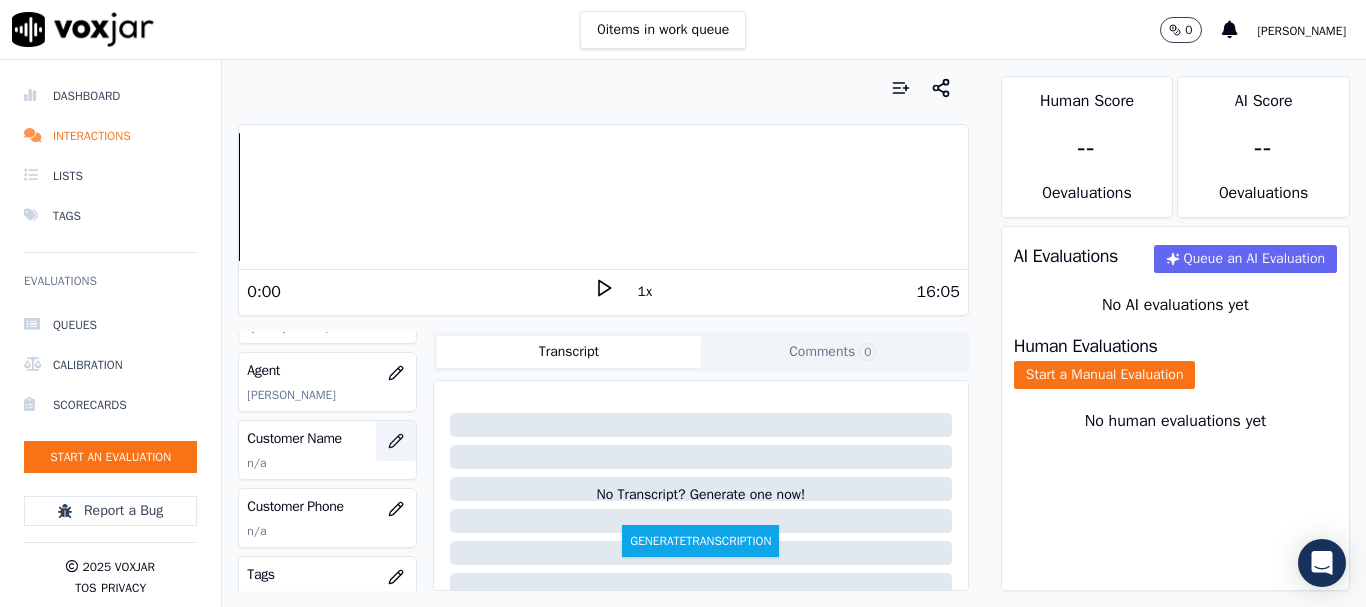 click 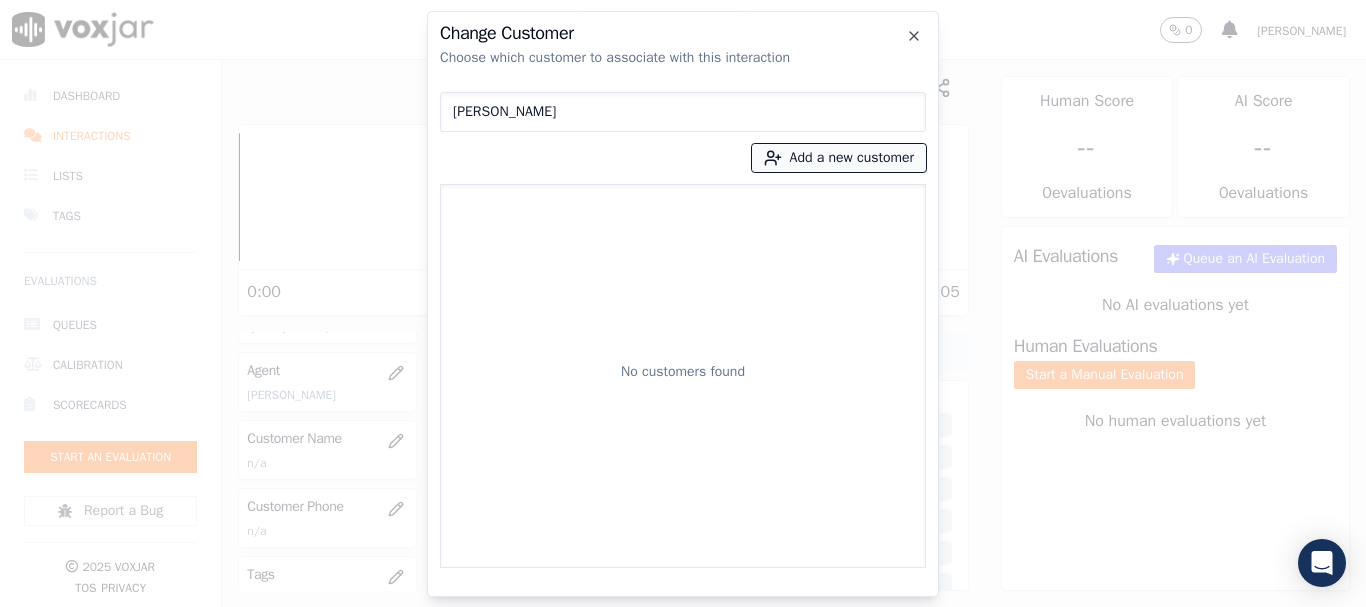 type on "[PERSON_NAME]" 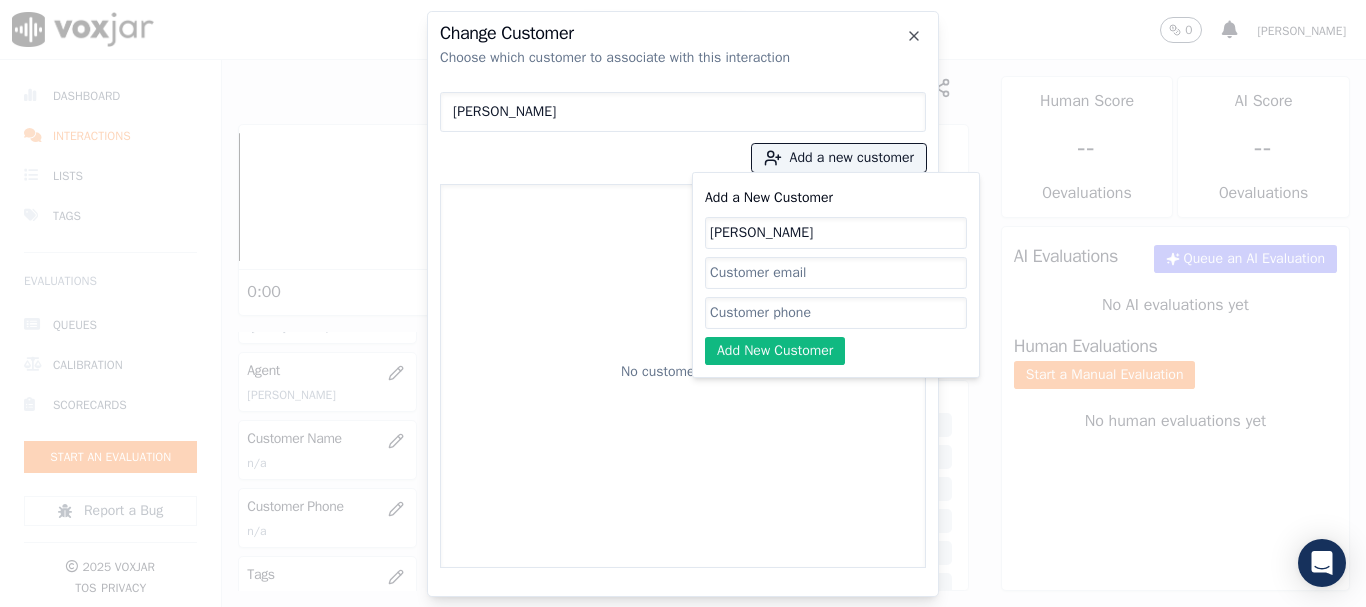 type on "[PERSON_NAME]" 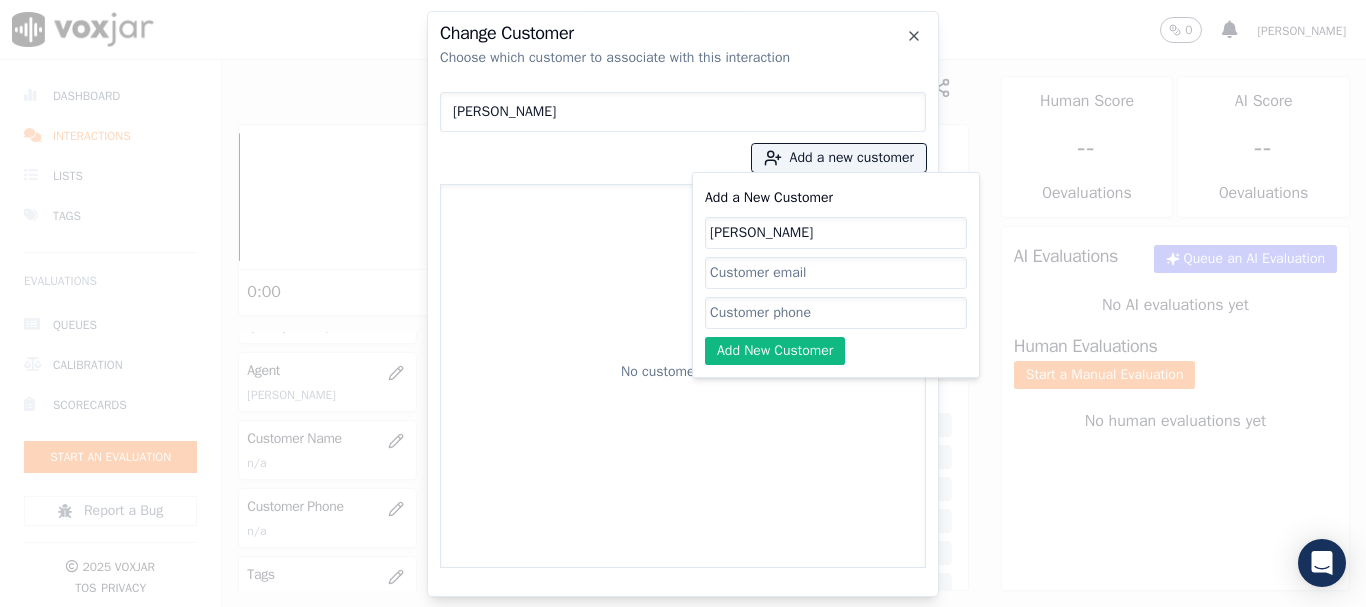 paste on "7242086747" 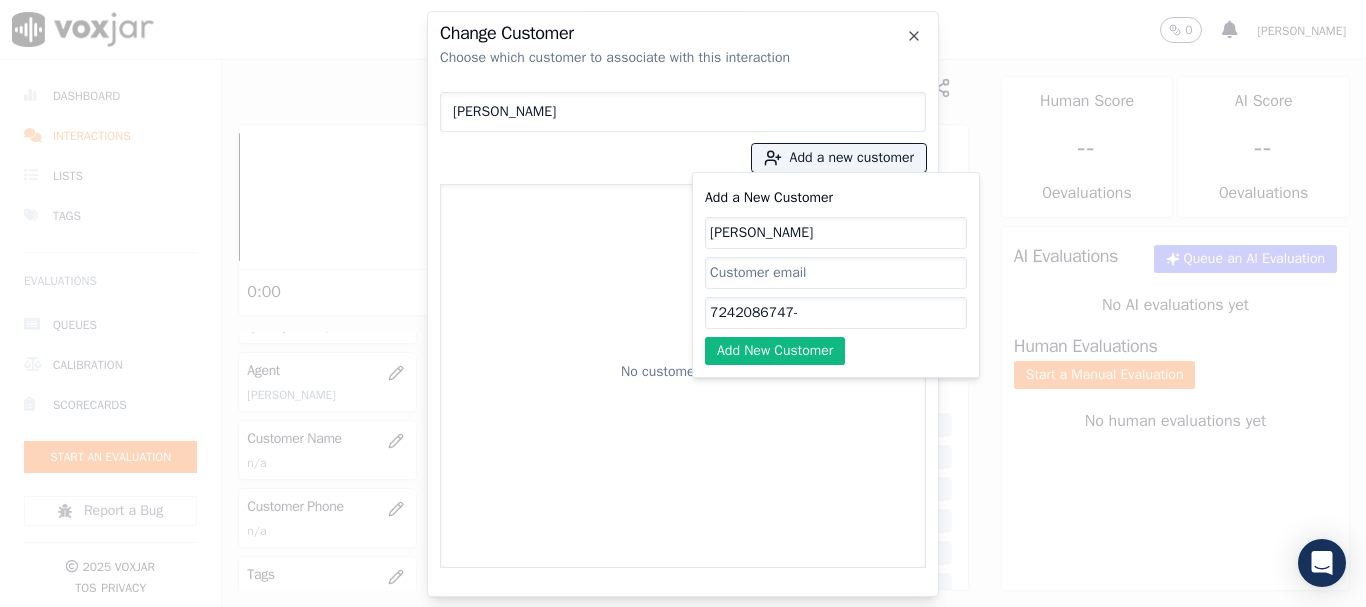 paste on "7243220373" 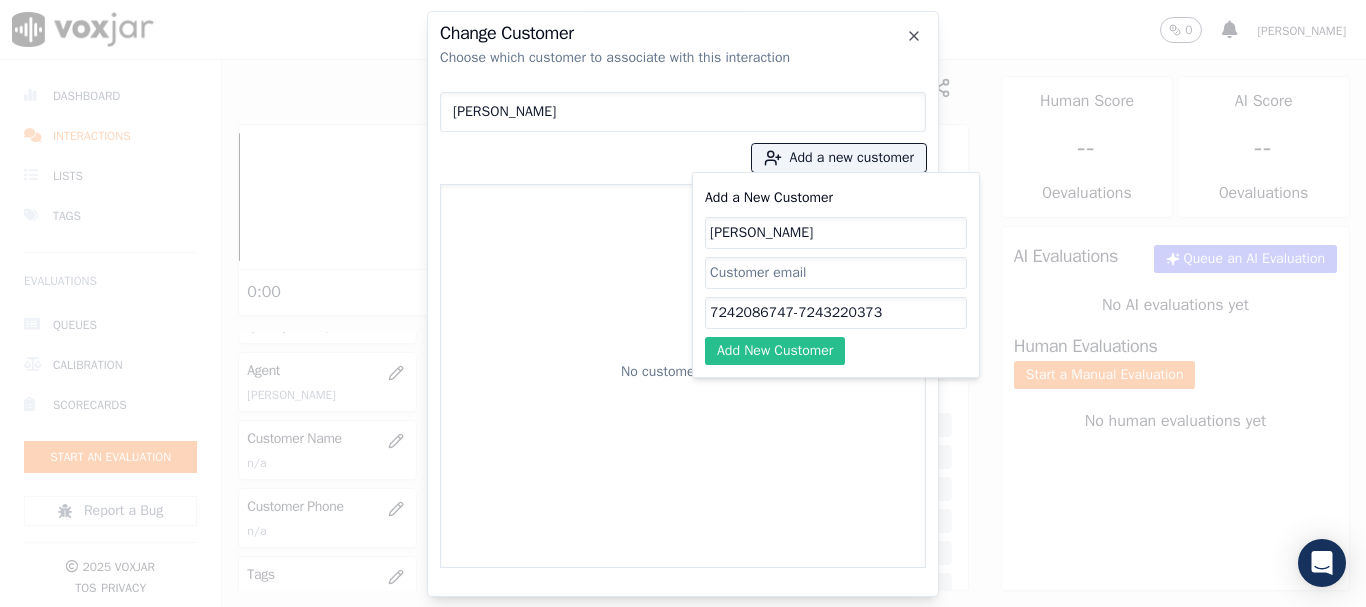 type on "7242086747-7243220373" 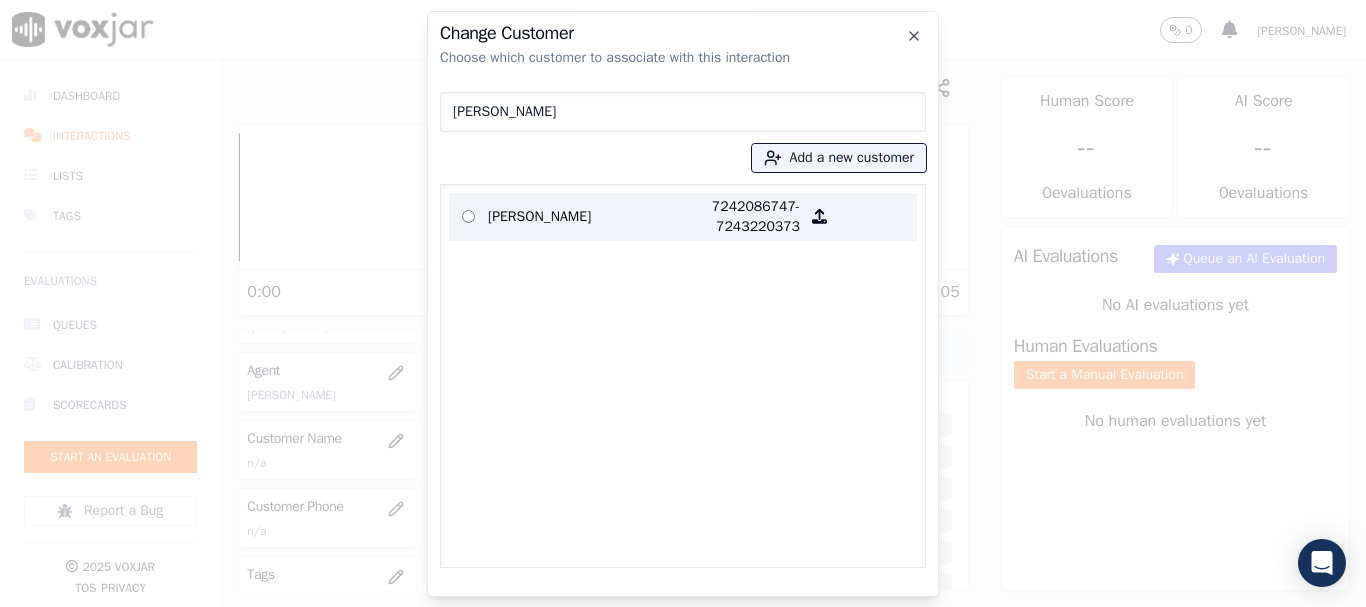 click on "[PERSON_NAME]" at bounding box center (566, 217) 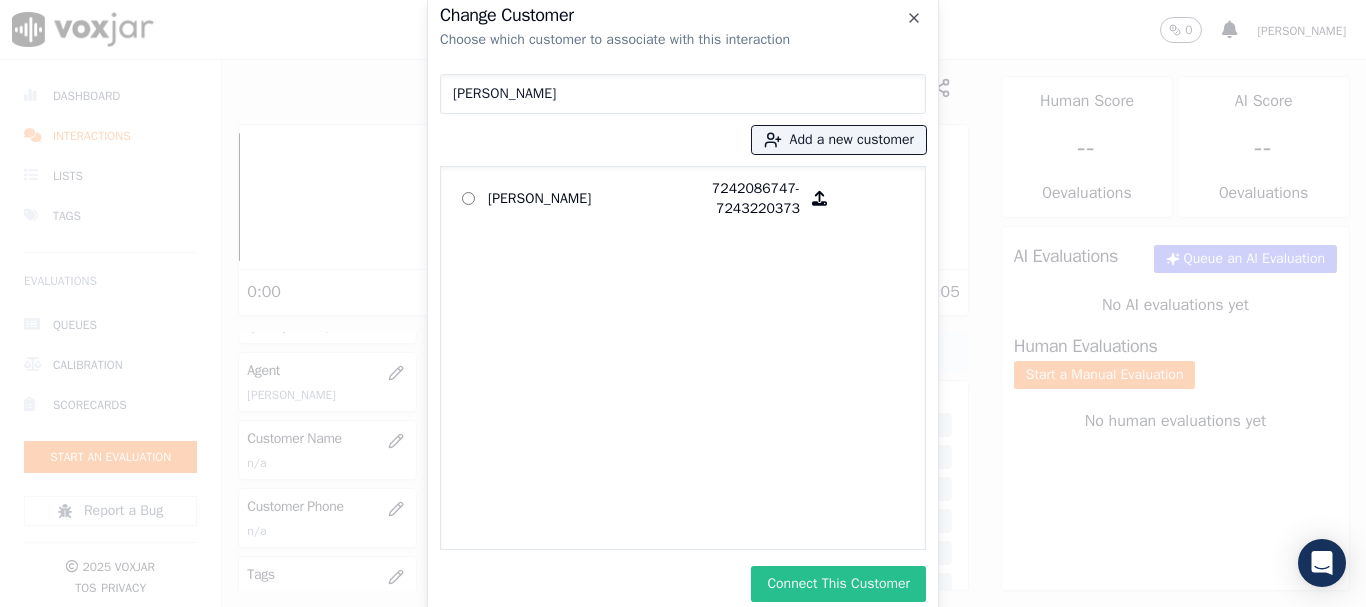 click on "Connect This Customer" at bounding box center (838, 584) 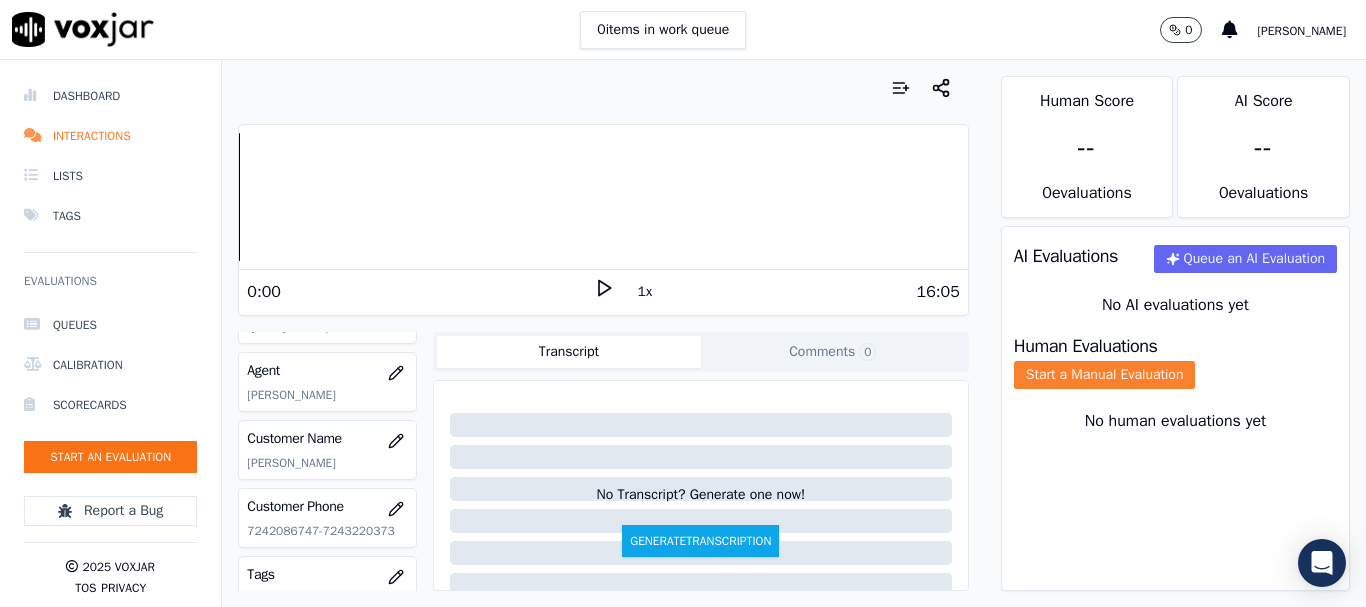 click on "Start a Manual Evaluation" 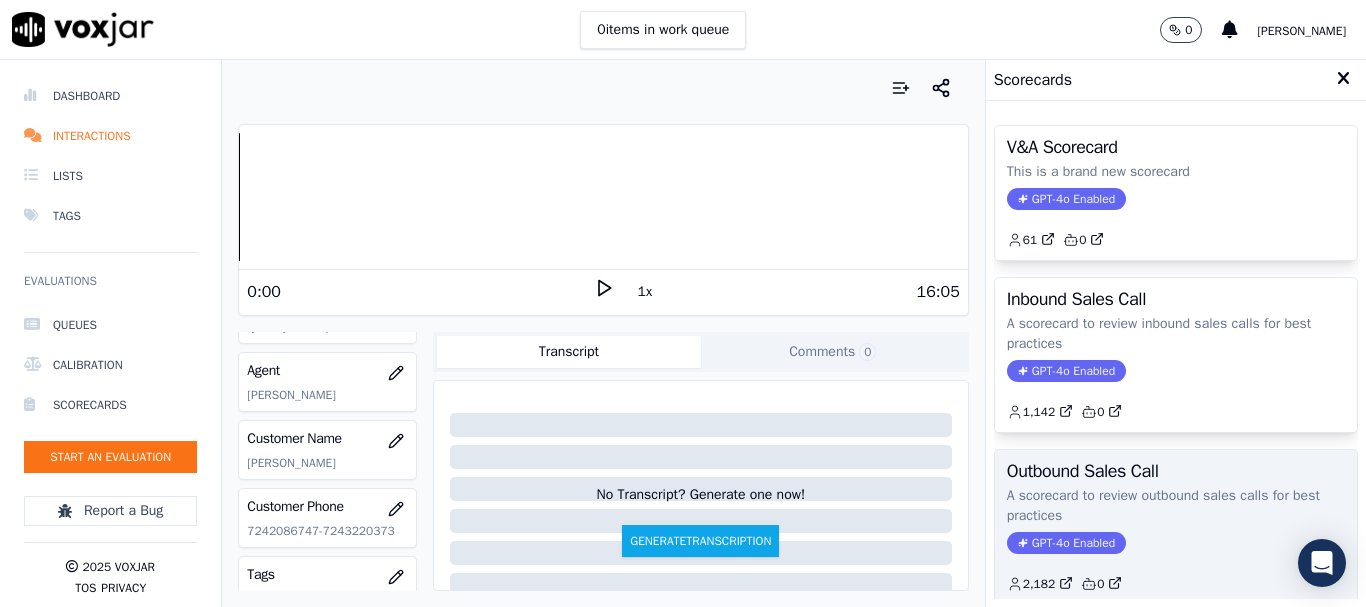 type 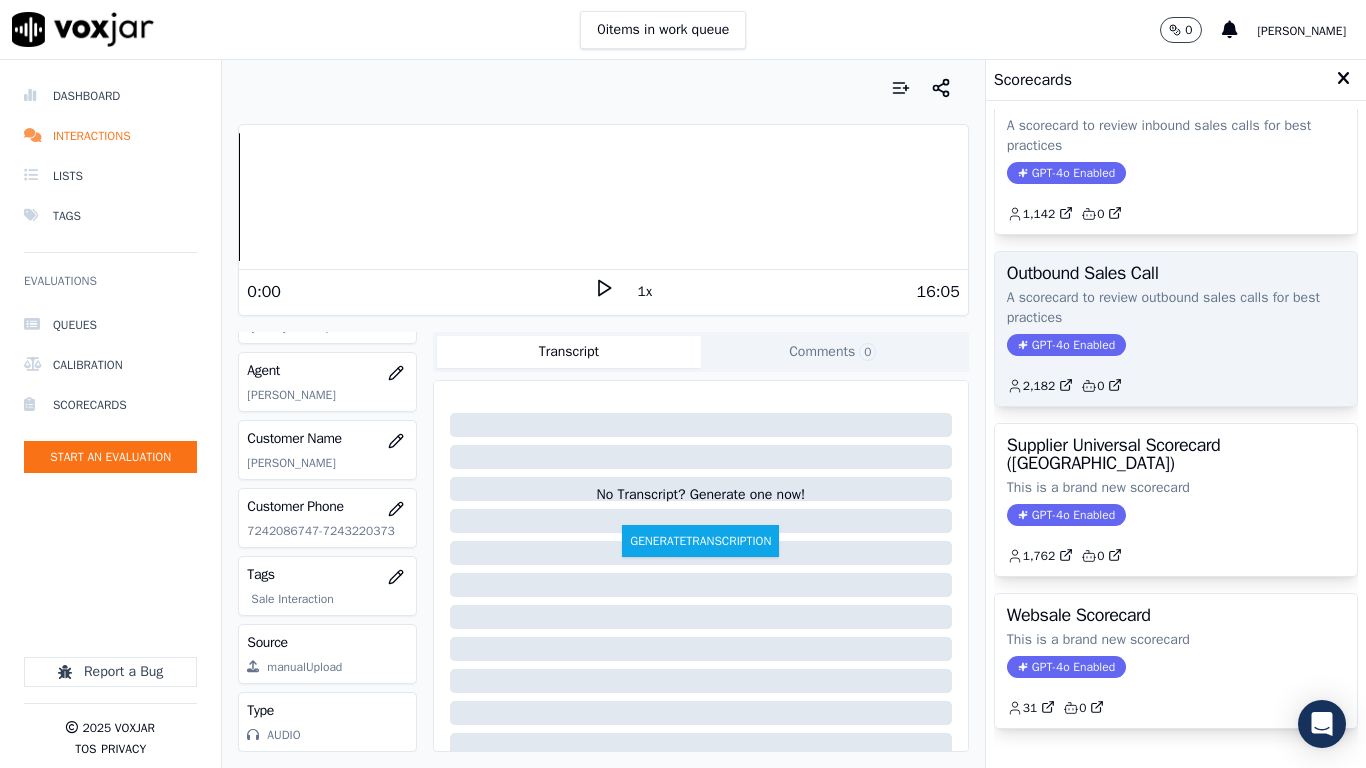 scroll, scrollTop: 200, scrollLeft: 0, axis: vertical 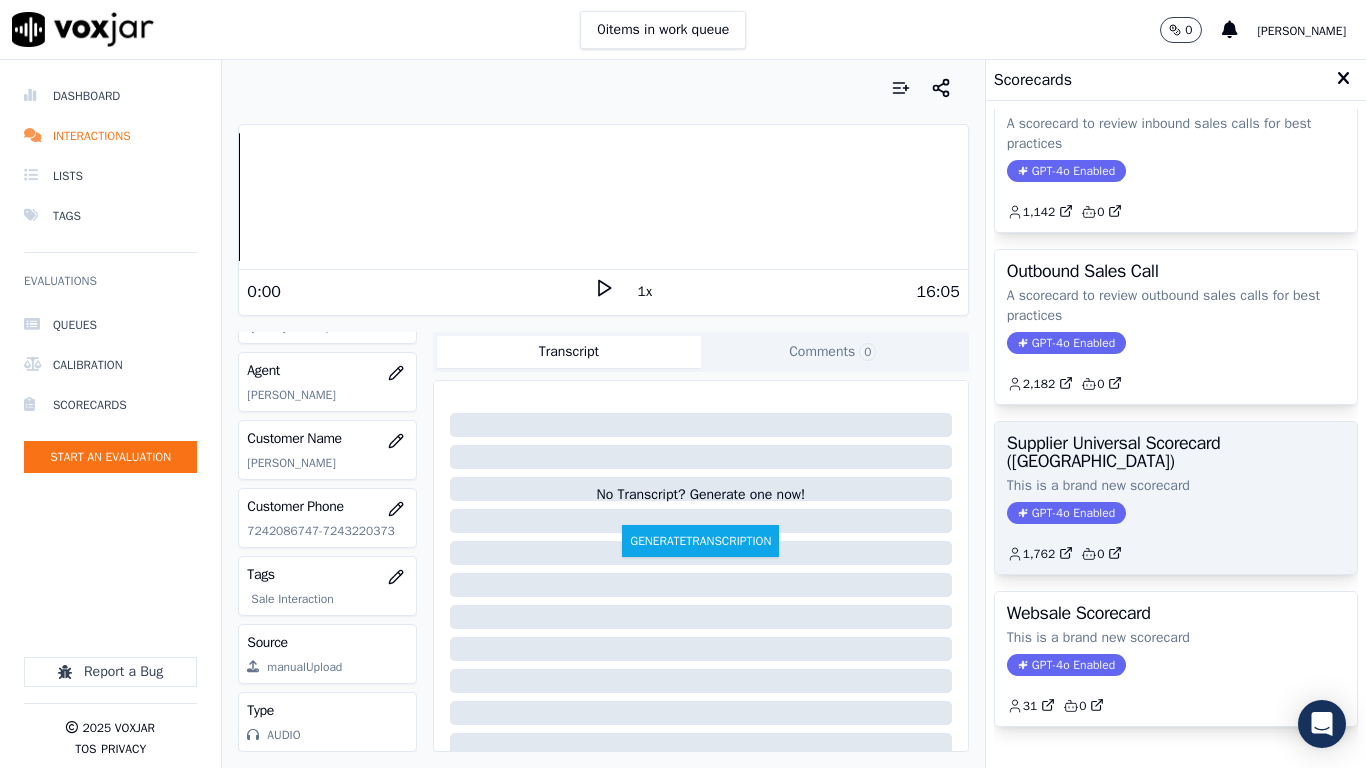 click on "Supplier Universal Scorecard ([GEOGRAPHIC_DATA])" at bounding box center [1176, 452] 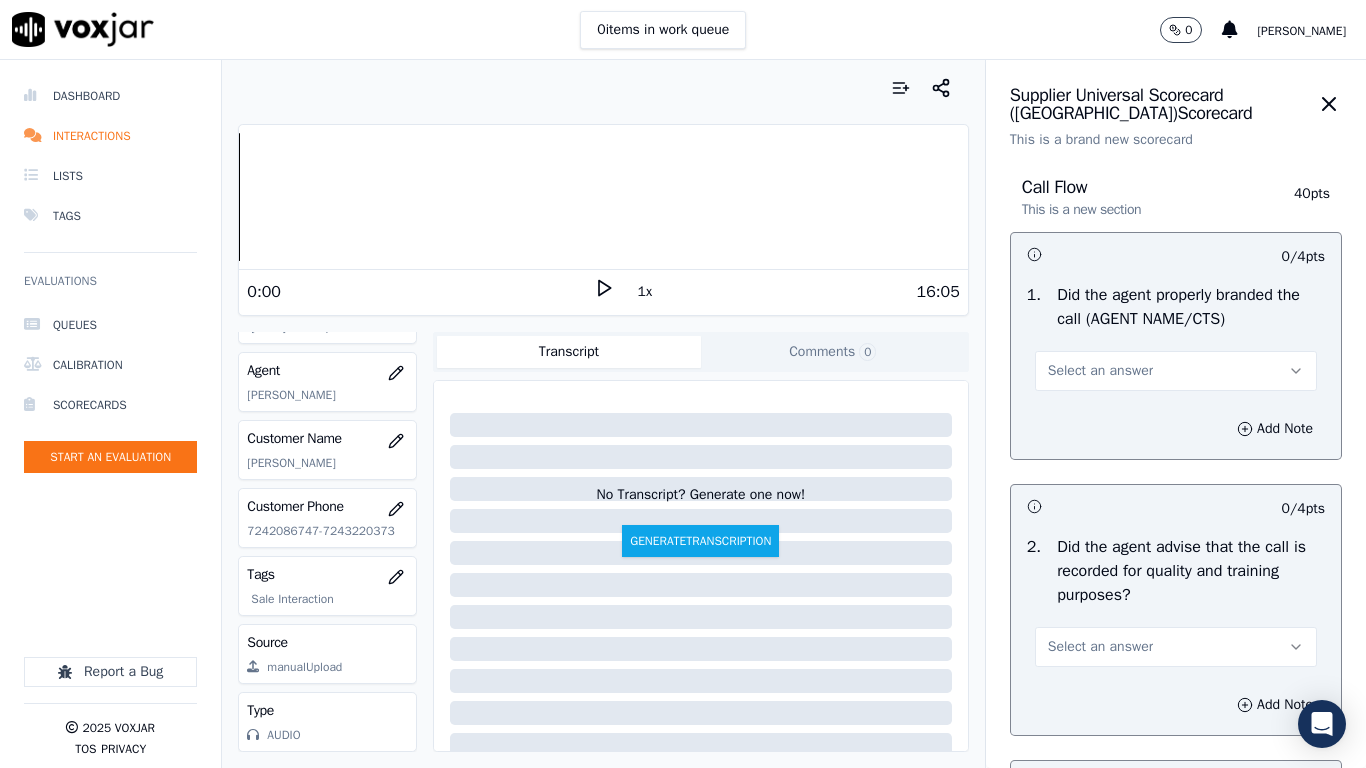 click on "Select an answer" at bounding box center (1100, 371) 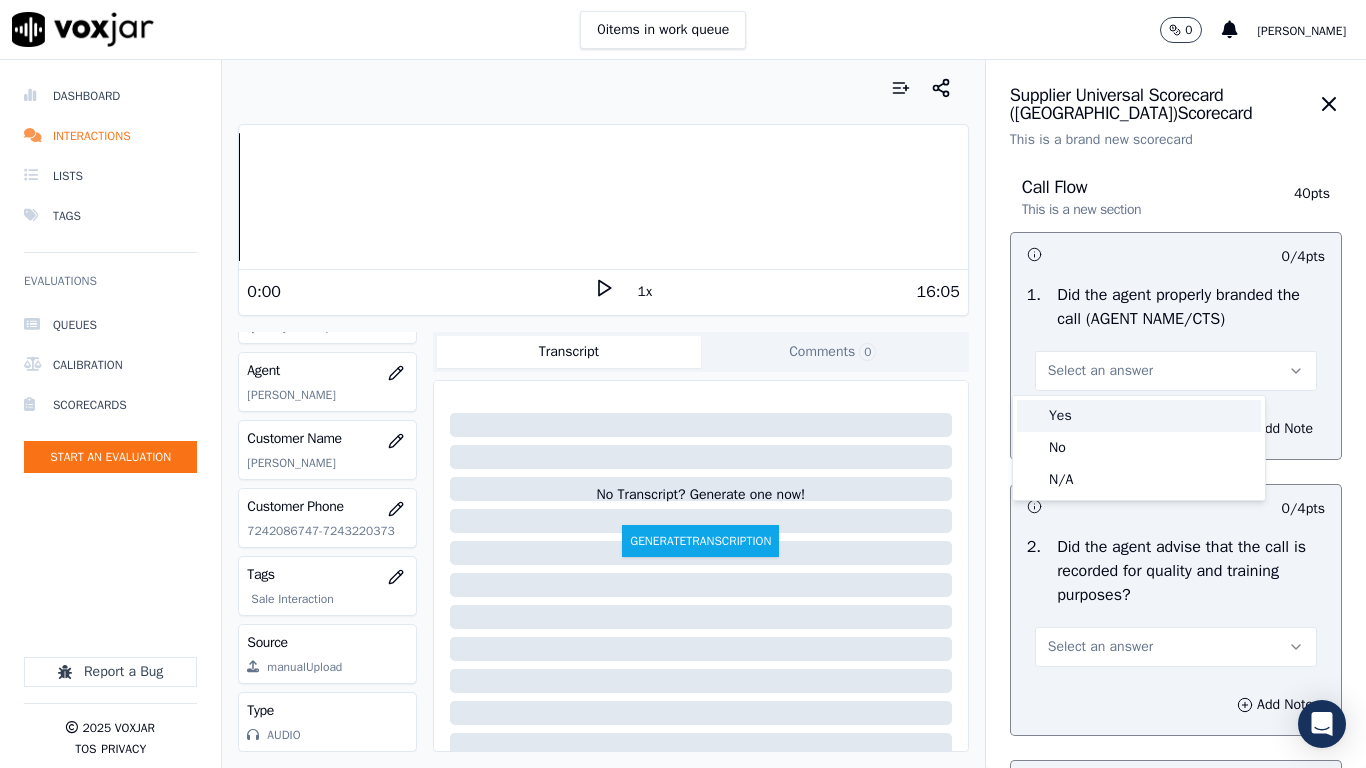 click on "Yes" at bounding box center (1139, 416) 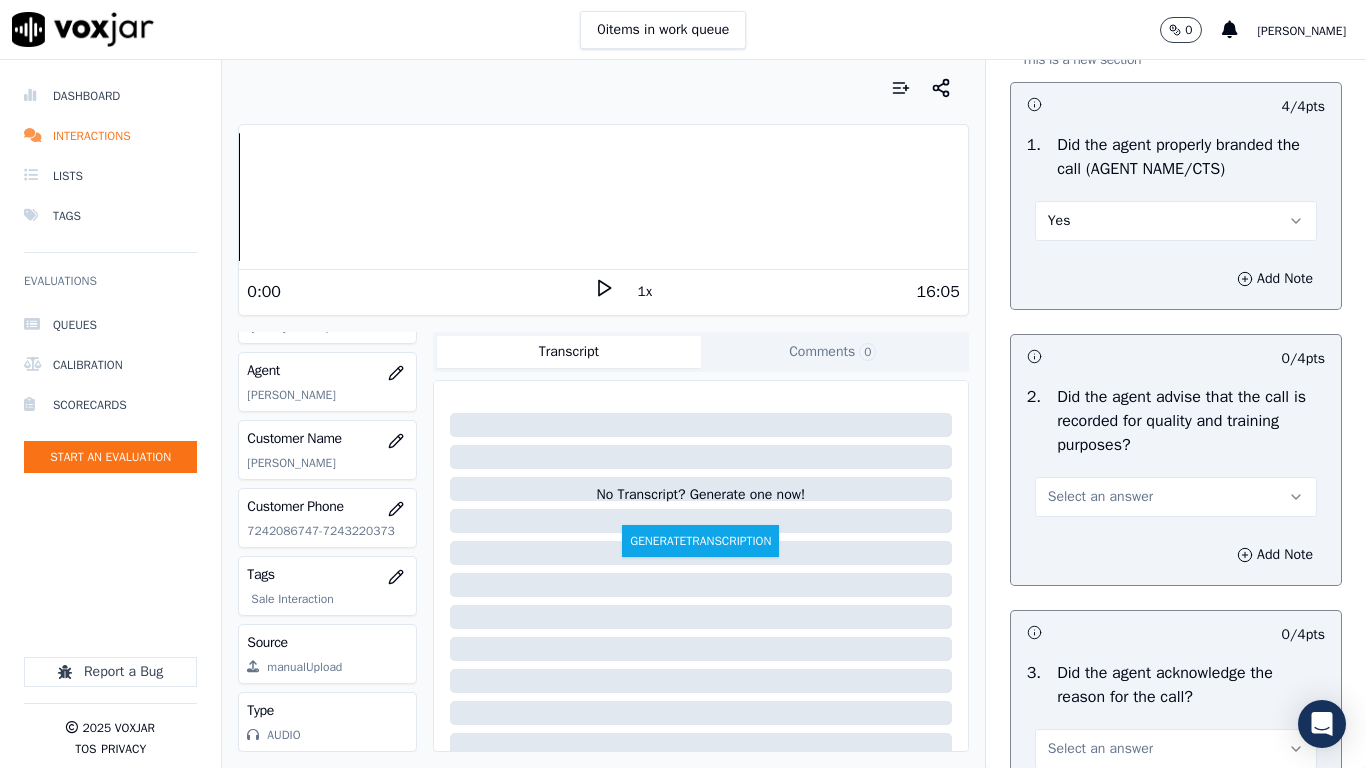 scroll, scrollTop: 500, scrollLeft: 0, axis: vertical 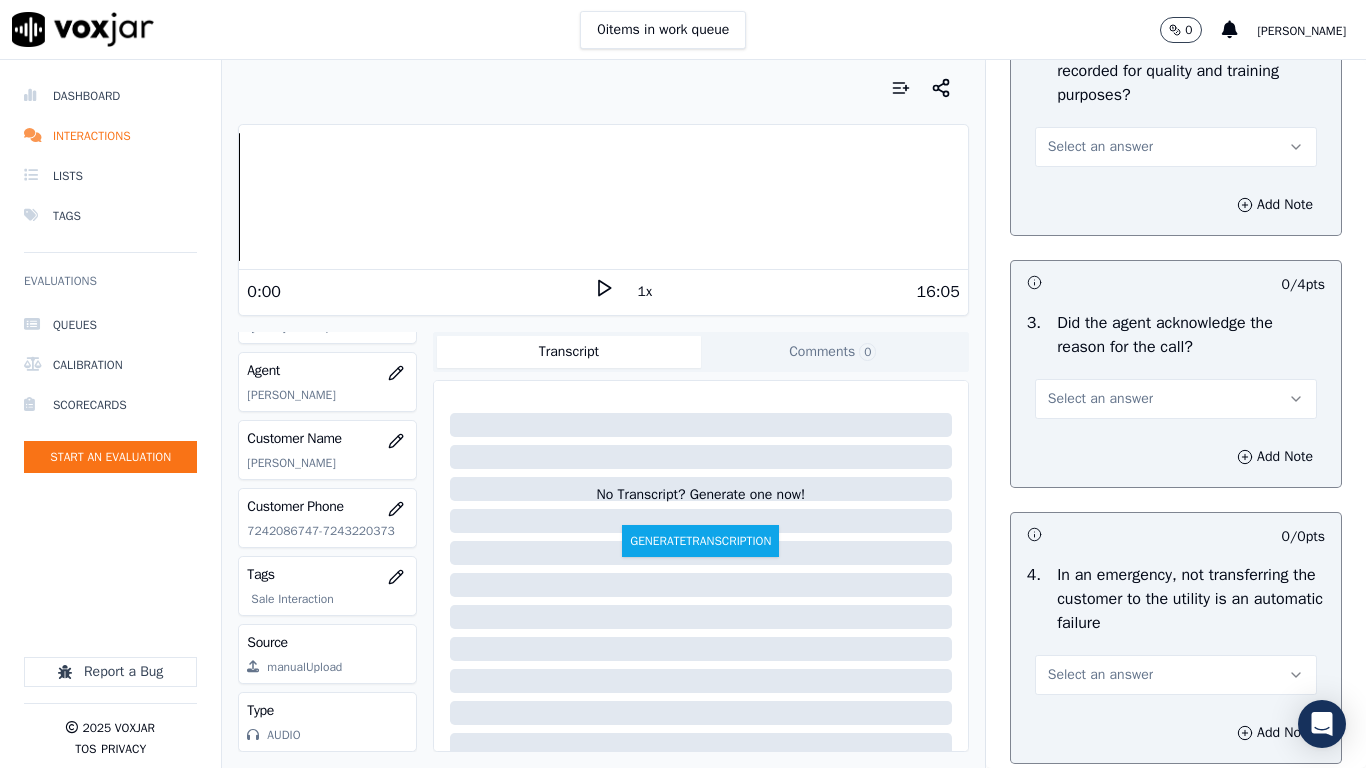 click on "Select an answer" at bounding box center (1176, 147) 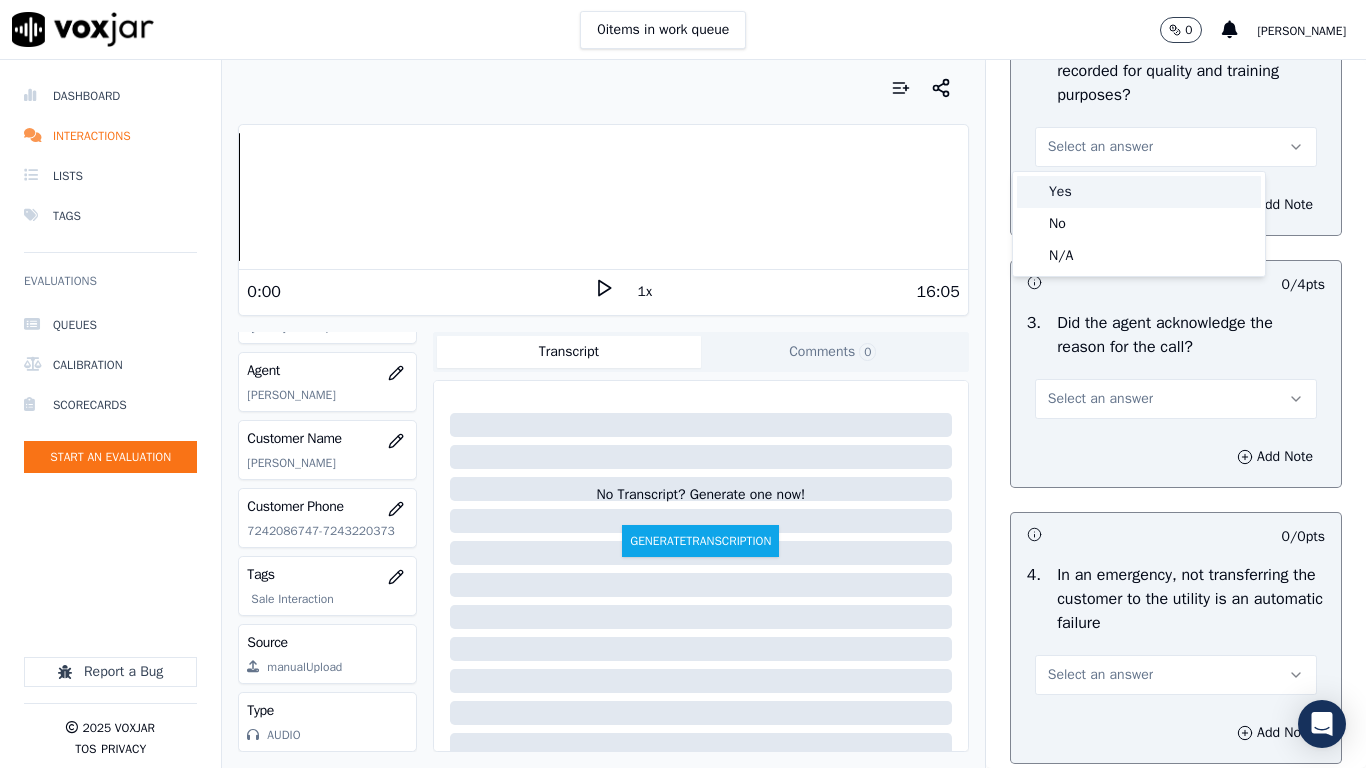 click on "Yes" at bounding box center [1139, 192] 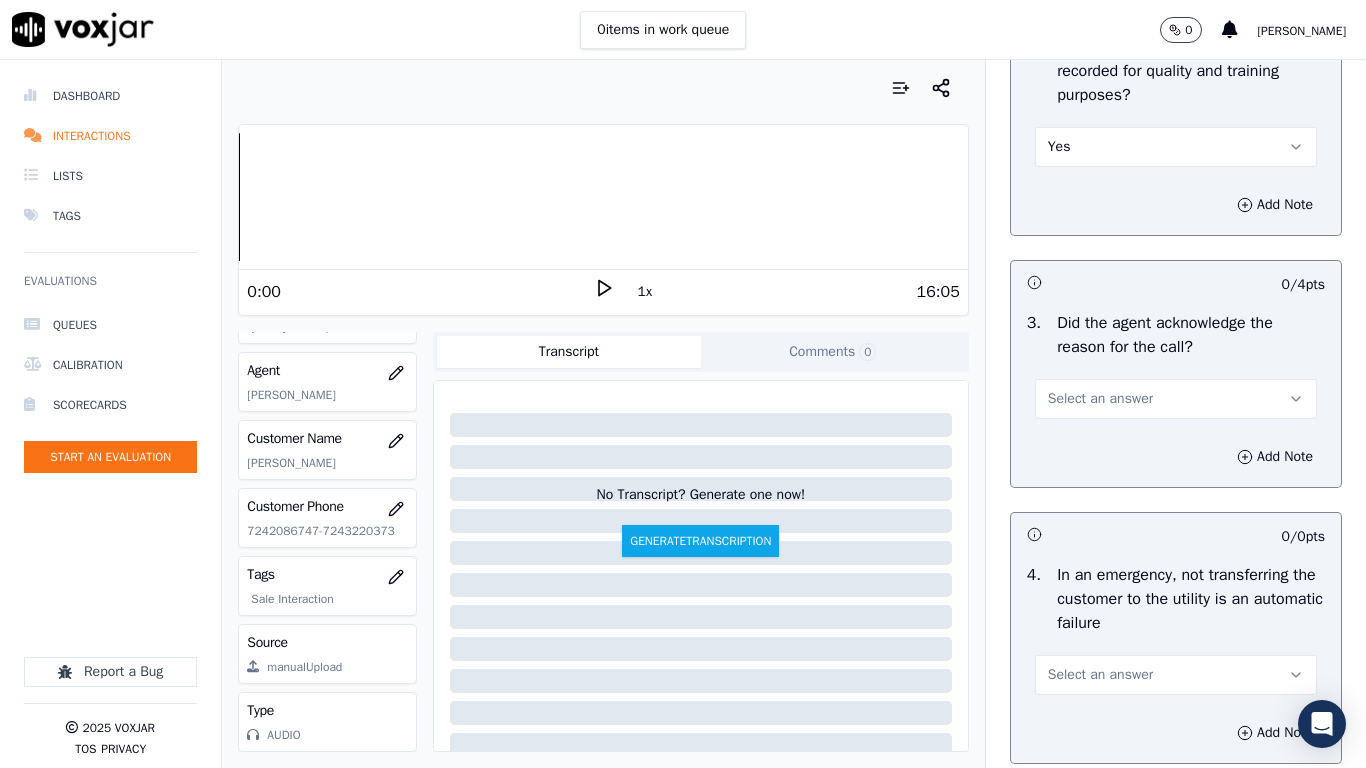drag, startPoint x: 1116, startPoint y: 401, endPoint x: 1126, endPoint y: 415, distance: 17.20465 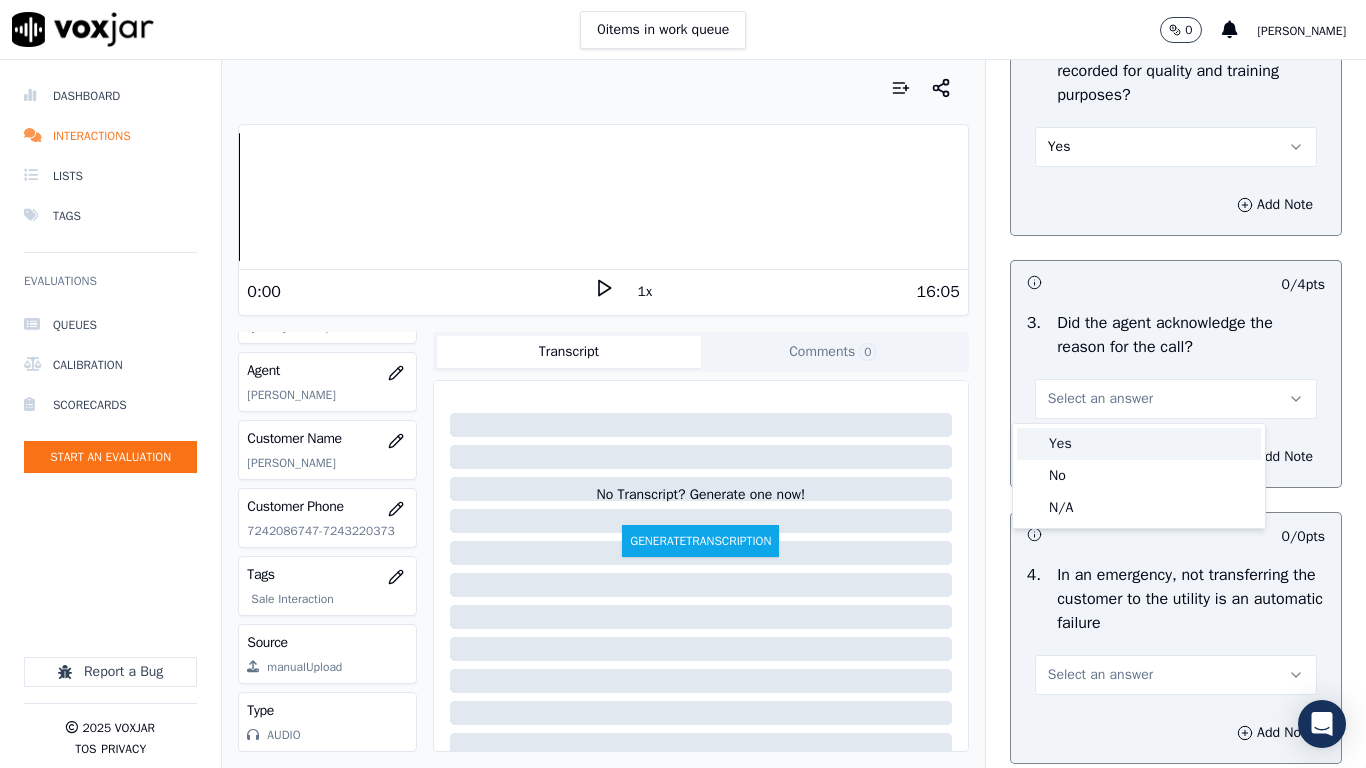 click on "Yes" at bounding box center (1139, 444) 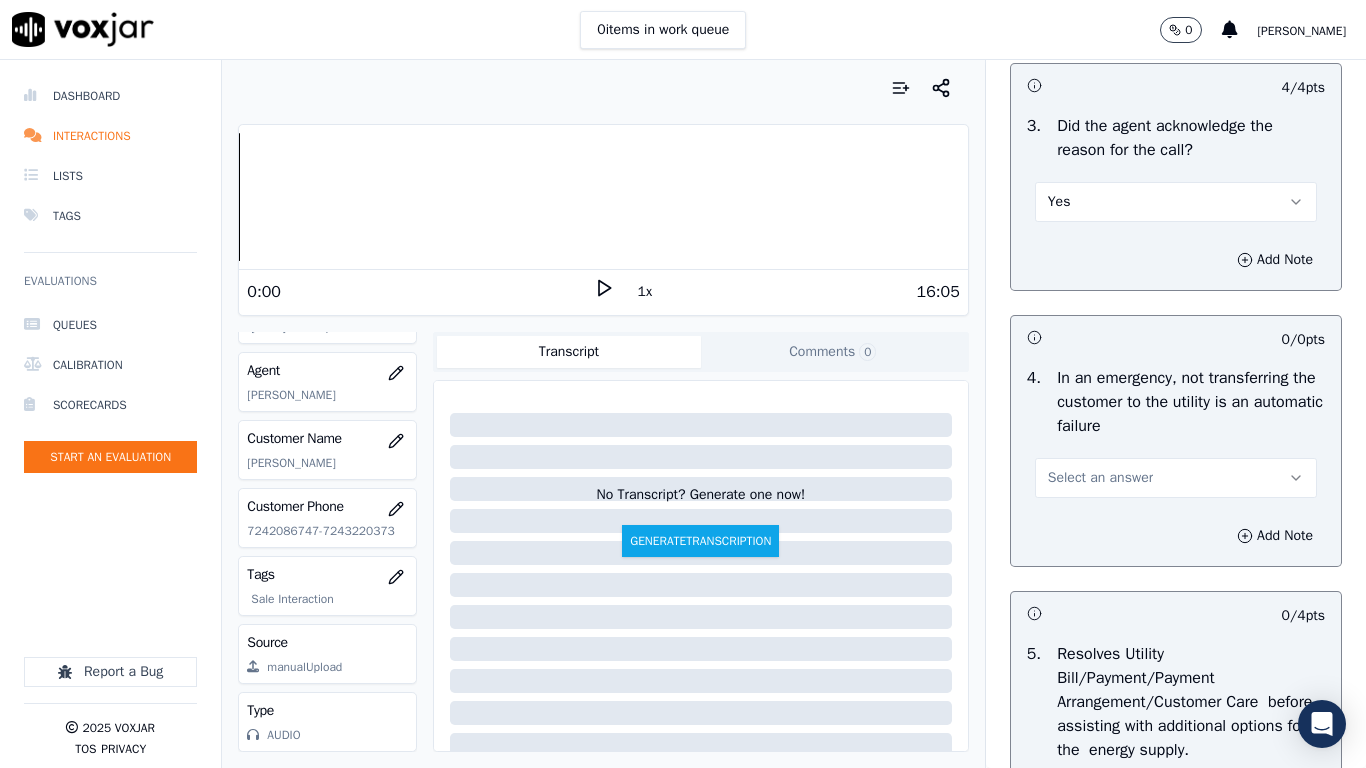 scroll, scrollTop: 900, scrollLeft: 0, axis: vertical 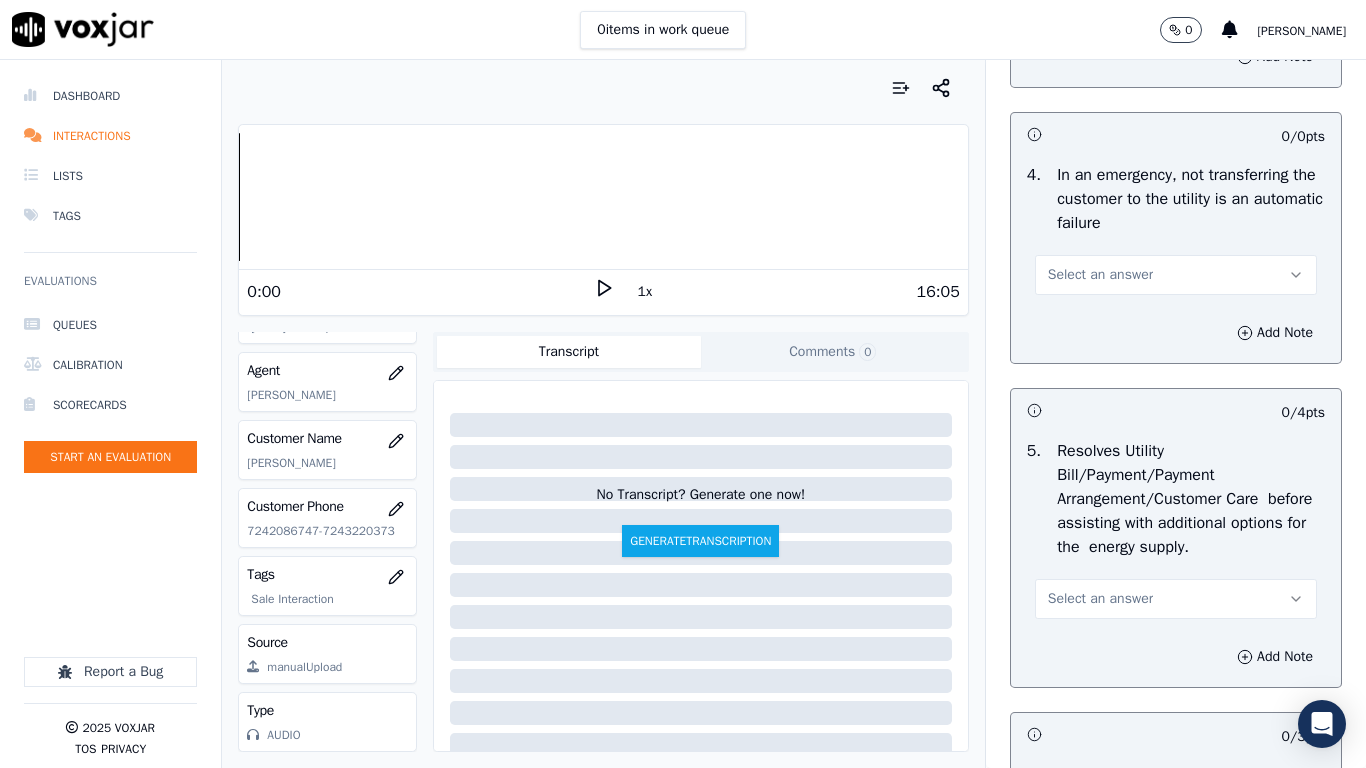 drag, startPoint x: 1146, startPoint y: 276, endPoint x: 1146, endPoint y: 291, distance: 15 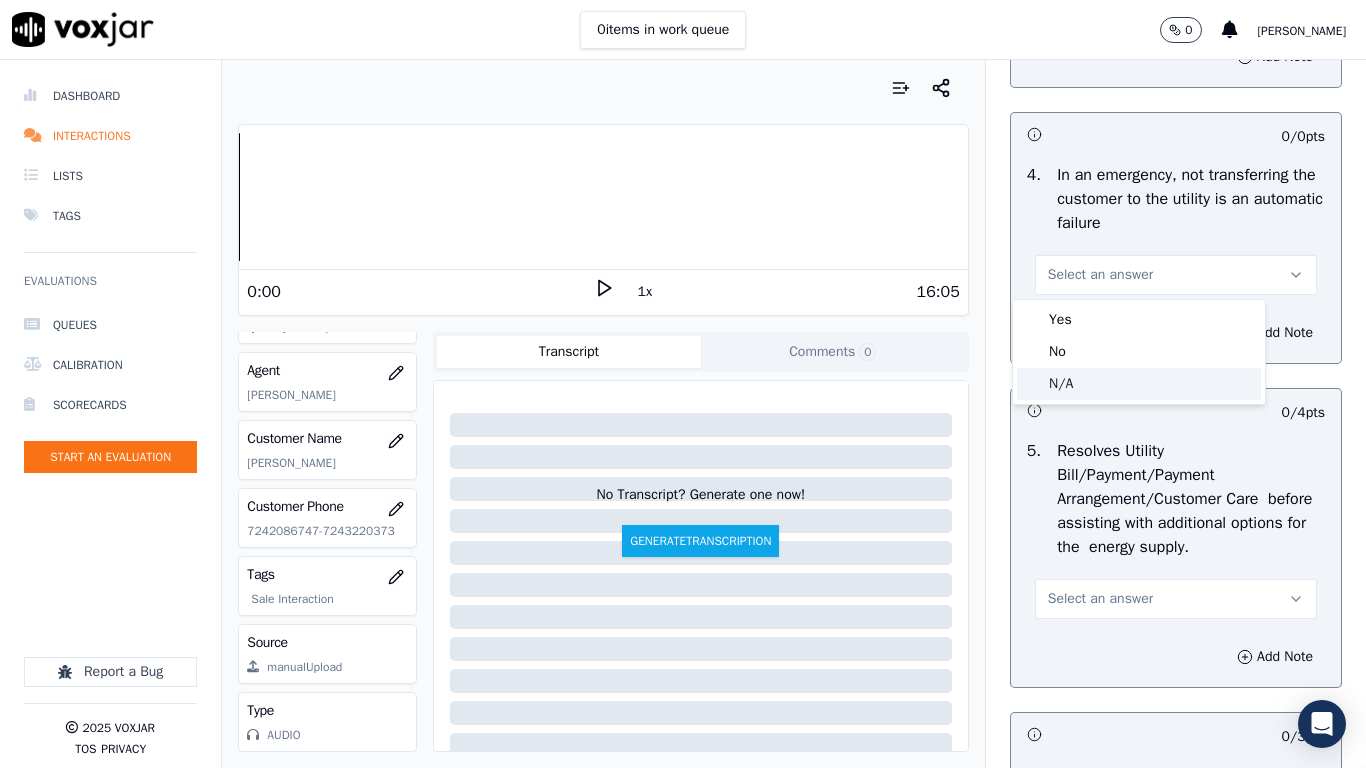 click on "N/A" 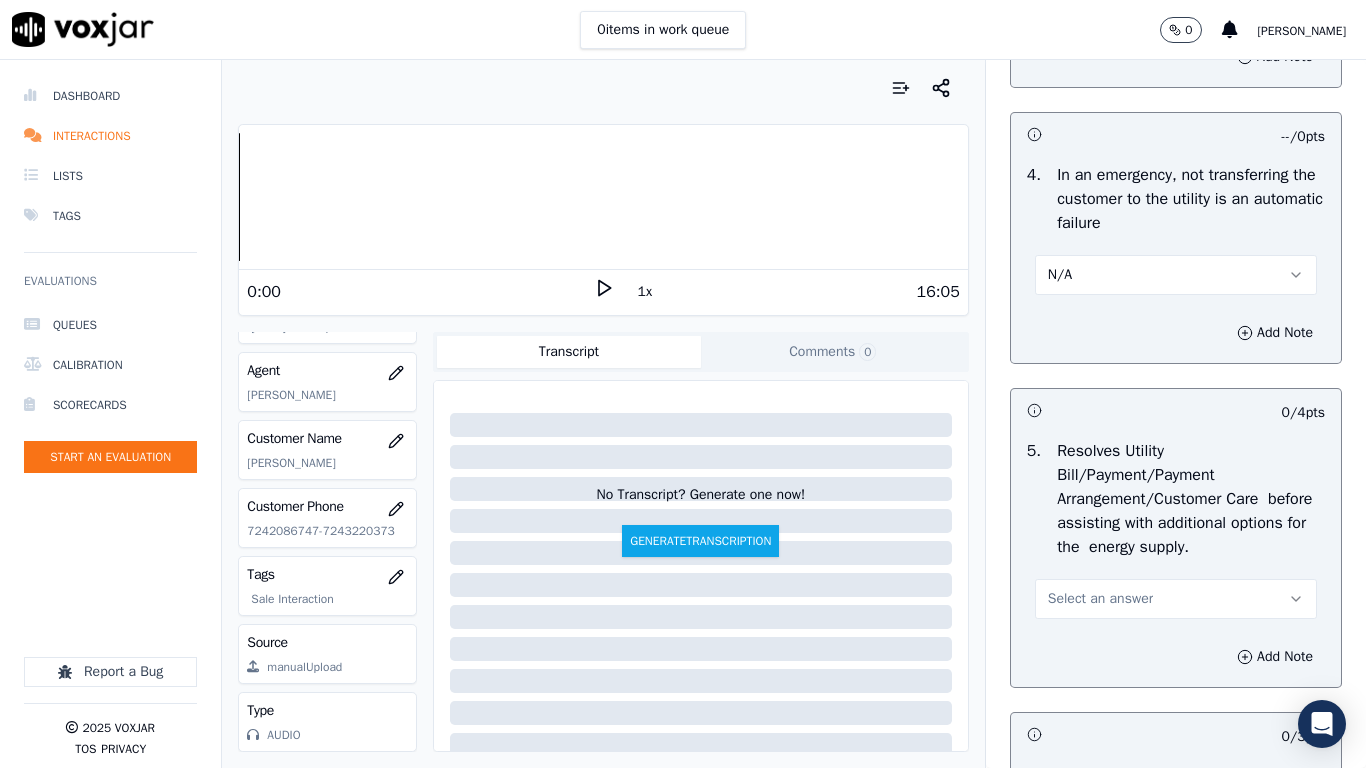 click on "Select an answer" at bounding box center (1176, 599) 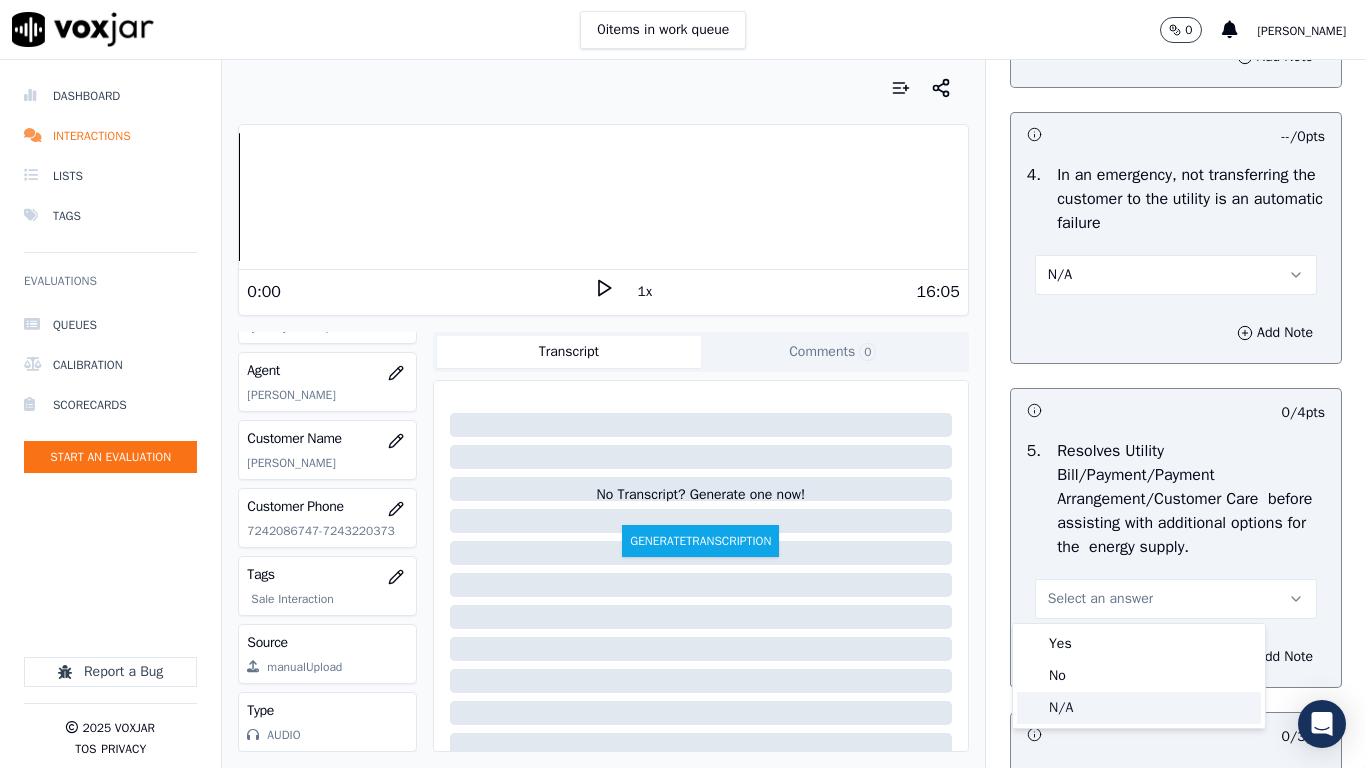 click on "N/A" 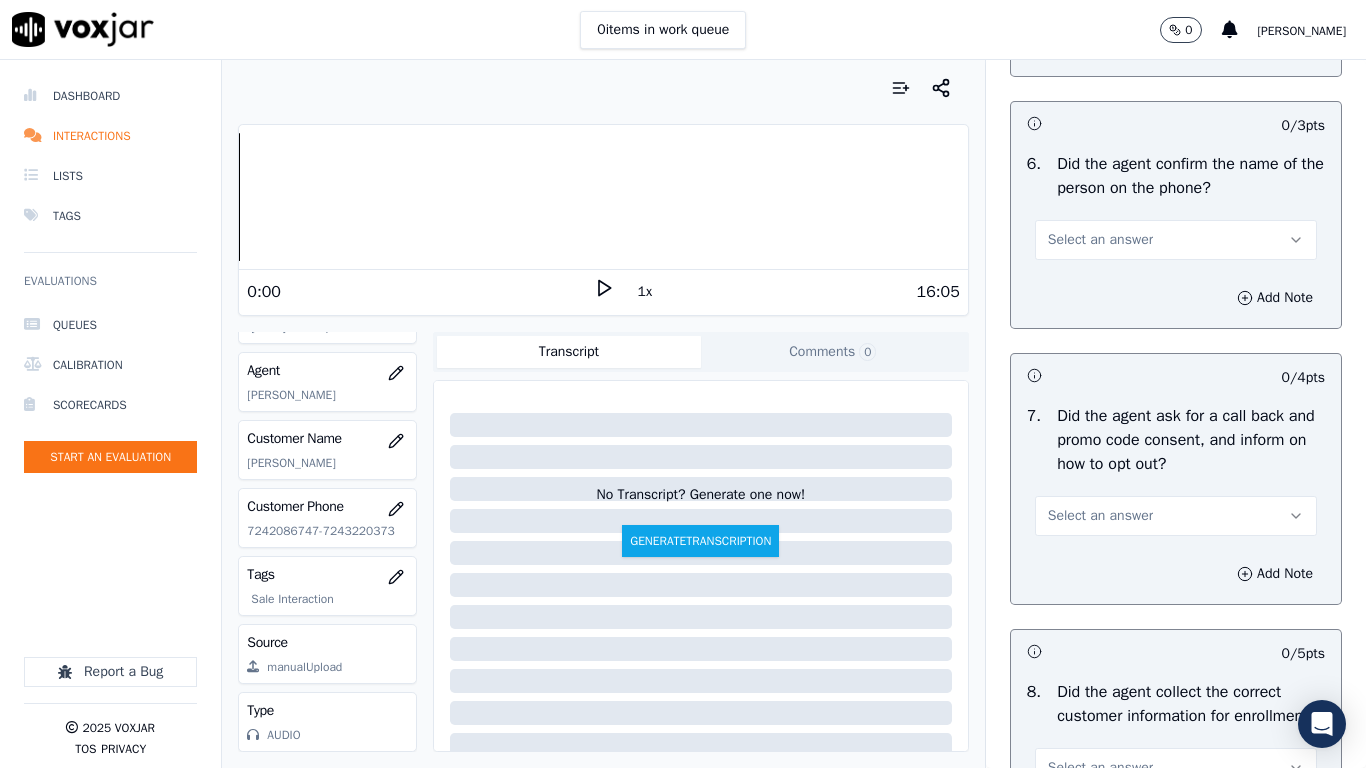 scroll, scrollTop: 1600, scrollLeft: 0, axis: vertical 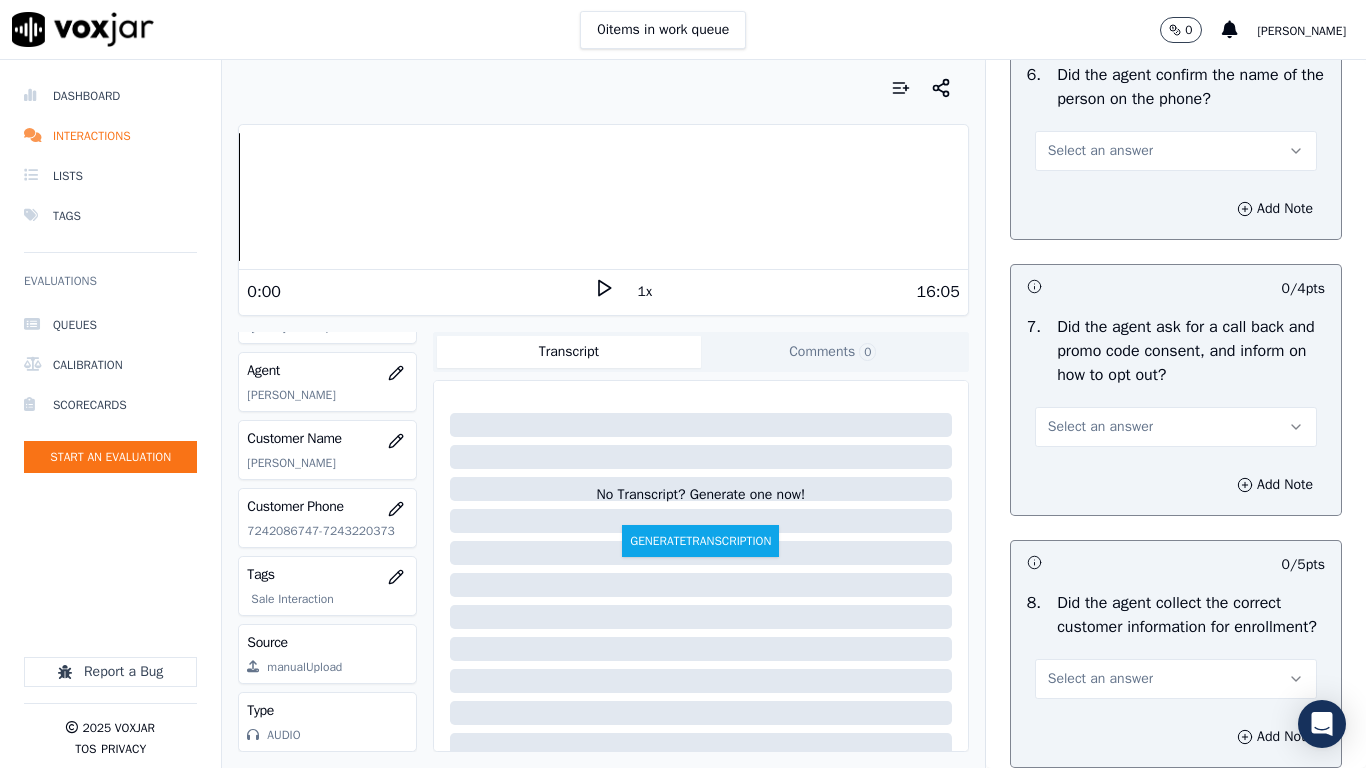 click on "Select an answer" at bounding box center (1176, 151) 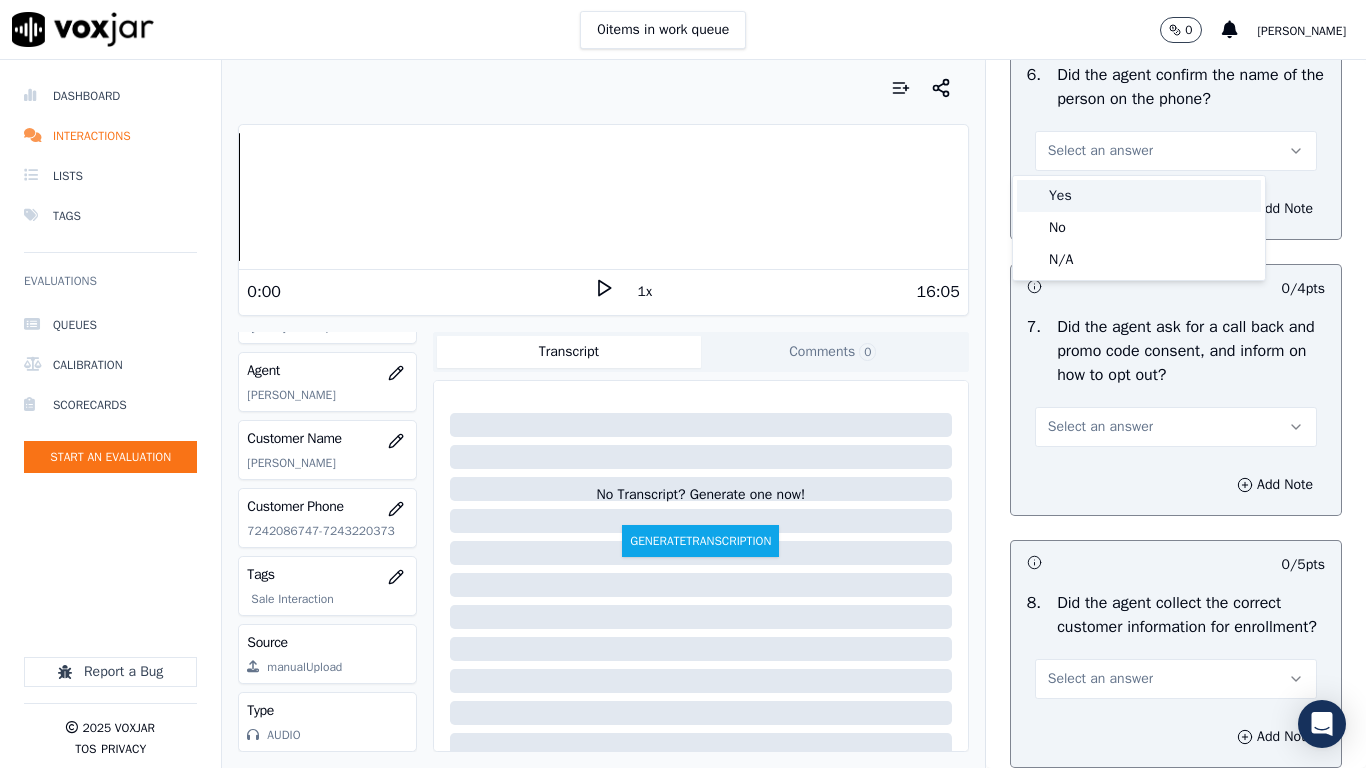 click on "Yes" at bounding box center [1139, 196] 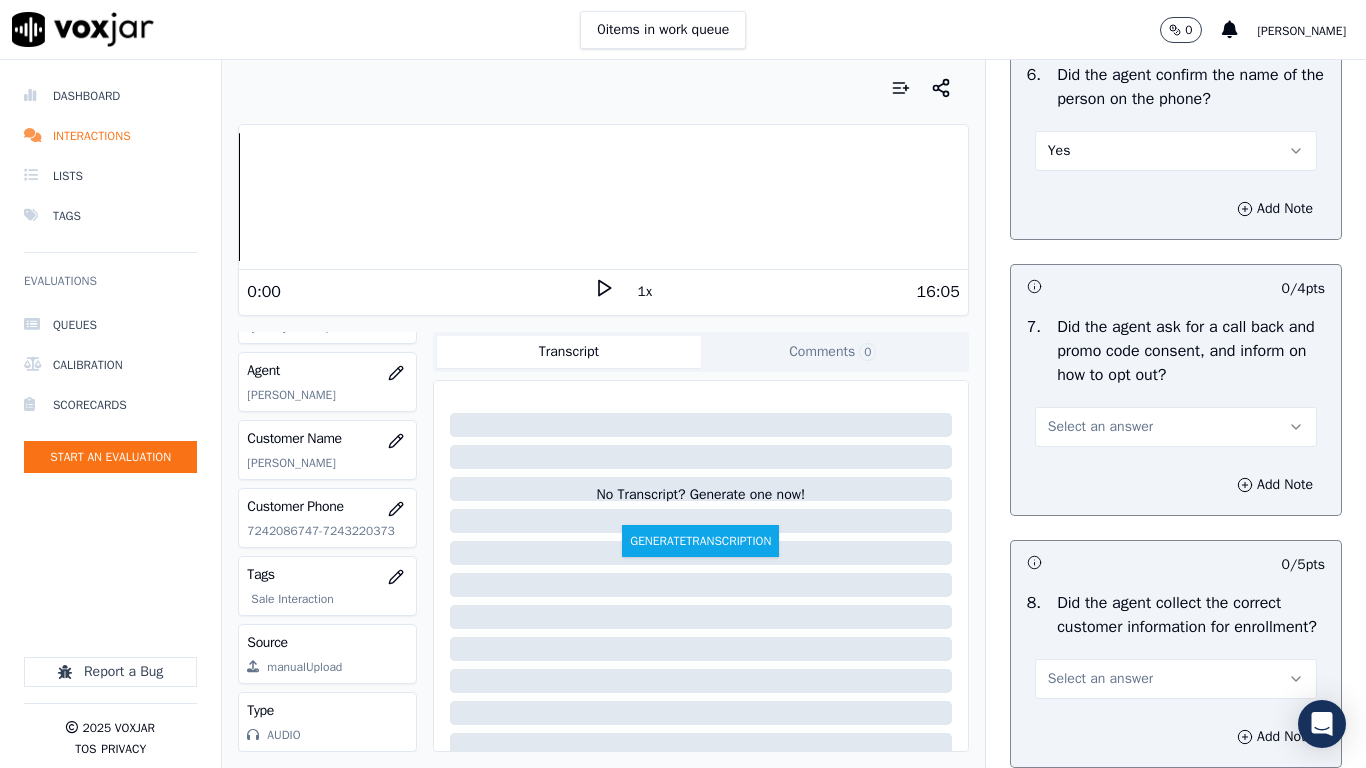 click on "Select an answer" at bounding box center (1176, 427) 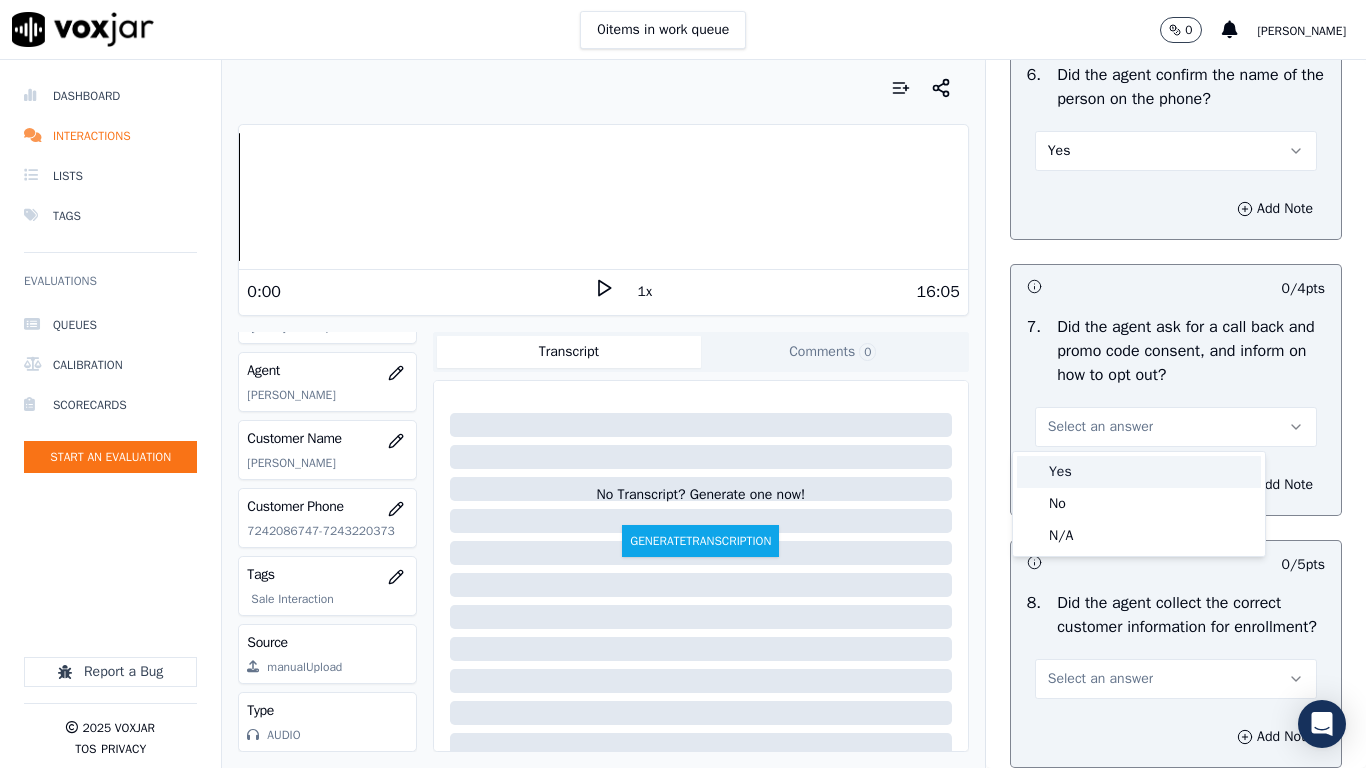 click on "Yes" at bounding box center [1139, 472] 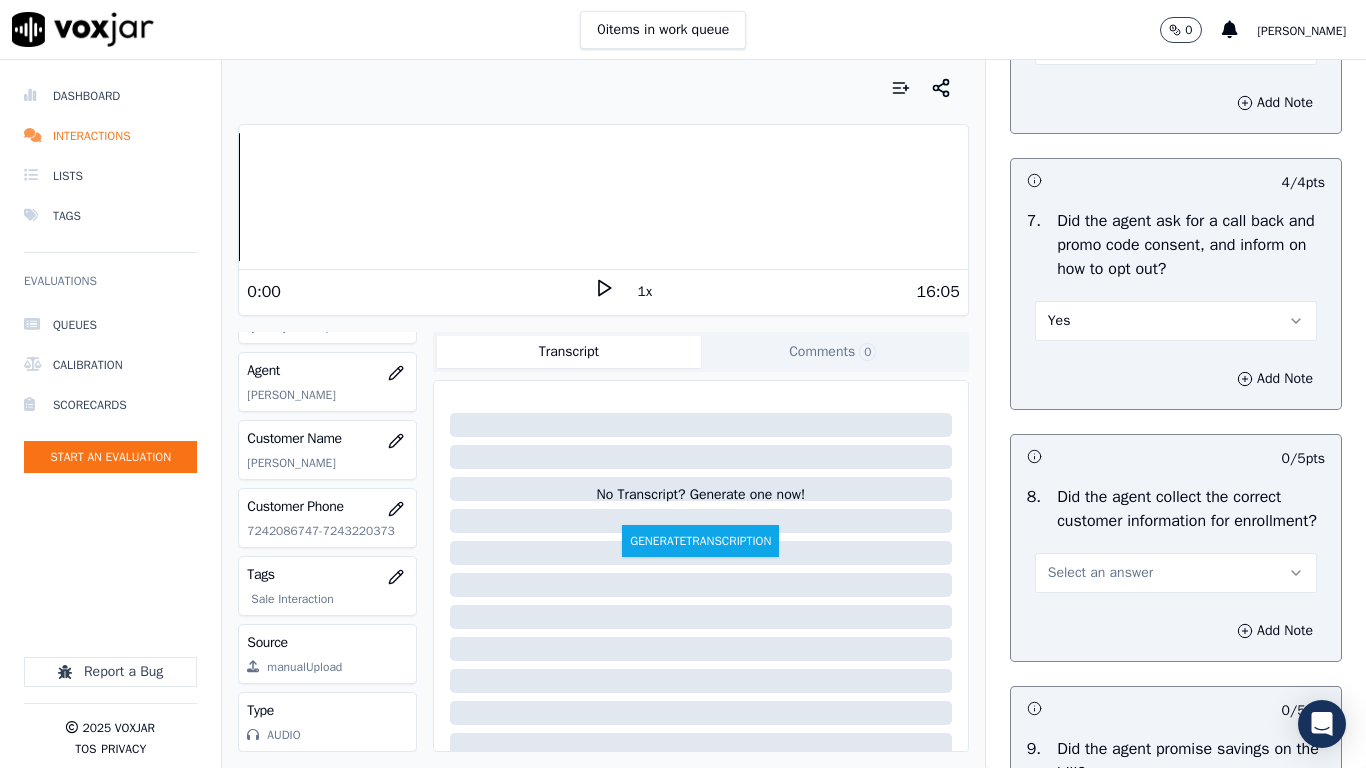 scroll, scrollTop: 2100, scrollLeft: 0, axis: vertical 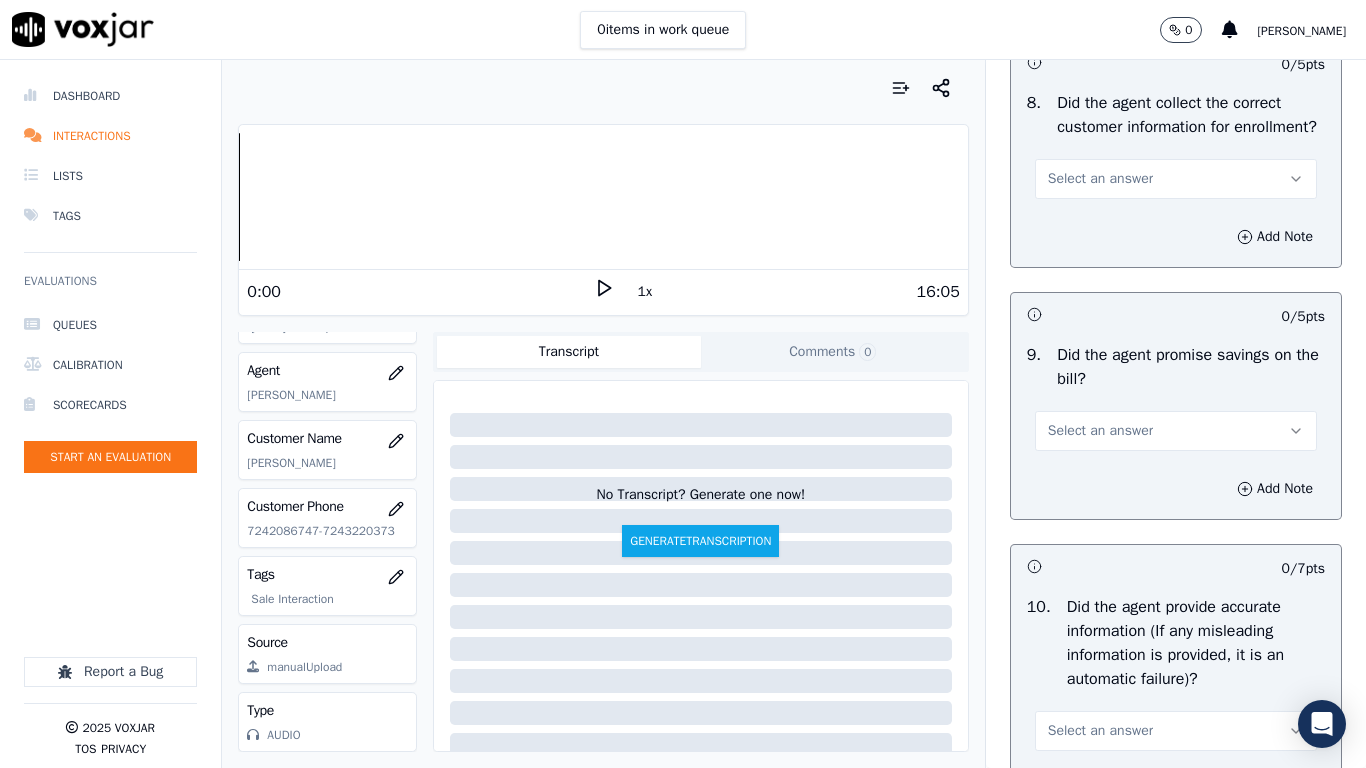 click on "Select an answer" at bounding box center (1100, 179) 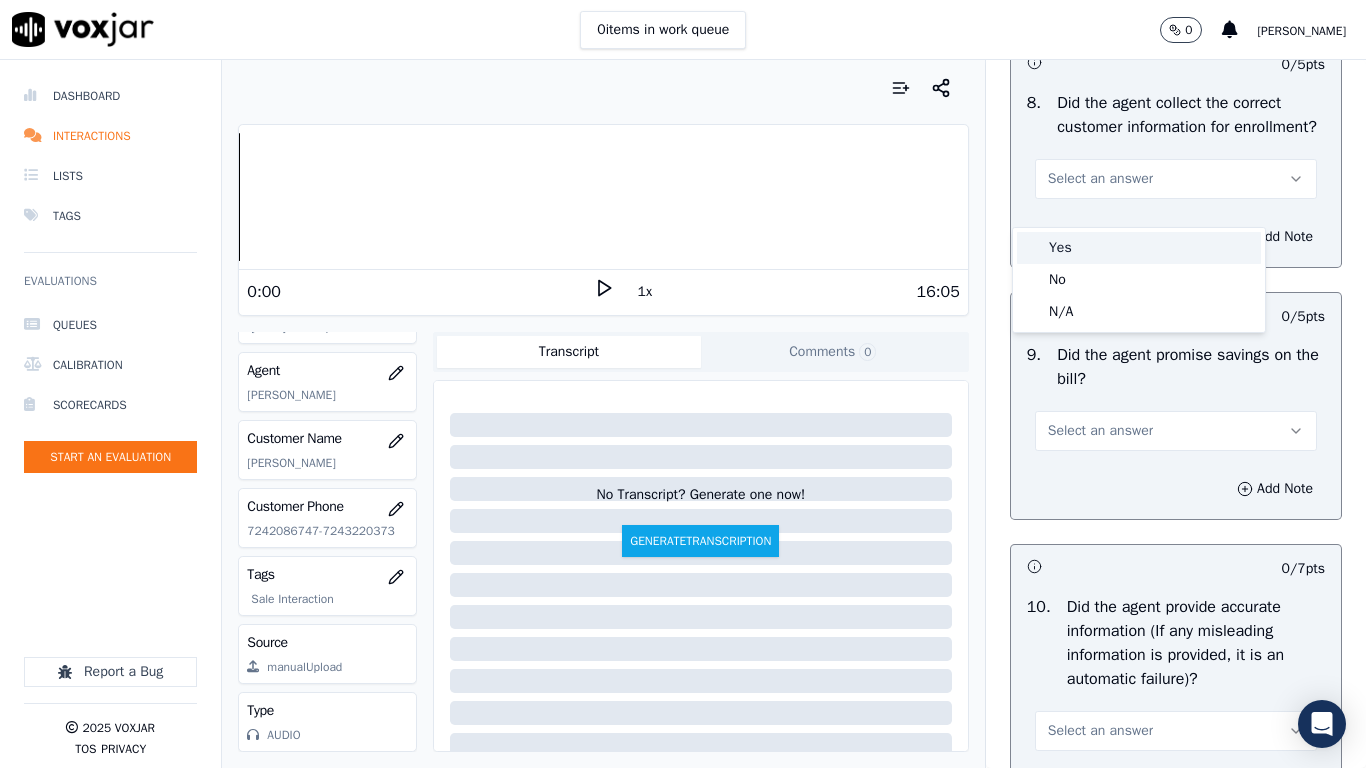 drag, startPoint x: 1127, startPoint y: 254, endPoint x: 1167, endPoint y: 410, distance: 161.04657 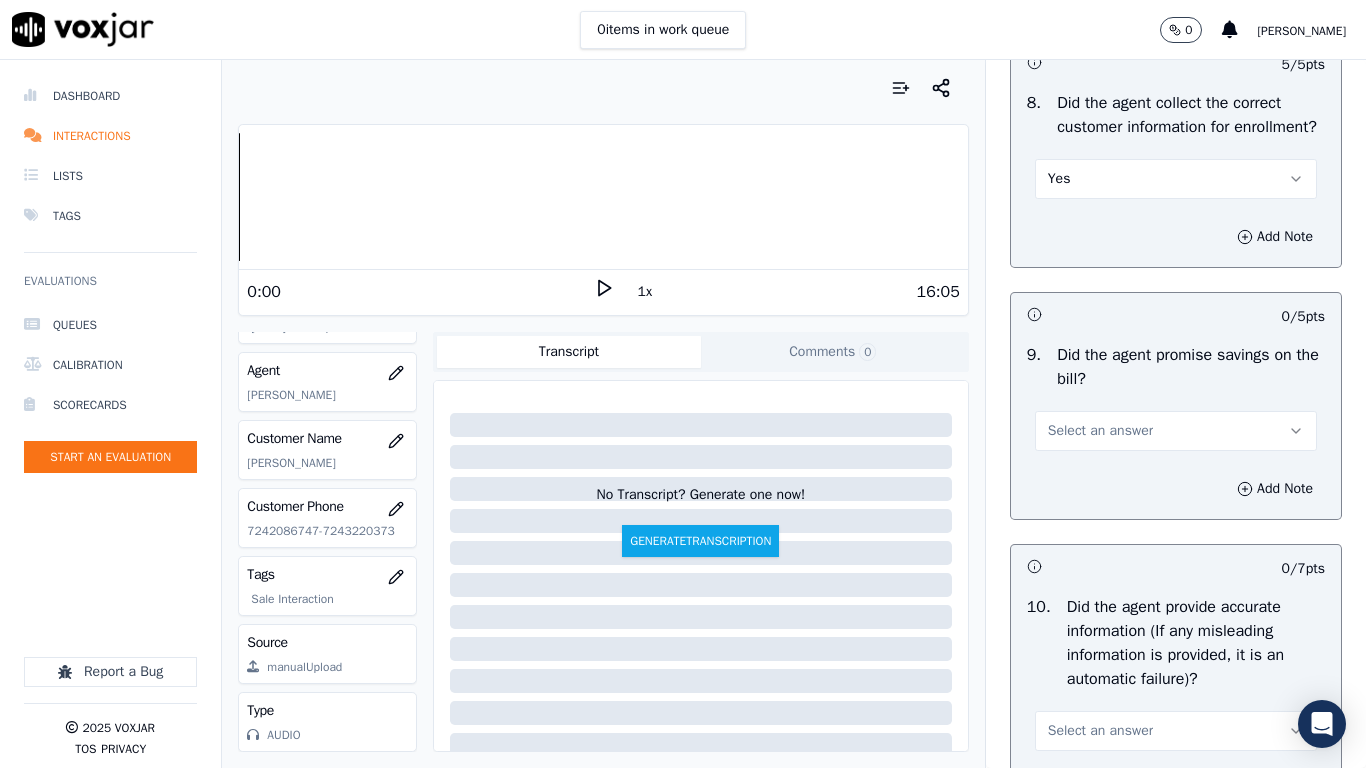 click on "Select an answer" at bounding box center (1176, 431) 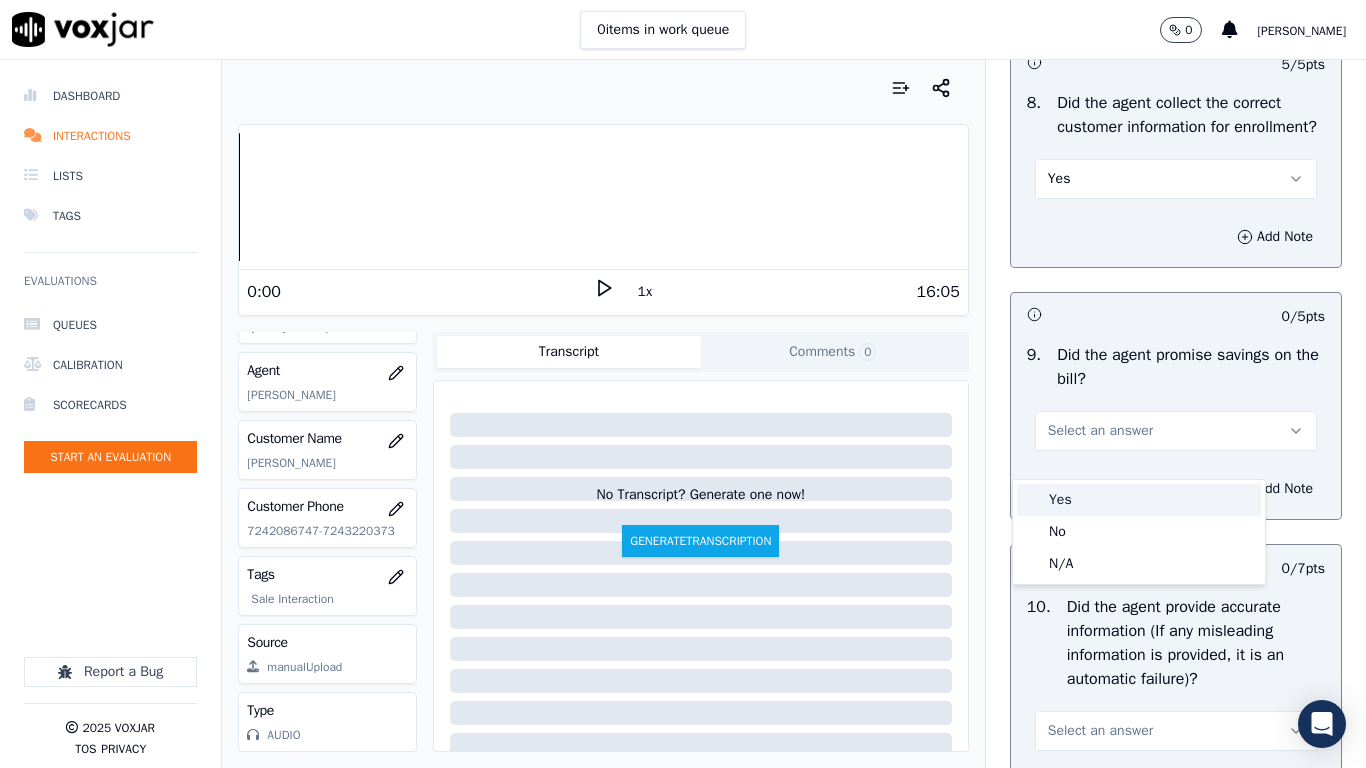click on "Yes" at bounding box center (1139, 500) 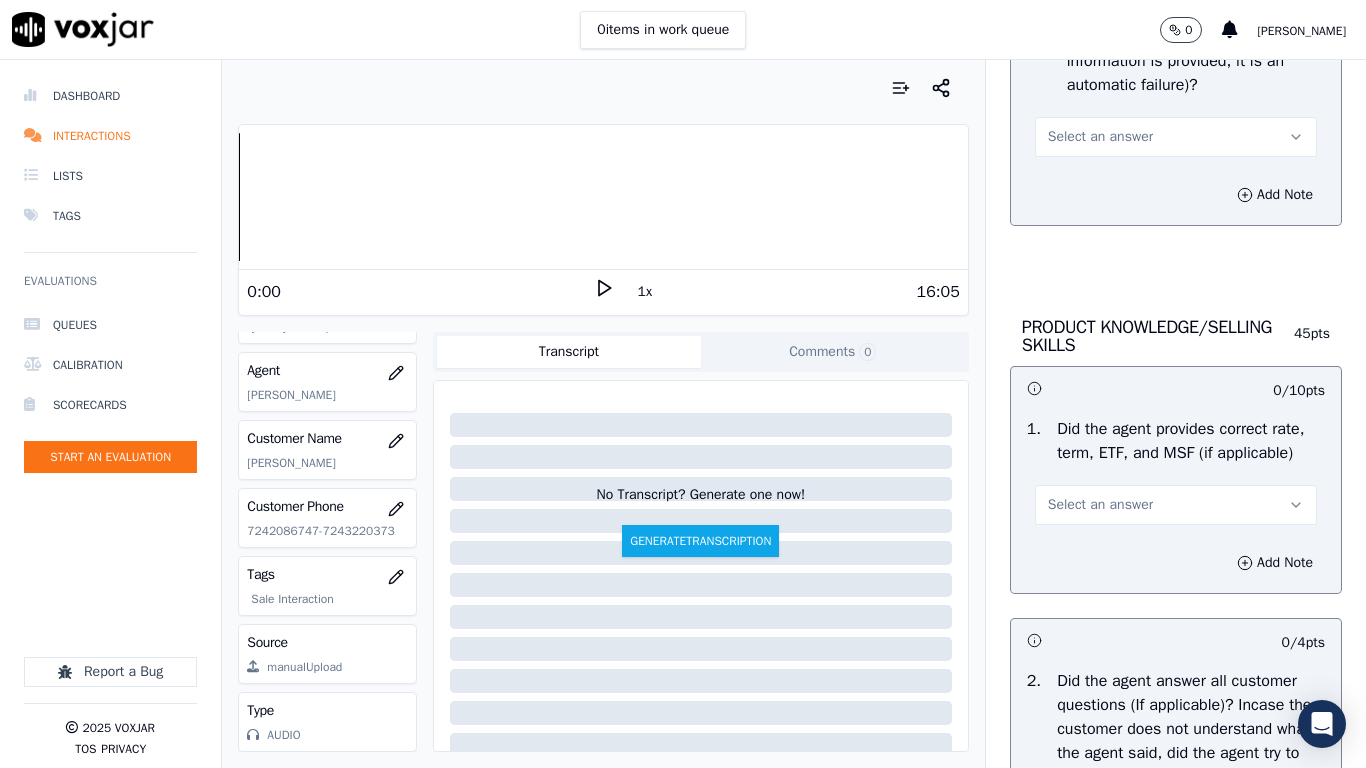 scroll, scrollTop: 2700, scrollLeft: 0, axis: vertical 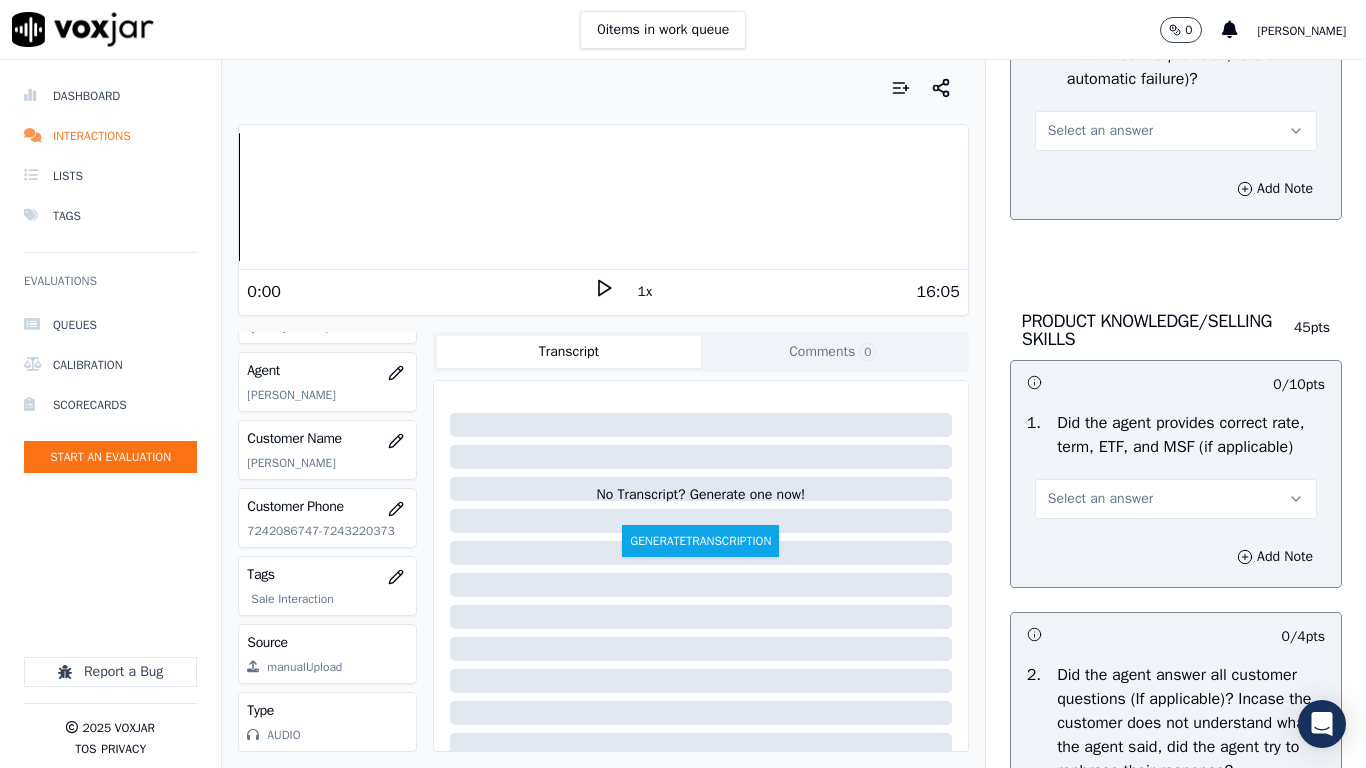 click on "Select an answer" at bounding box center (1100, 131) 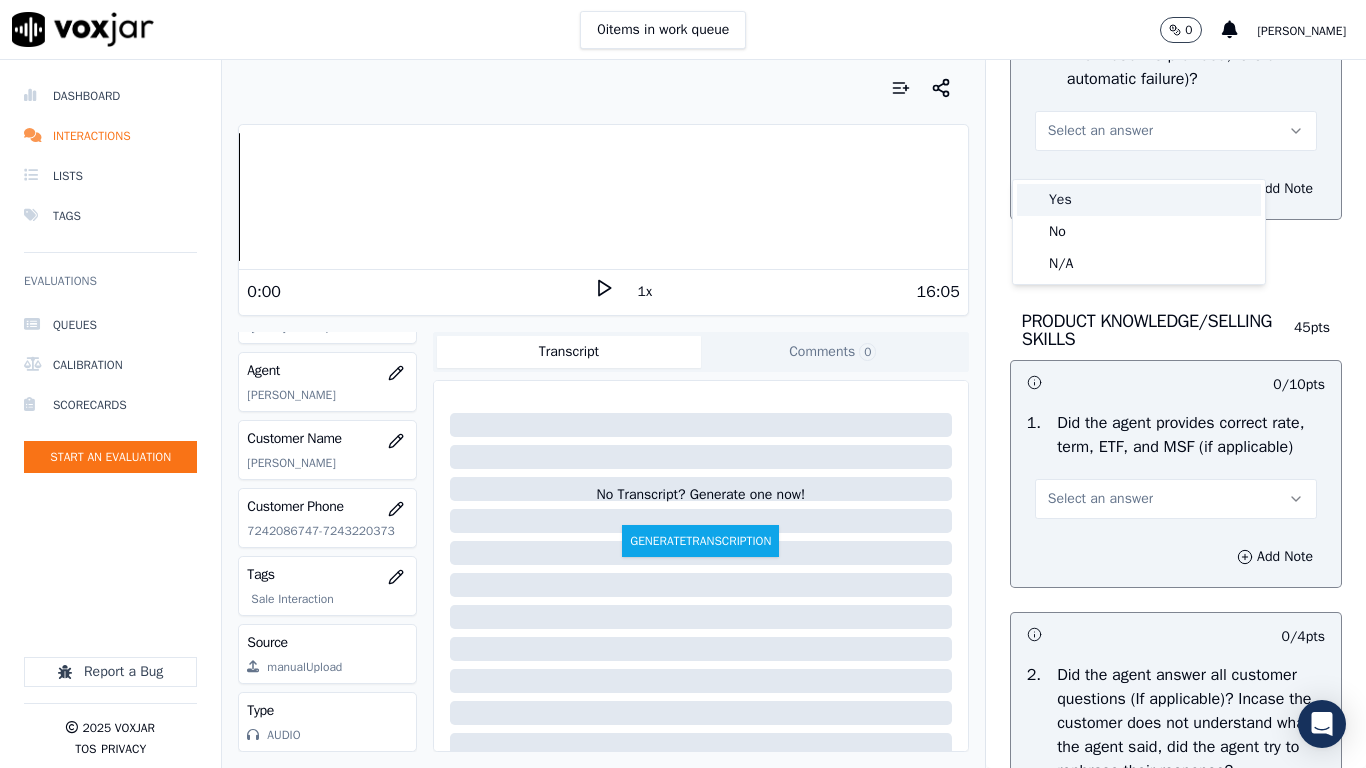 drag, startPoint x: 1125, startPoint y: 203, endPoint x: 1140, endPoint y: 222, distance: 24.207438 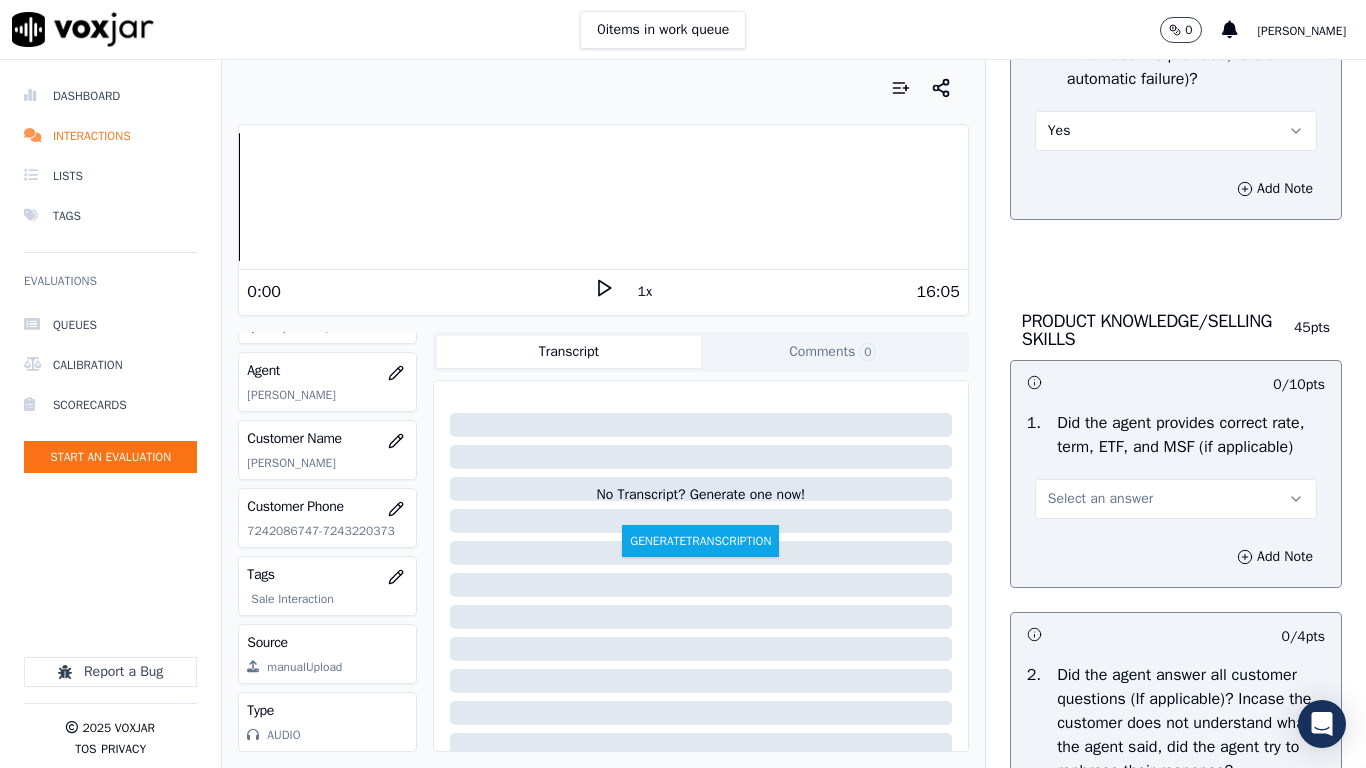 click on "Select an answer" at bounding box center (1176, 499) 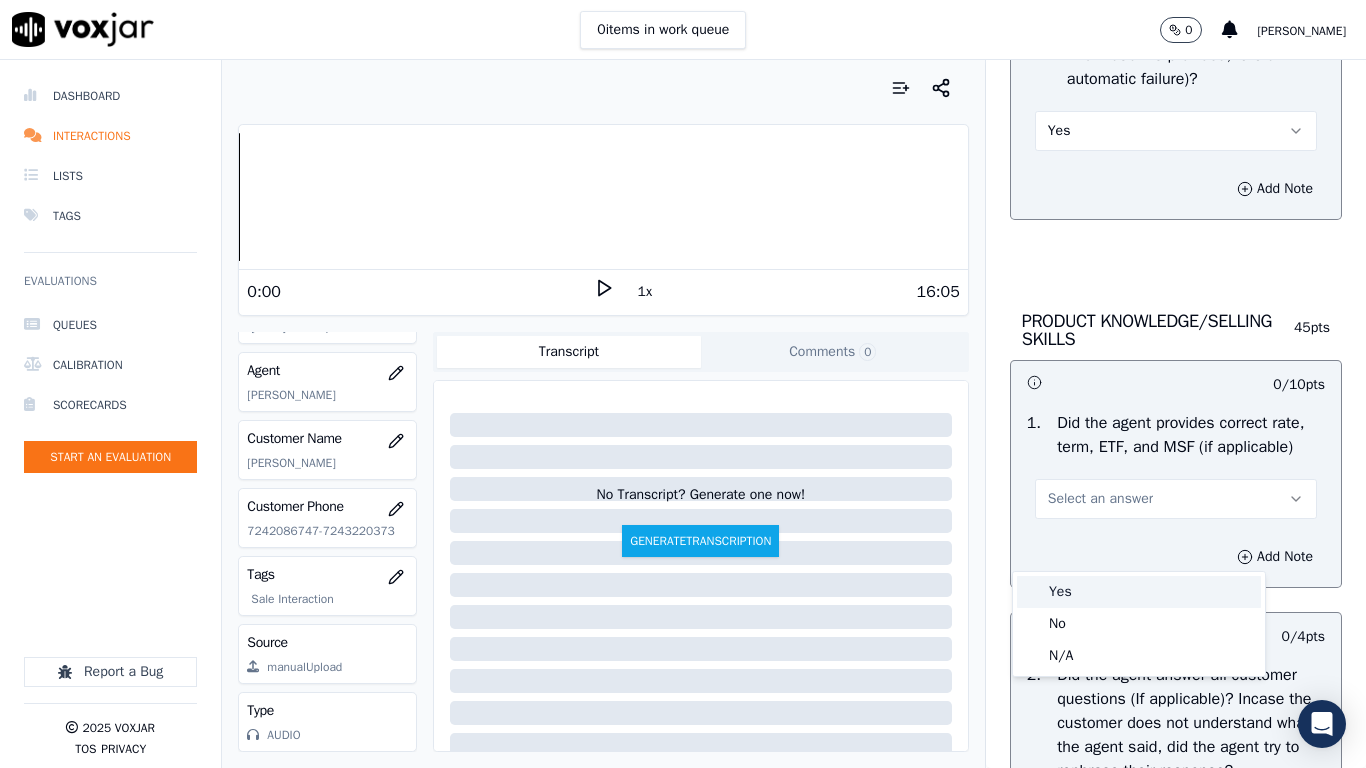 click on "Yes" at bounding box center (1139, 592) 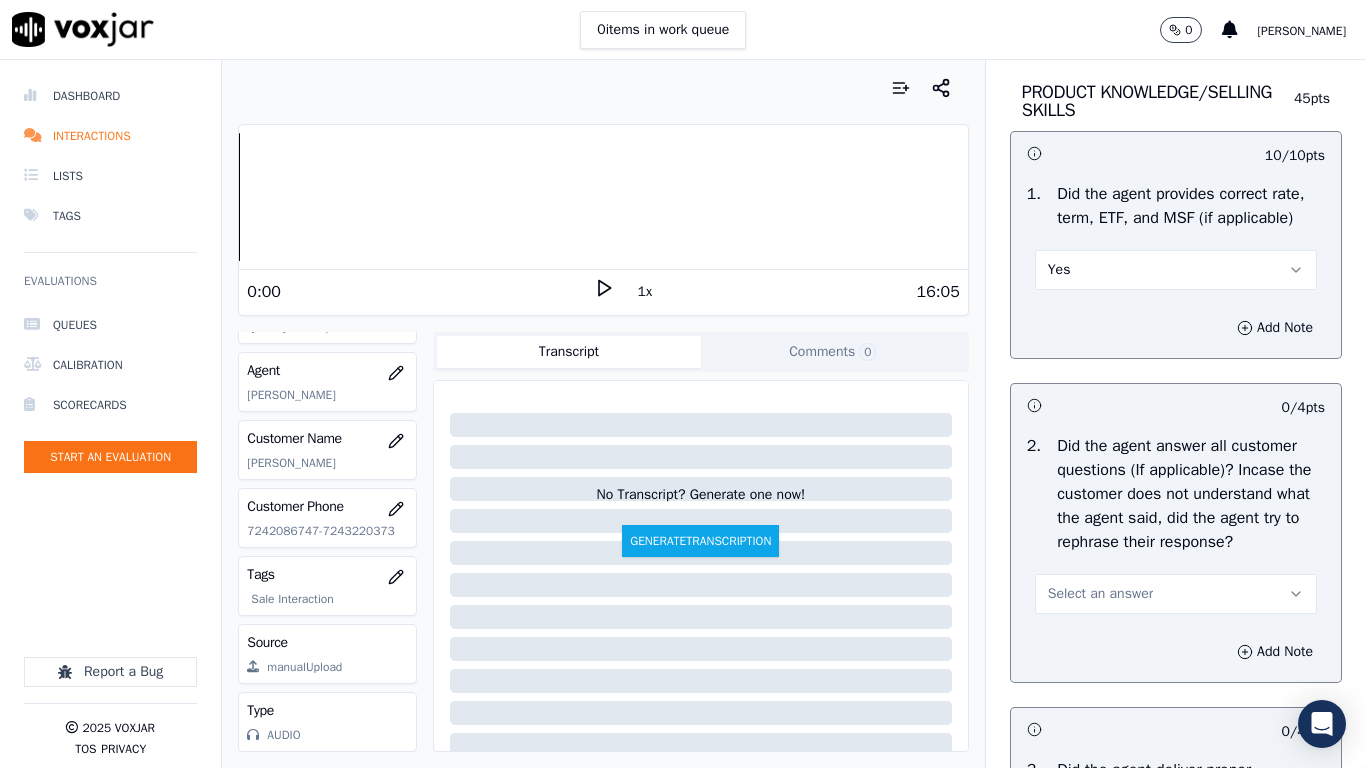 scroll, scrollTop: 3300, scrollLeft: 0, axis: vertical 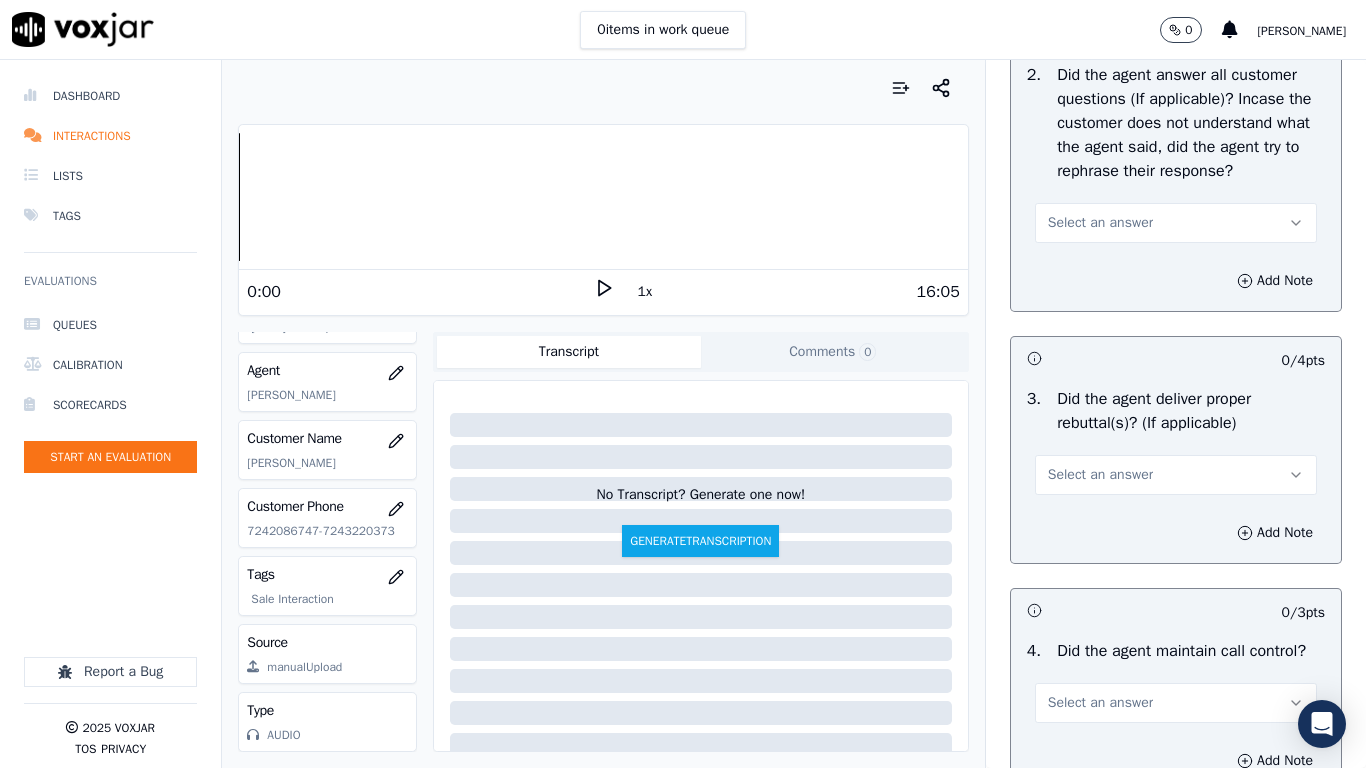 click on "Select an answer" at bounding box center (1100, 223) 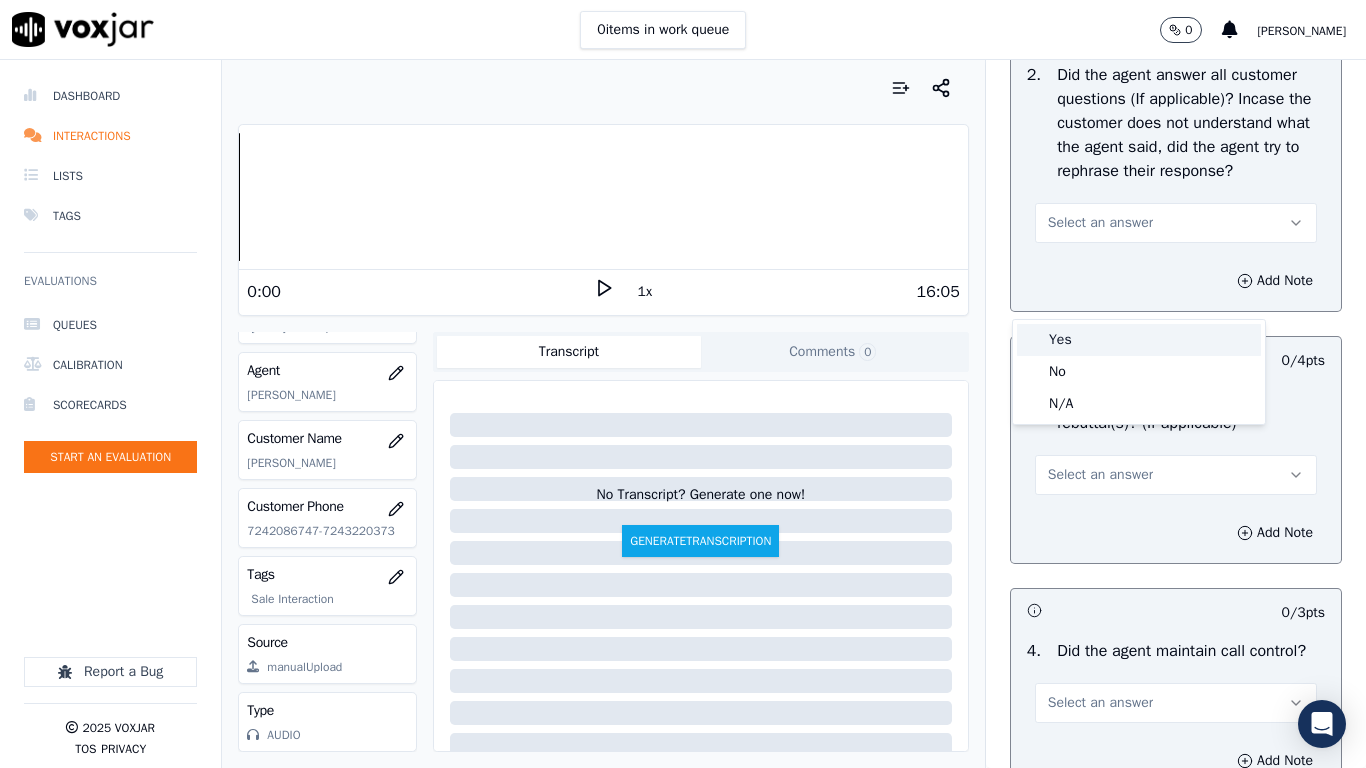 click on "Yes" at bounding box center (1139, 340) 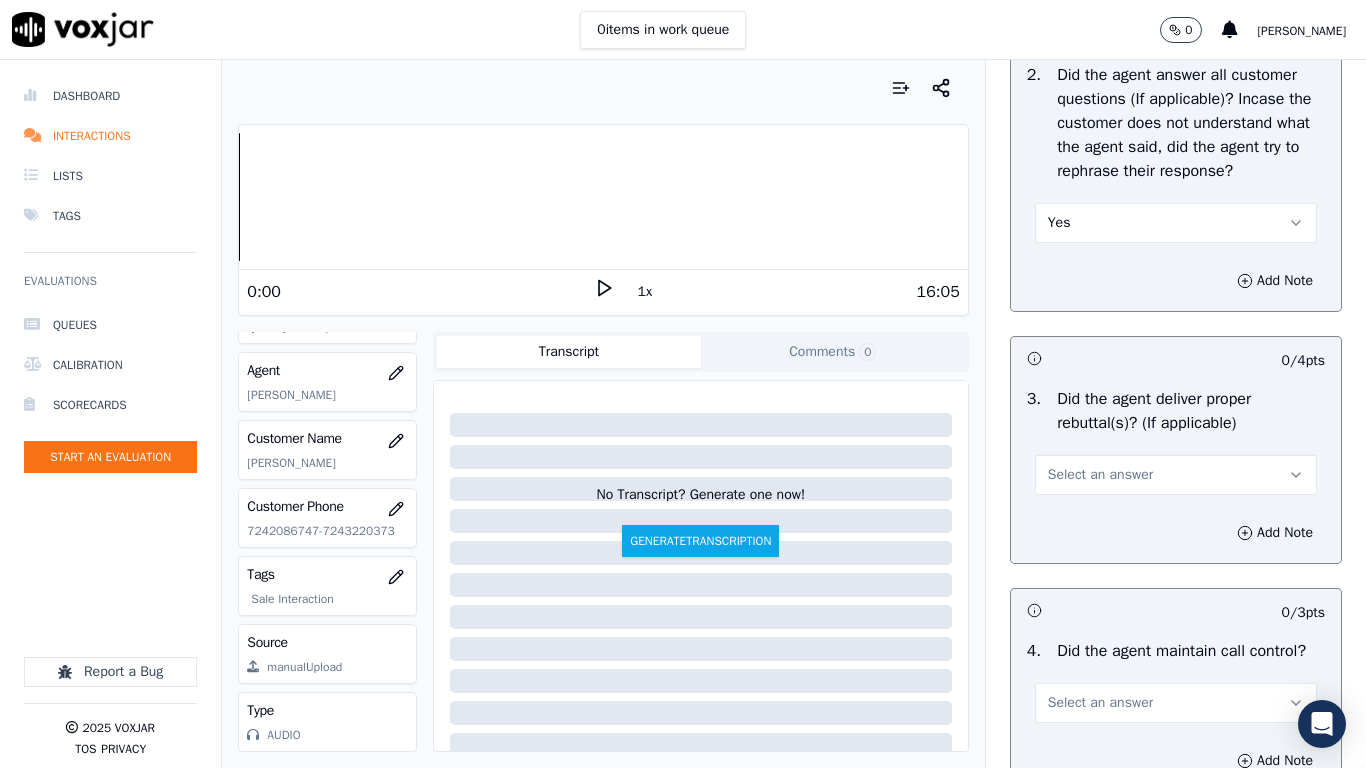 click on "Select an answer" at bounding box center (1100, 475) 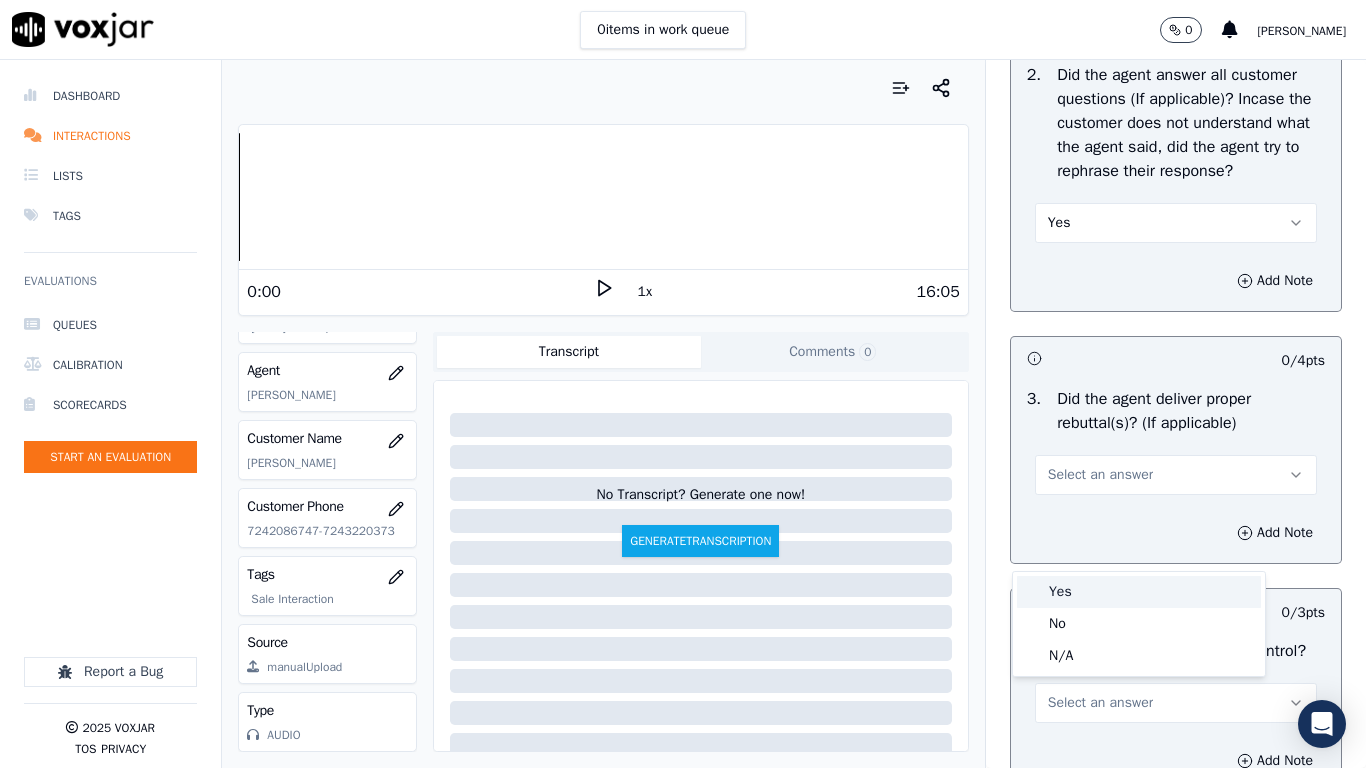 click on "Yes" at bounding box center [1139, 592] 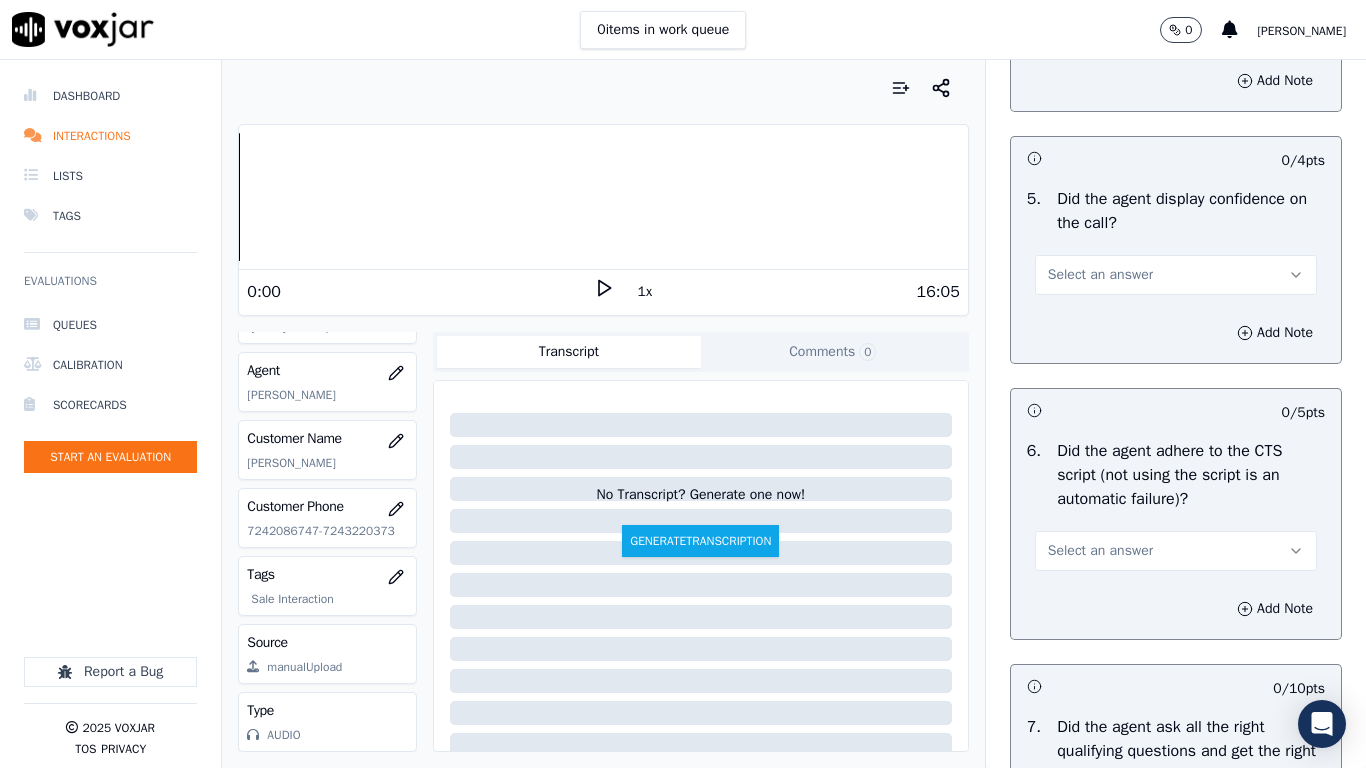 scroll, scrollTop: 4000, scrollLeft: 0, axis: vertical 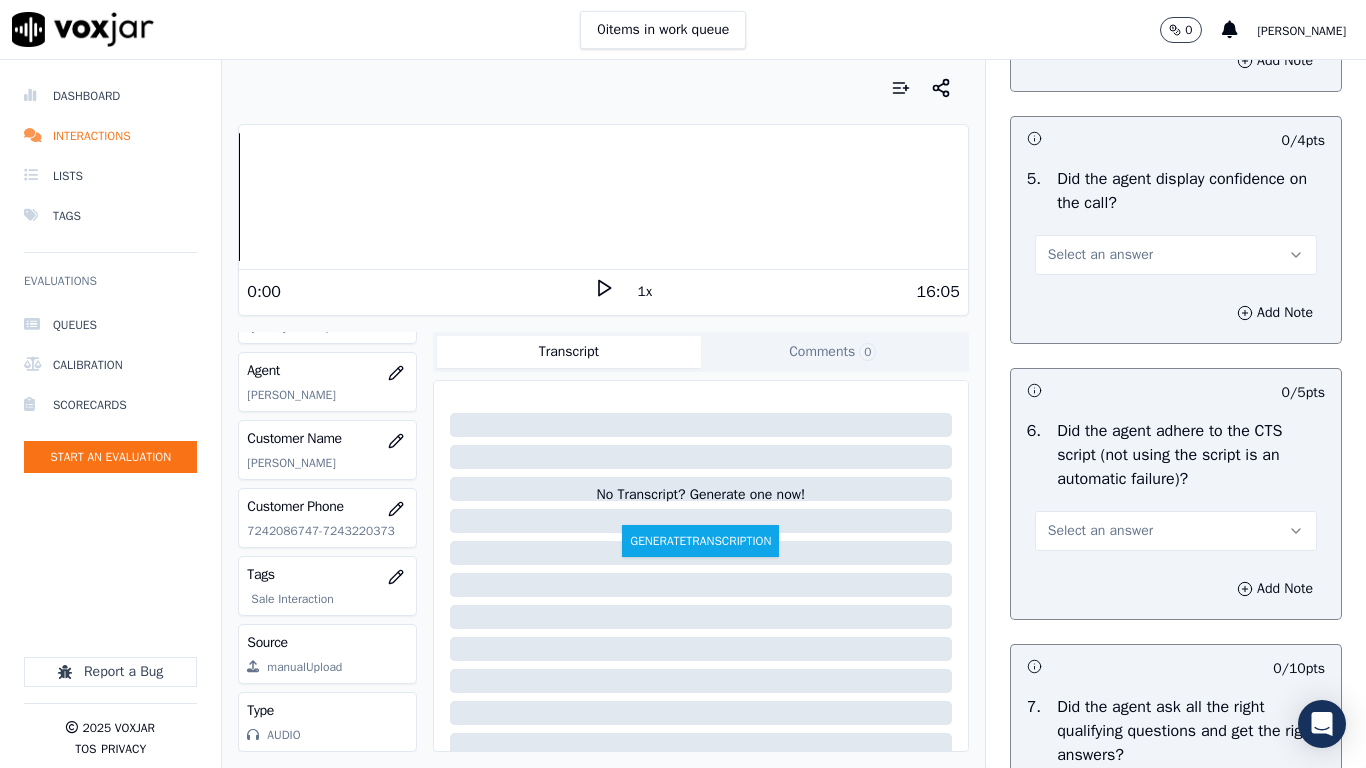 click on "Select an answer" at bounding box center (1176, 3) 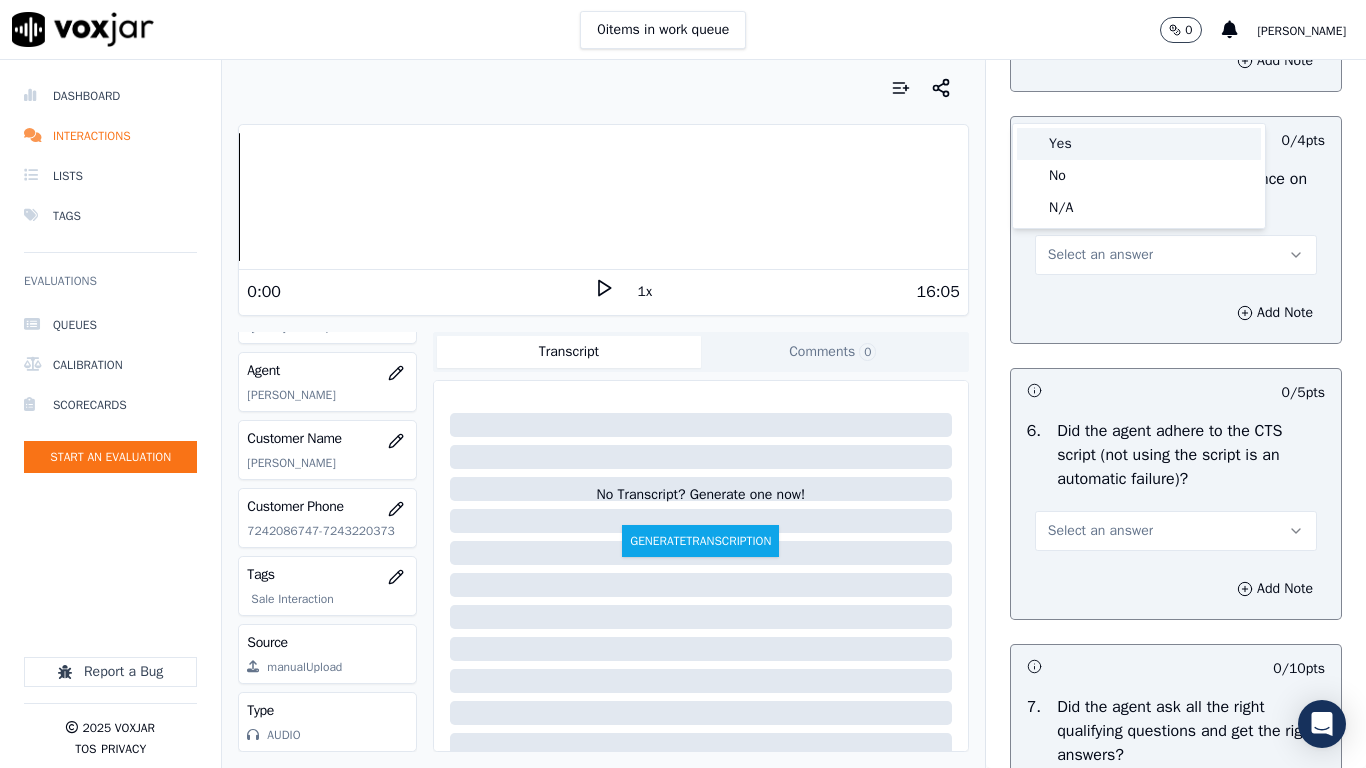 click on "Yes" at bounding box center [1139, 144] 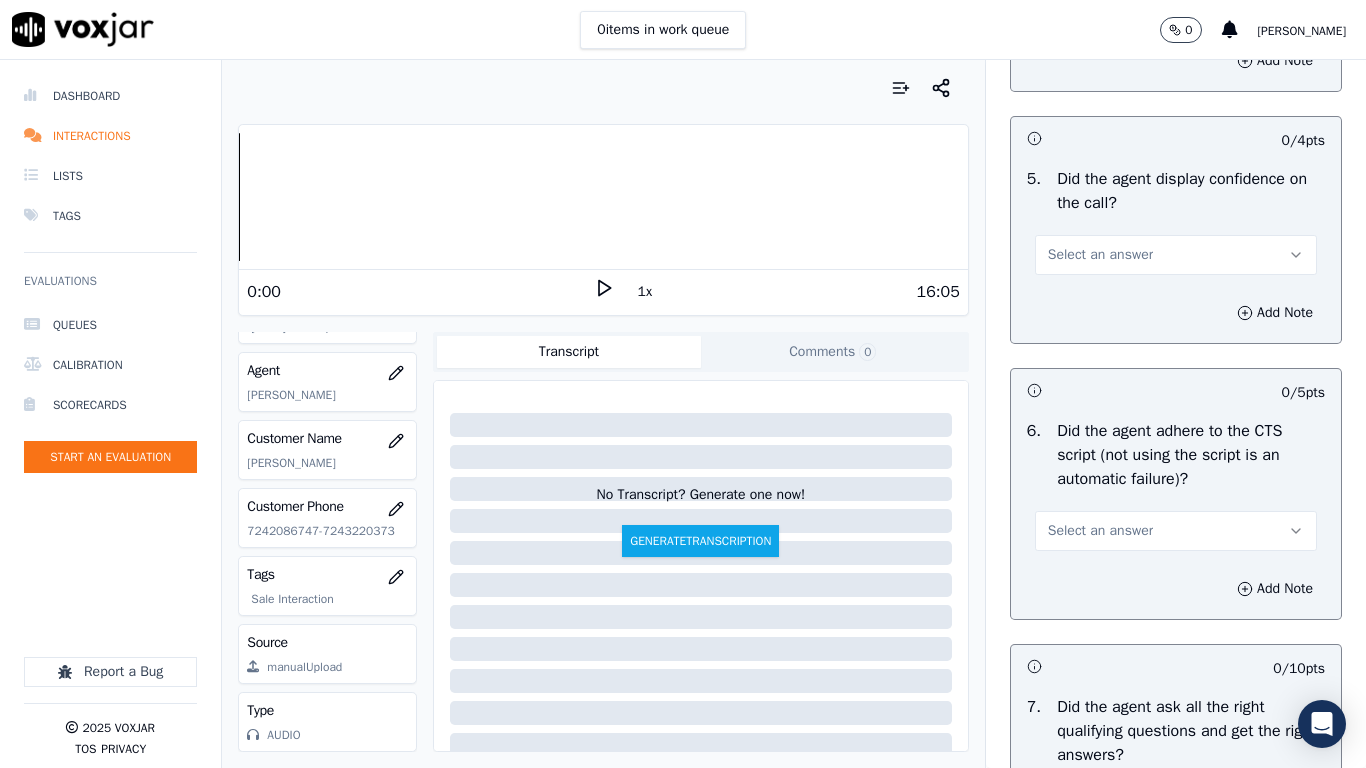 click on "Select an answer" at bounding box center [1176, 255] 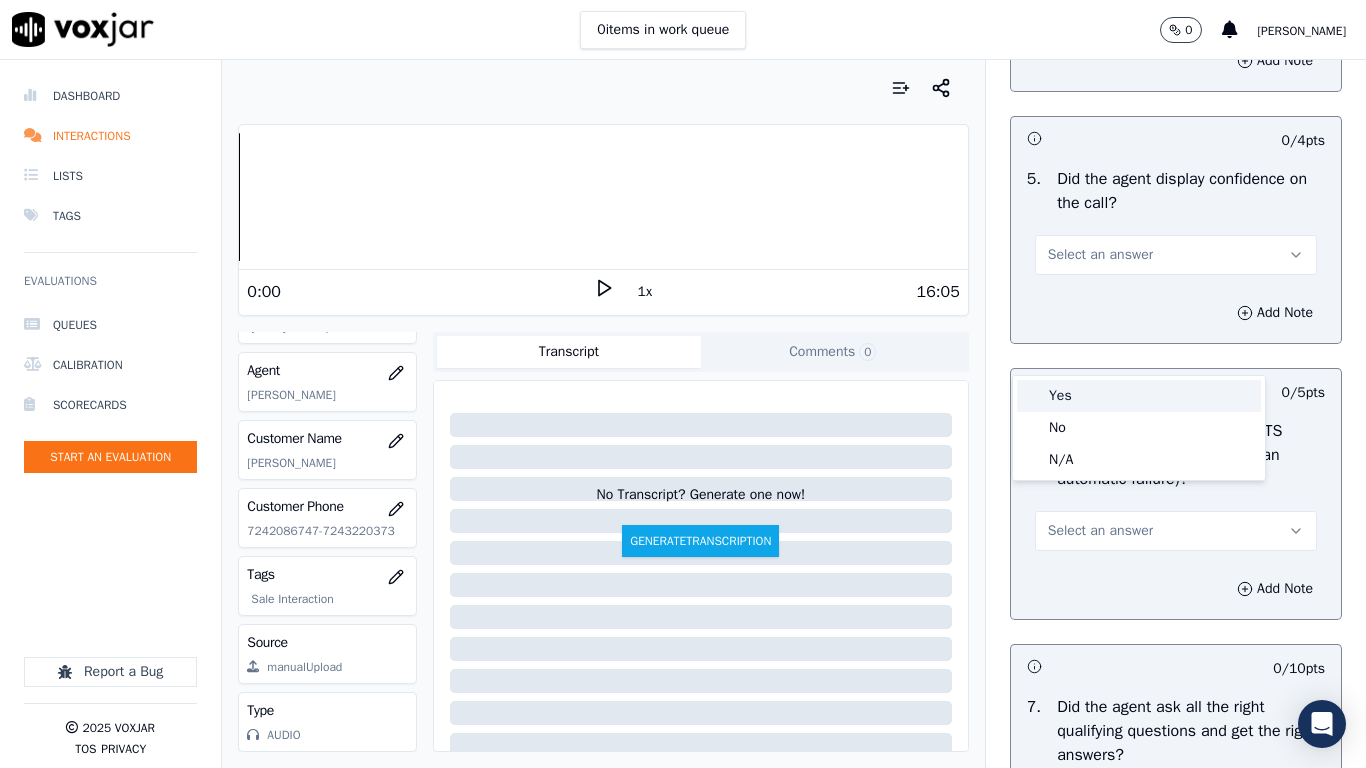 click on "Yes" at bounding box center [1139, 396] 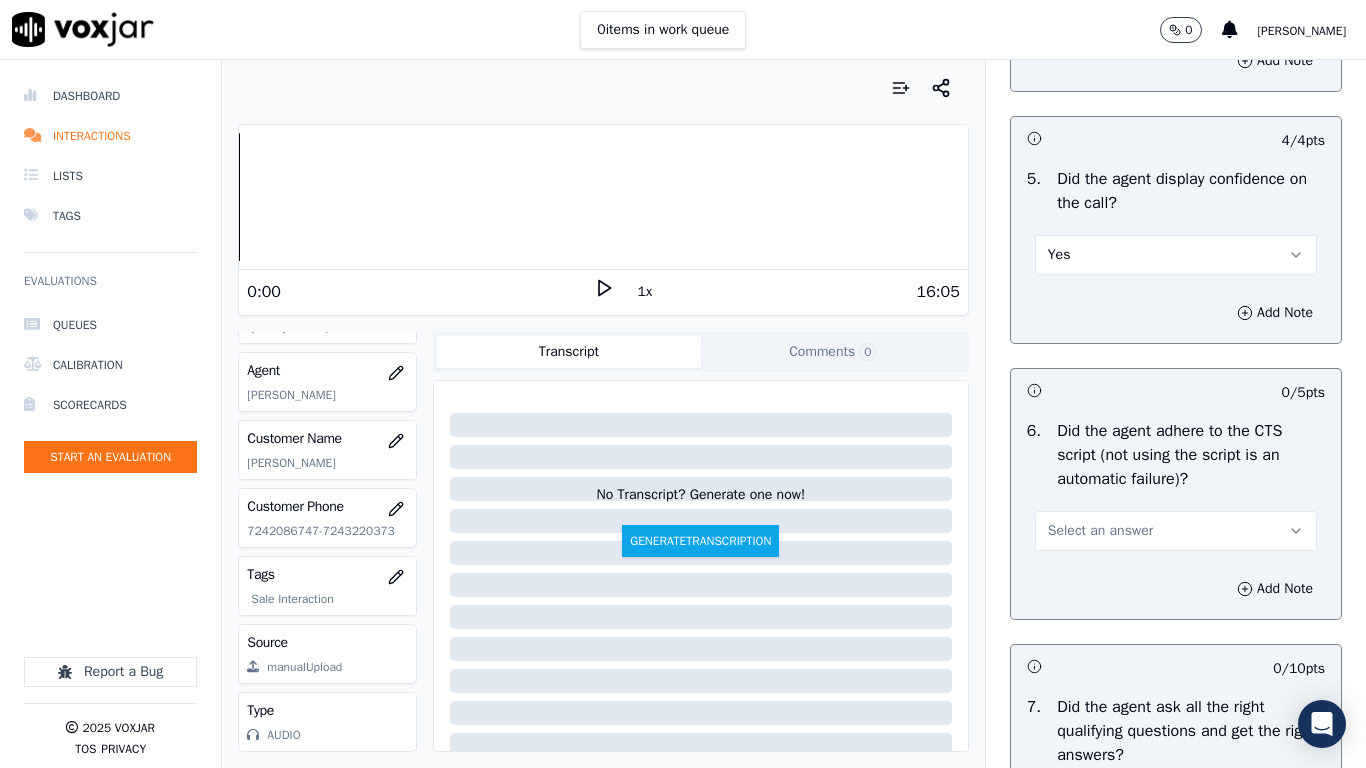 click on "Select an answer" at bounding box center [1176, 531] 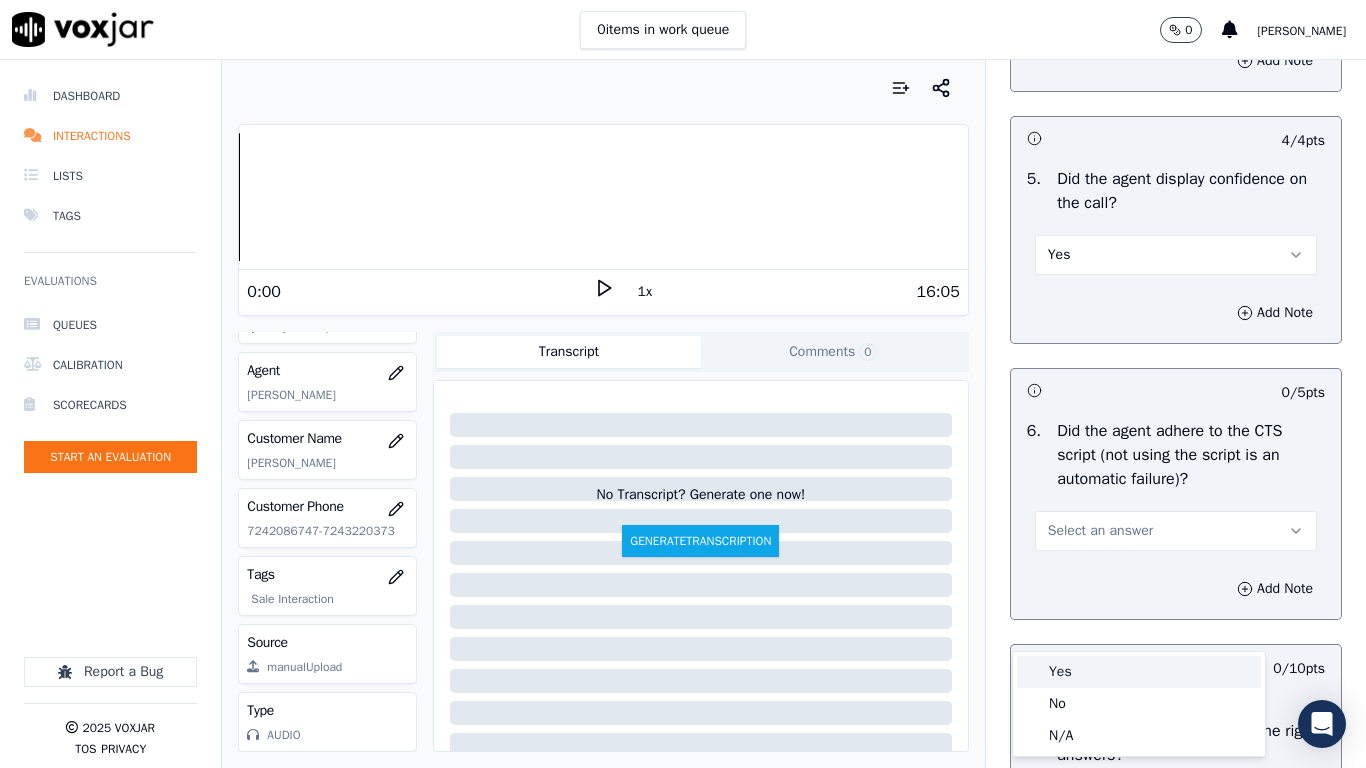 click on "Yes" at bounding box center [1139, 672] 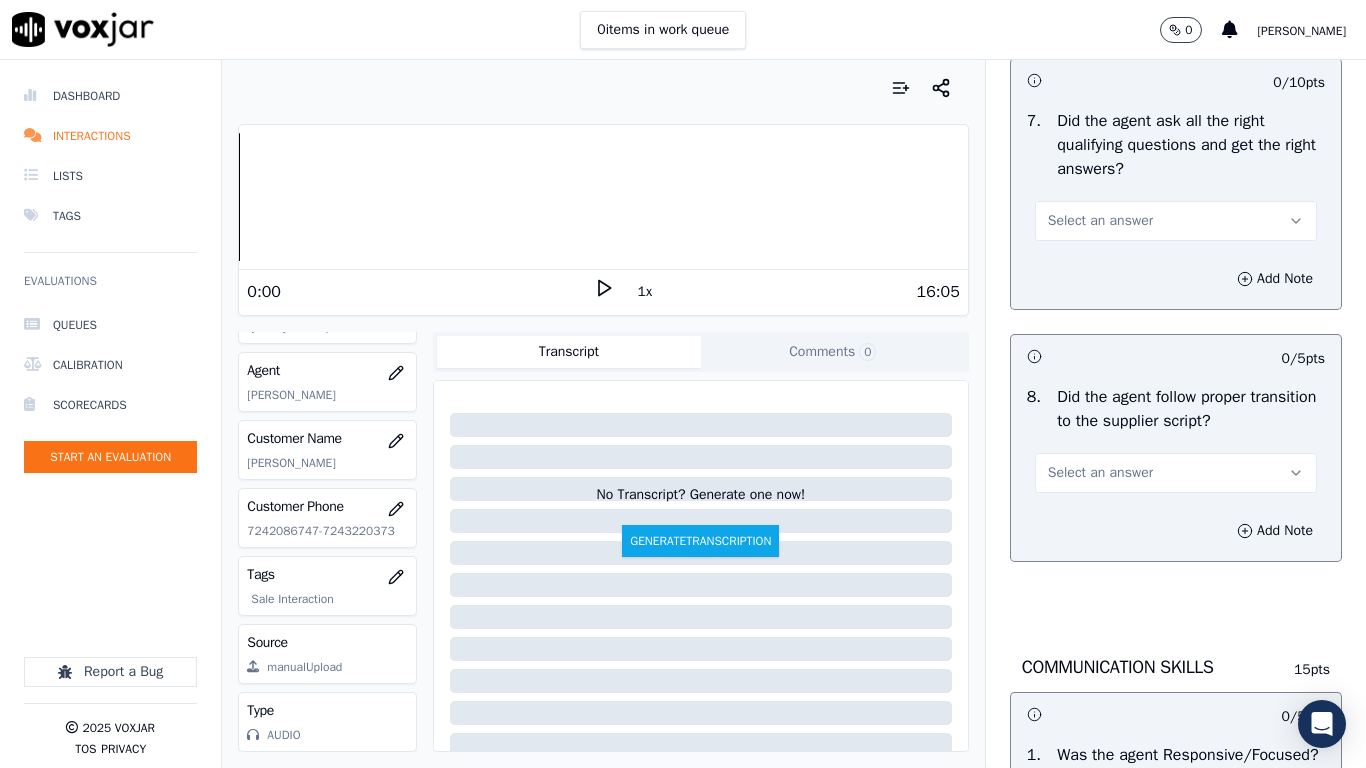 scroll, scrollTop: 4600, scrollLeft: 0, axis: vertical 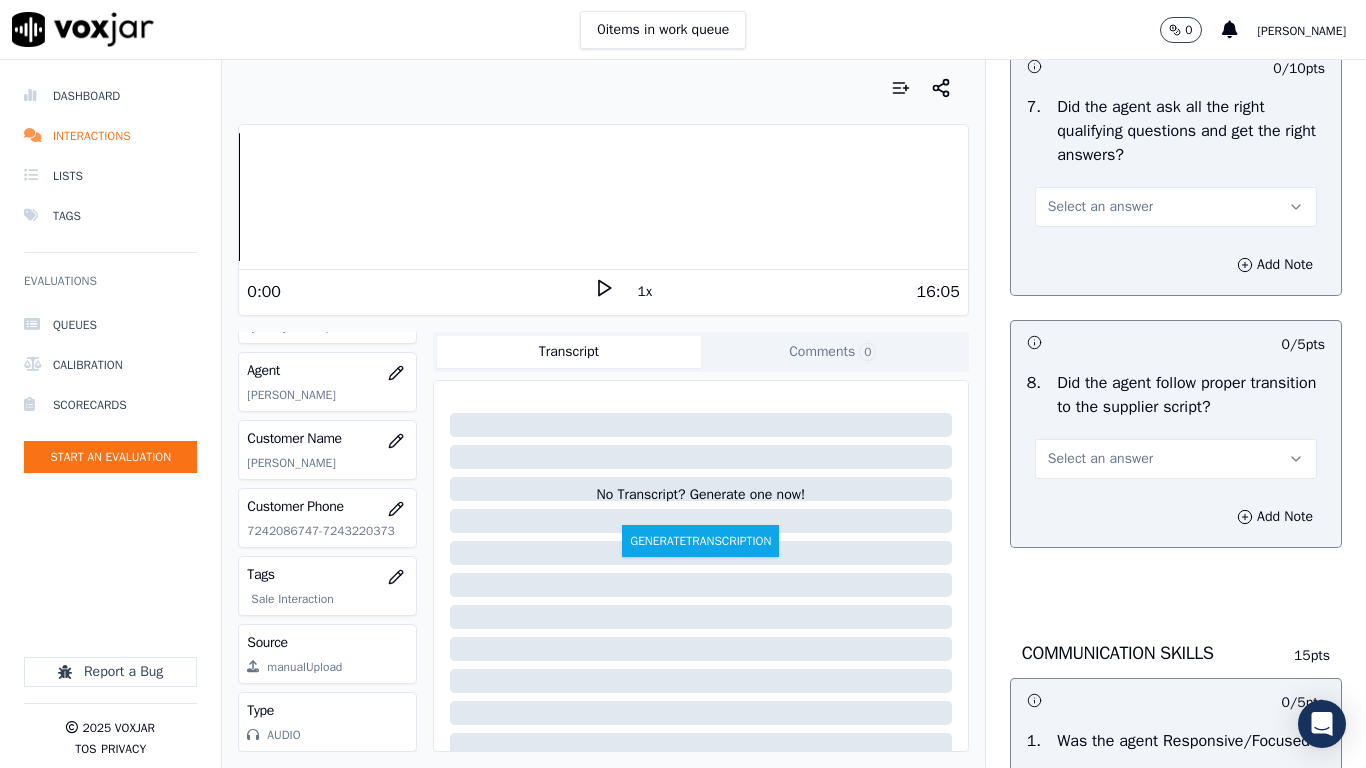 click on "Select an answer" at bounding box center (1176, 207) 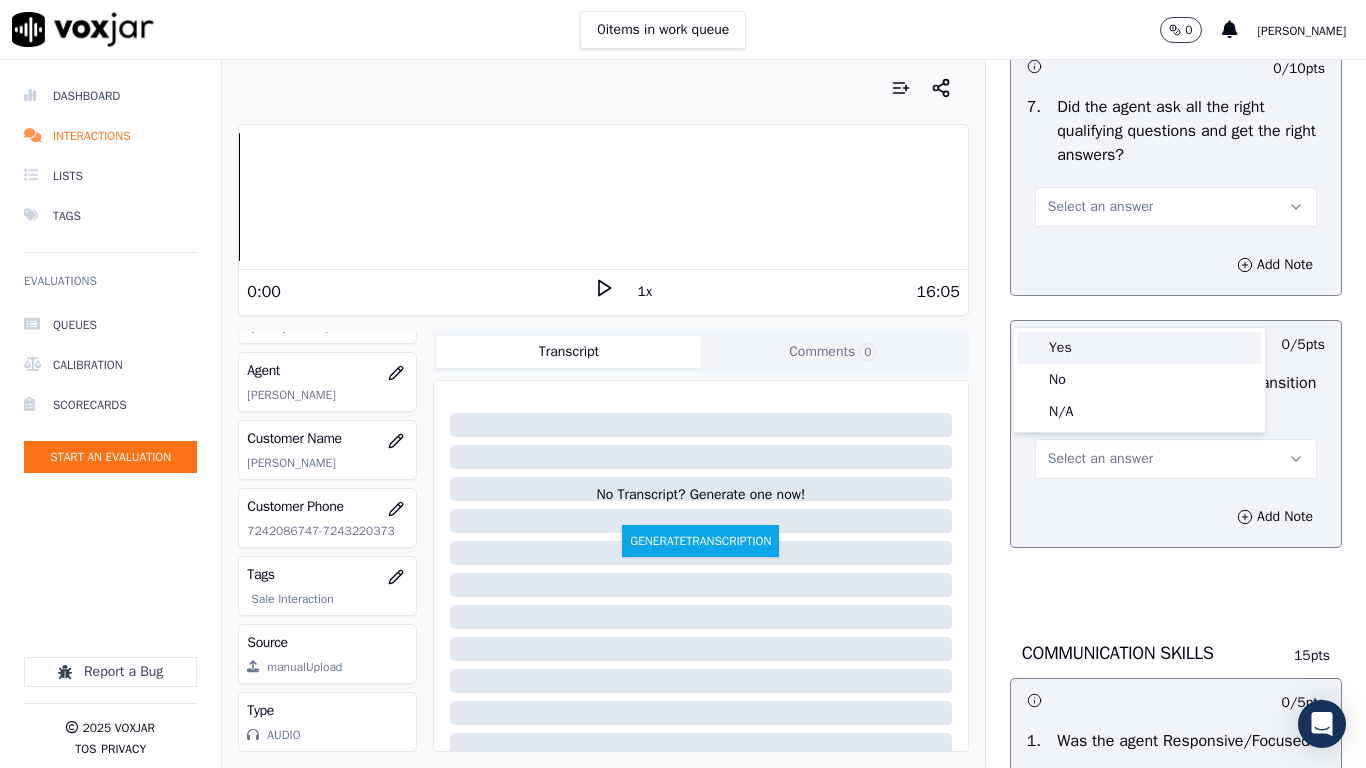 click on "Yes" at bounding box center (1139, 348) 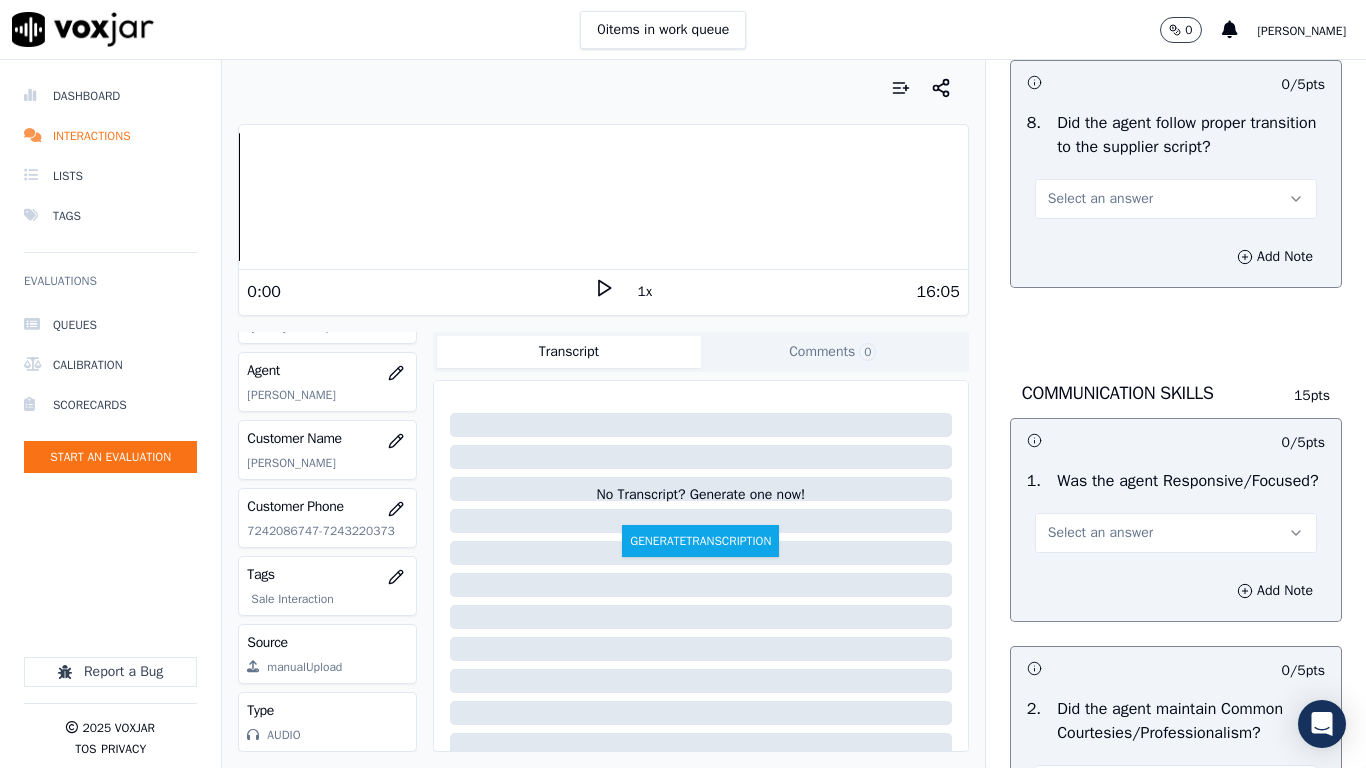 scroll, scrollTop: 4900, scrollLeft: 0, axis: vertical 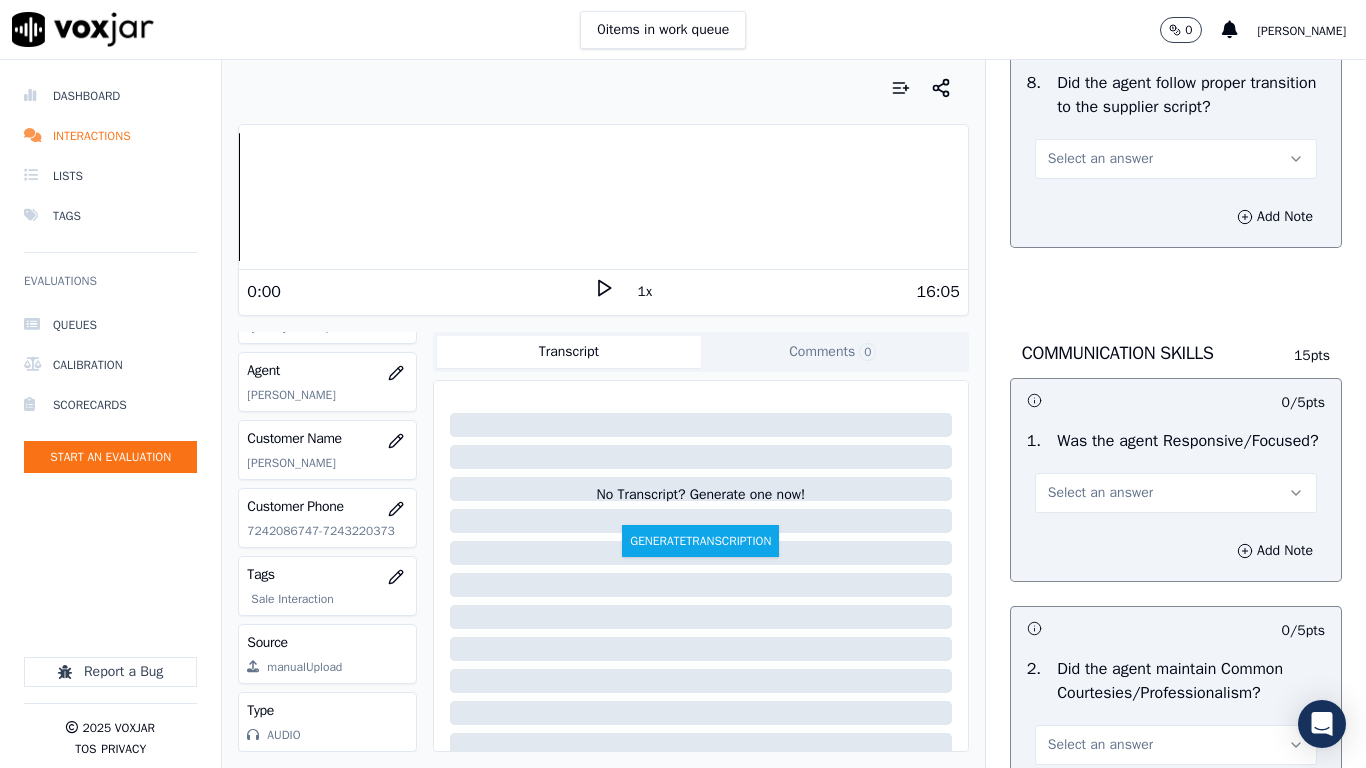 click on "Select an answer" at bounding box center (1176, 159) 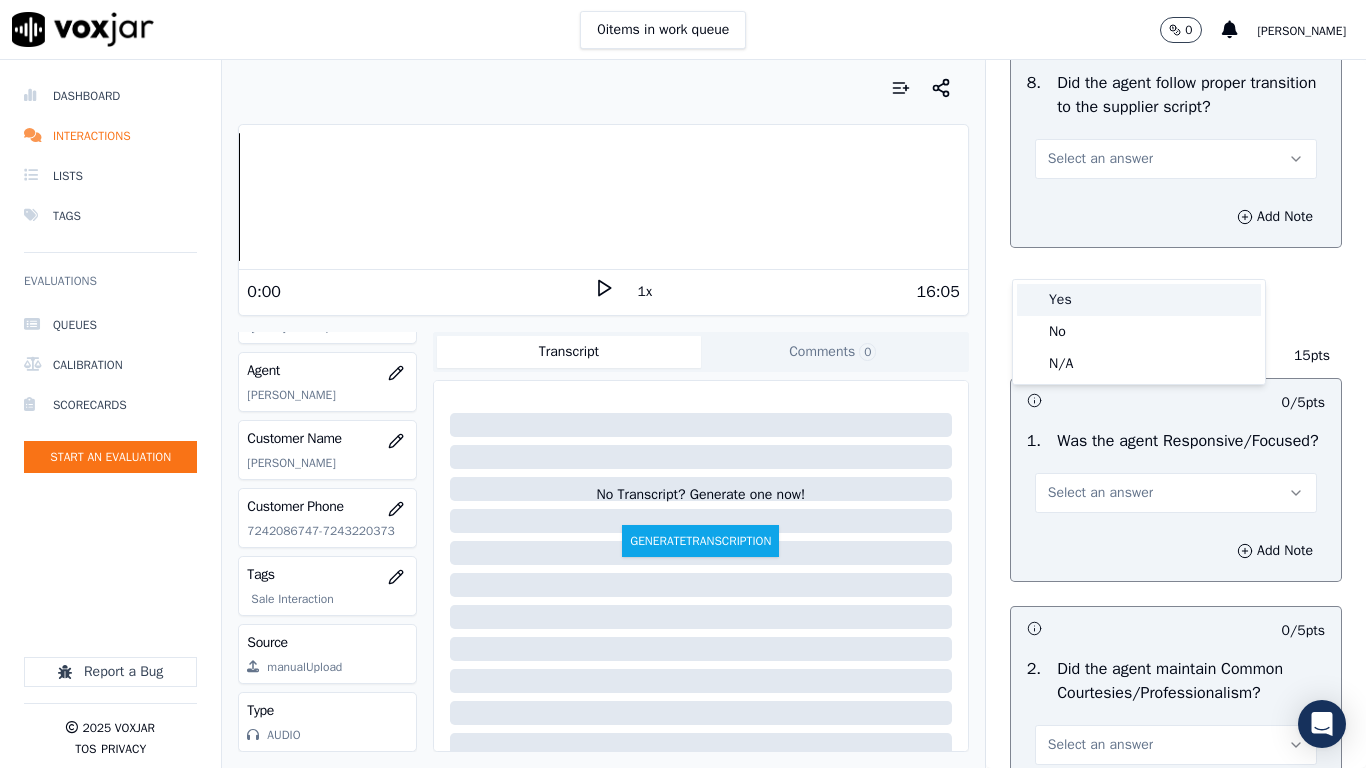 click on "Yes" at bounding box center (1139, 300) 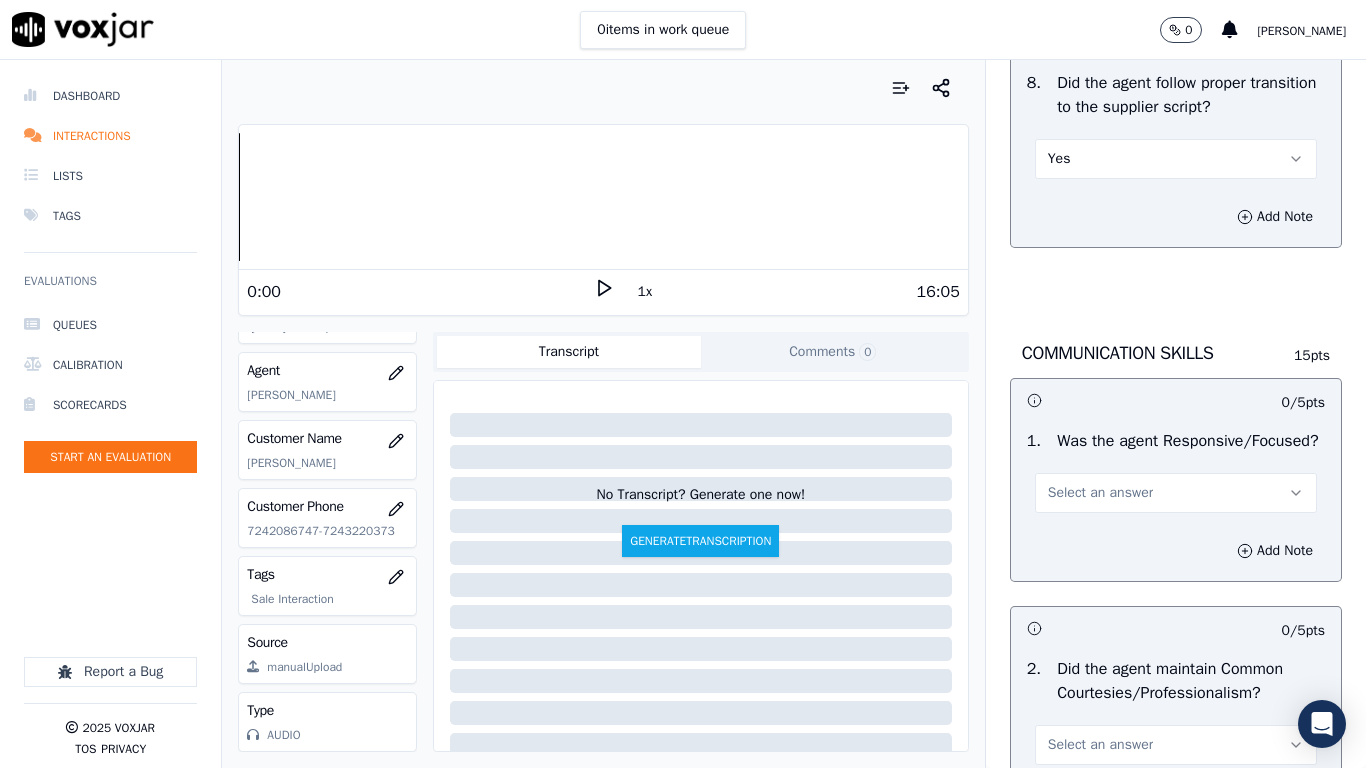 click on "Select an answer" at bounding box center (1176, 493) 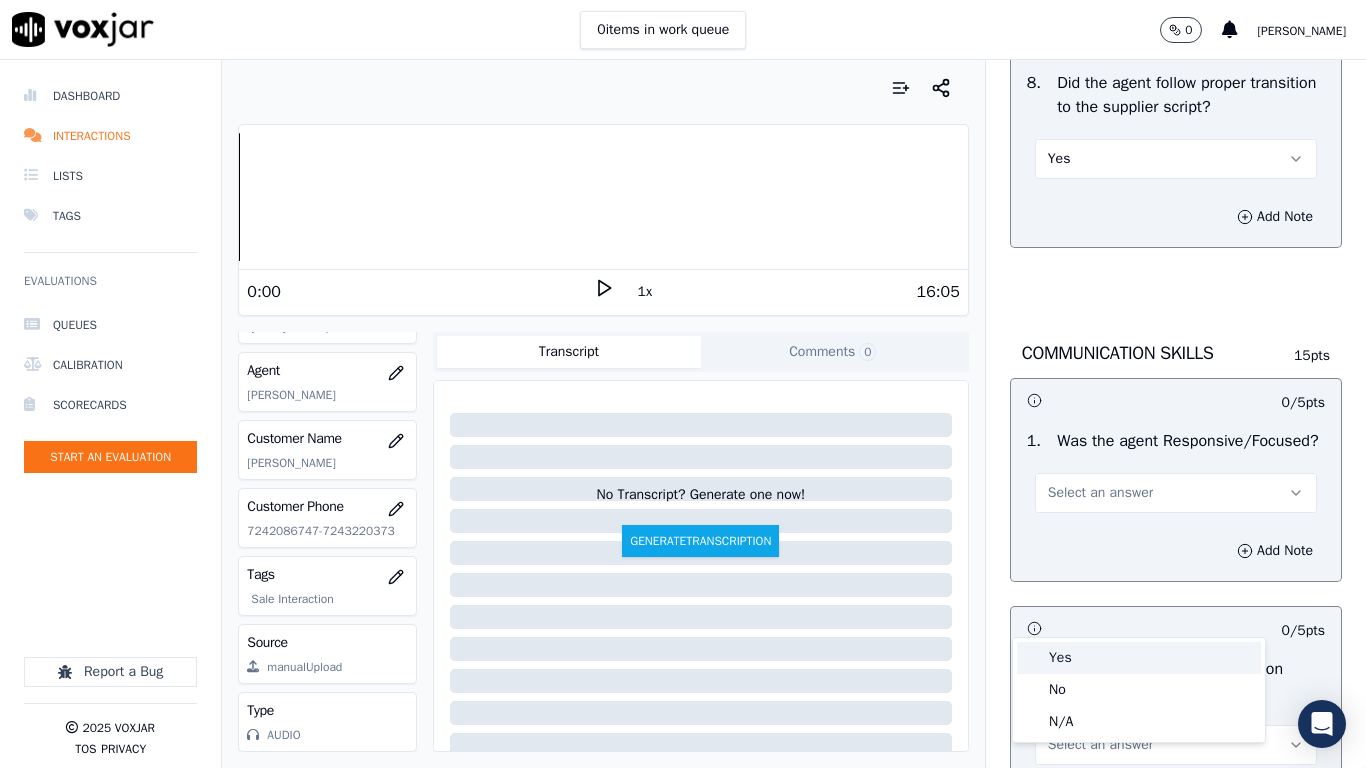 click on "Yes" at bounding box center [1139, 658] 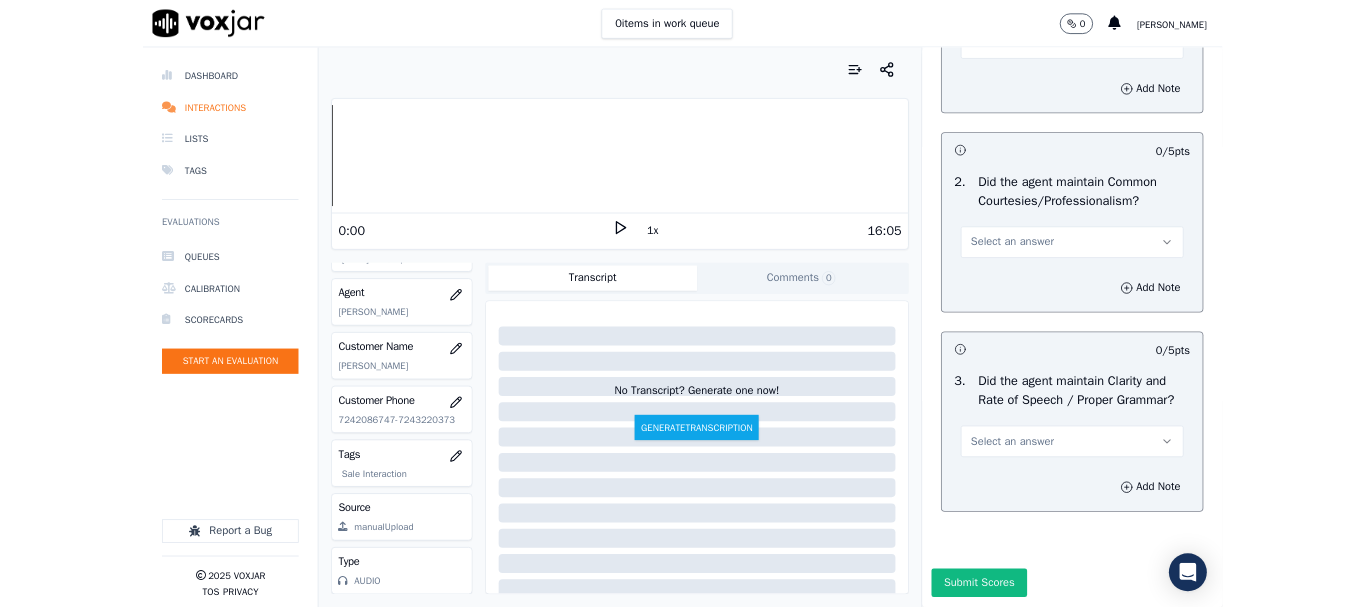 scroll, scrollTop: 5533, scrollLeft: 0, axis: vertical 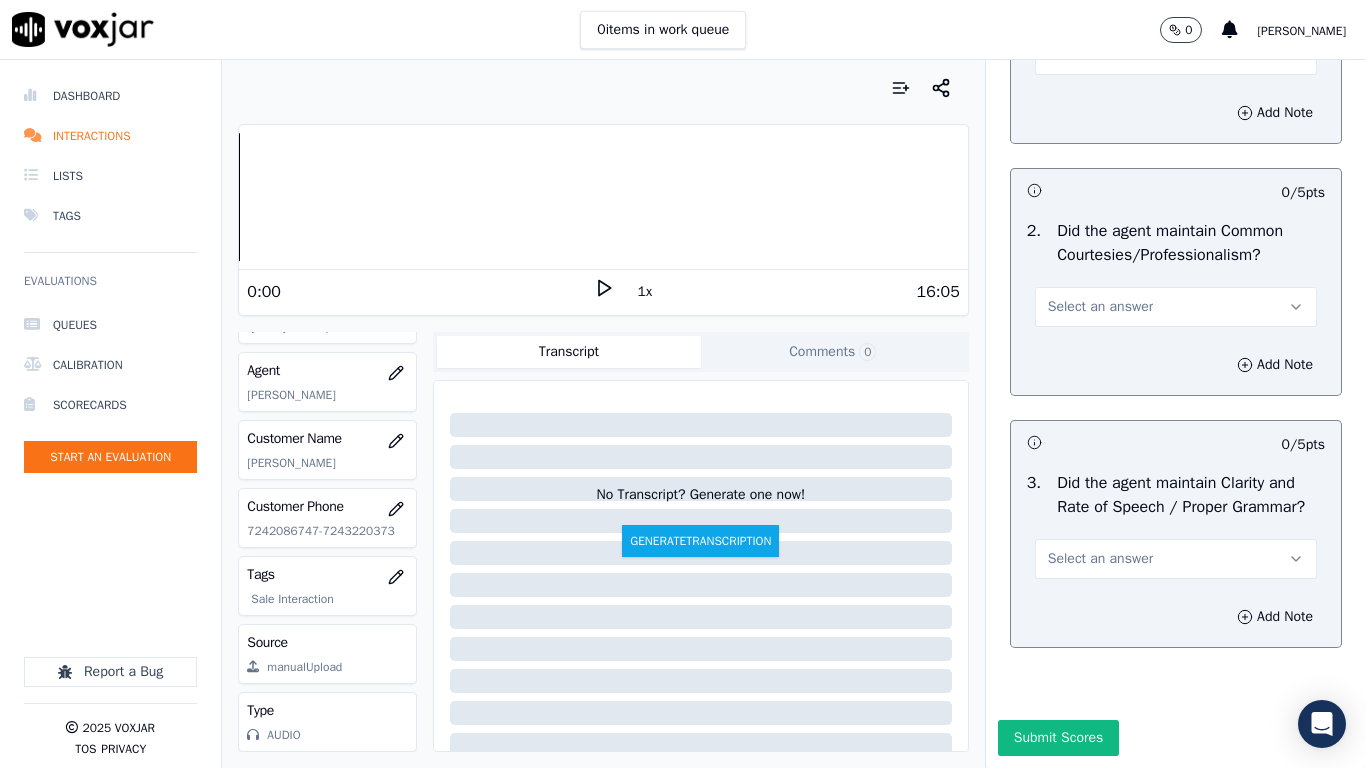 click on "Select an answer" at bounding box center [1176, 307] 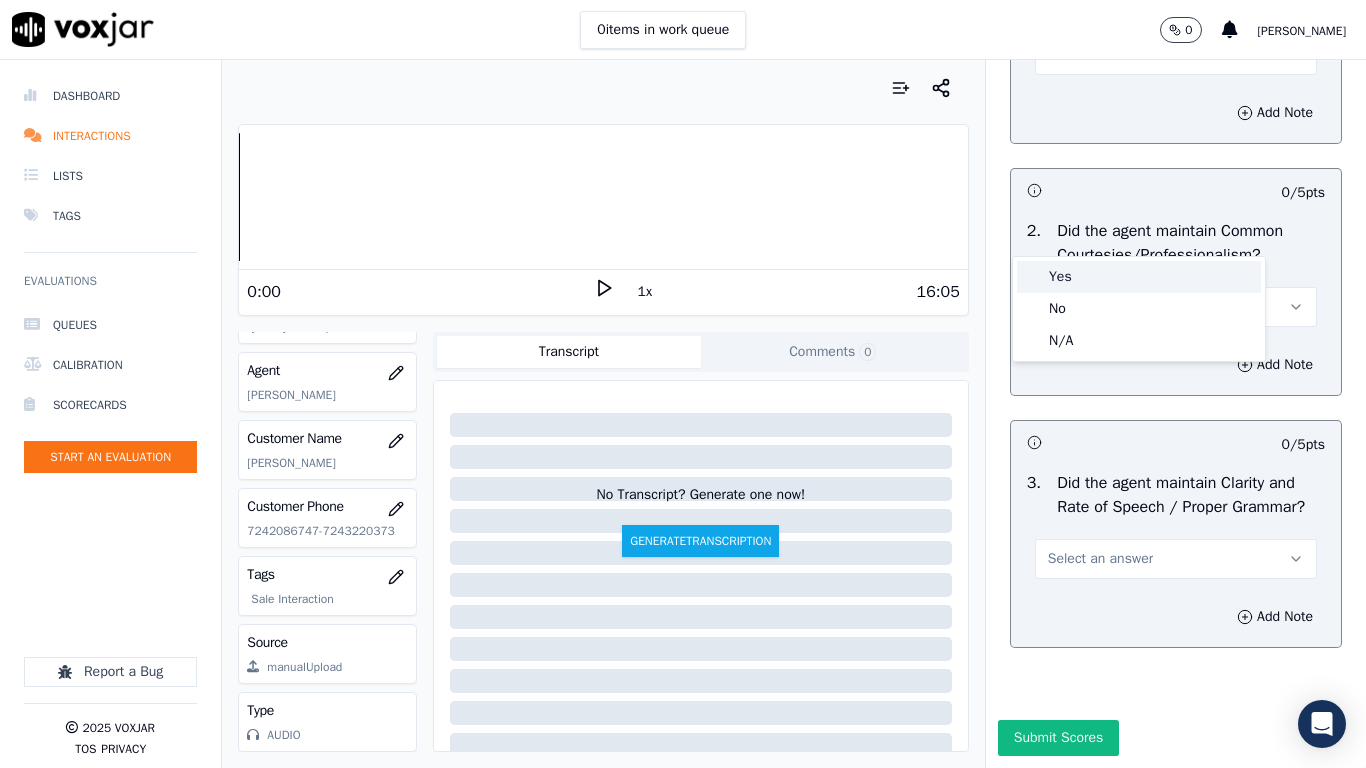 click on "Yes" at bounding box center (1139, 277) 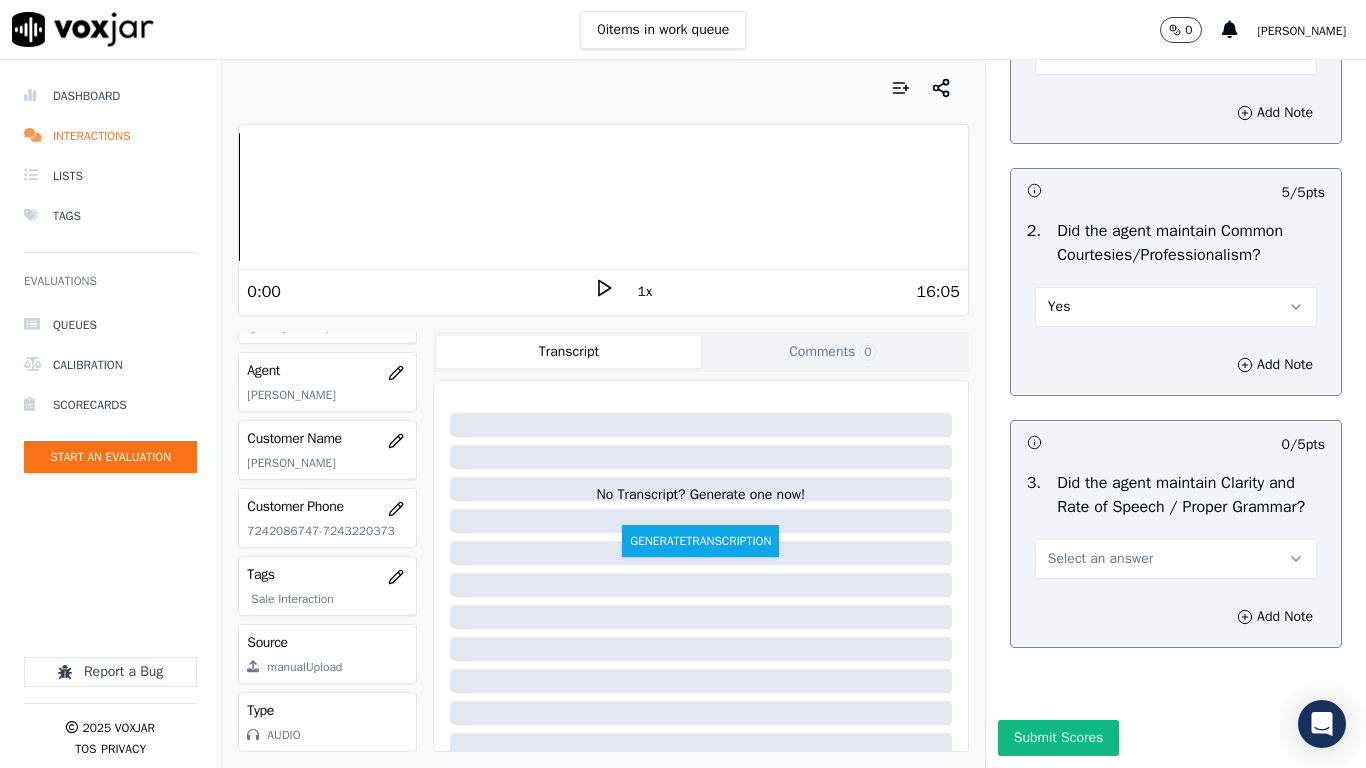 click on "Select an answer" at bounding box center [1100, 559] 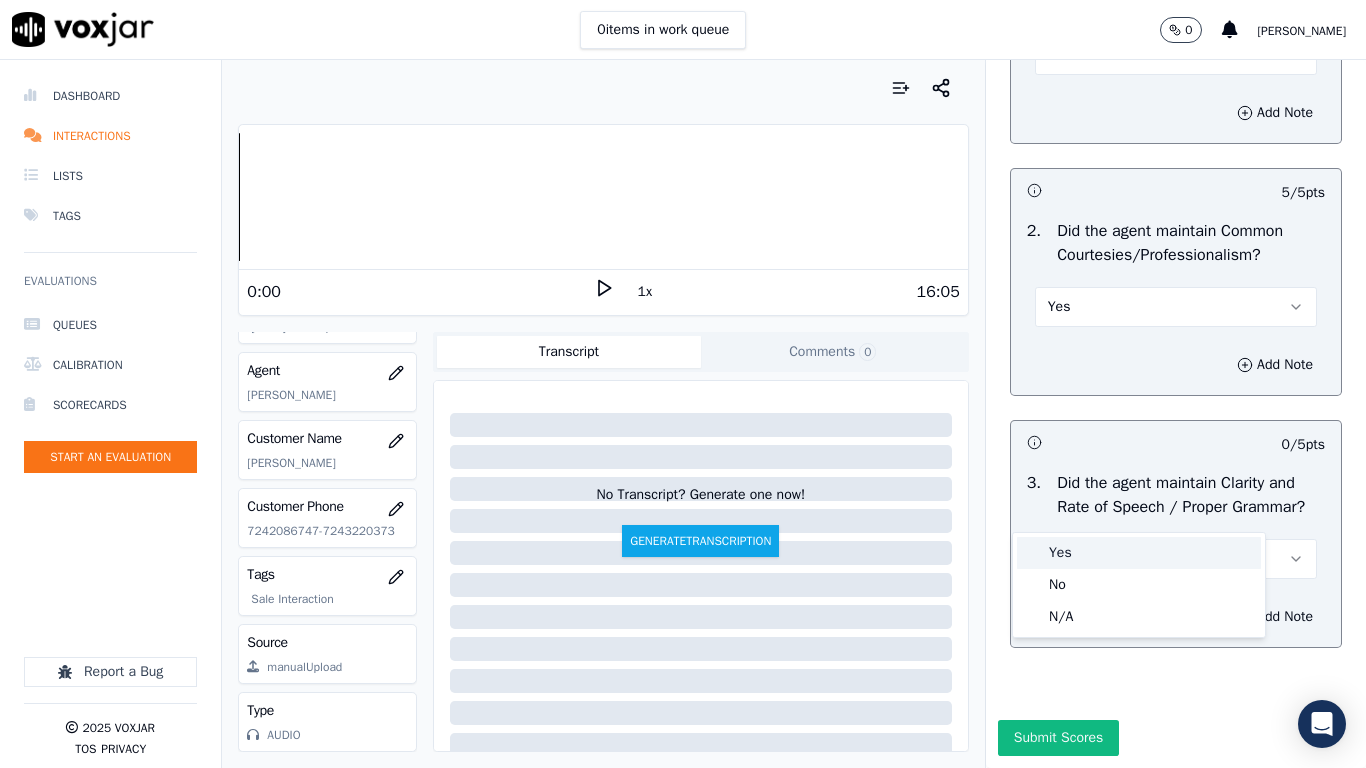 click on "Yes" at bounding box center (1139, 553) 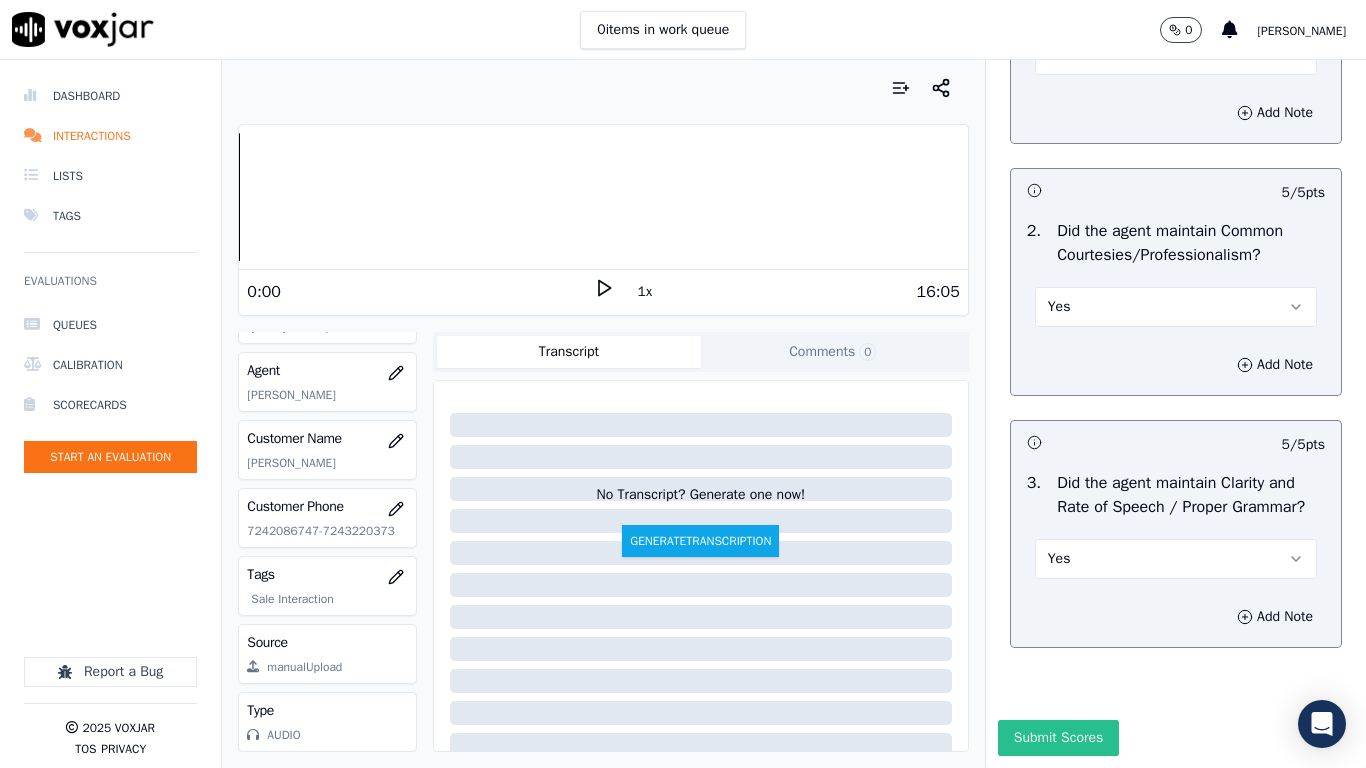 click on "Submit Scores" at bounding box center [1058, 738] 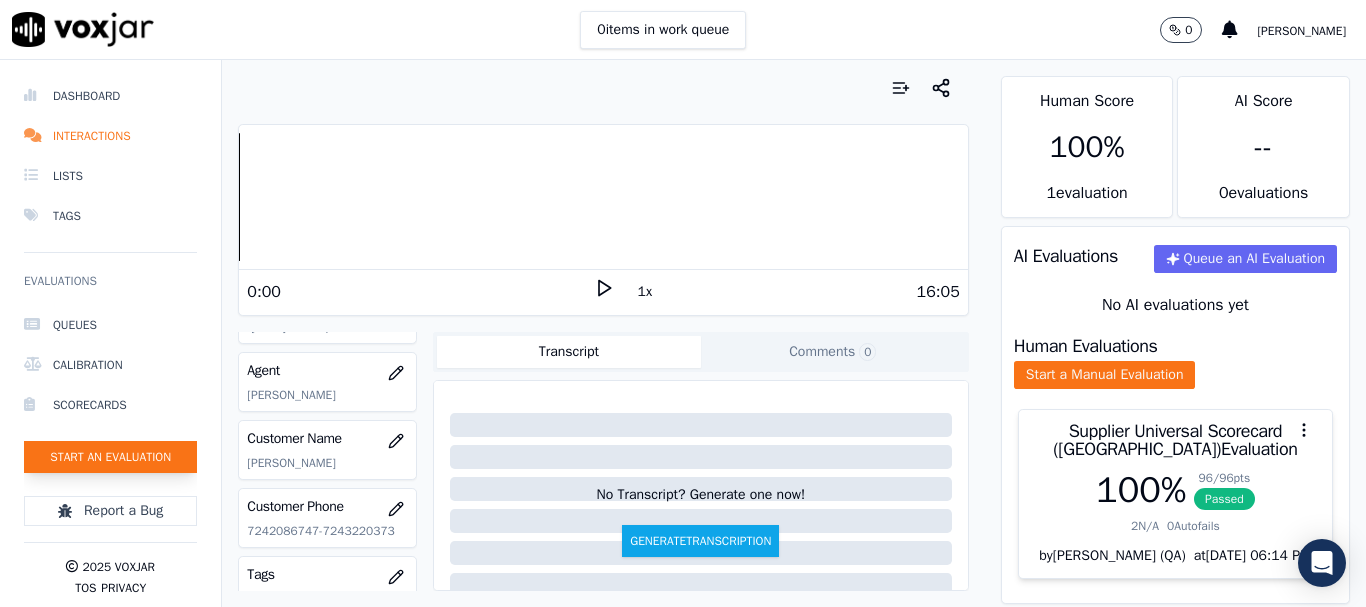click on "Start an Evaluation" 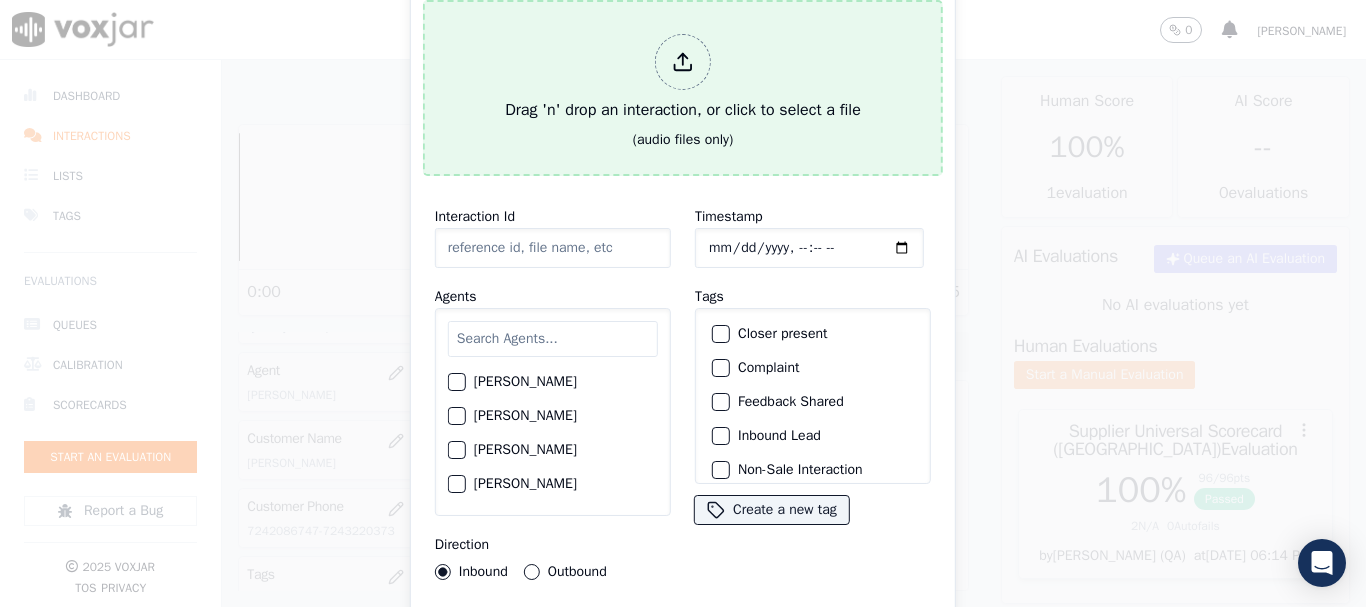 click on "Drag 'n' drop an interaction, or click to select a file" at bounding box center [683, 78] 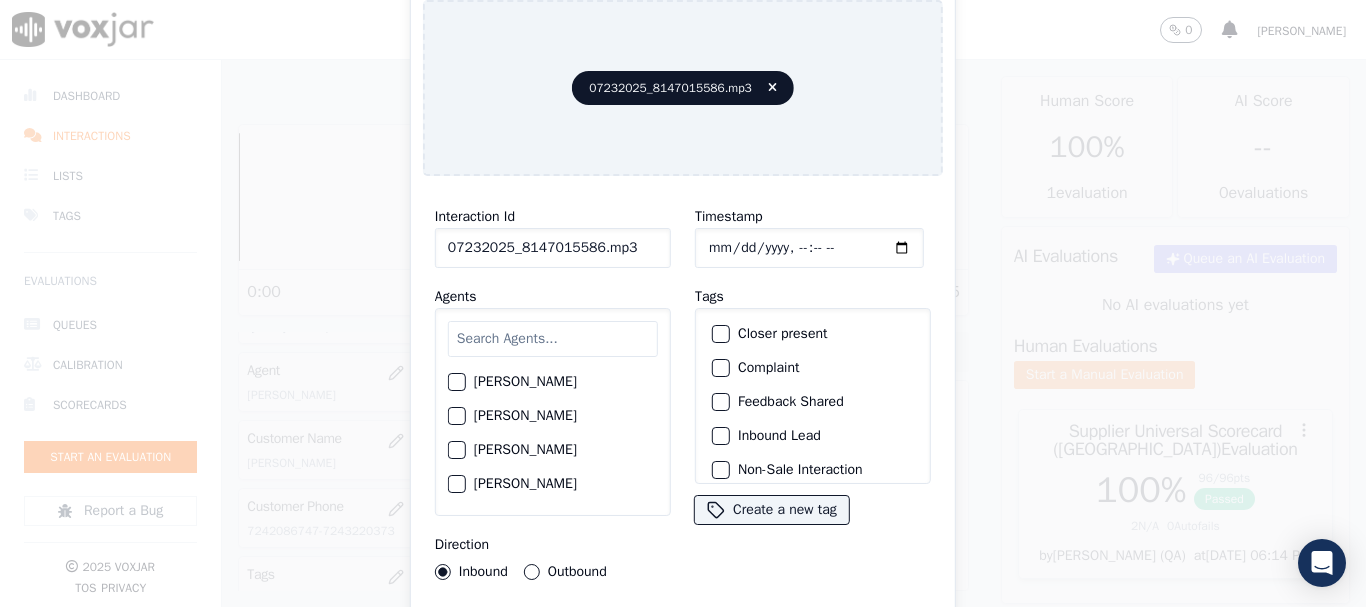 click at bounding box center (553, 339) 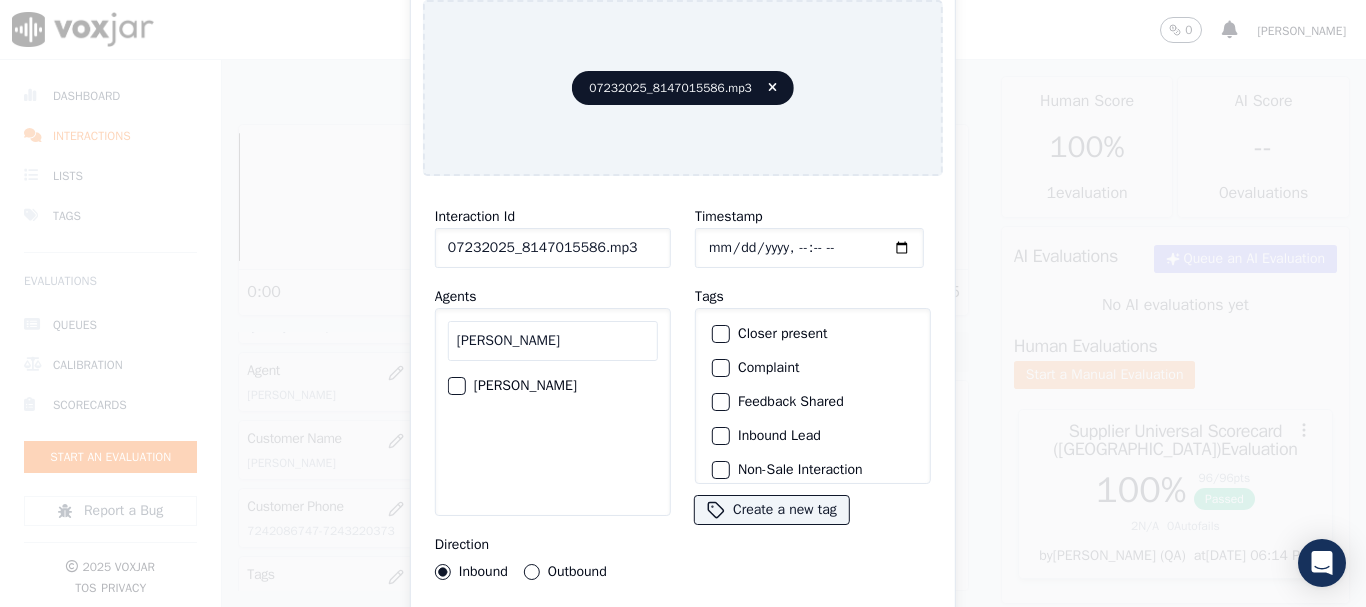 type on "[PERSON_NAME]" 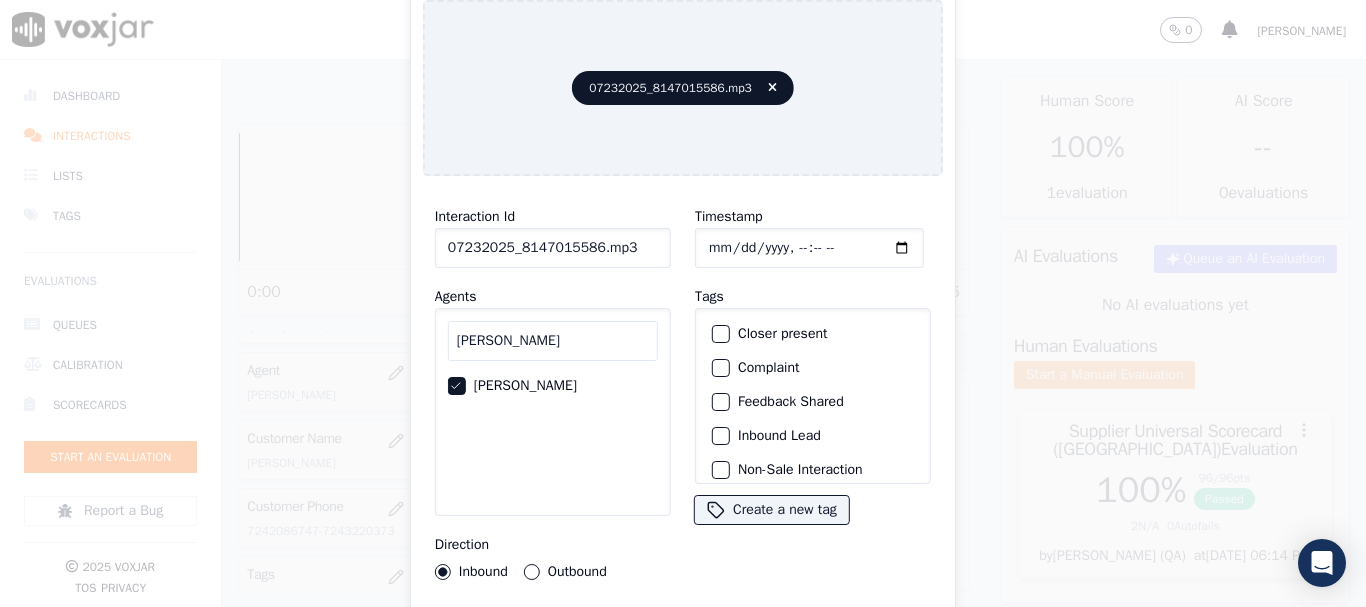 type 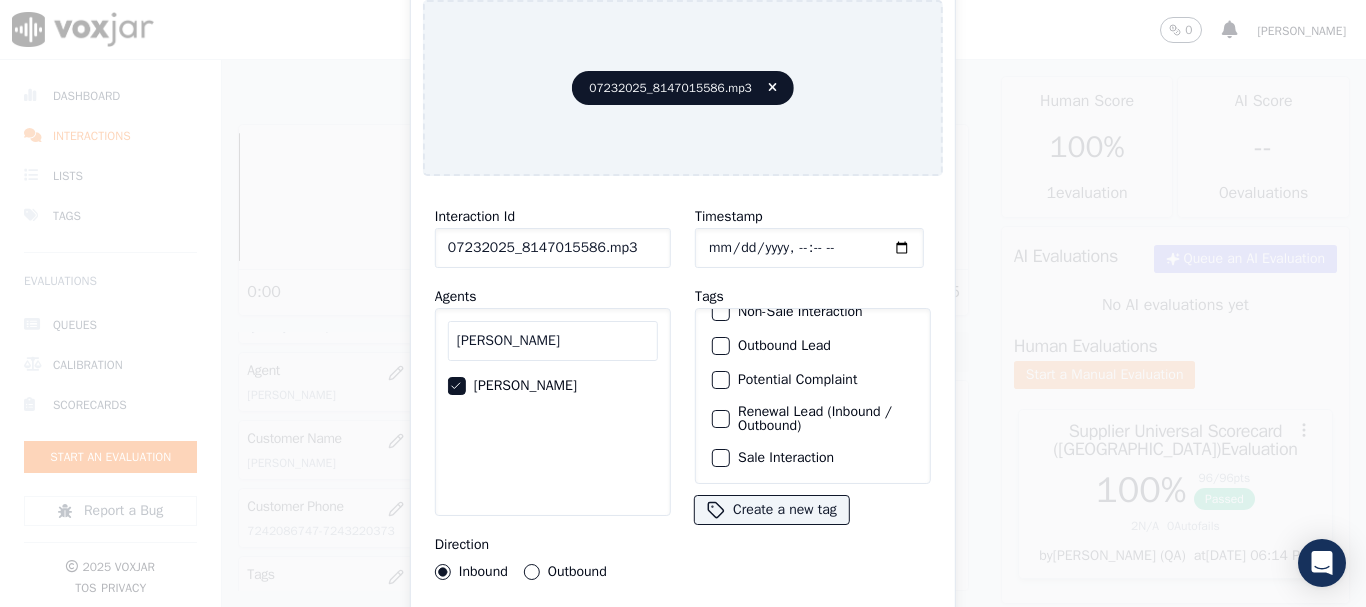 click on "Sale Interaction" 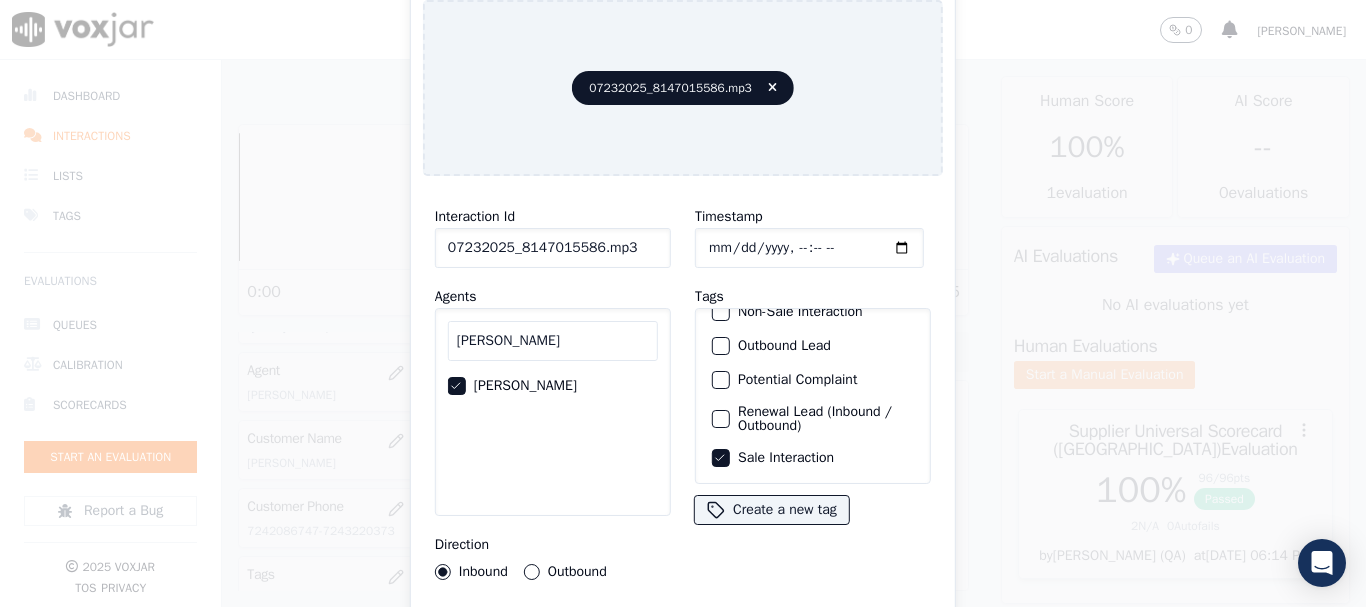 type 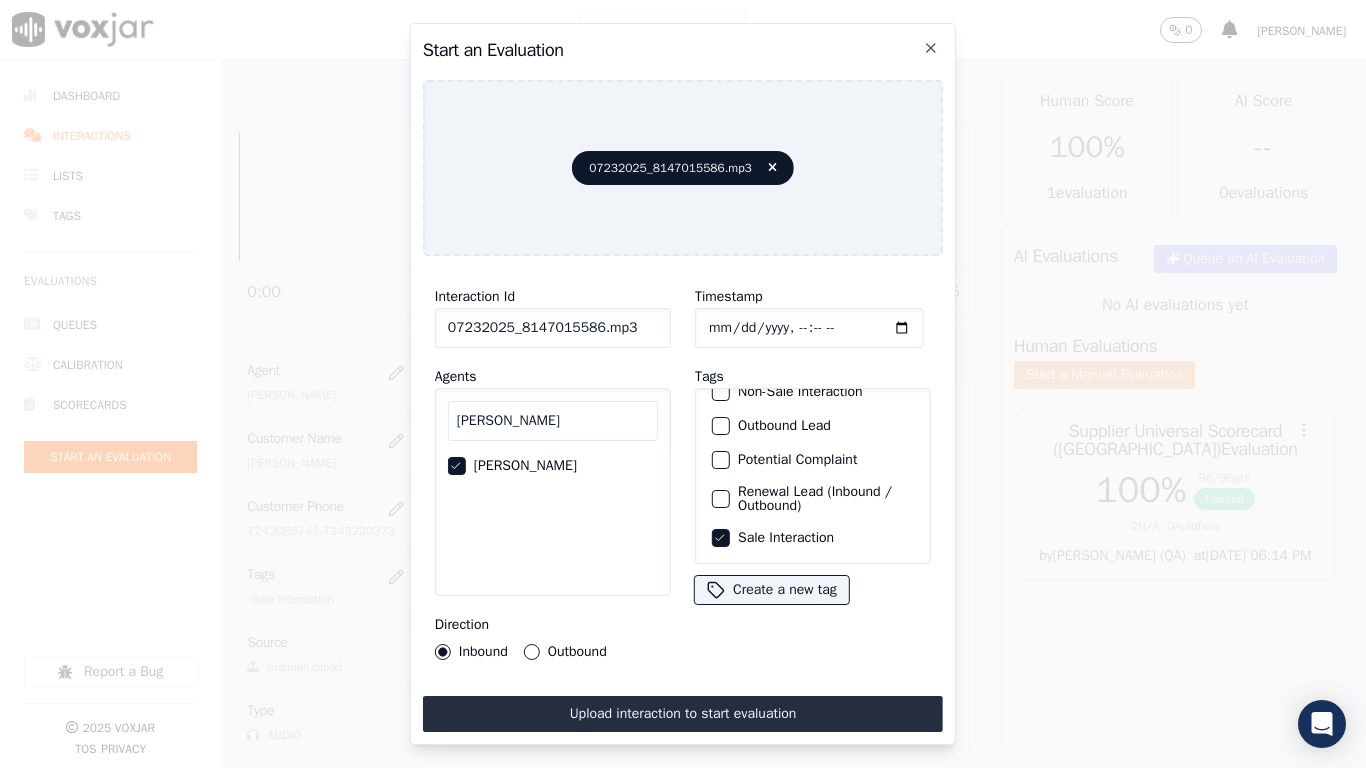 drag, startPoint x: 743, startPoint y: 705, endPoint x: 733, endPoint y: 707, distance: 10.198039 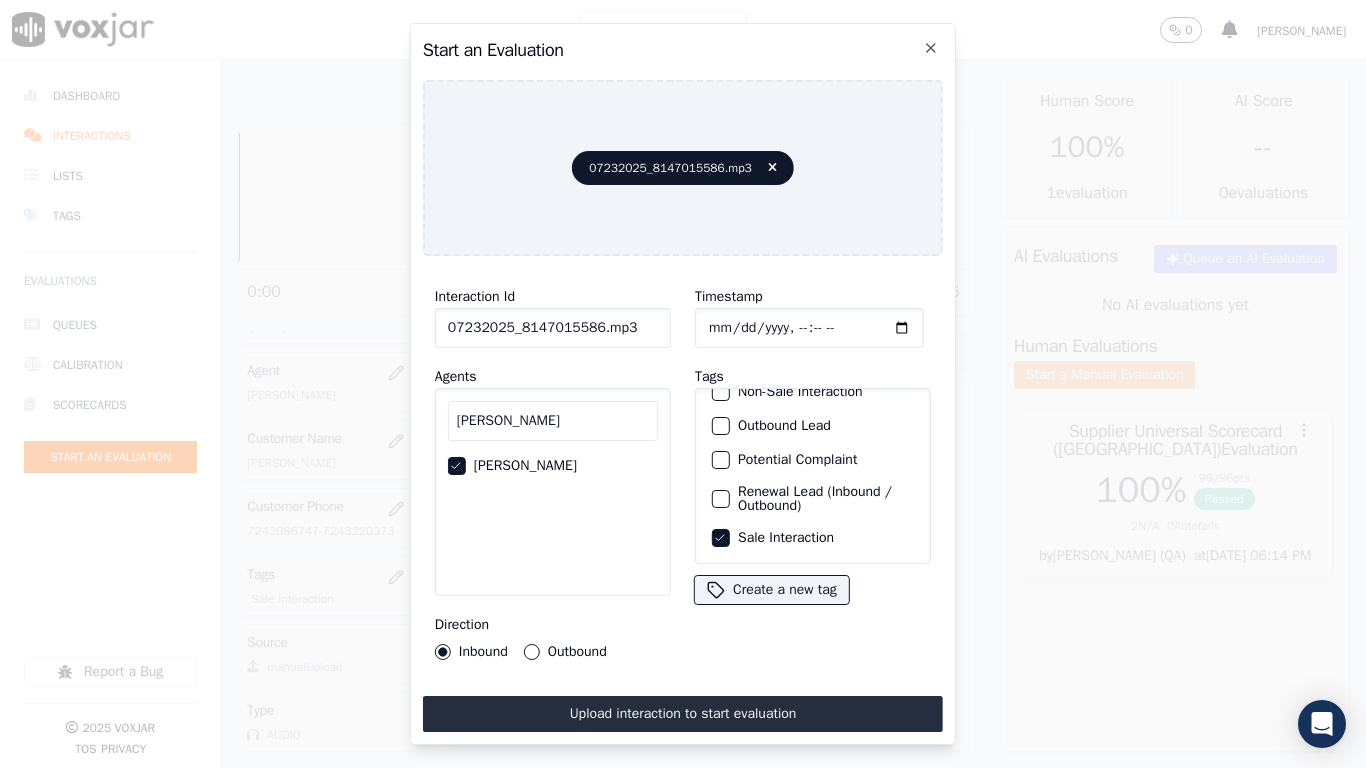 click on "Upload interaction to start evaluation" at bounding box center (683, 714) 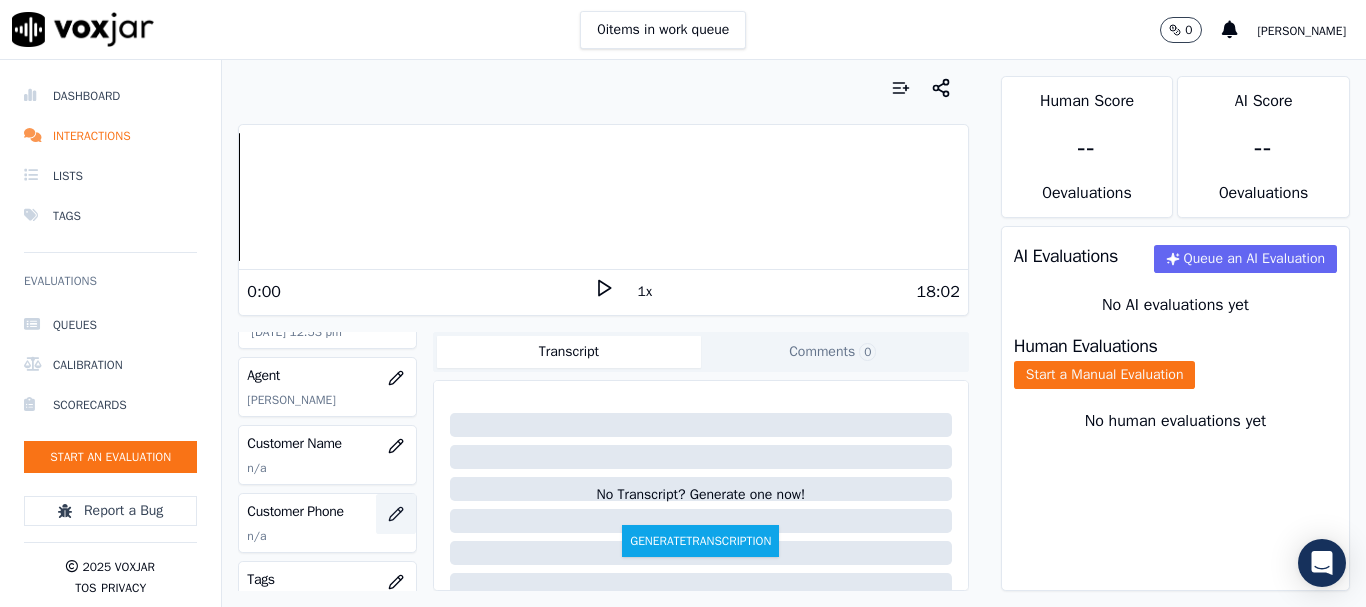 scroll, scrollTop: 200, scrollLeft: 0, axis: vertical 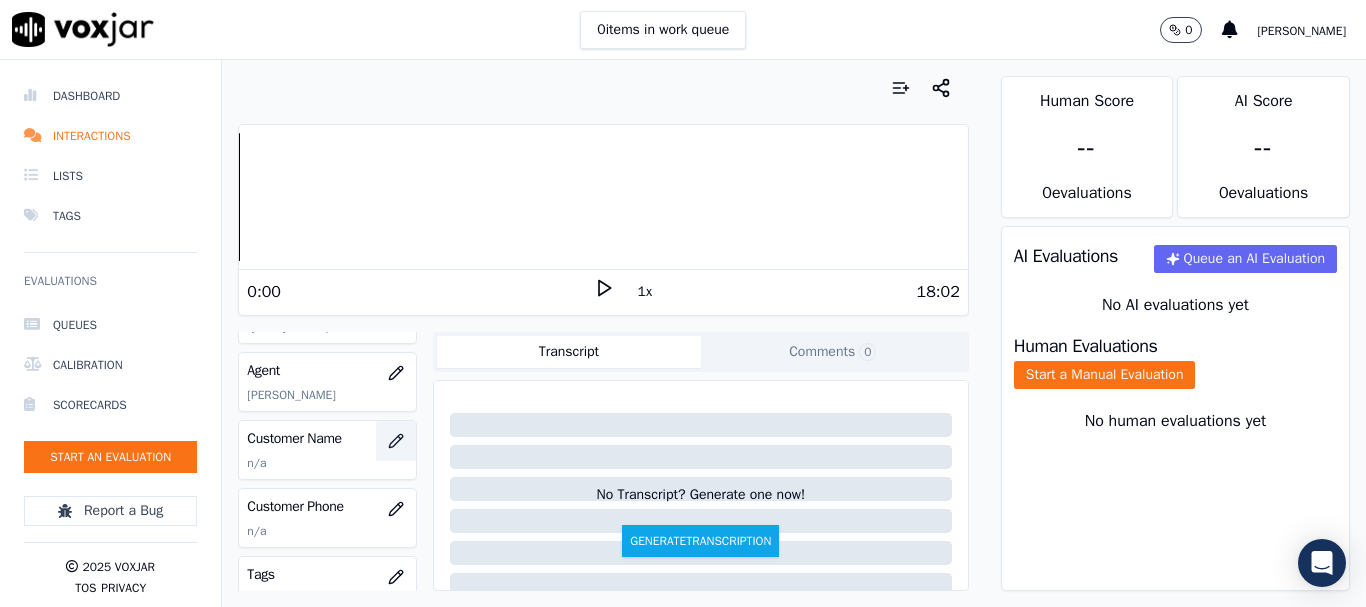 click 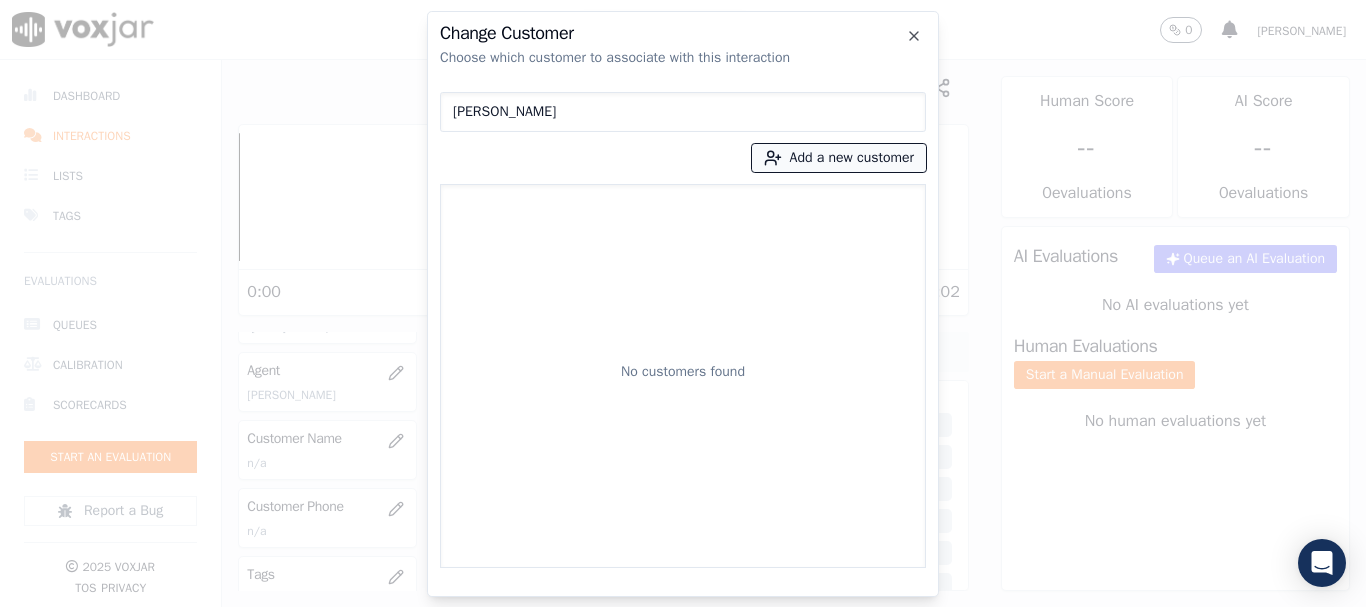type on "[PERSON_NAME]" 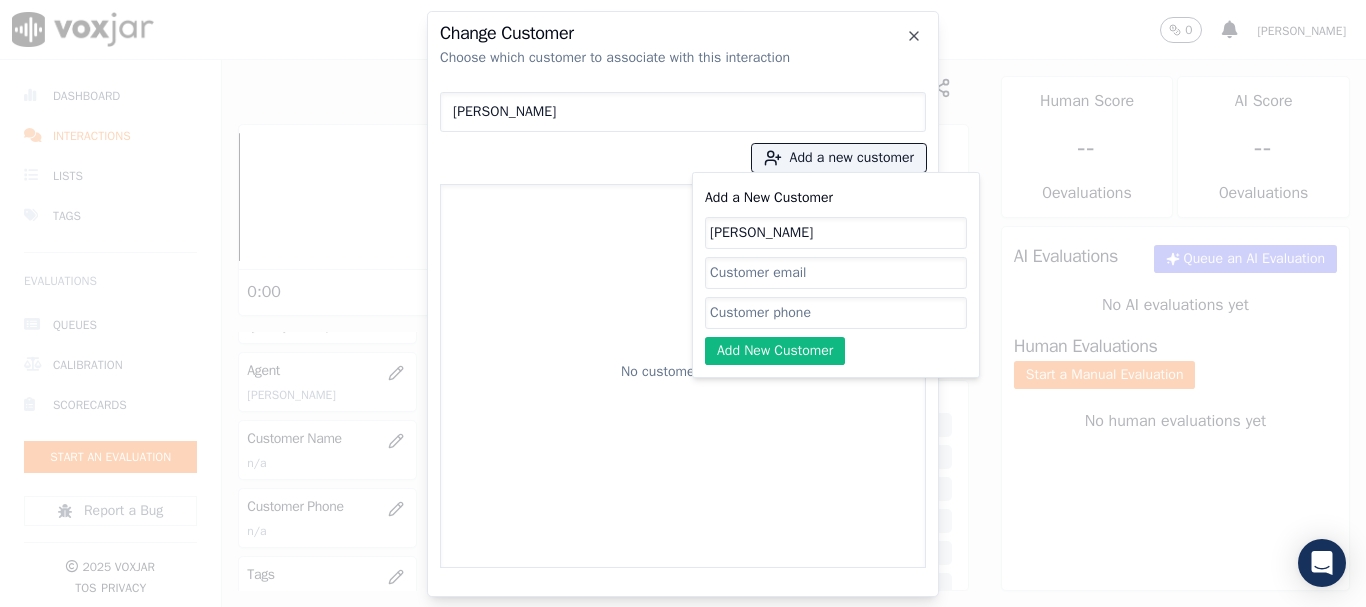 type on "[PERSON_NAME]" 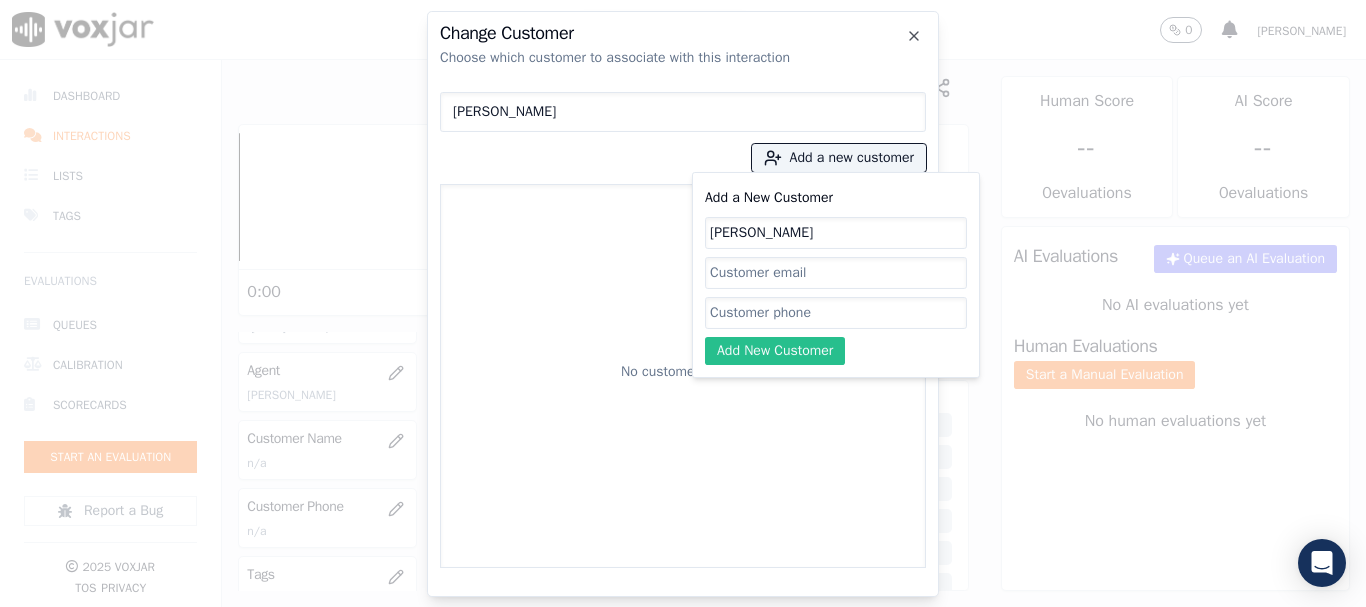 paste on "8147015586" 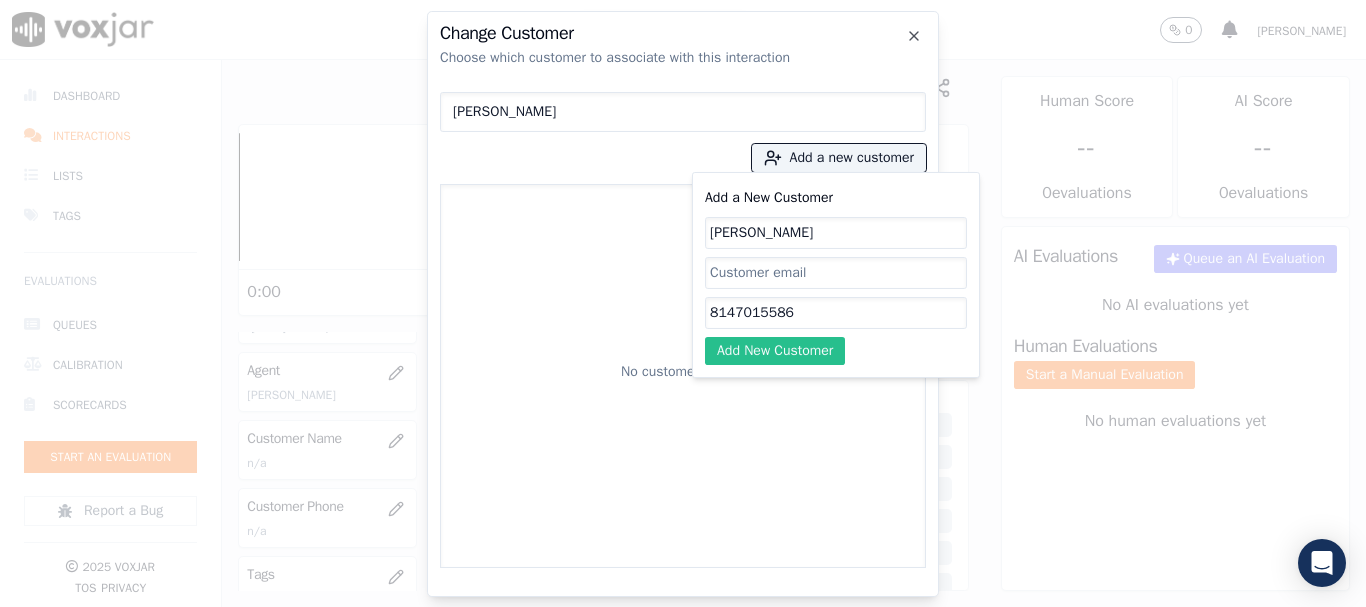 type on "8147015586" 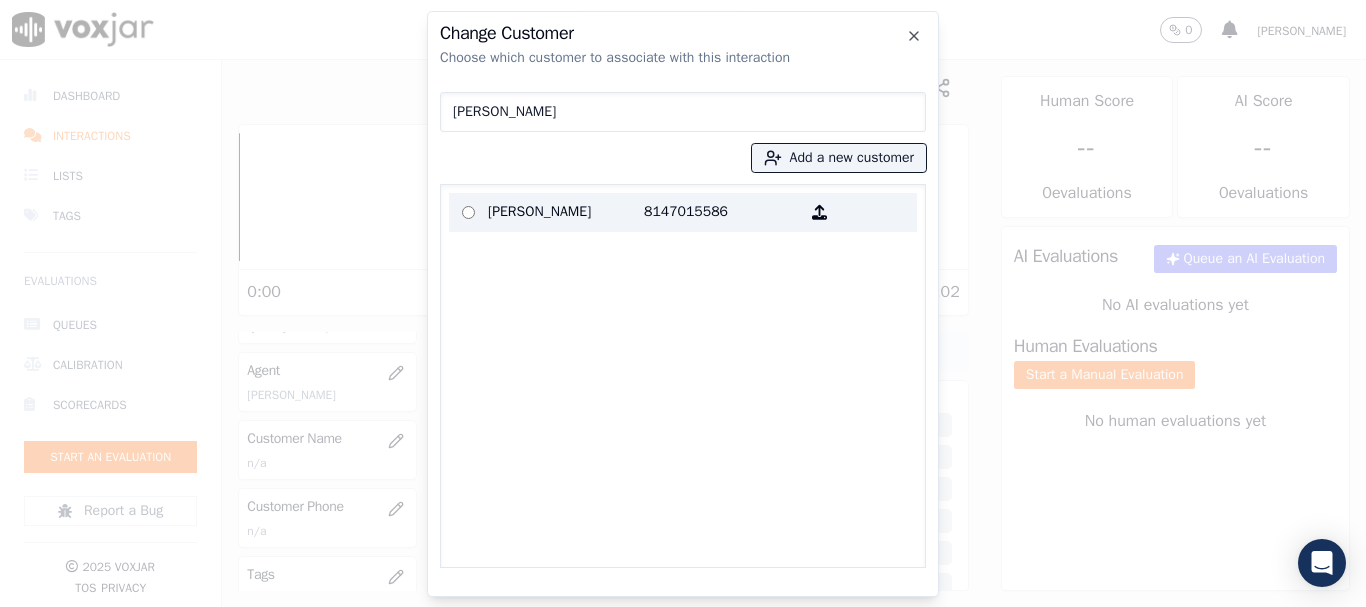 click on "[PERSON_NAME]" at bounding box center [566, 212] 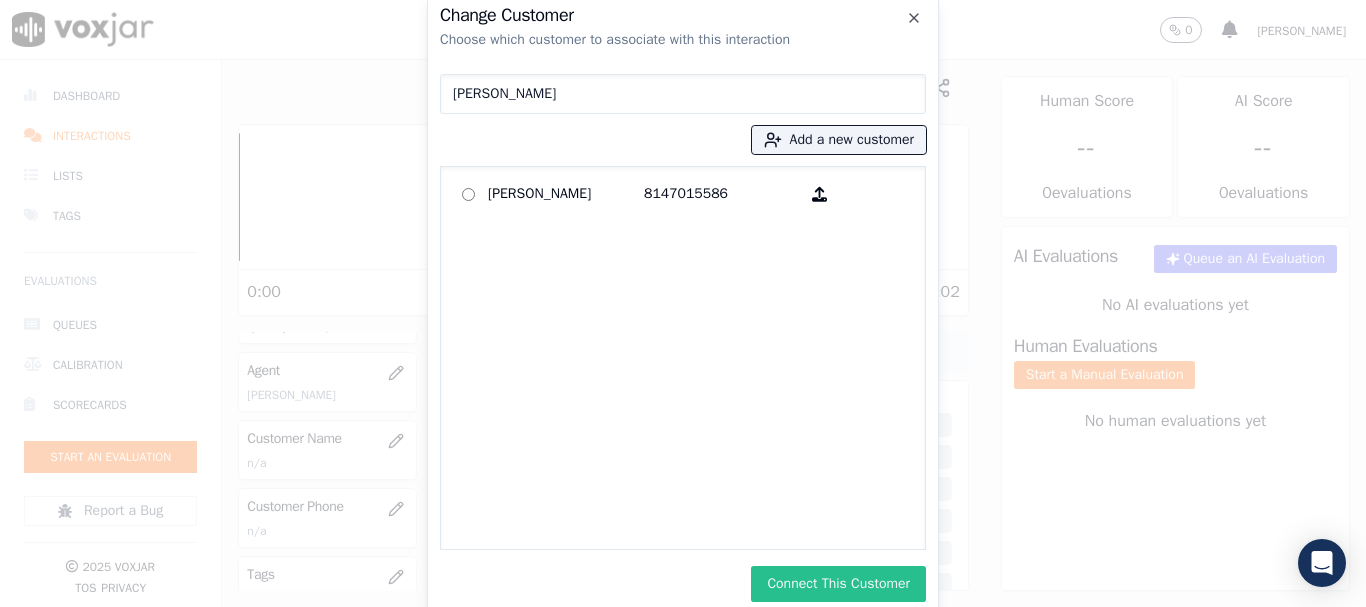 click on "Connect This Customer" at bounding box center [838, 584] 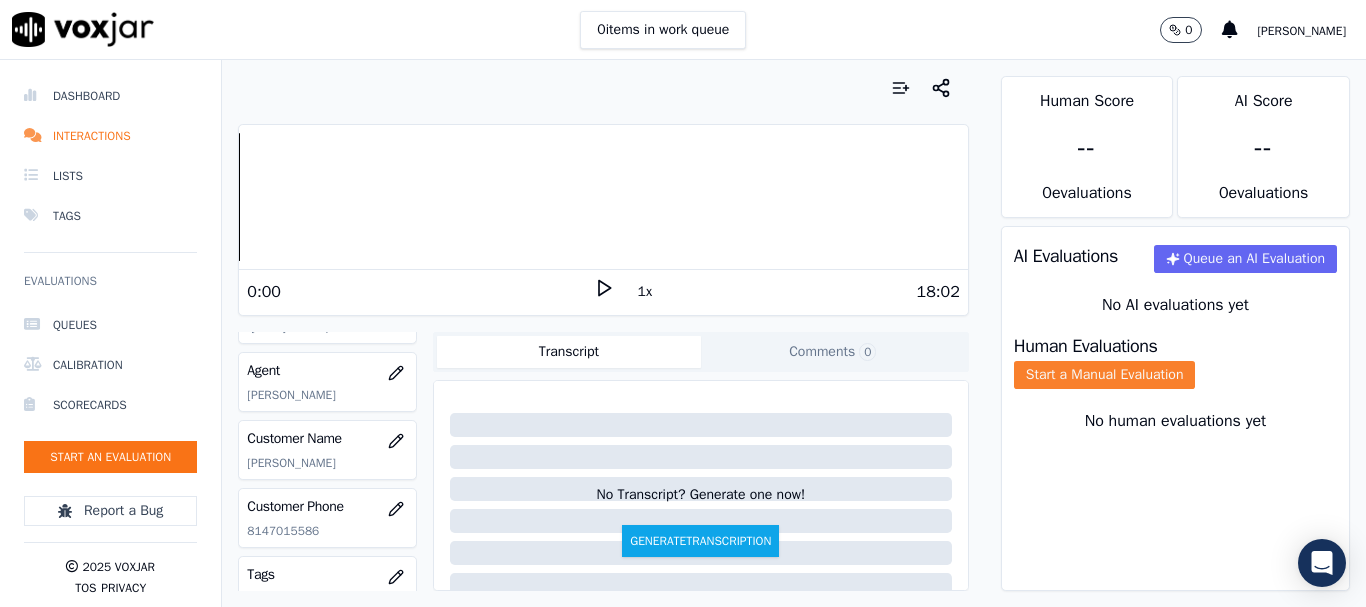 click on "Start a Manual Evaluation" 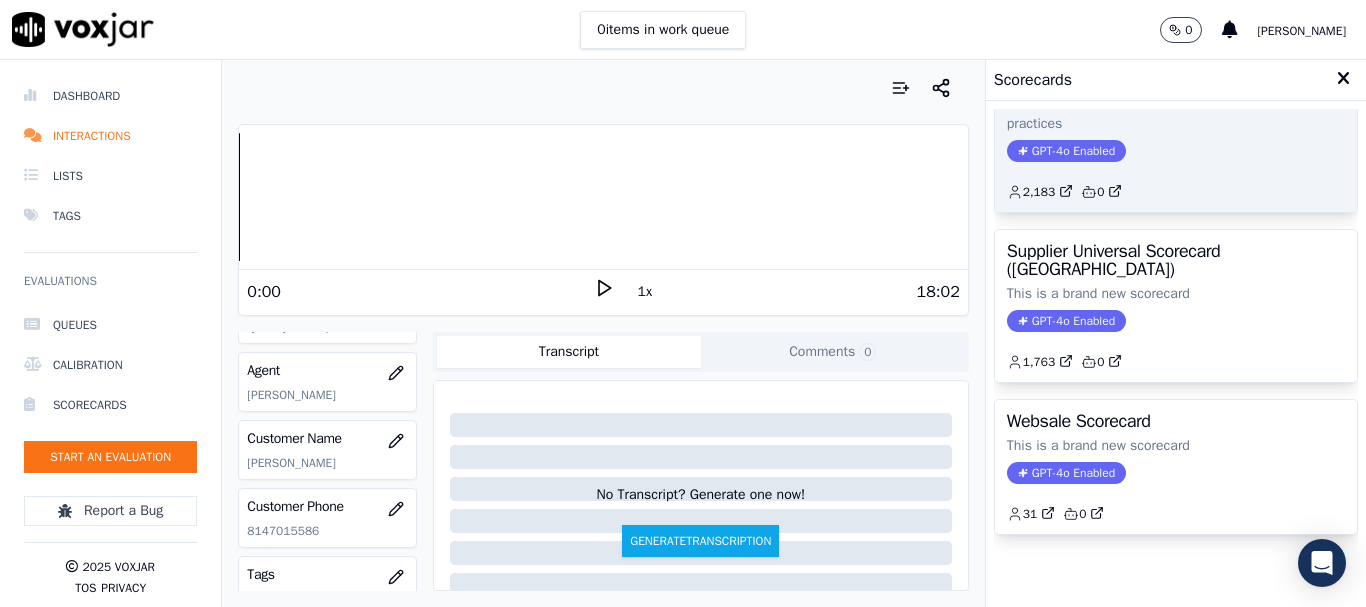 scroll, scrollTop: 400, scrollLeft: 0, axis: vertical 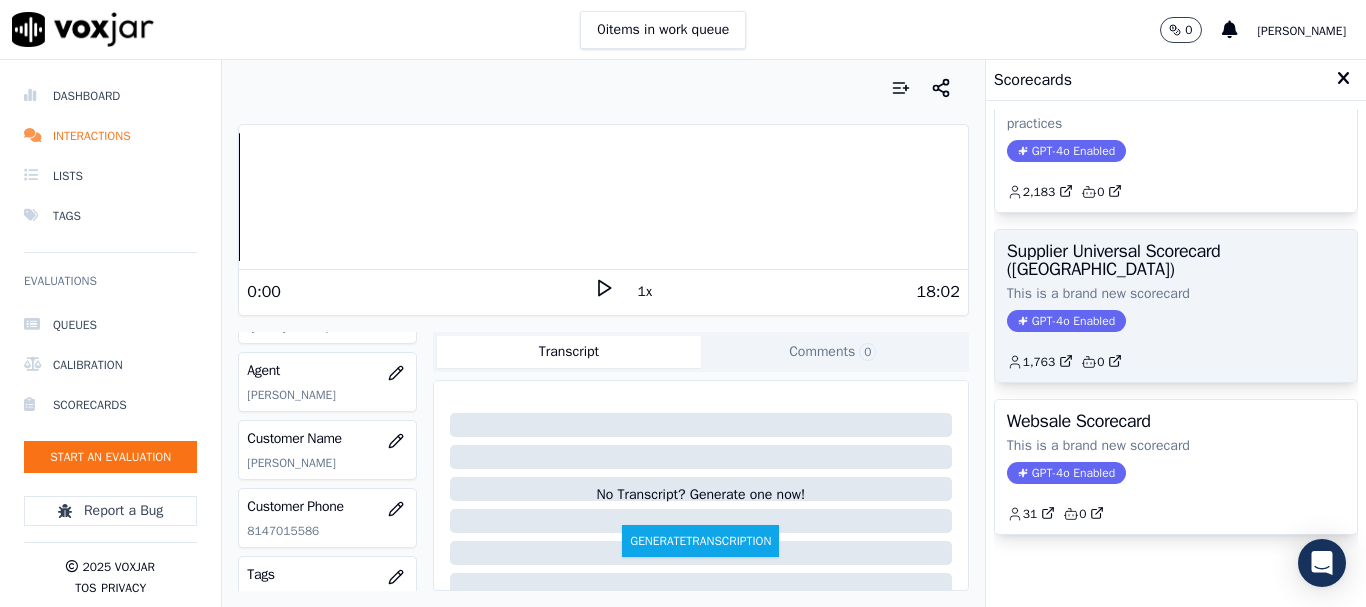 click on "This is a brand new scorecard" 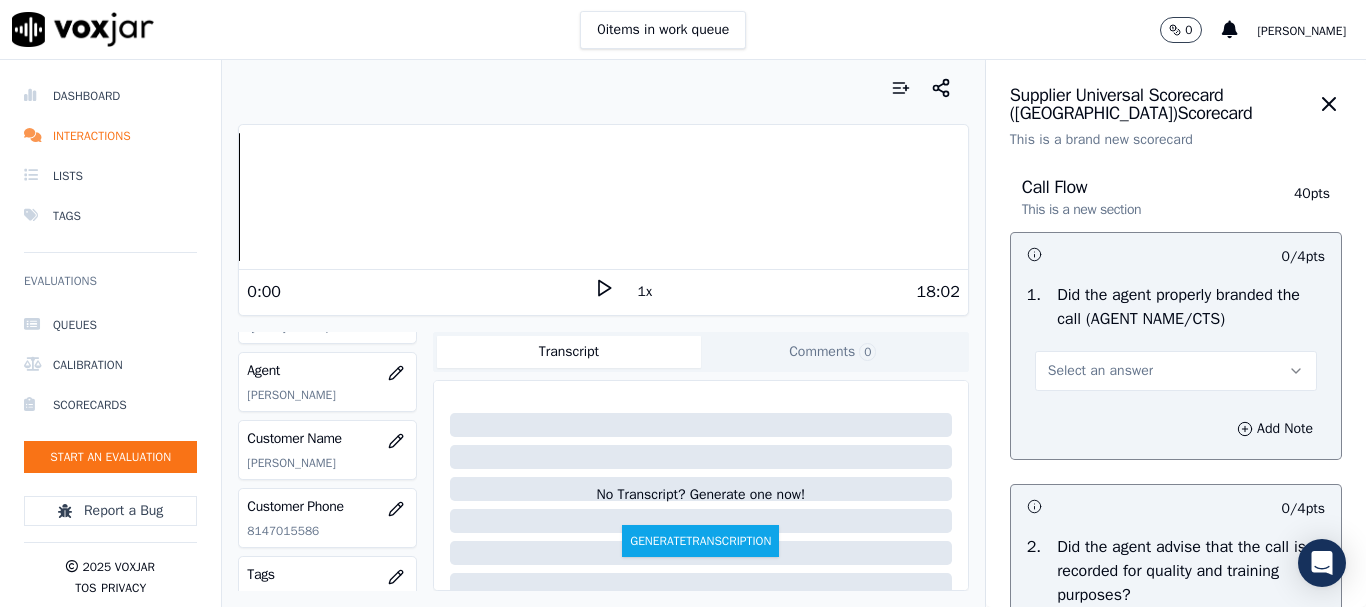 click on "Select an answer" at bounding box center (1176, 371) 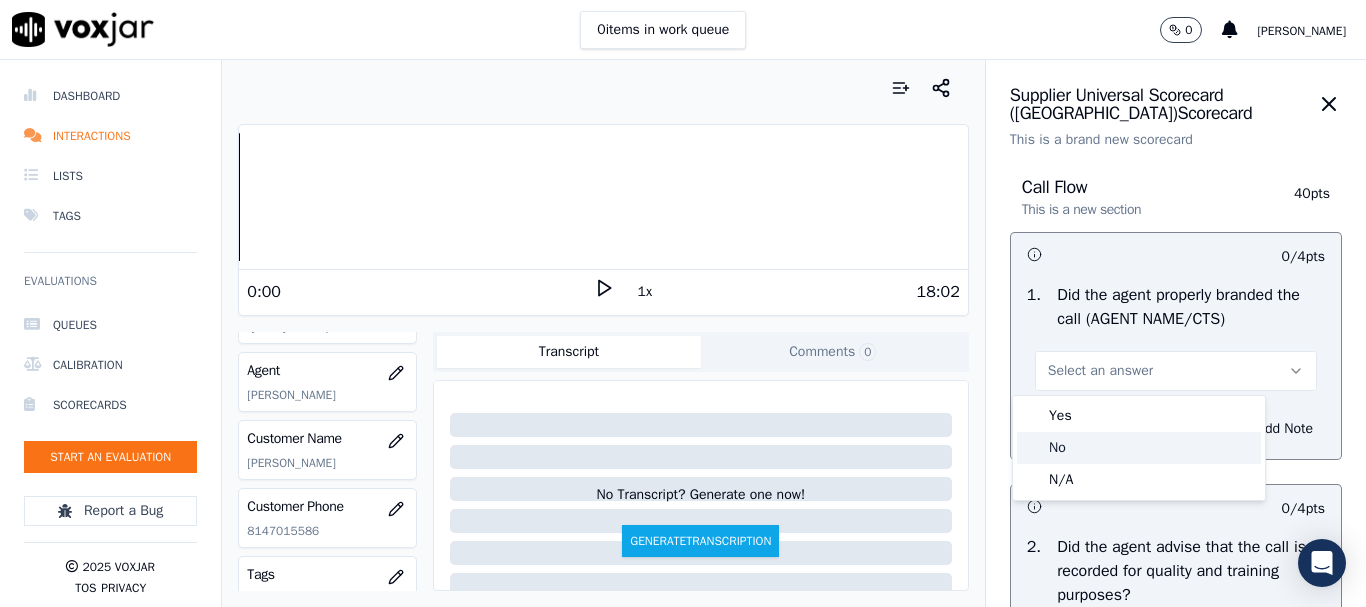 click on "No" 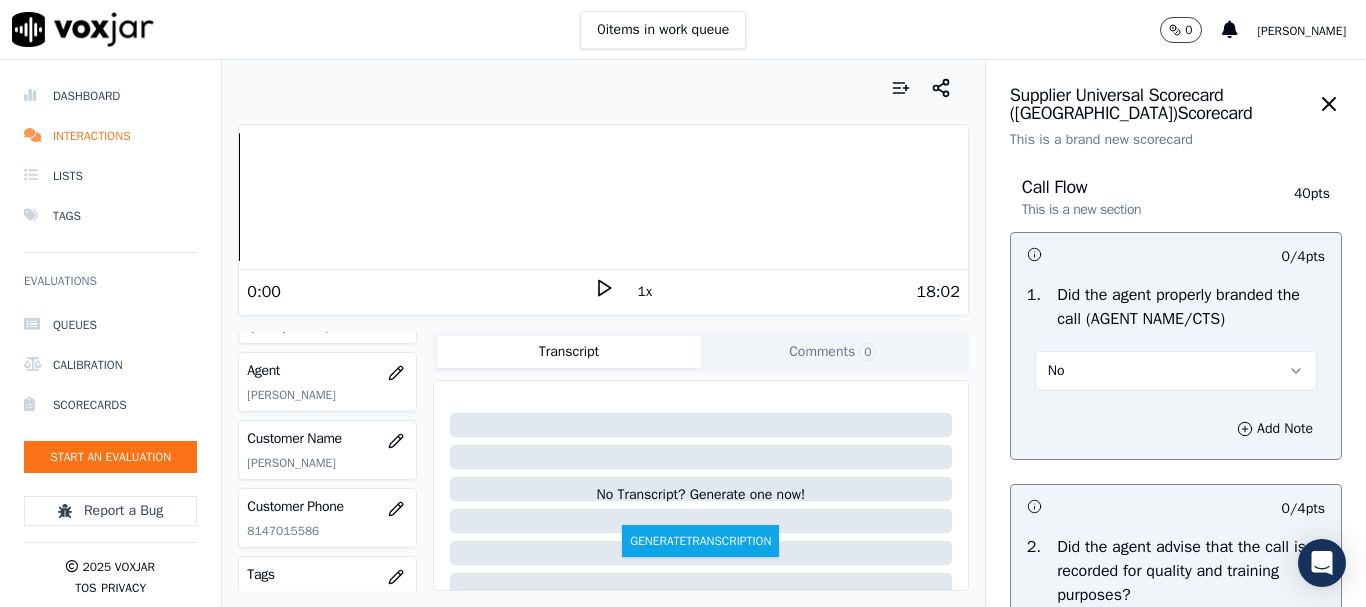 click on "No" at bounding box center (1176, 371) 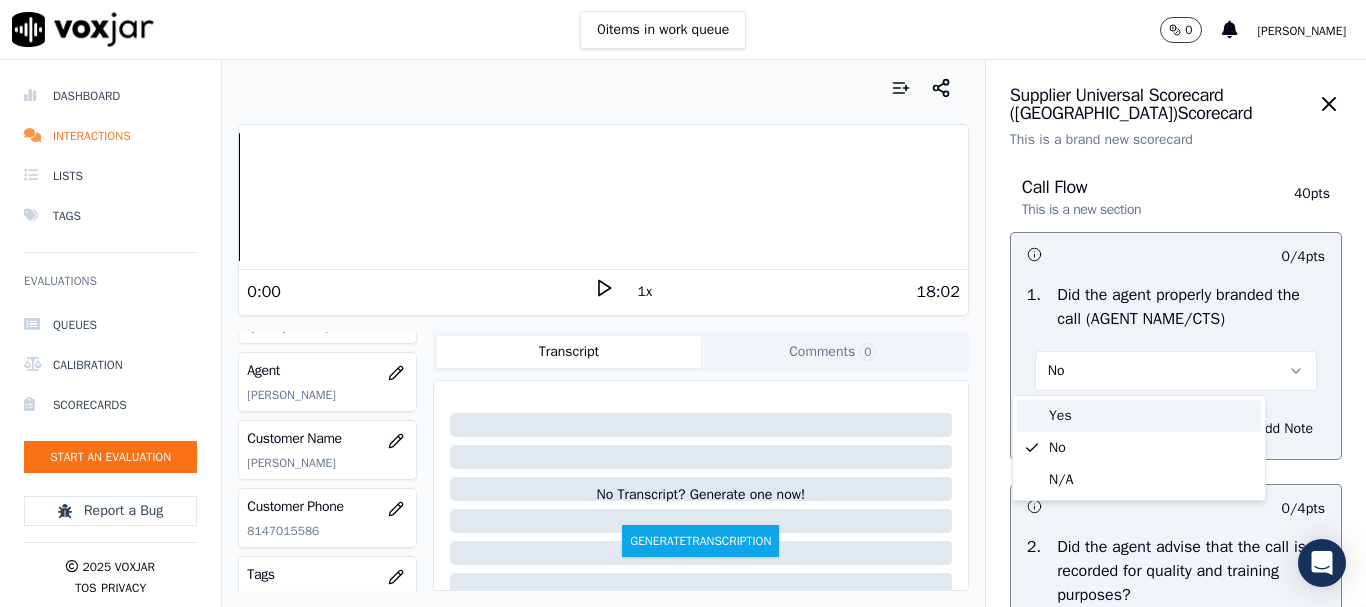 click on "Yes" at bounding box center [1139, 416] 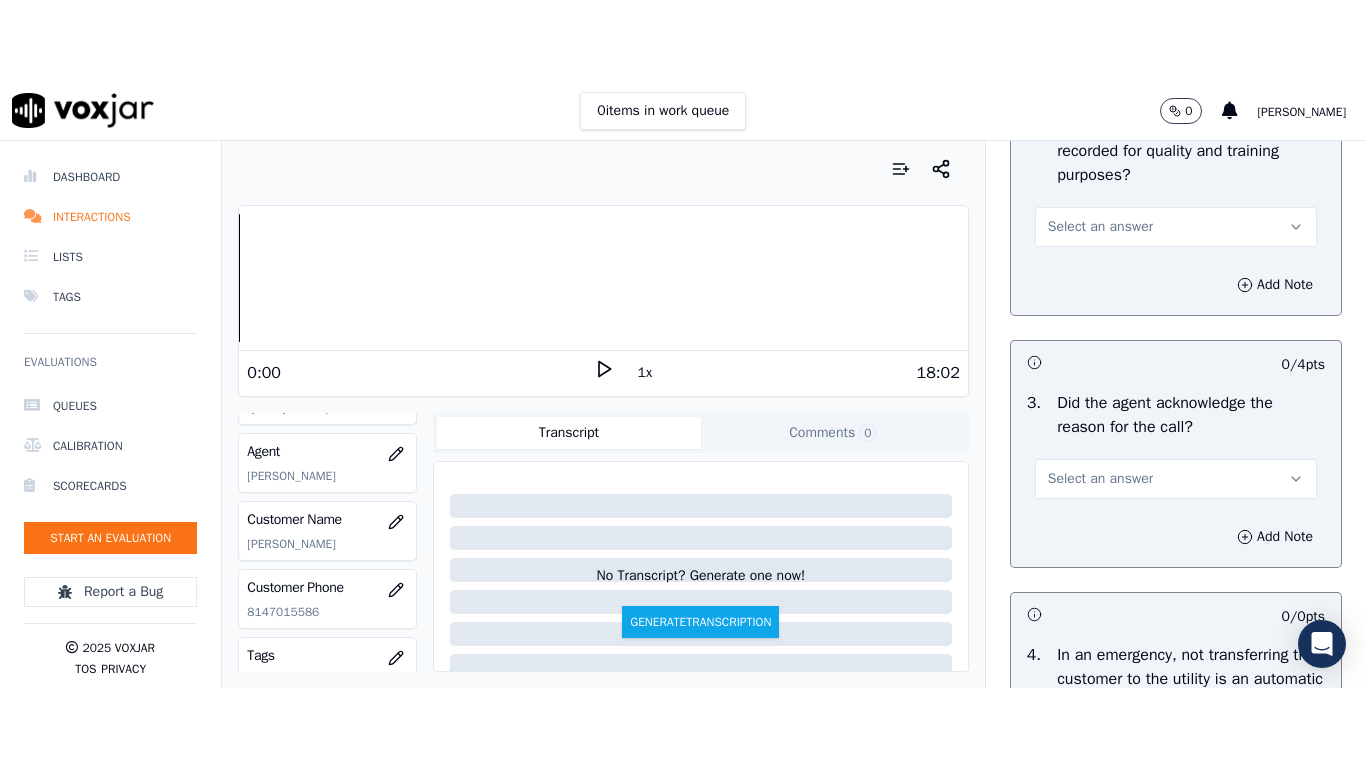 scroll, scrollTop: 500, scrollLeft: 0, axis: vertical 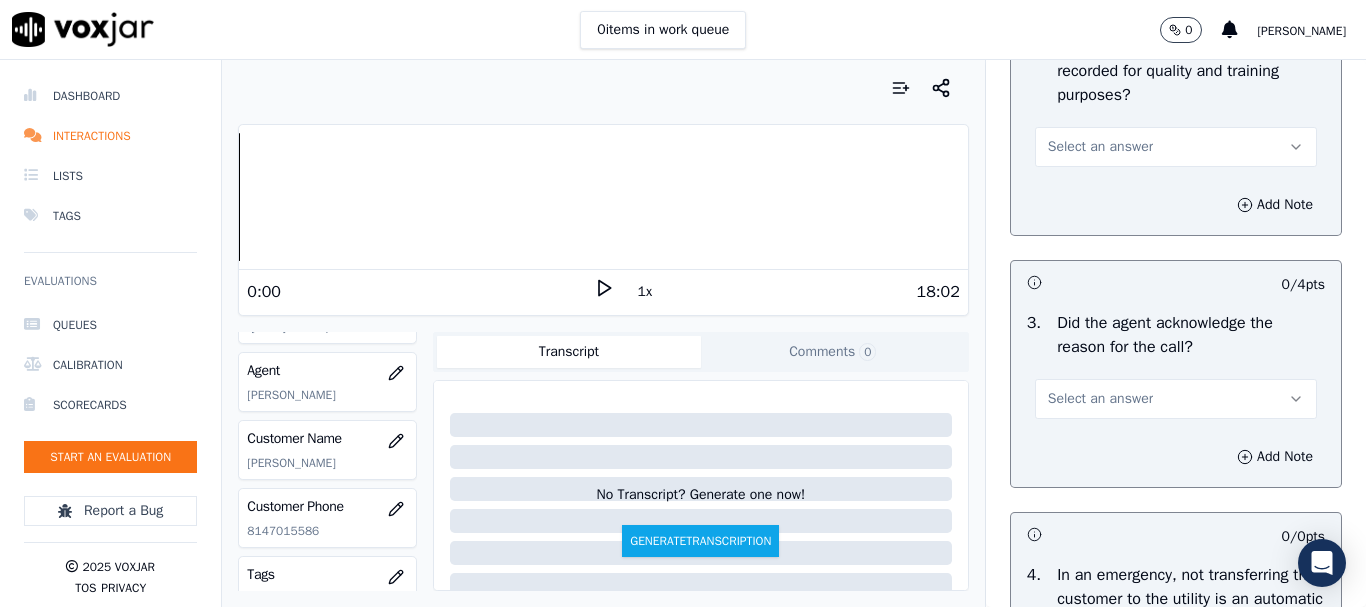 click on "Select an answer" at bounding box center (1100, 147) 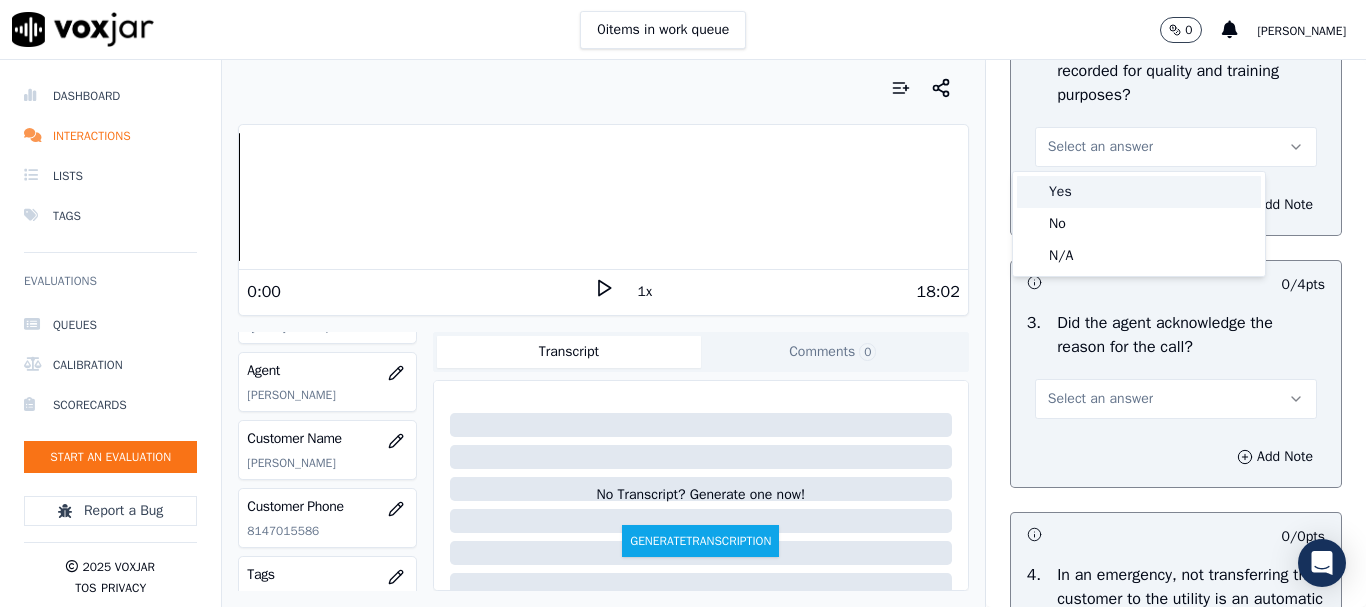 drag, startPoint x: 1111, startPoint y: 193, endPoint x: 1181, endPoint y: 353, distance: 174.64249 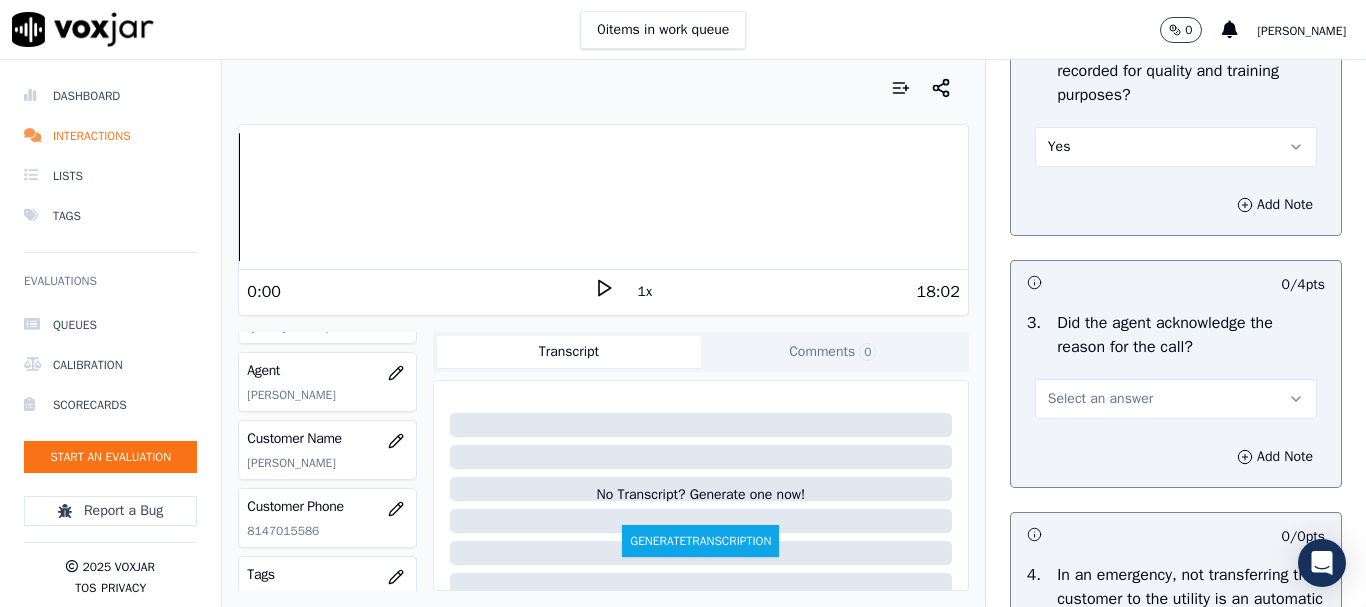 click on "Select an answer" at bounding box center (1176, 399) 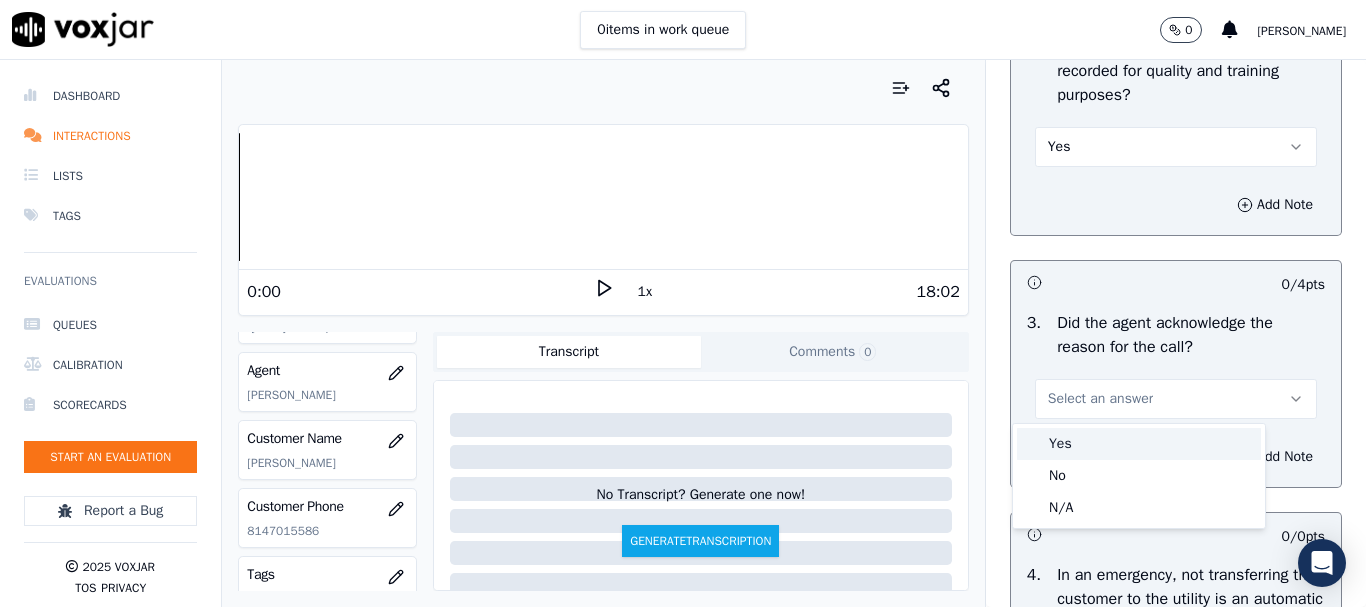click on "Yes" at bounding box center (1139, 444) 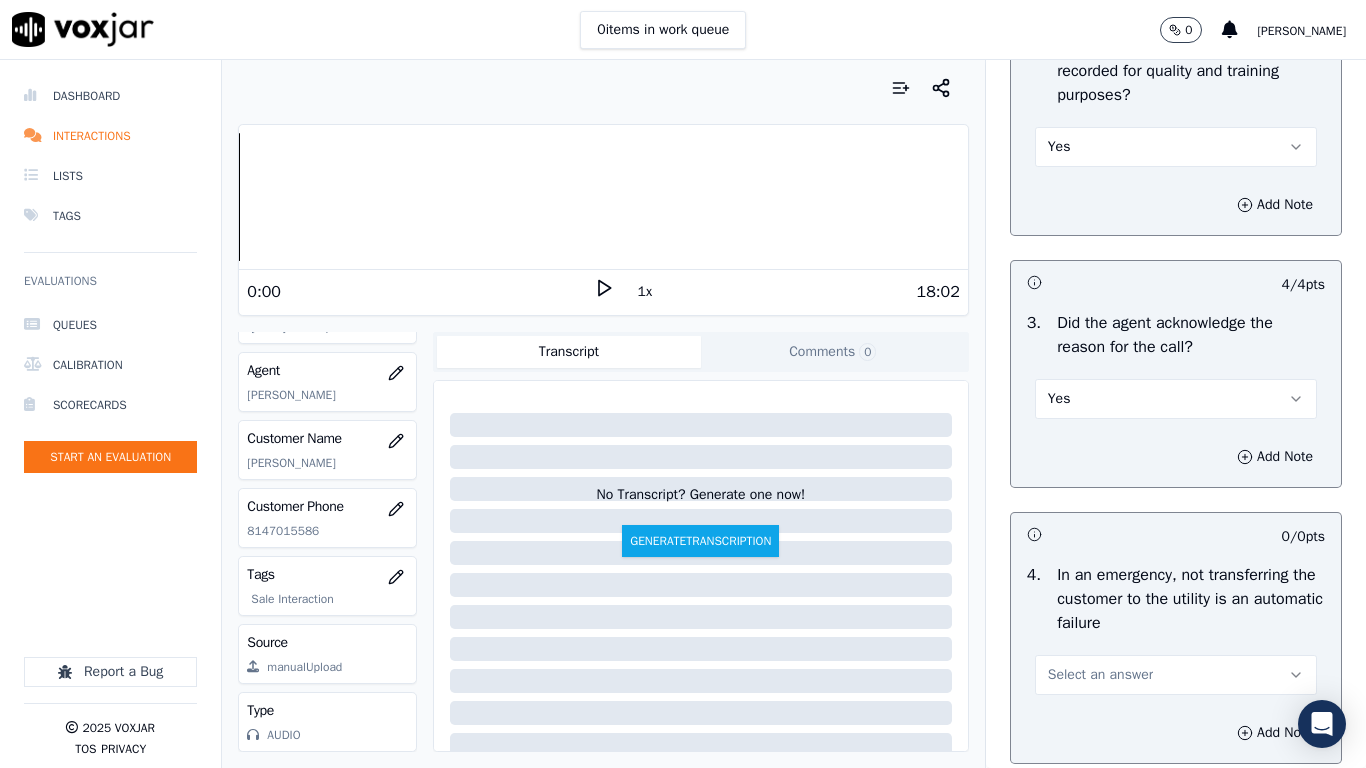 drag, startPoint x: 1120, startPoint y: 676, endPoint x: 1109, endPoint y: 700, distance: 26.400757 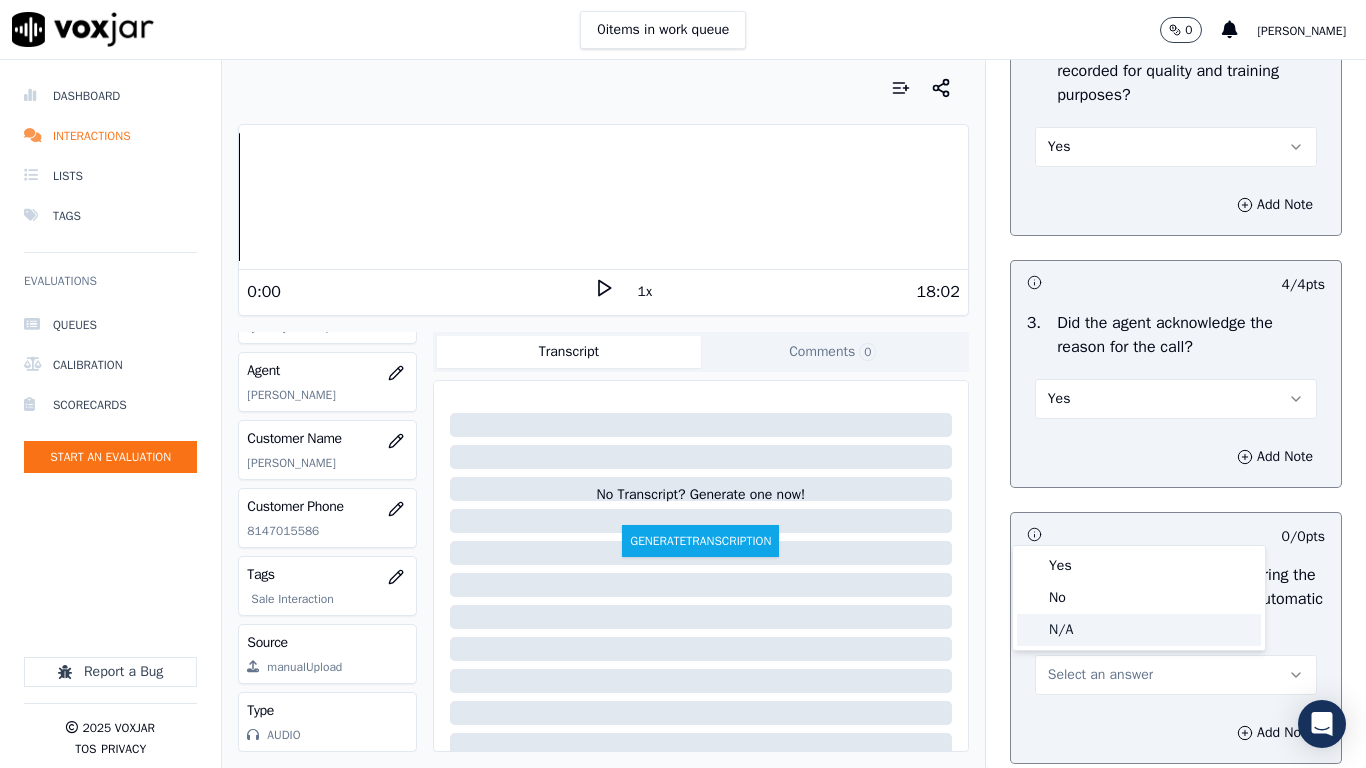 click on "N/A" 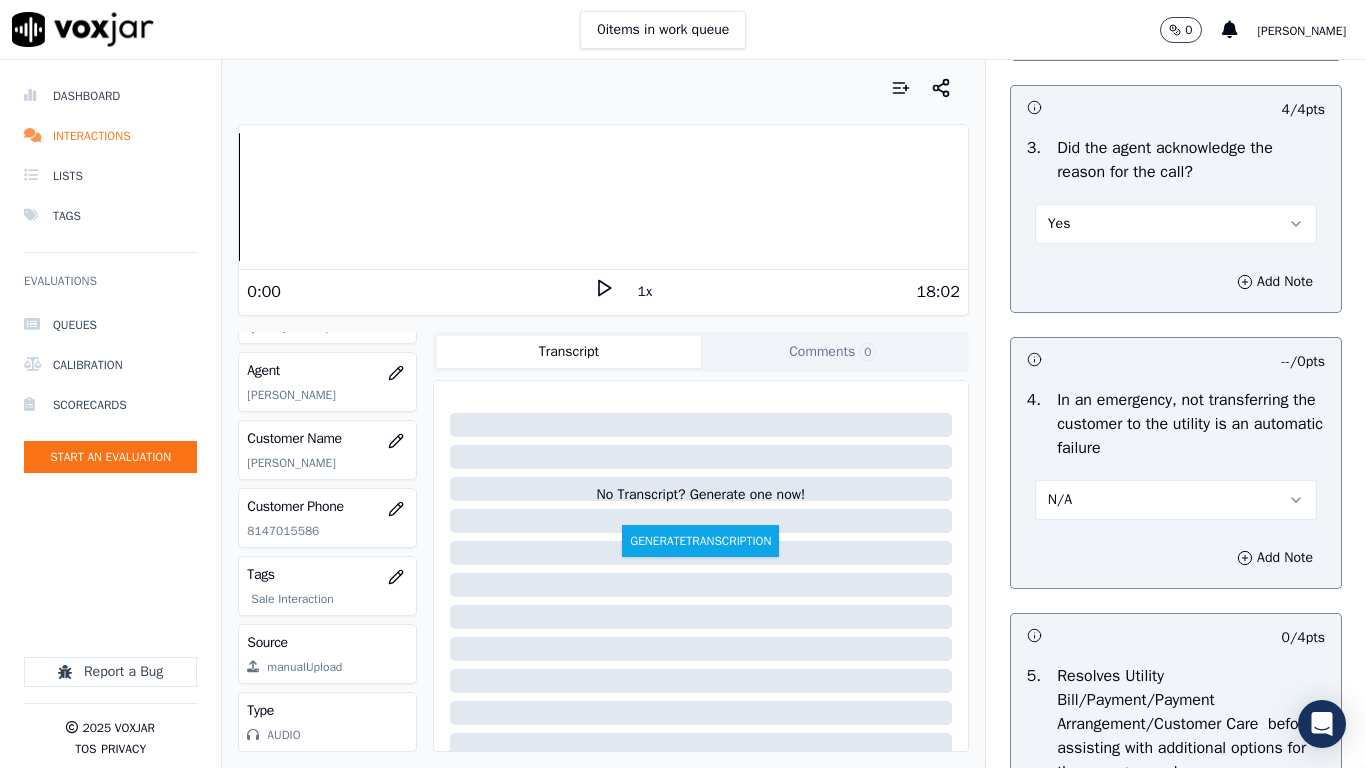 scroll, scrollTop: 1200, scrollLeft: 0, axis: vertical 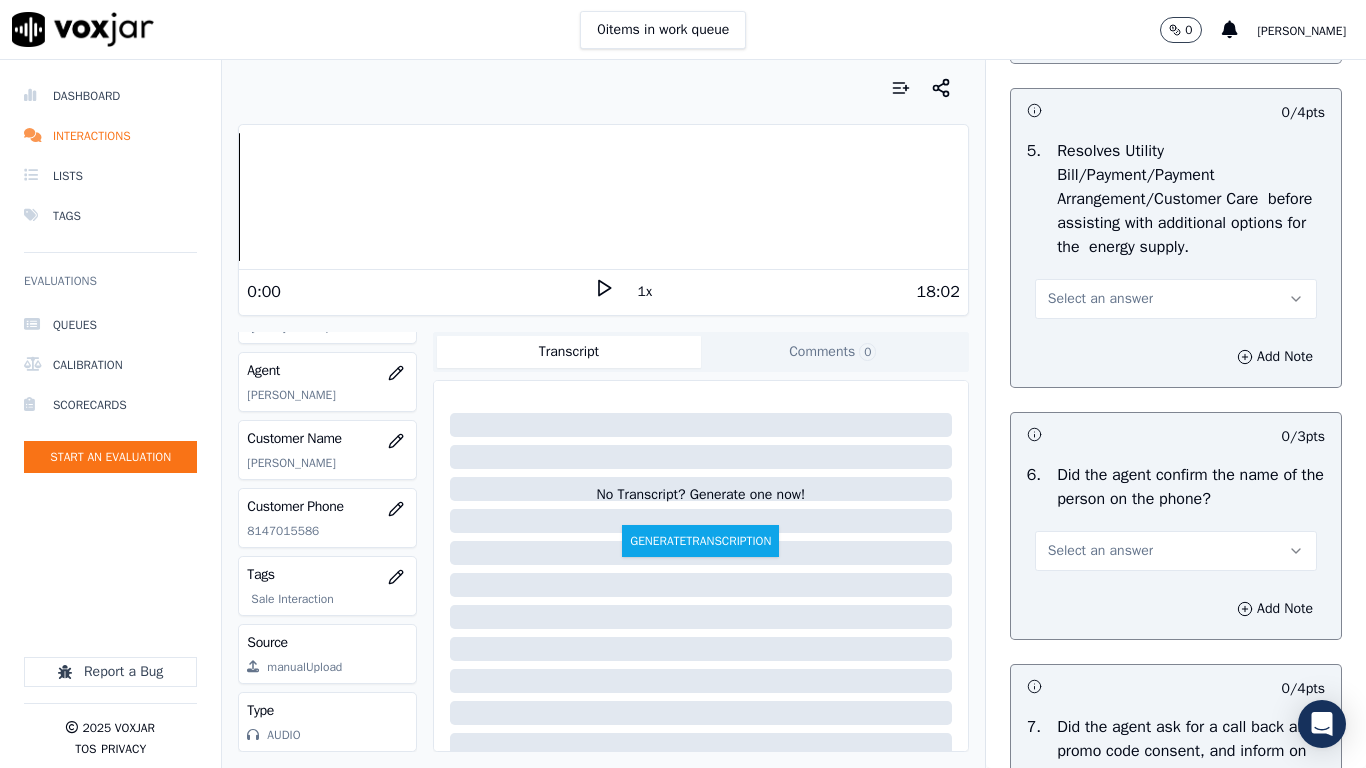 drag, startPoint x: 1095, startPoint y: 294, endPoint x: 1100, endPoint y: 308, distance: 14.866069 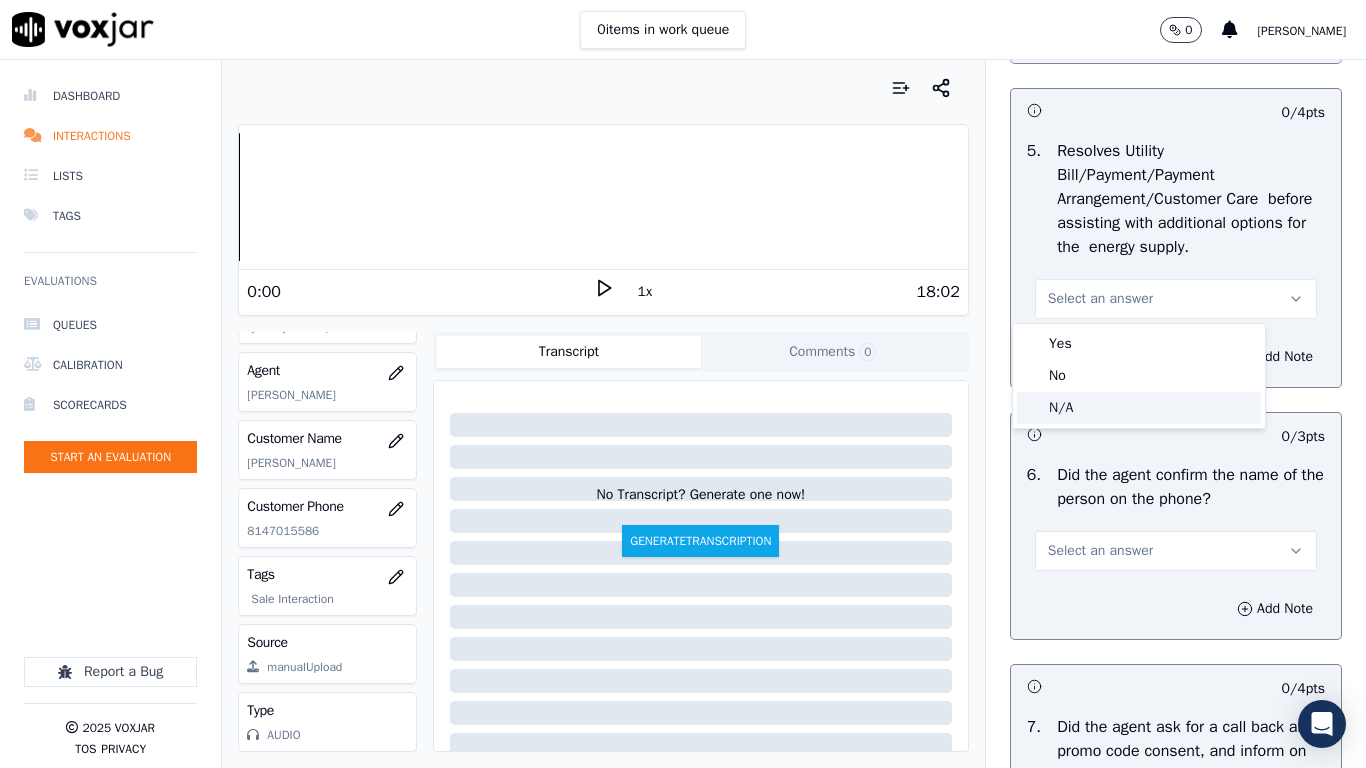 click on "N/A" 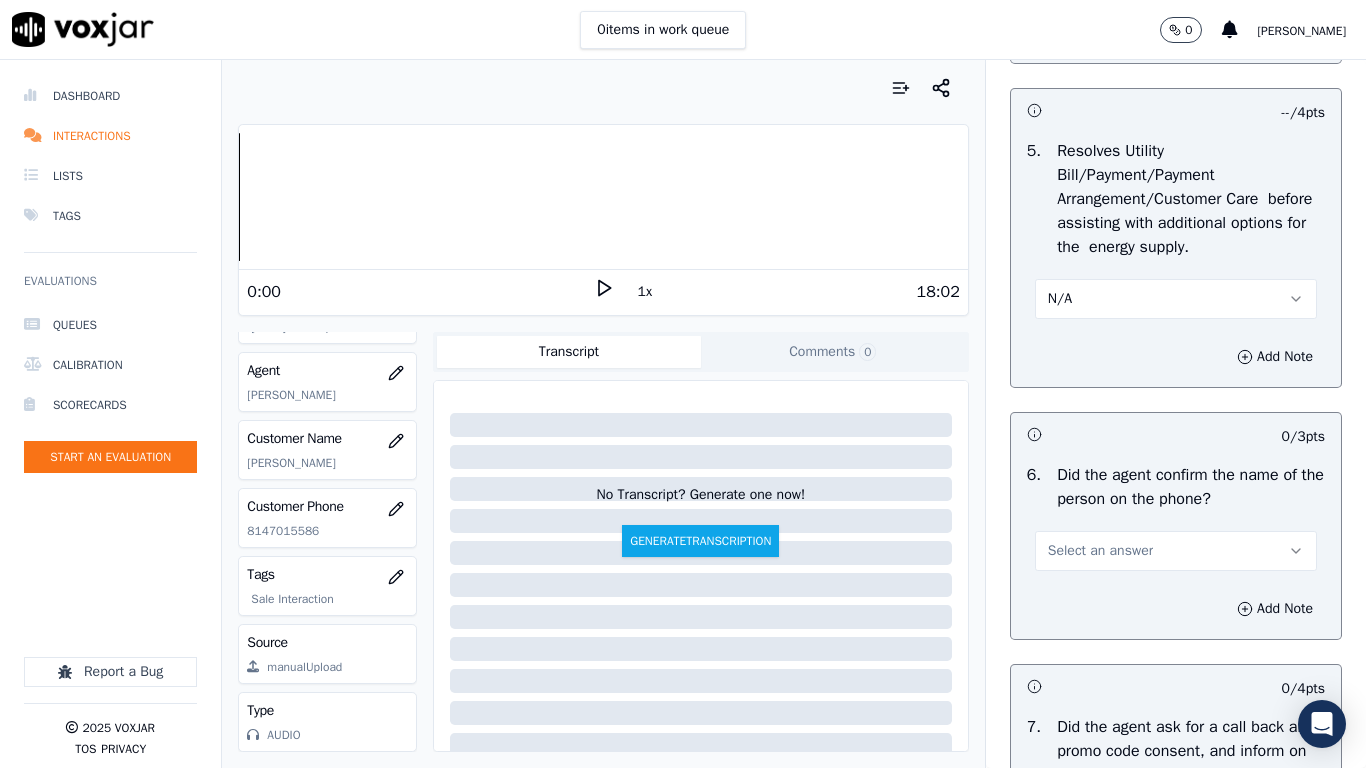 click on "Select an answer" at bounding box center [1176, 551] 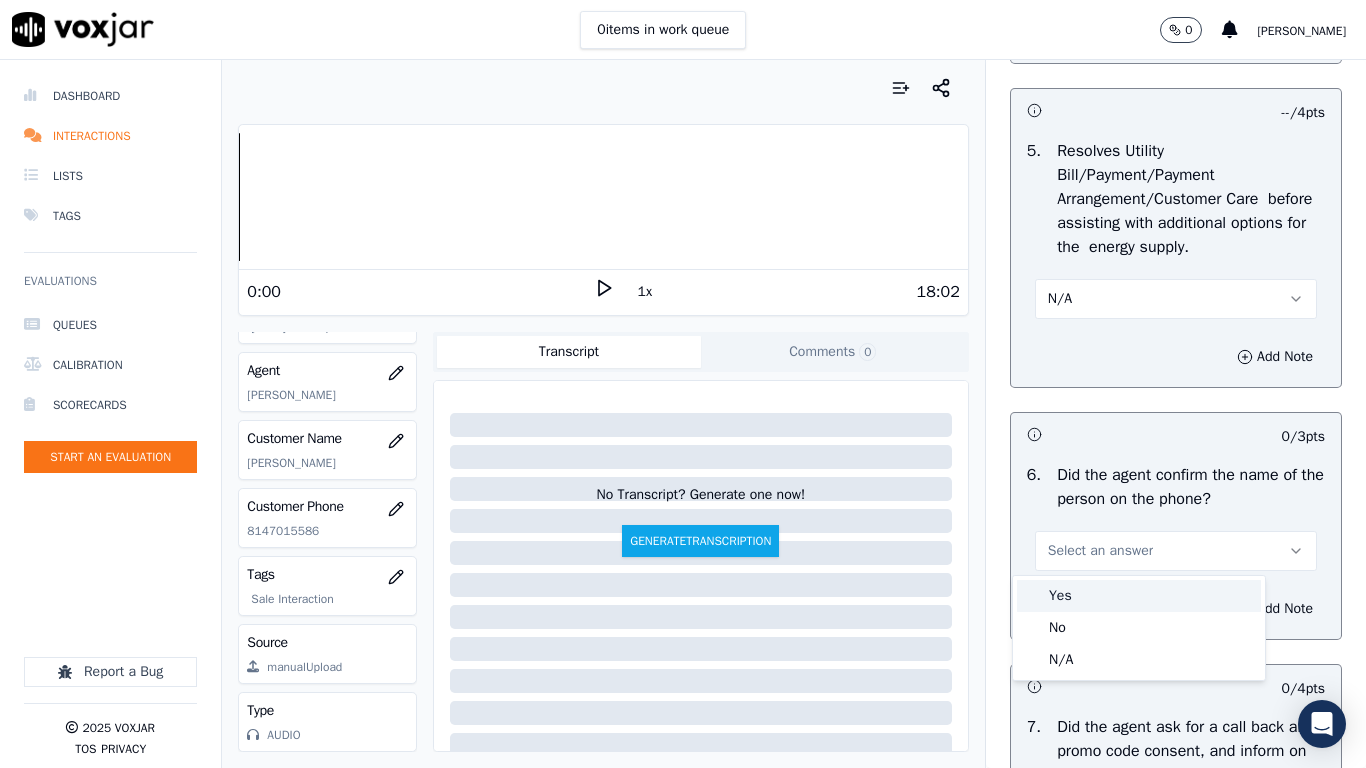 click on "Yes" at bounding box center [1139, 596] 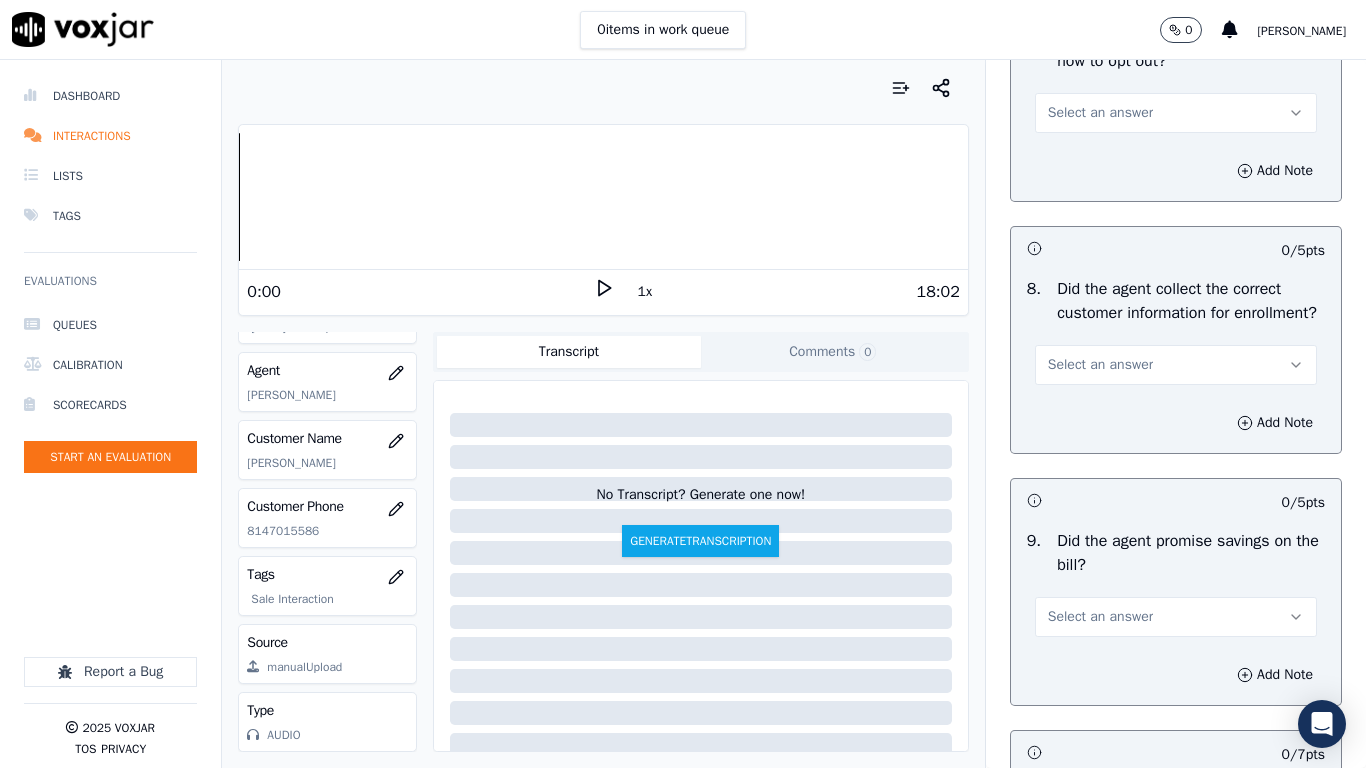 scroll, scrollTop: 1800, scrollLeft: 0, axis: vertical 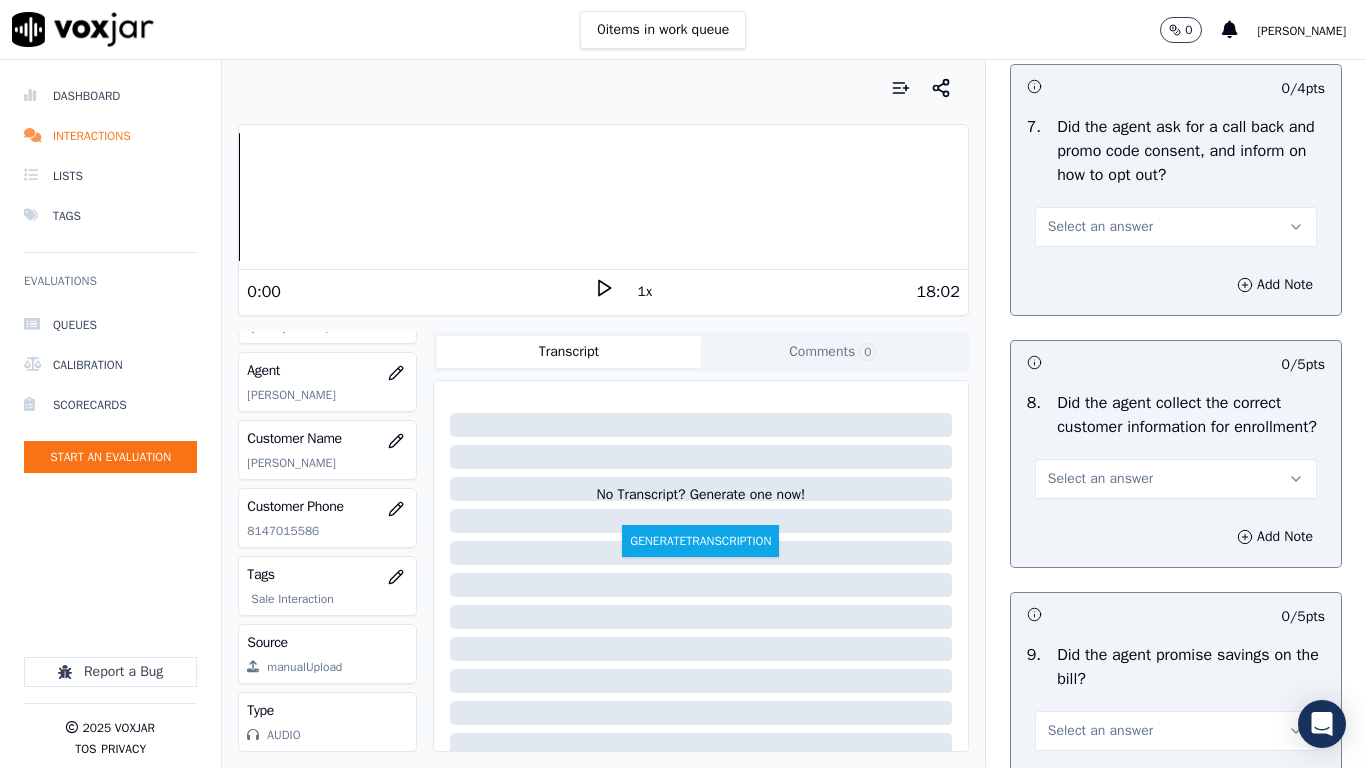 click on "Select an answer" at bounding box center (1100, 227) 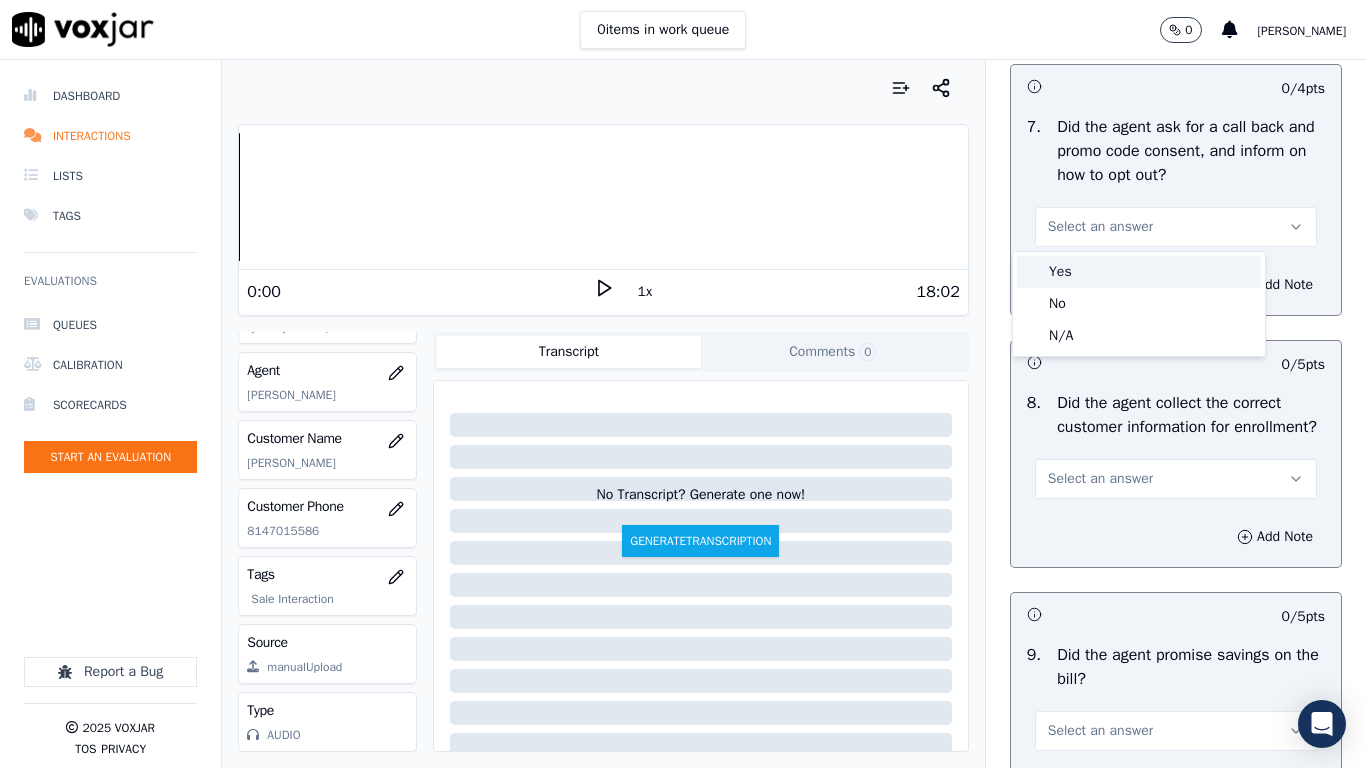 click on "Yes" at bounding box center [1139, 272] 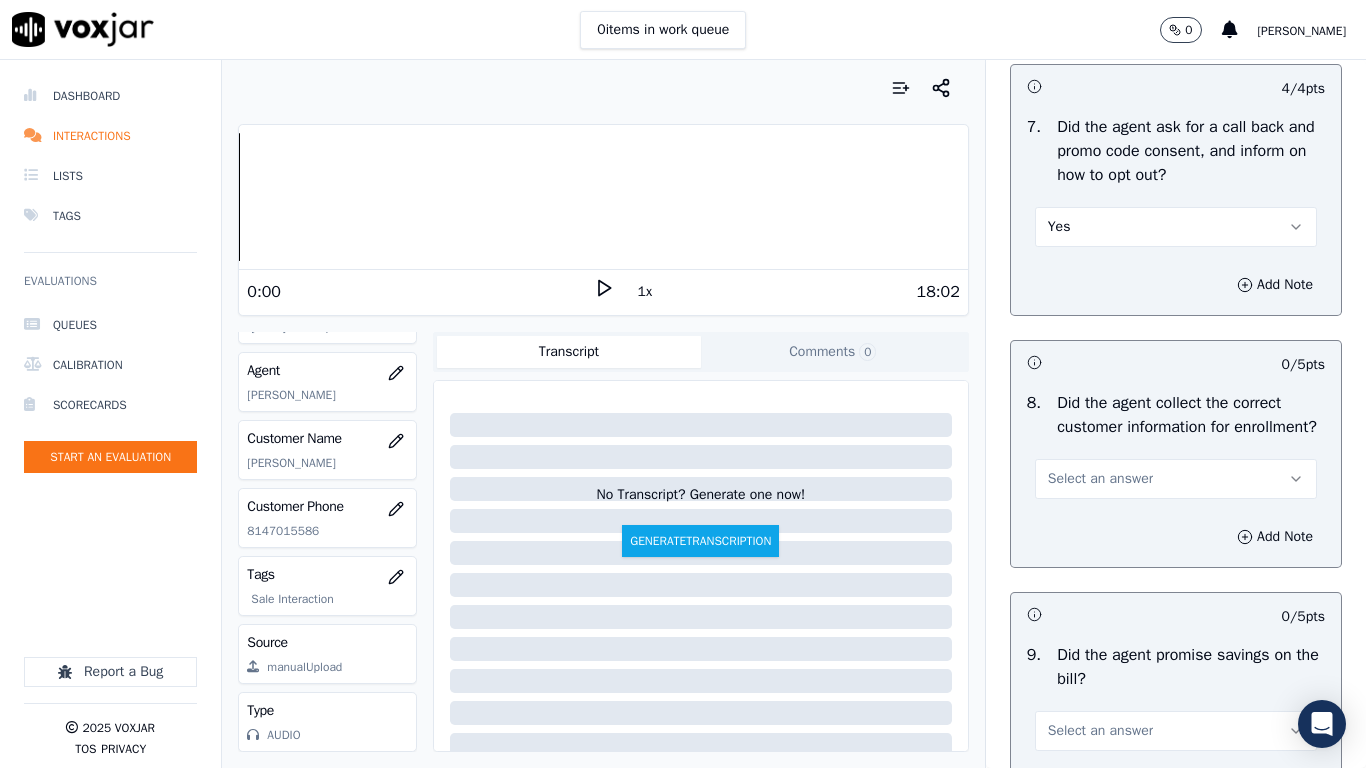 drag, startPoint x: 1145, startPoint y: 498, endPoint x: 1146, endPoint y: 518, distance: 20.024984 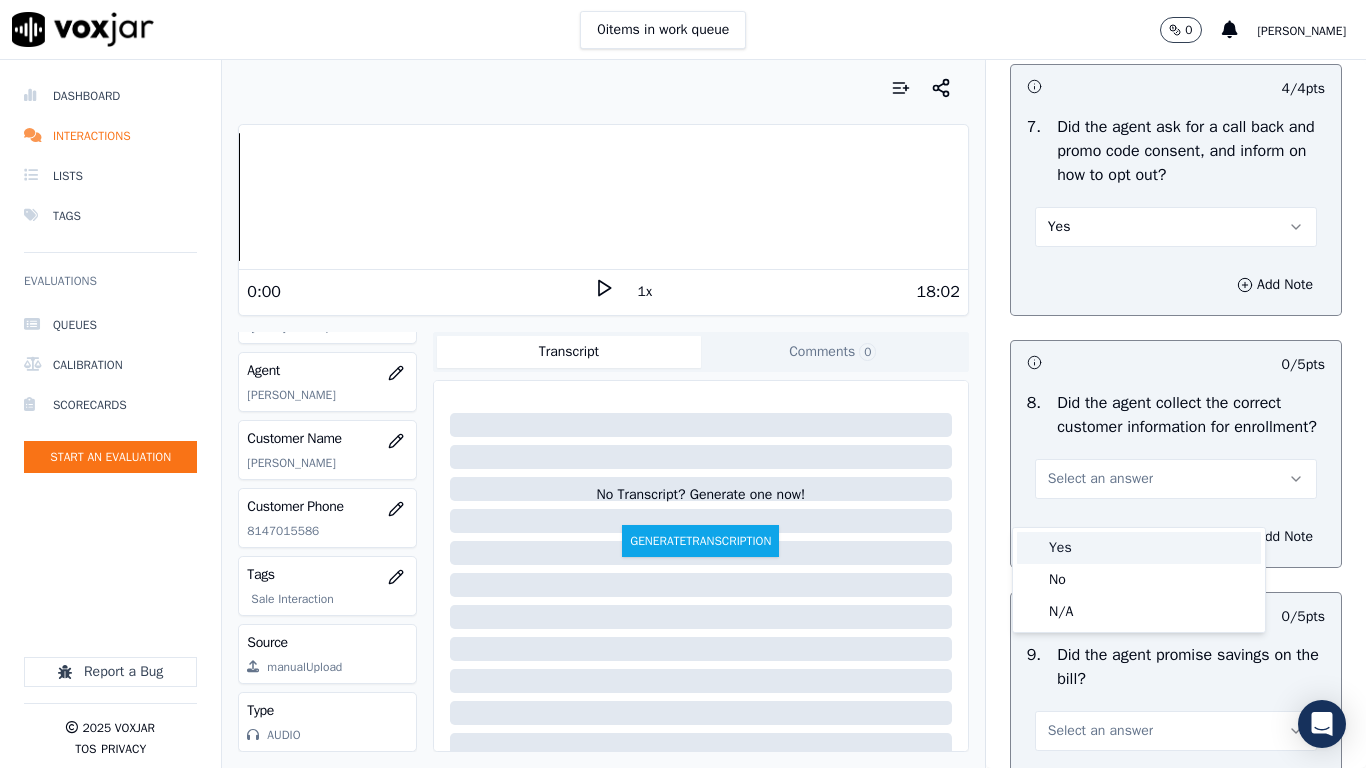 click on "Yes" at bounding box center [1139, 548] 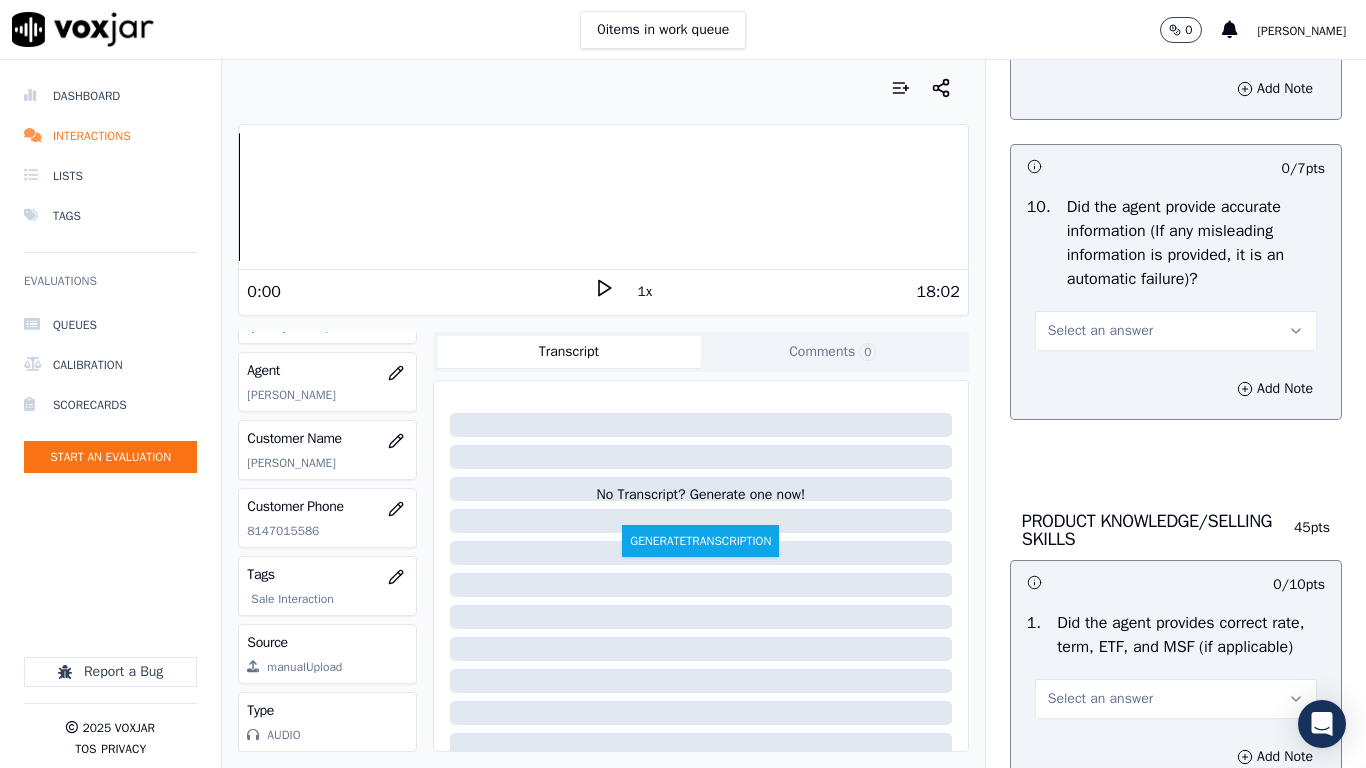 scroll, scrollTop: 2400, scrollLeft: 0, axis: vertical 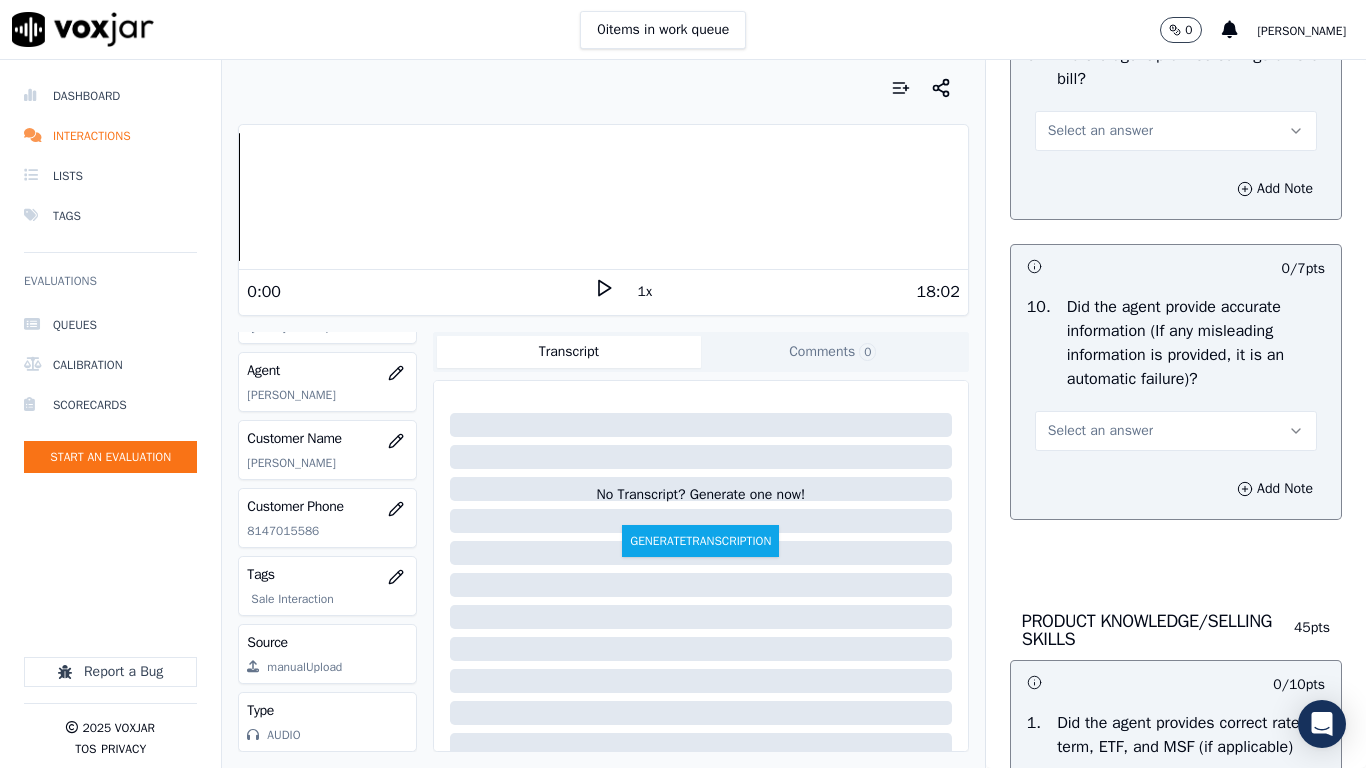 click on "Select an answer" at bounding box center [1100, 131] 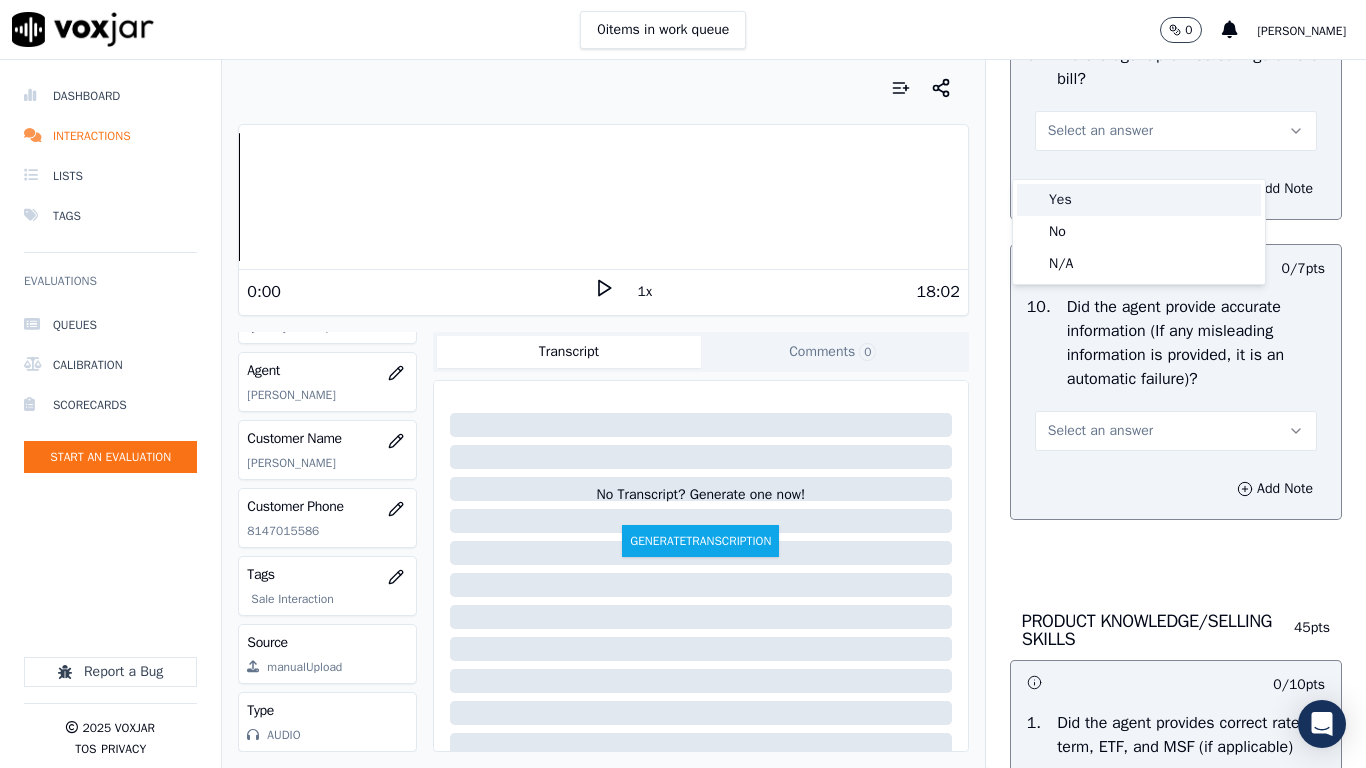 click on "Yes" at bounding box center [1139, 200] 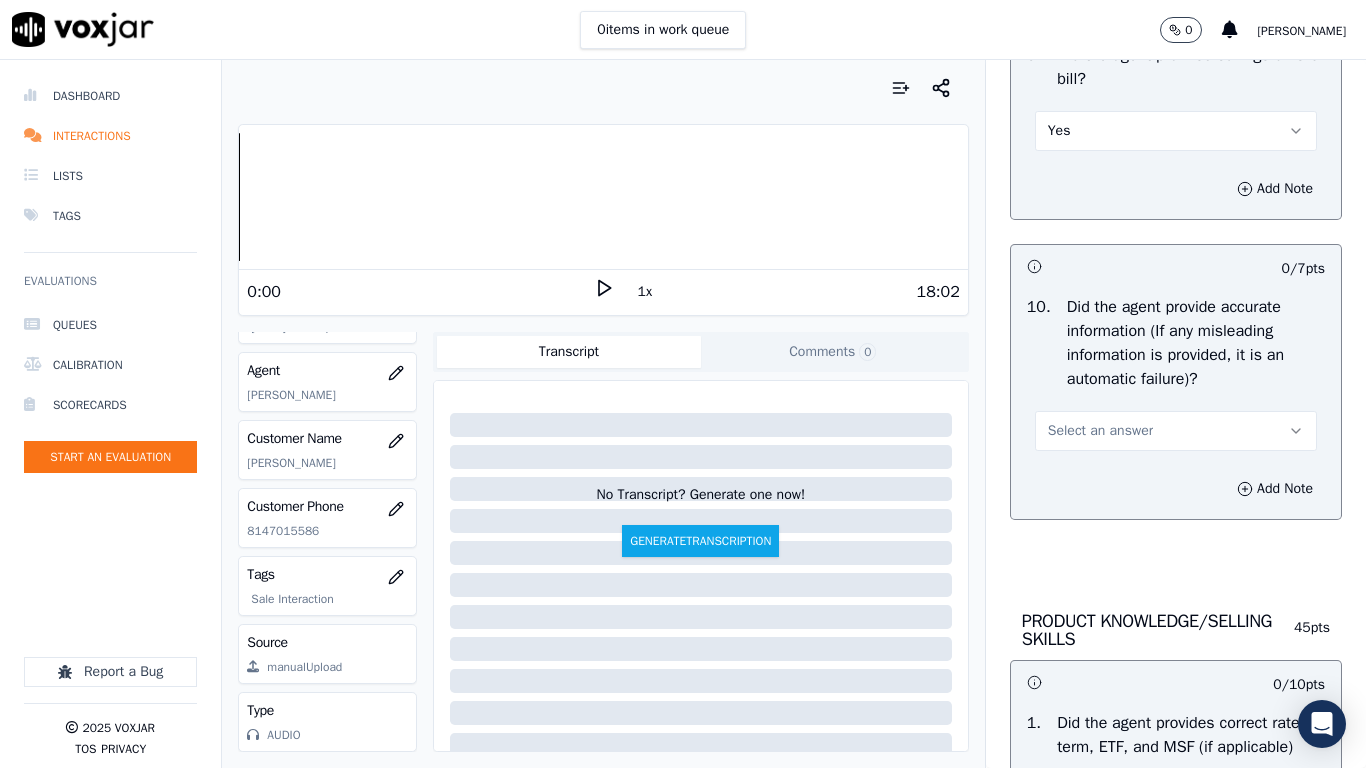 drag, startPoint x: 1136, startPoint y: 450, endPoint x: 1137, endPoint y: 467, distance: 17.029387 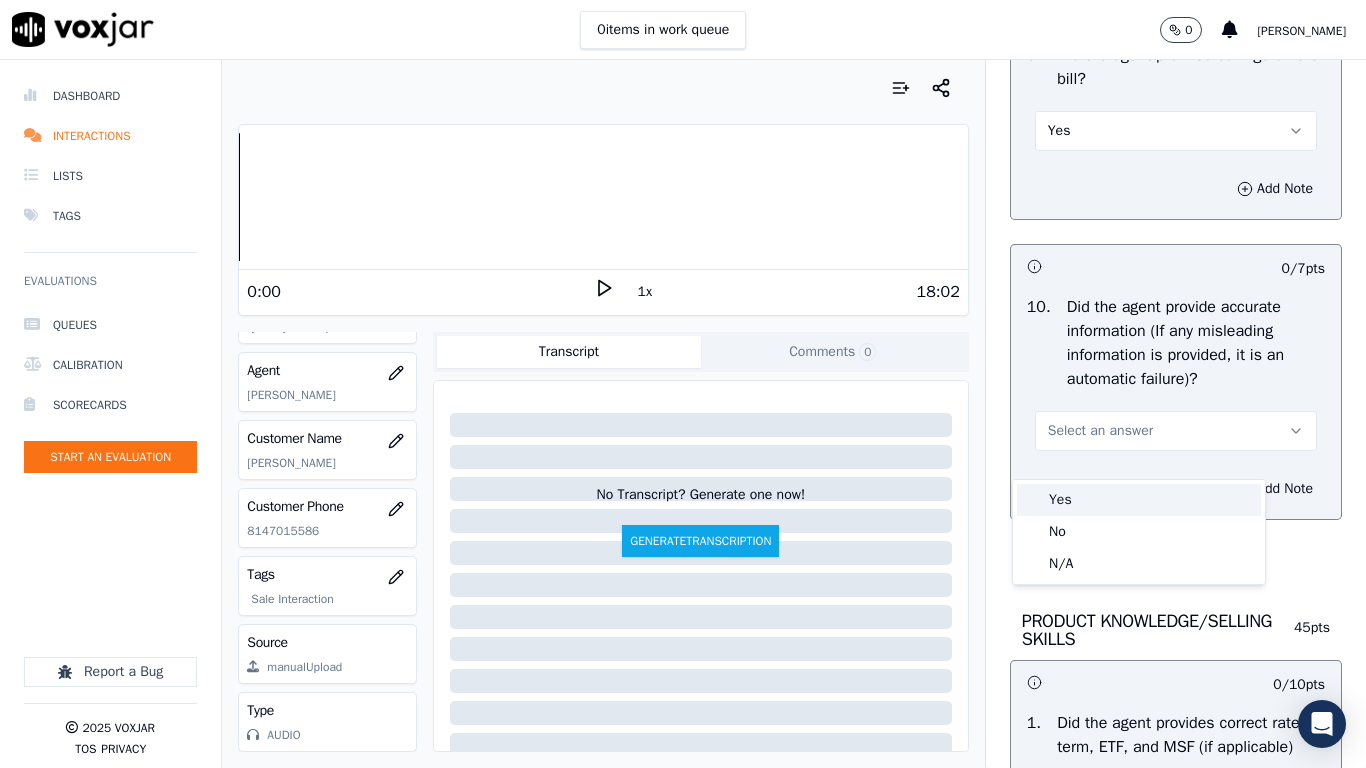 click on "Yes" at bounding box center [1139, 500] 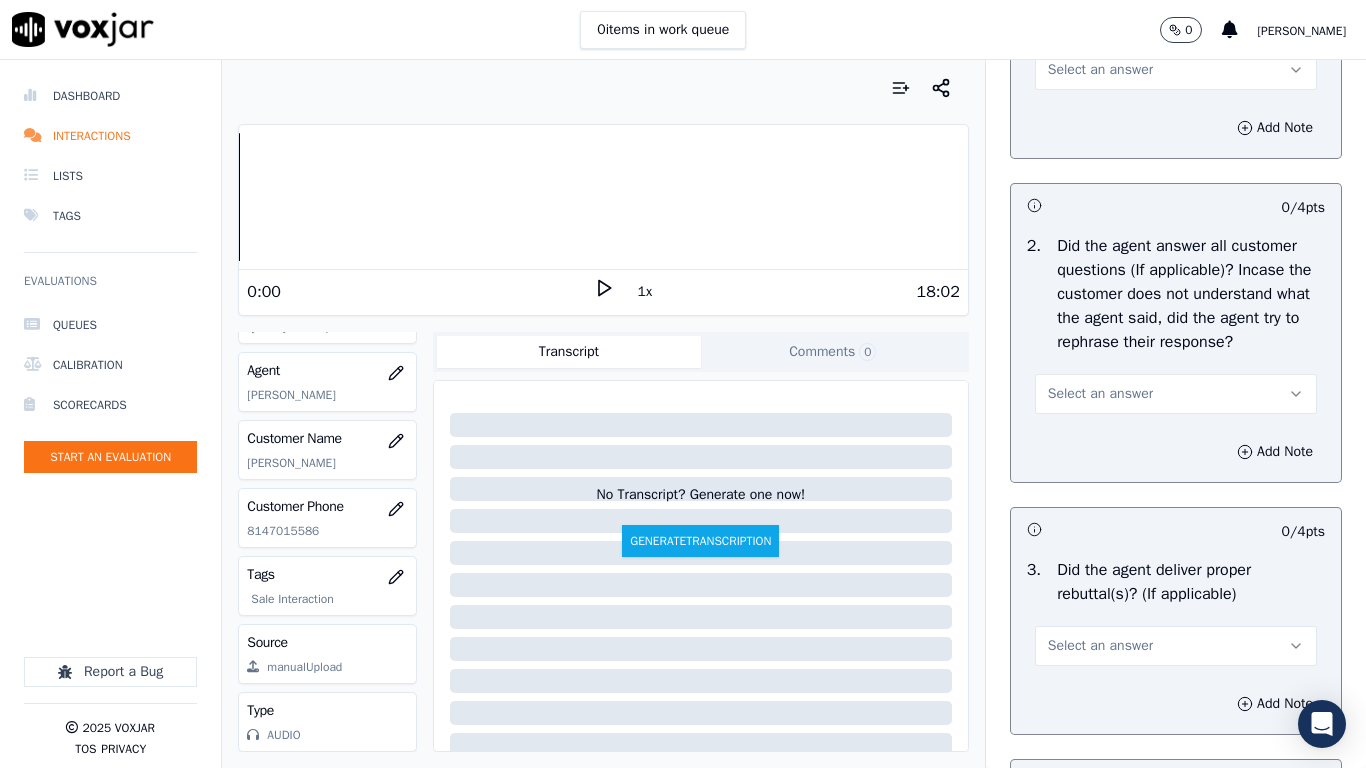 scroll, scrollTop: 3100, scrollLeft: 0, axis: vertical 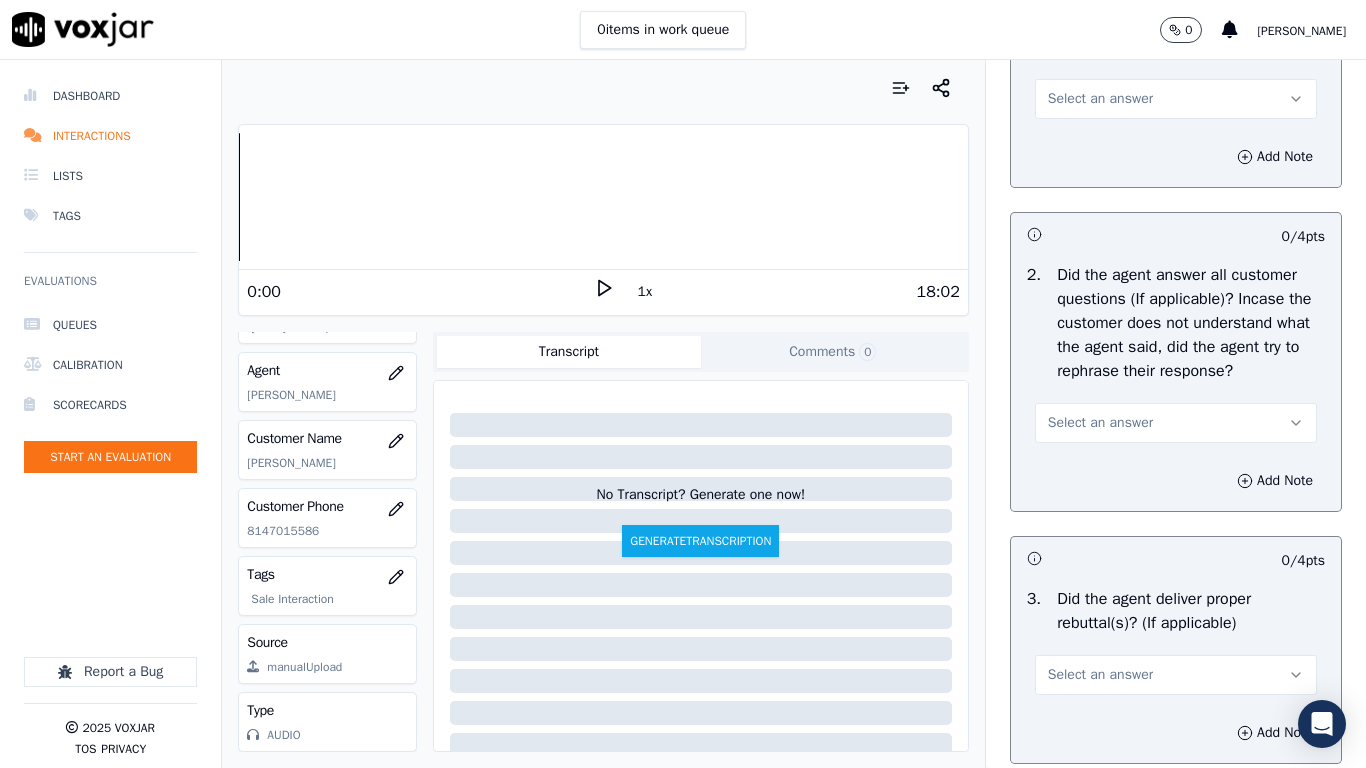 click on "Select an answer" at bounding box center (1100, 99) 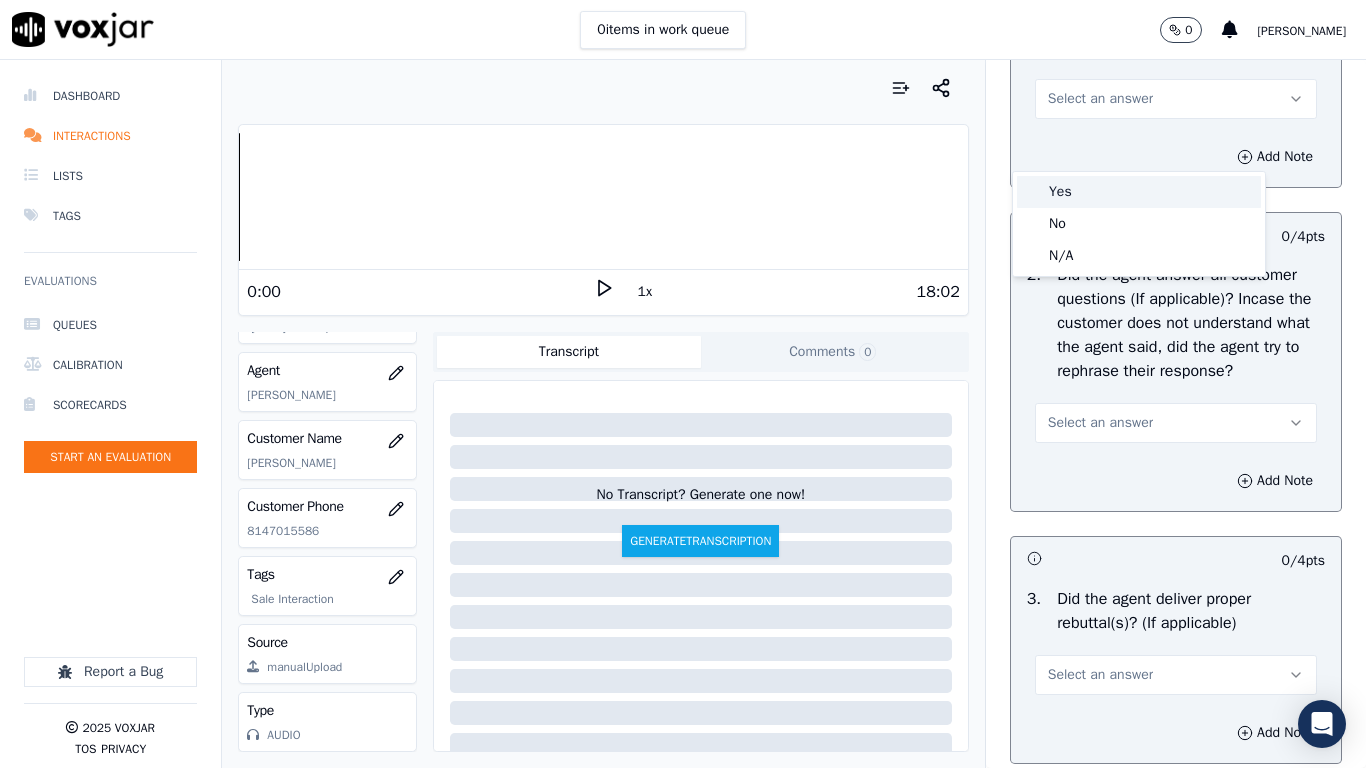 click on "Yes" at bounding box center (1139, 192) 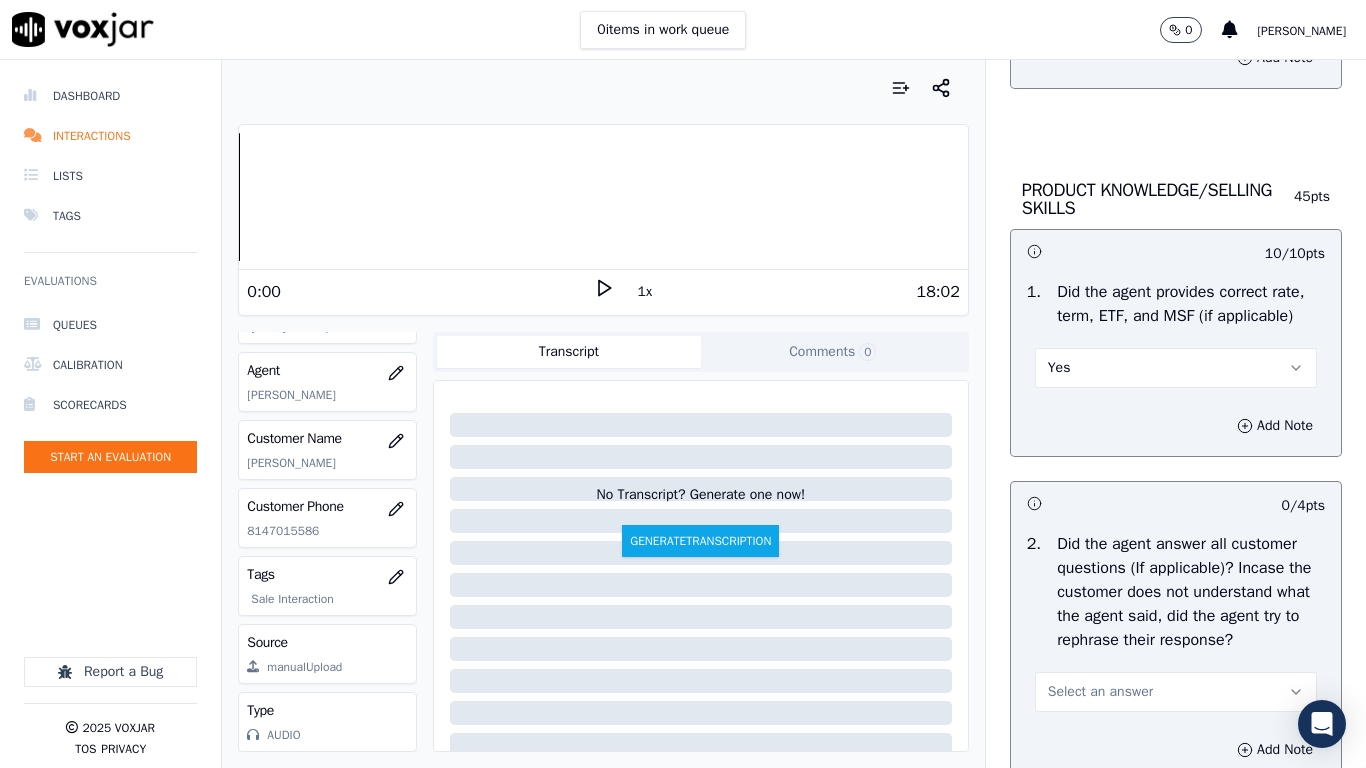 scroll, scrollTop: 3400, scrollLeft: 0, axis: vertical 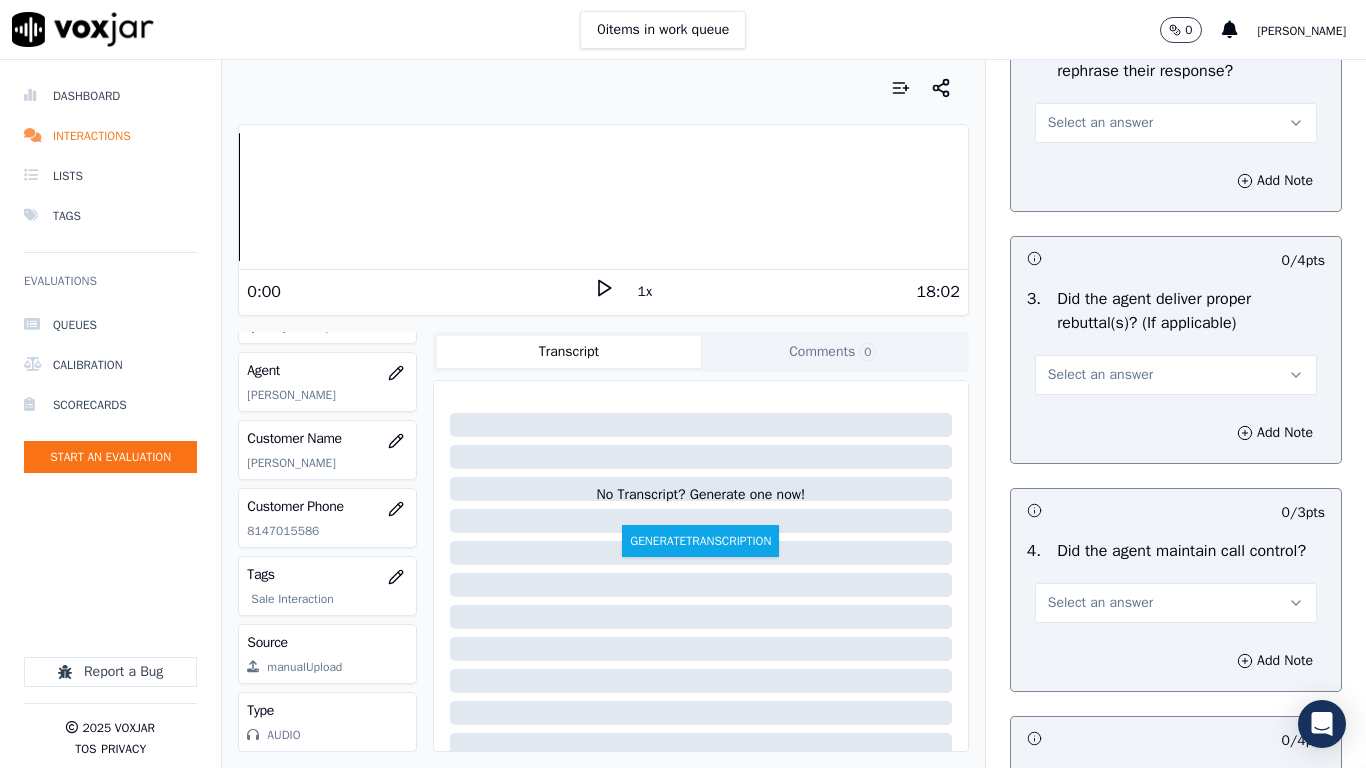 click on "Select an answer" at bounding box center [1100, 123] 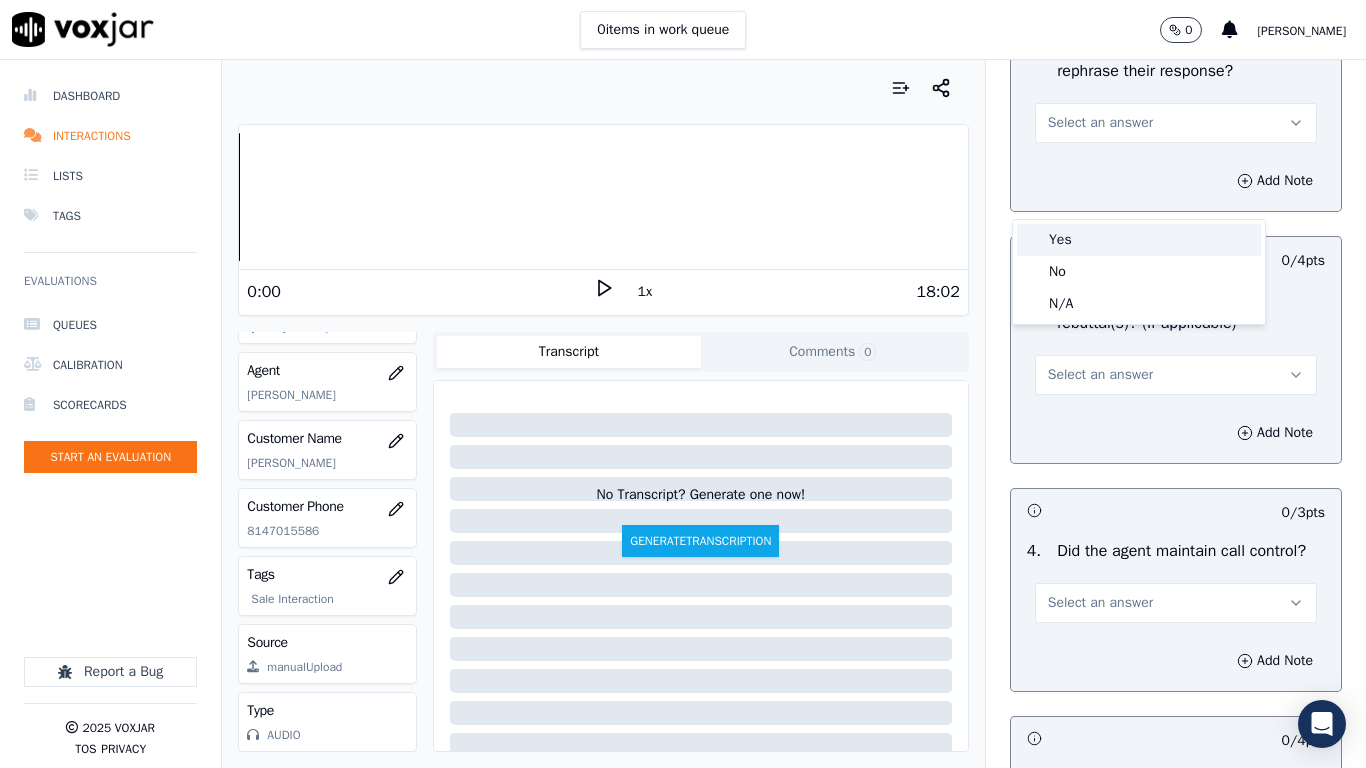 click on "Yes" at bounding box center [1139, 240] 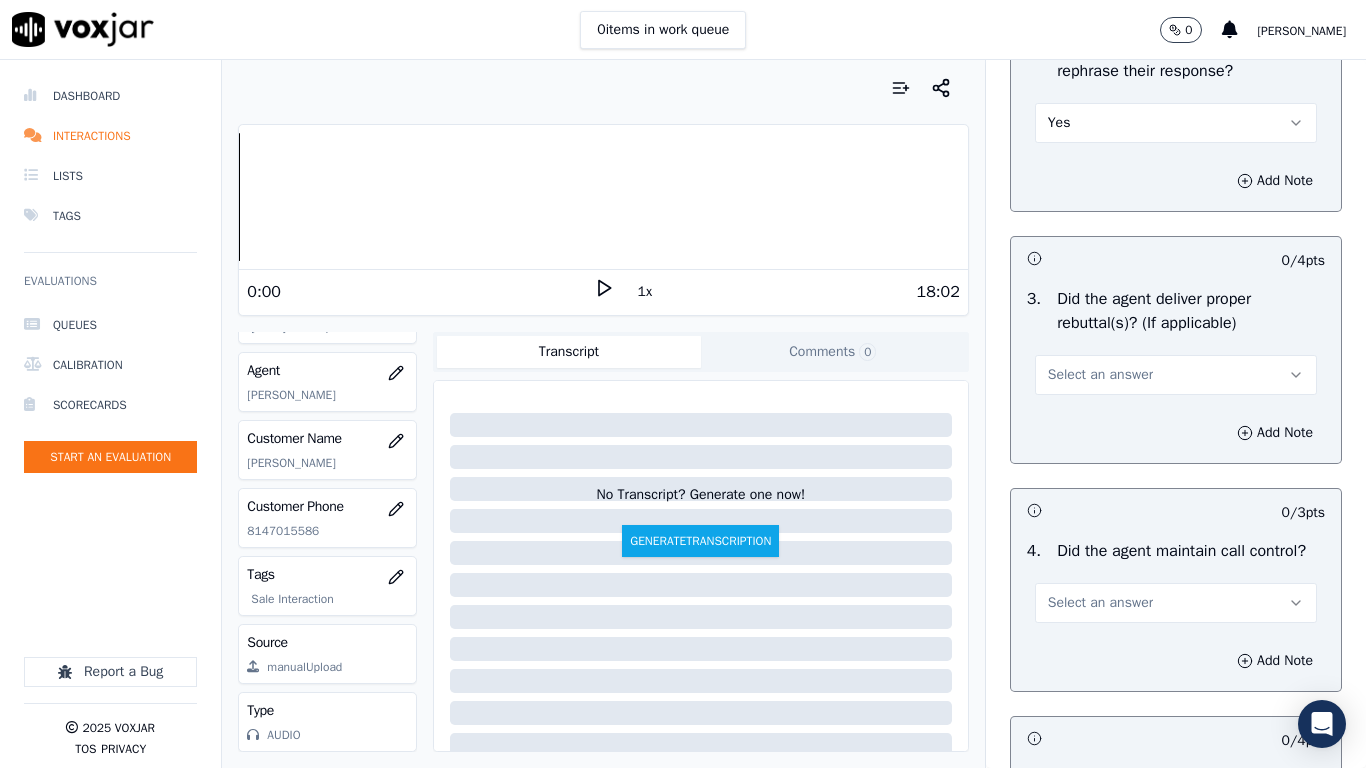 click on "3 .   Did the agent deliver proper rebuttal(s)? (If applicable)
Select an answer" at bounding box center [1176, 341] 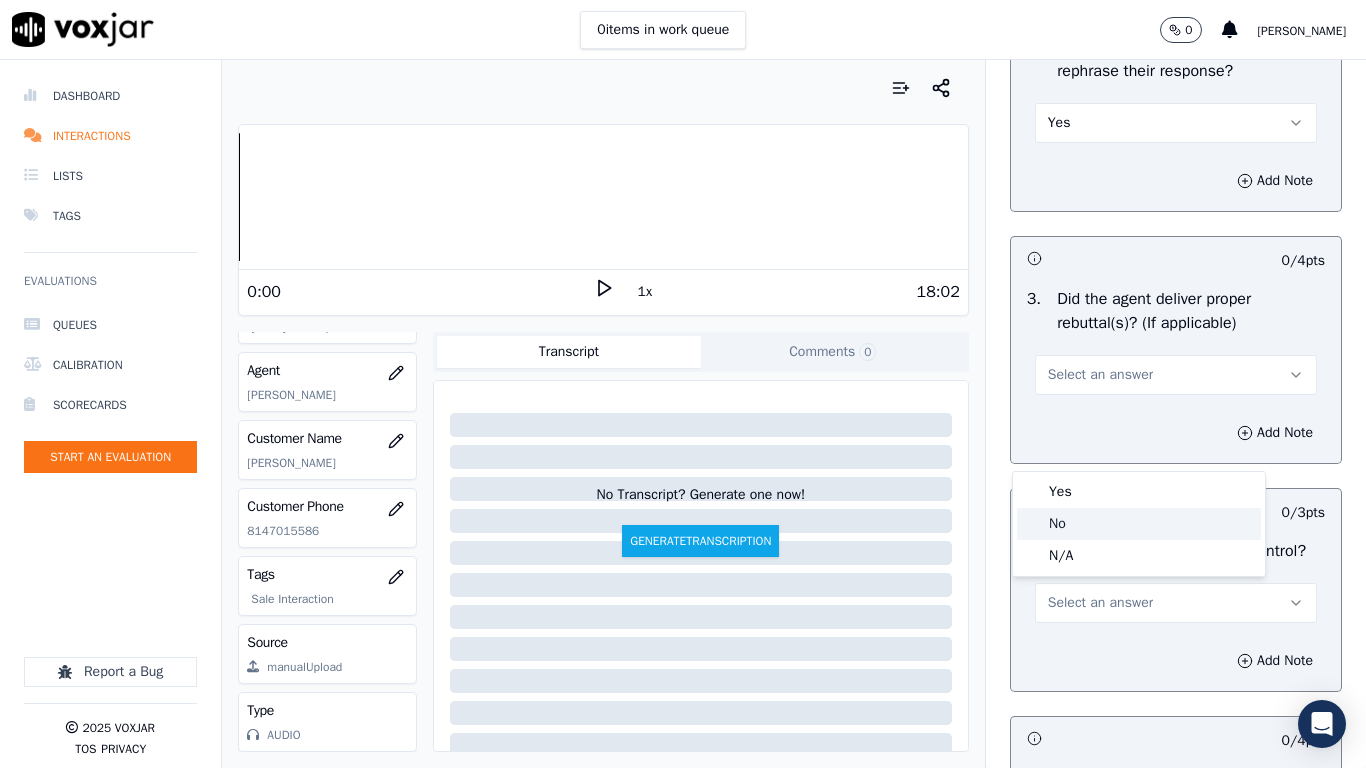 click on "No" 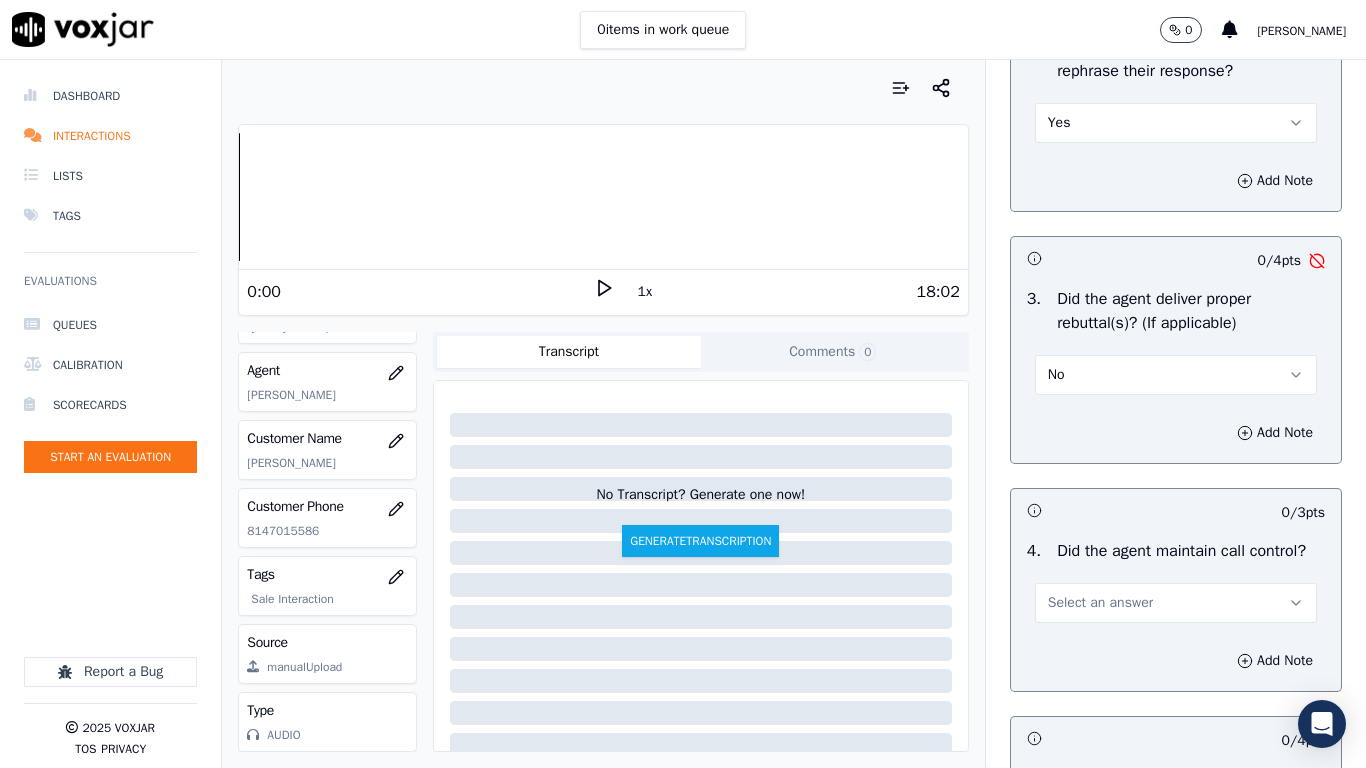 click on "No" at bounding box center (1176, 375) 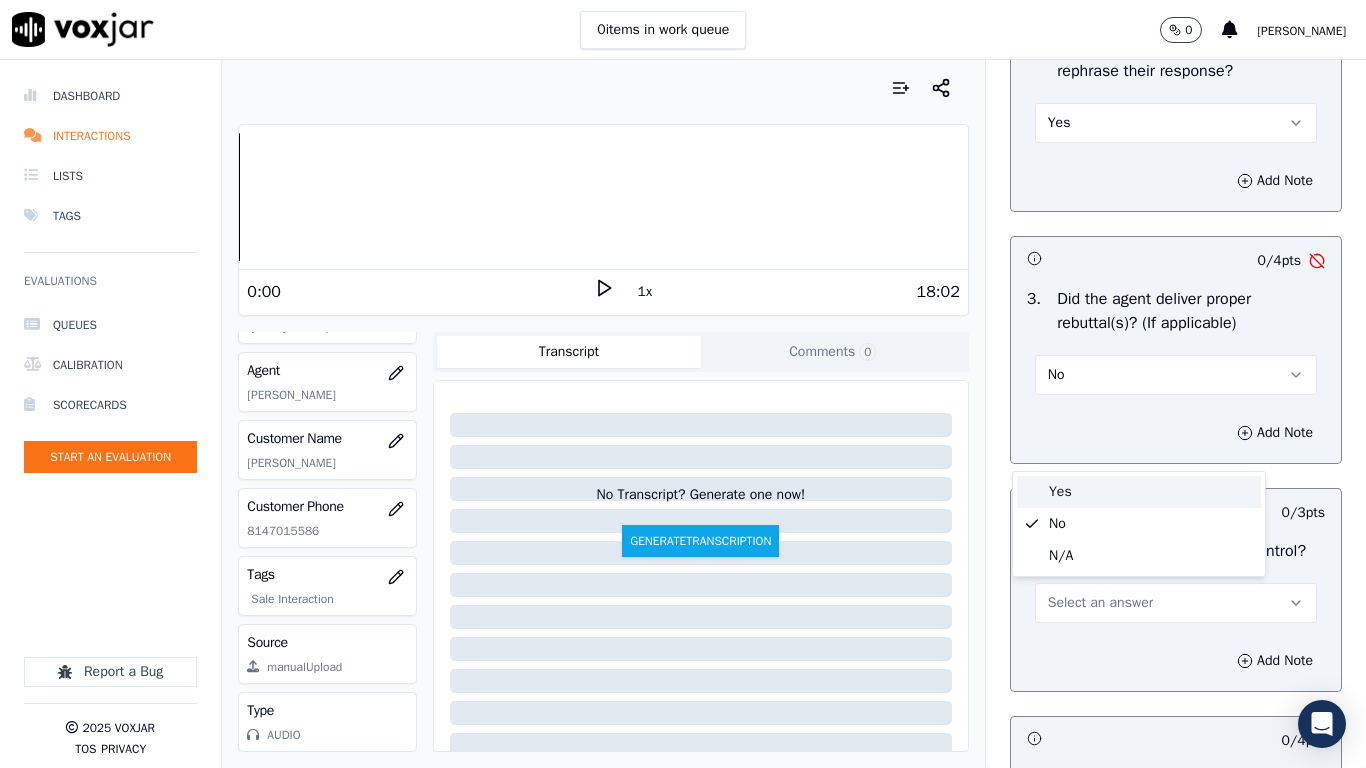 click on "Yes" at bounding box center [1139, 492] 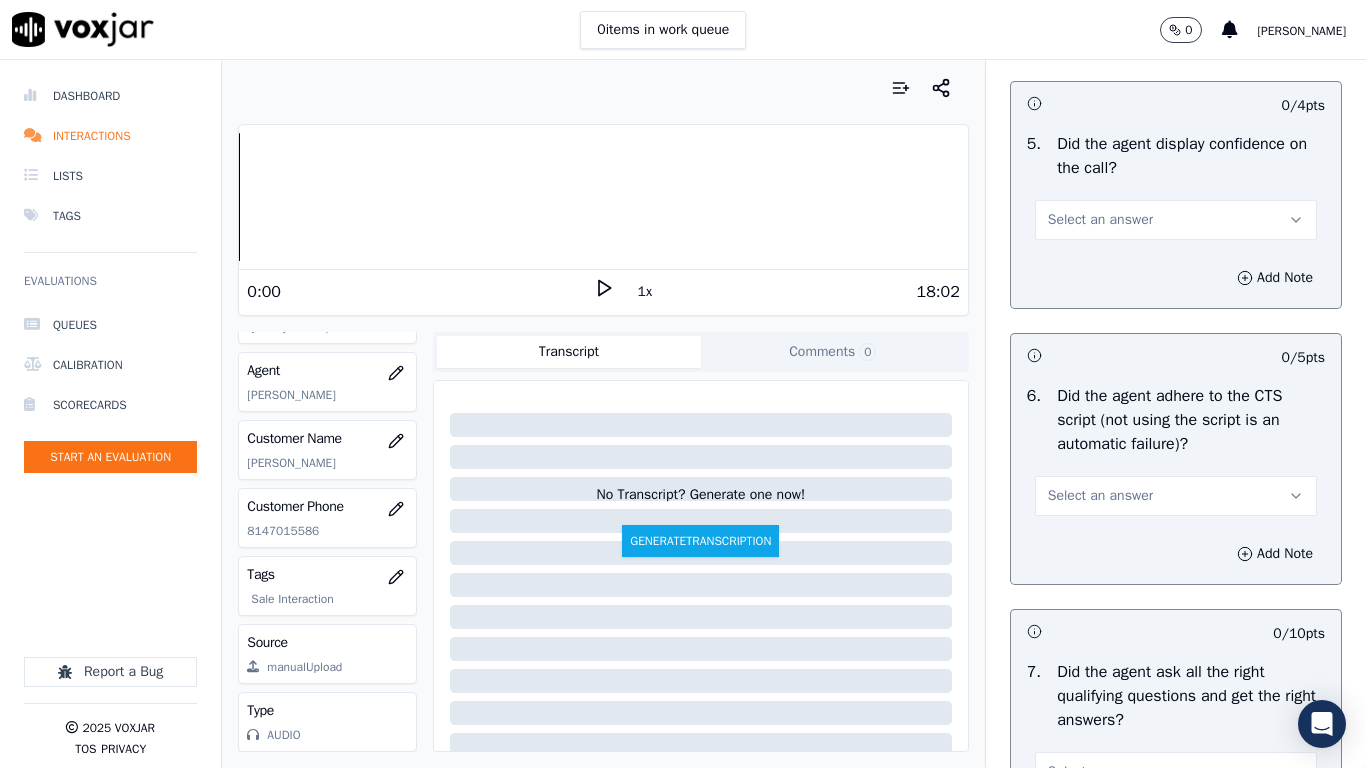 scroll, scrollTop: 4000, scrollLeft: 0, axis: vertical 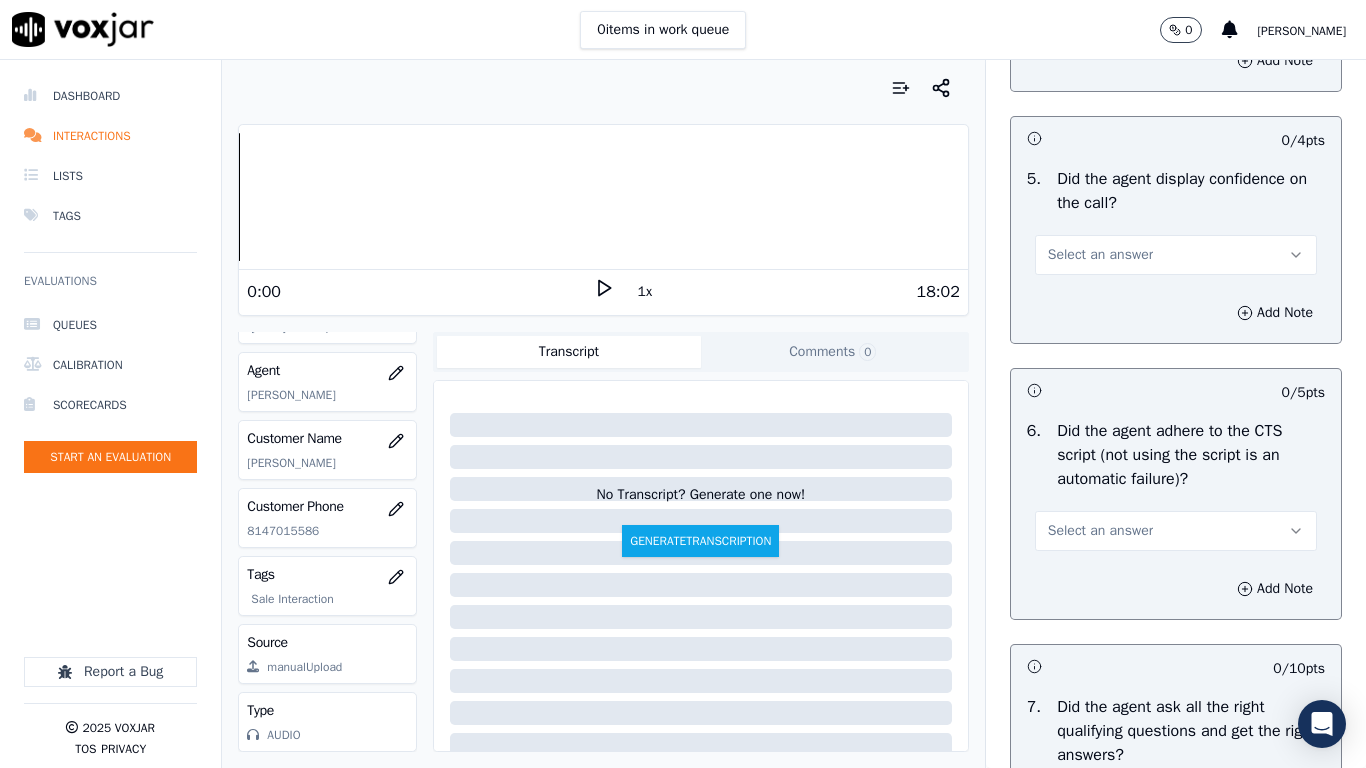 drag, startPoint x: 1047, startPoint y: 100, endPoint x: 1058, endPoint y: 116, distance: 19.416489 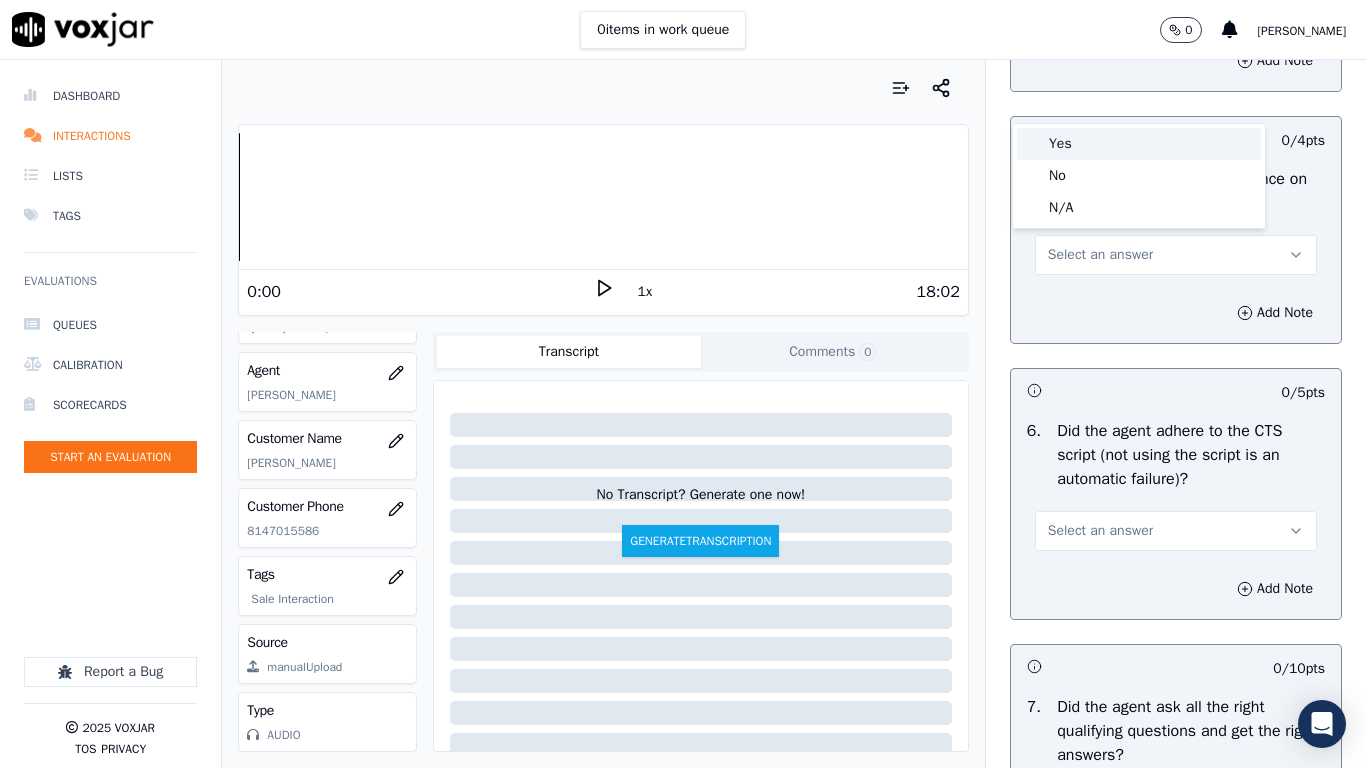 click on "Yes" at bounding box center (1139, 144) 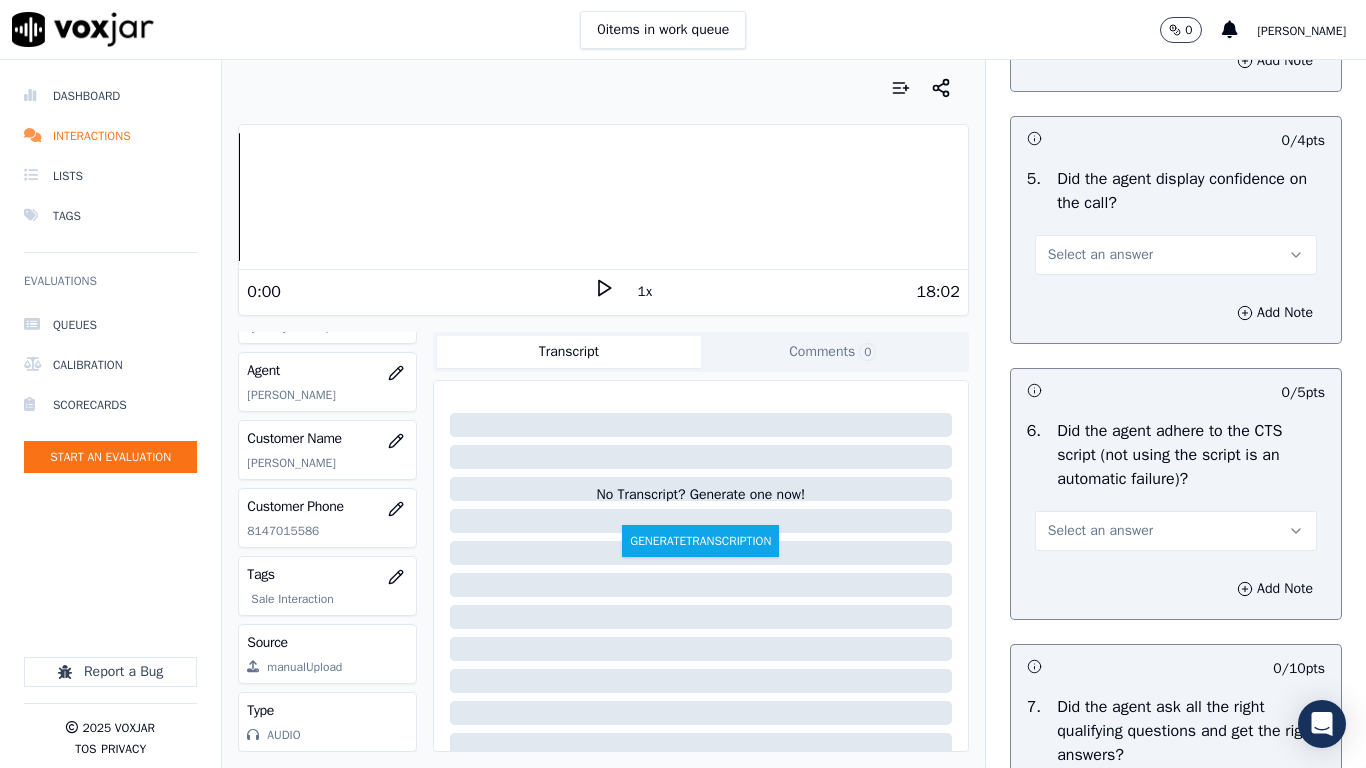 click on "Select an answer" at bounding box center (1100, 255) 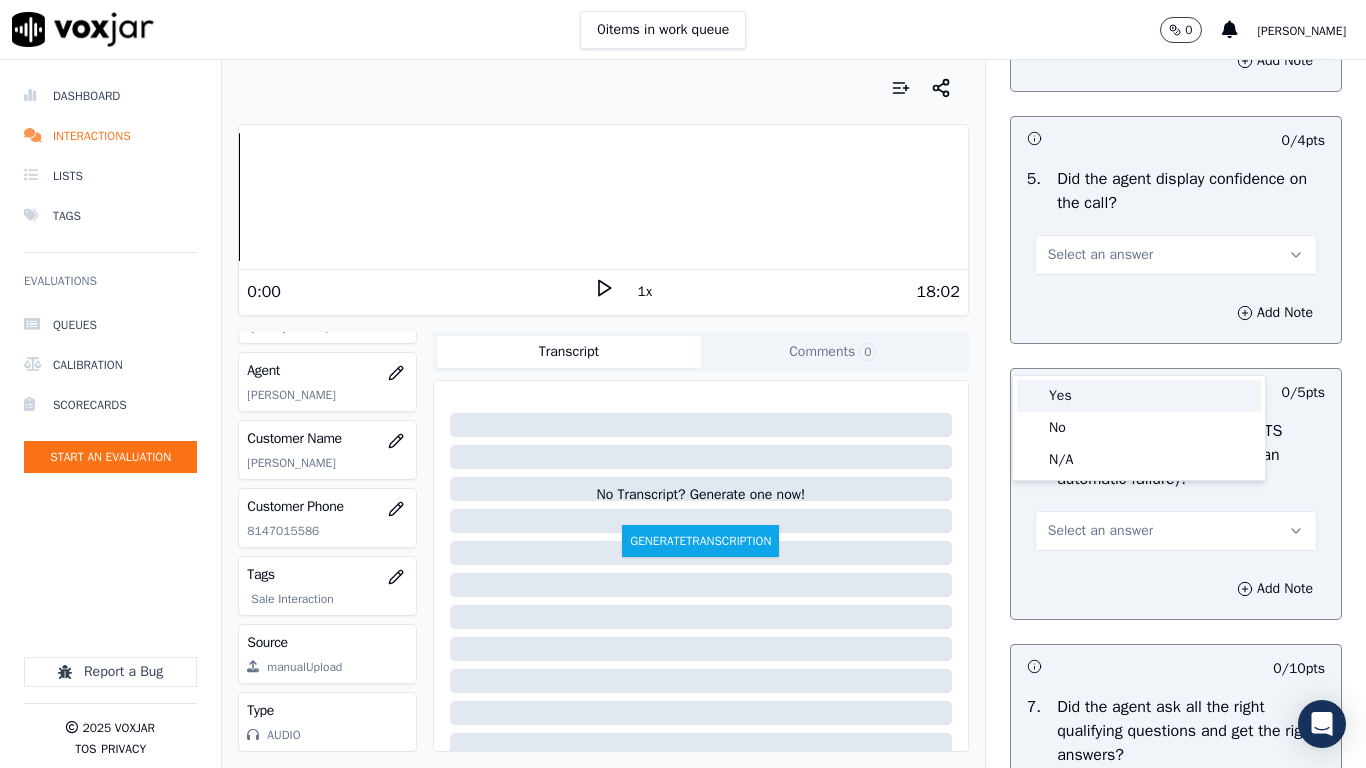drag, startPoint x: 1093, startPoint y: 403, endPoint x: 1093, endPoint y: 560, distance: 157 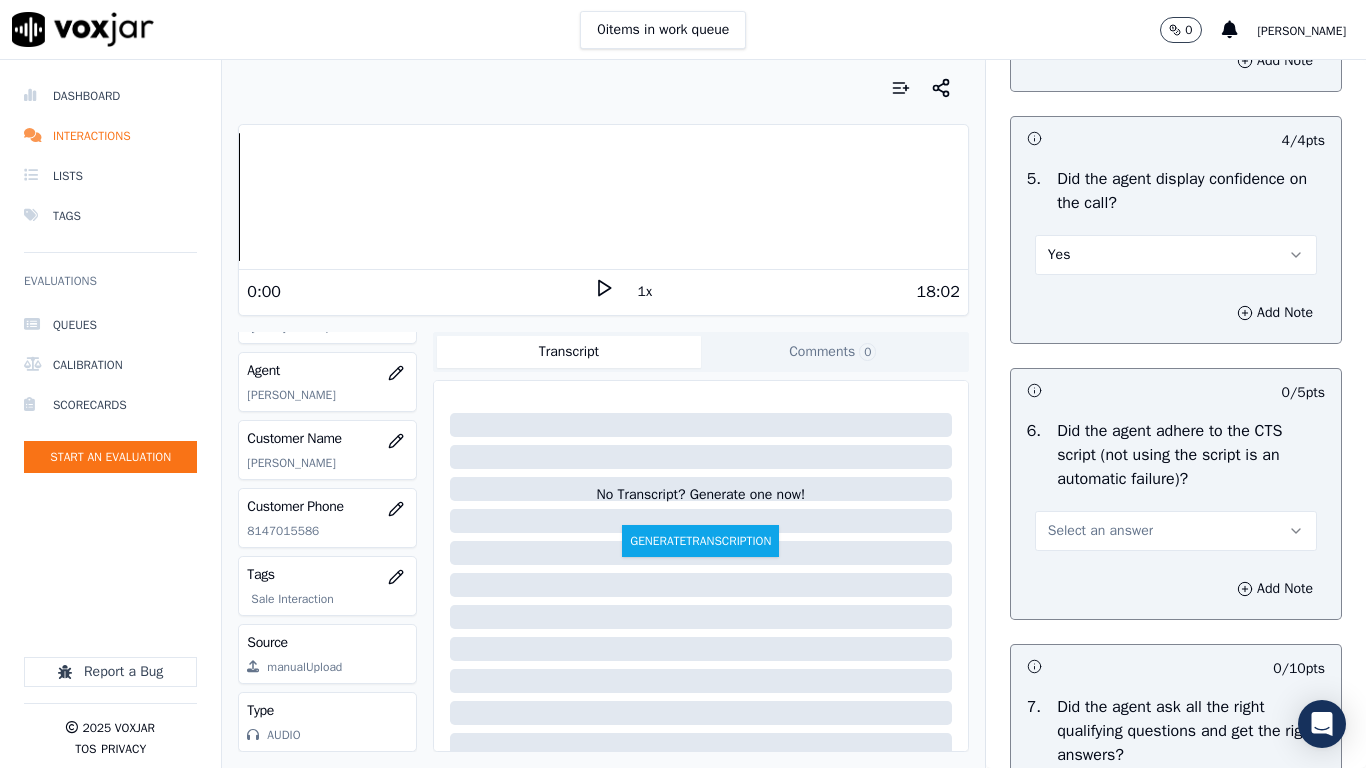 click on "Select an answer" at bounding box center [1100, 531] 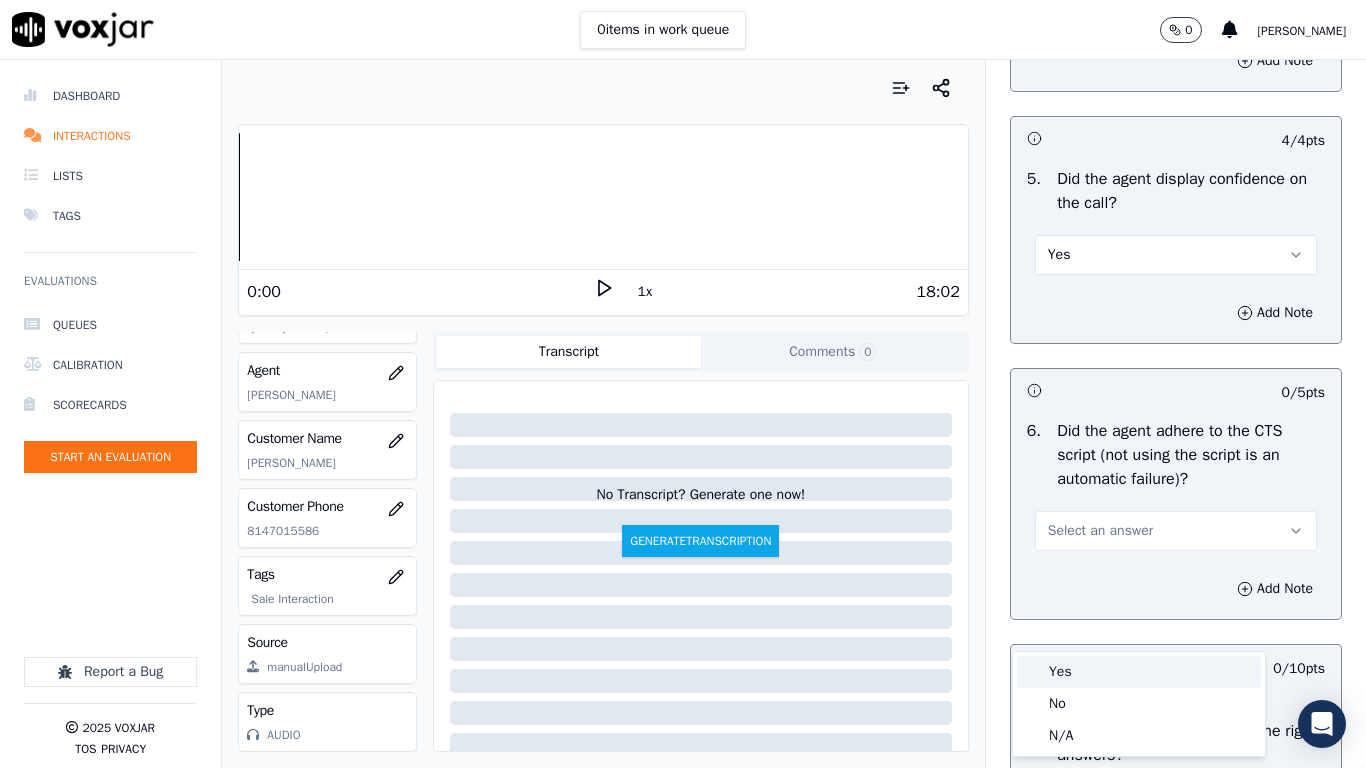 click on "Yes" at bounding box center (1139, 672) 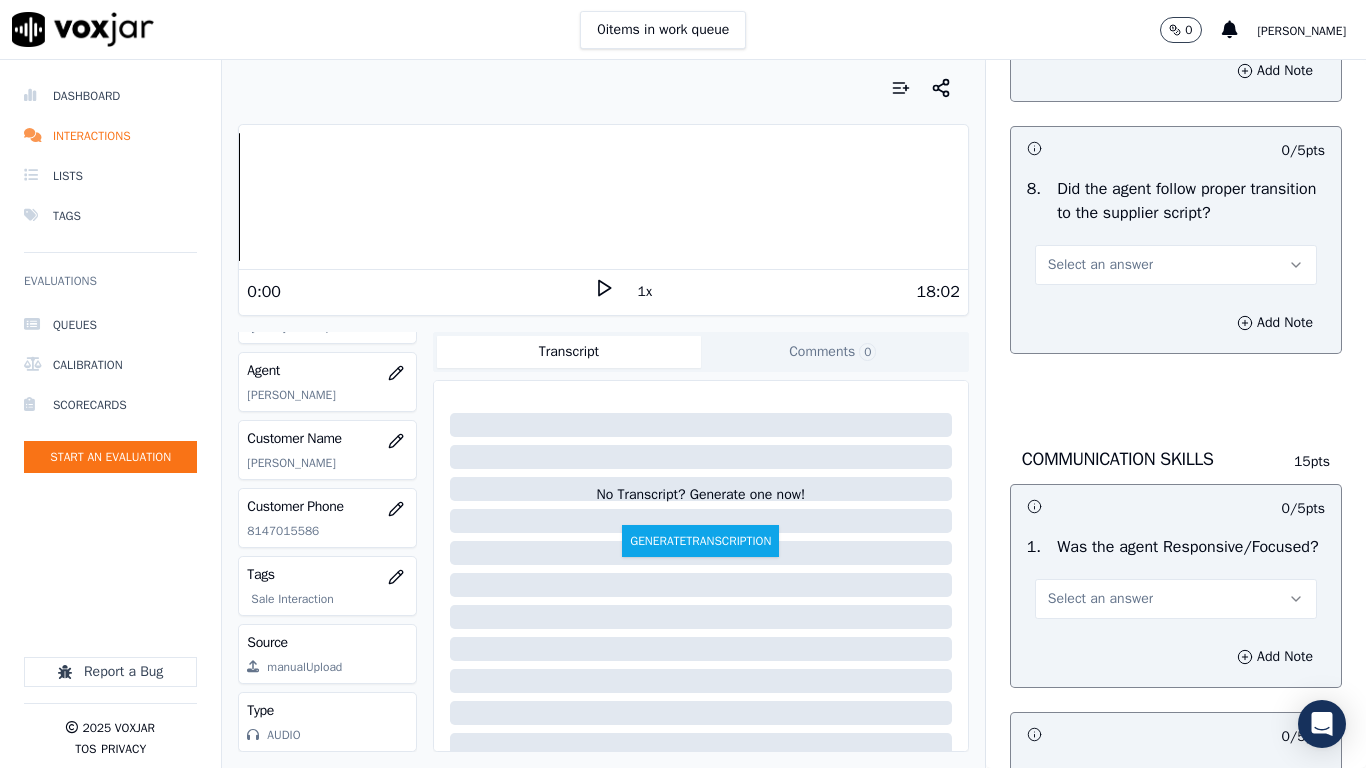 scroll, scrollTop: 4800, scrollLeft: 0, axis: vertical 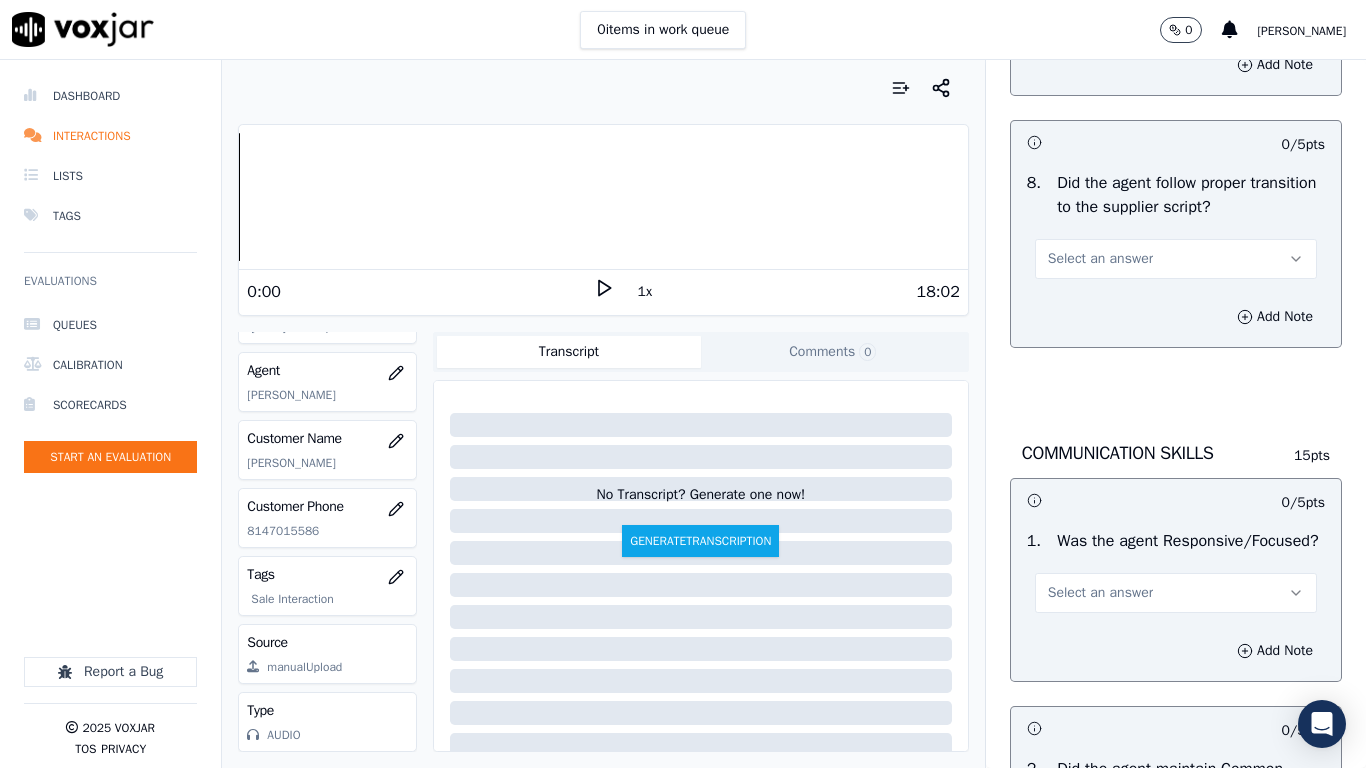 click on "Select an answer" at bounding box center [1100, 7] 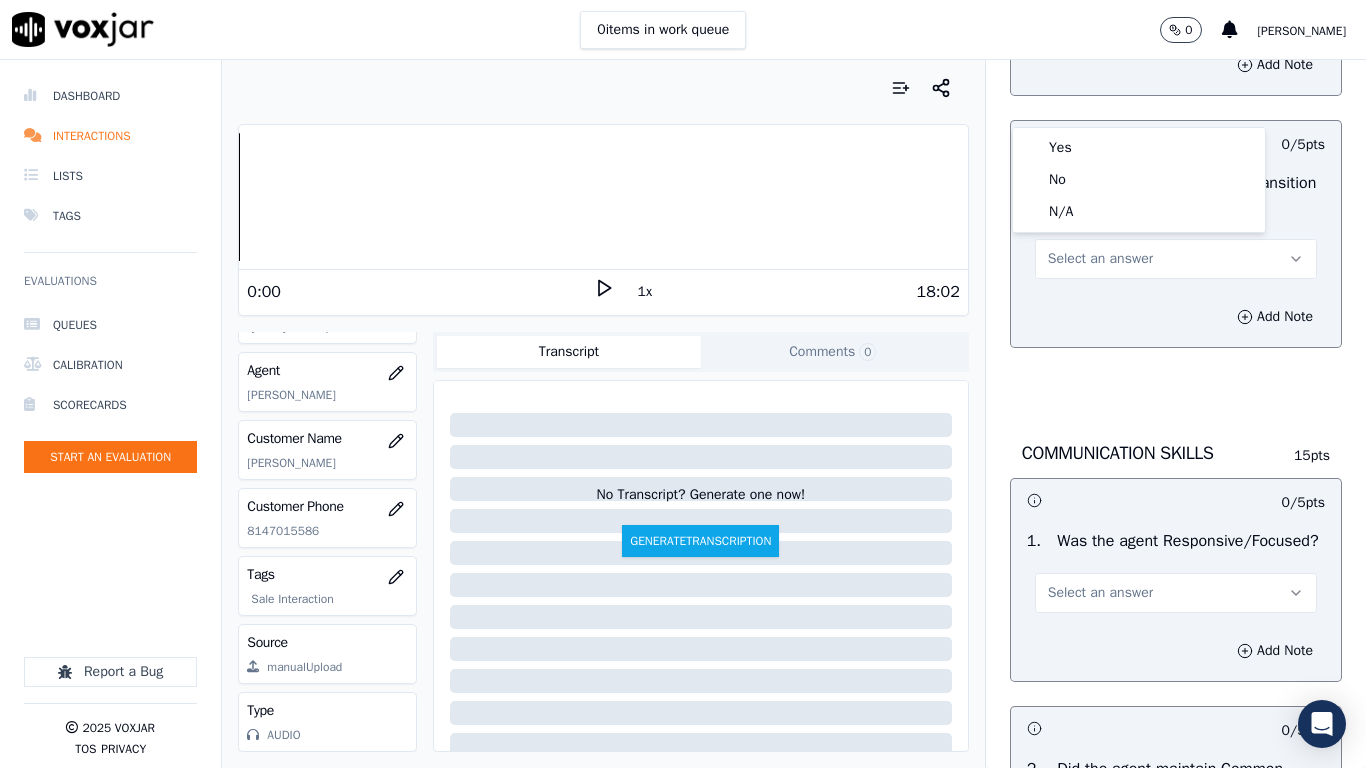 click on "Yes   No     N/A" at bounding box center (1139, 180) 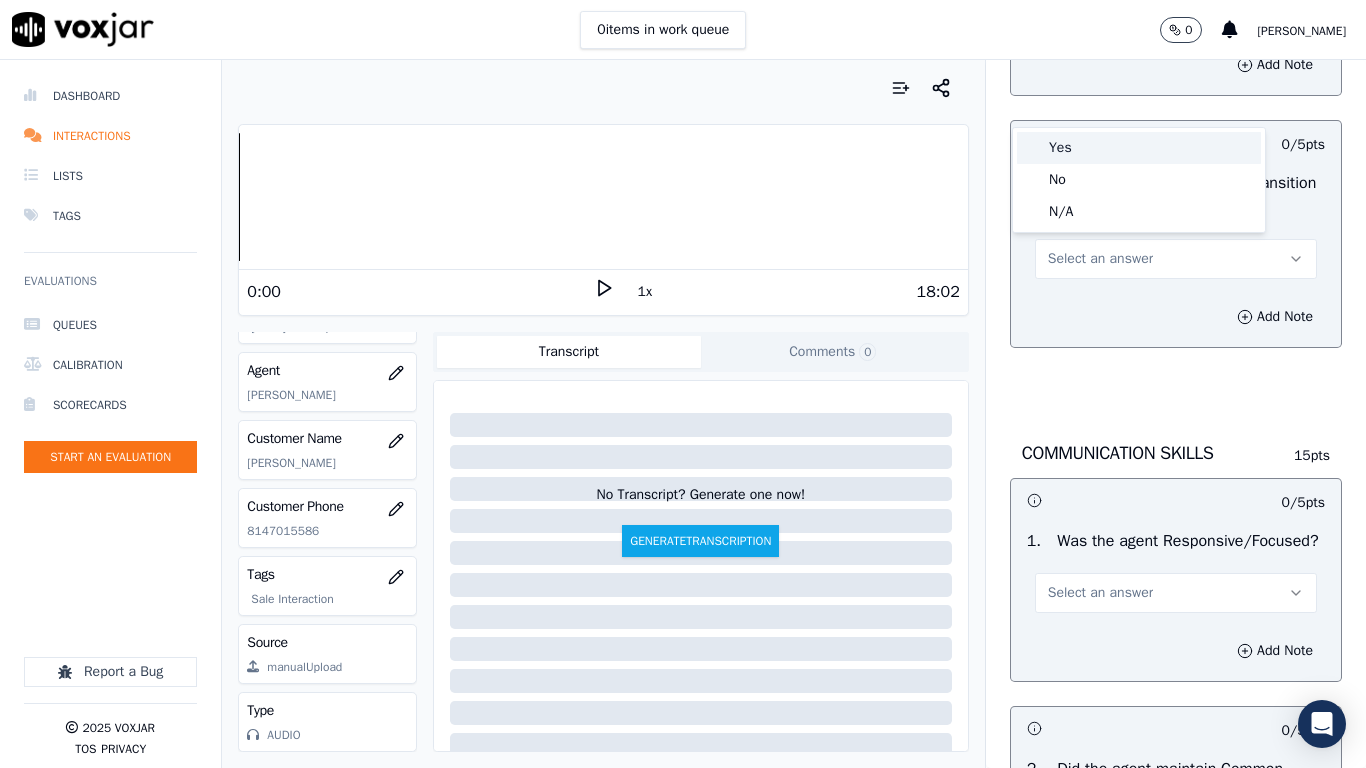 click on "Yes" at bounding box center [1139, 148] 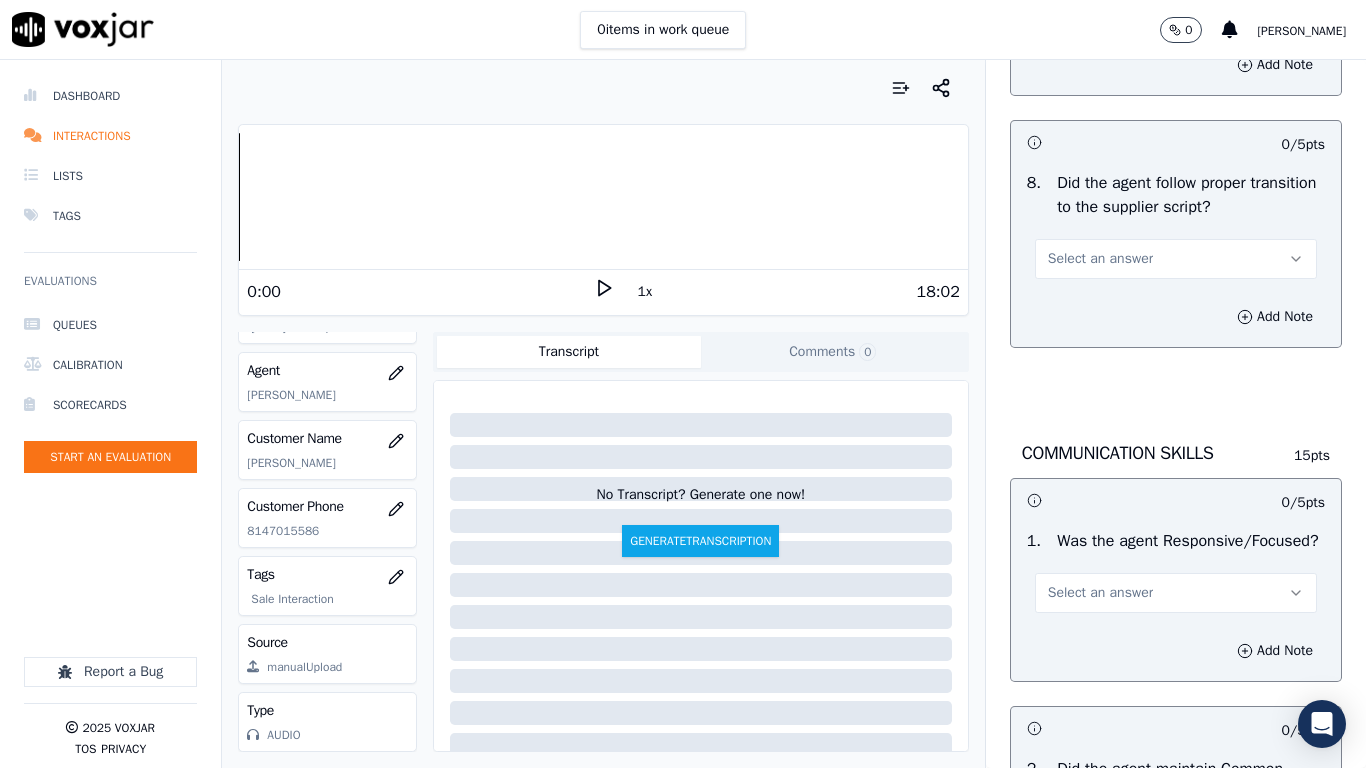 click on "Select an answer" at bounding box center [1100, 259] 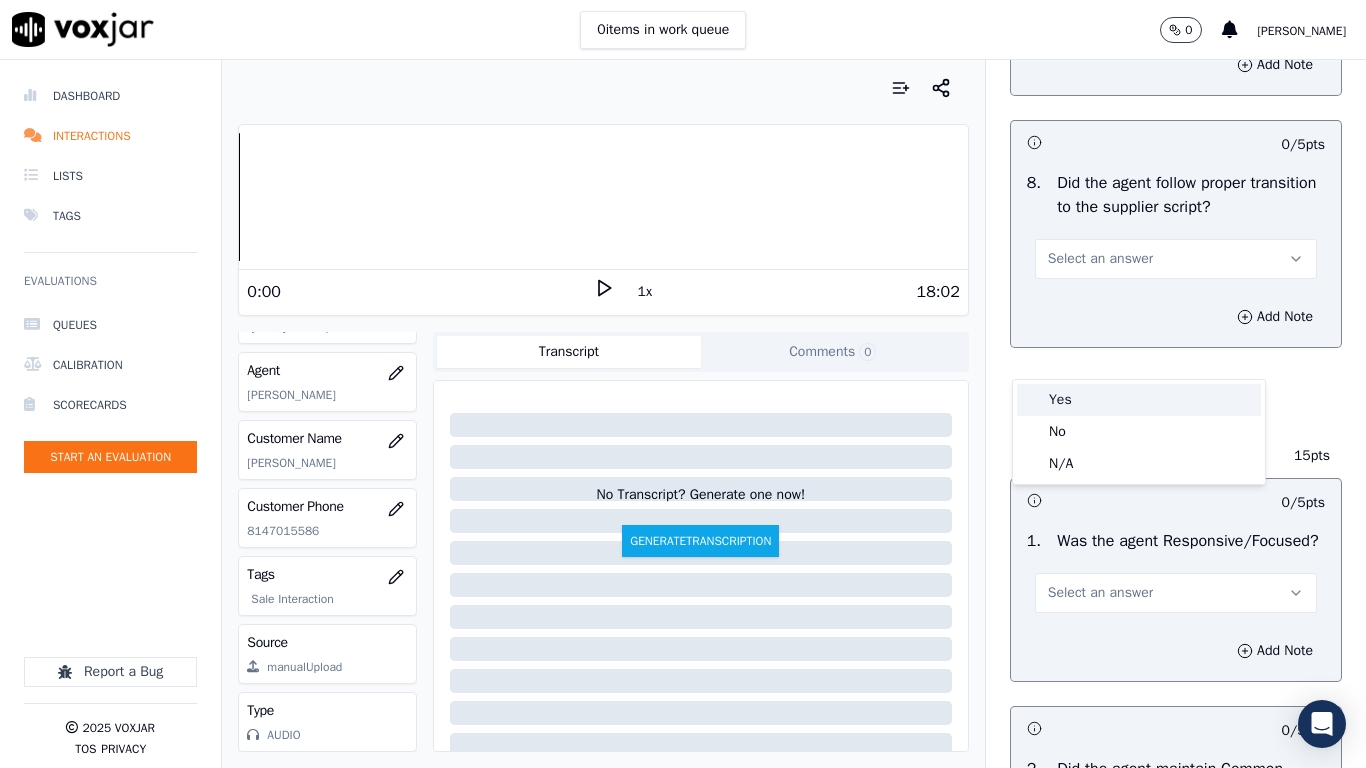 click on "Yes" at bounding box center [1139, 400] 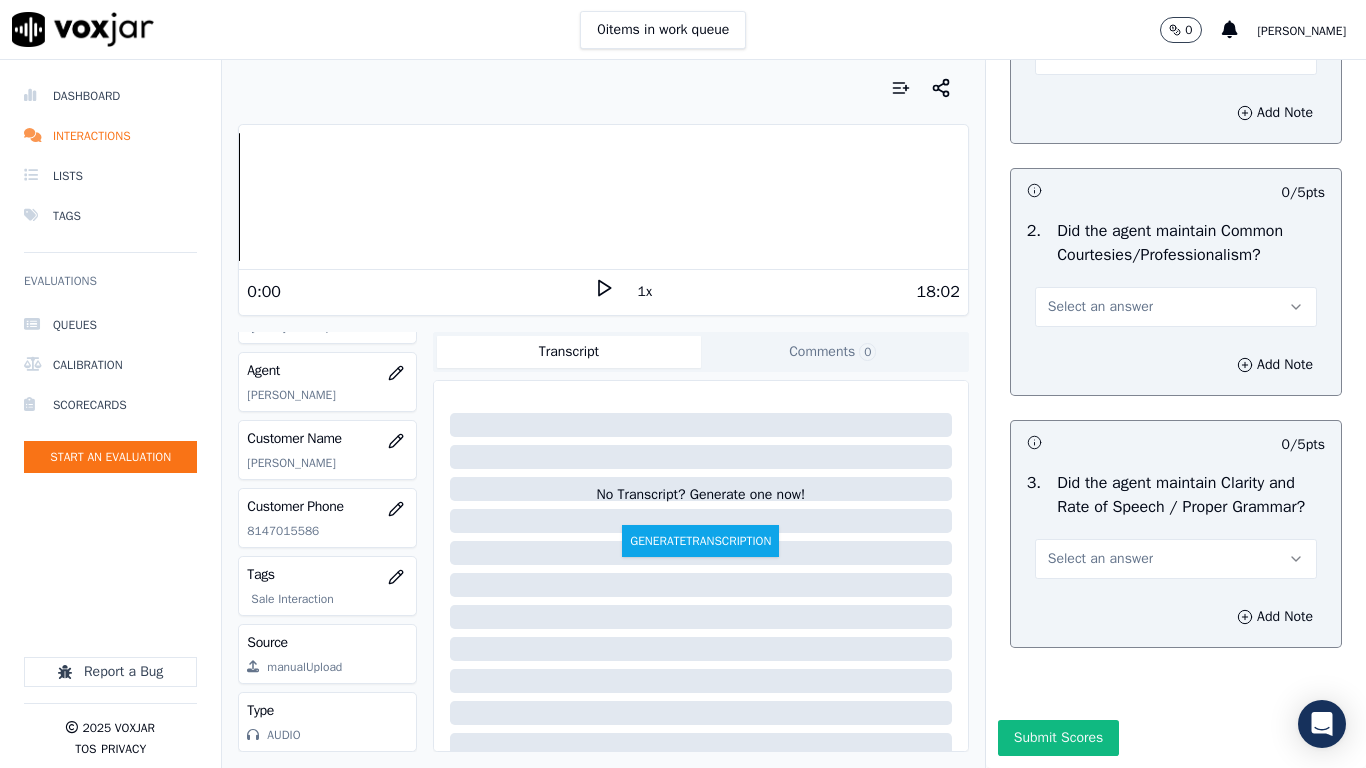 scroll, scrollTop: 5333, scrollLeft: 0, axis: vertical 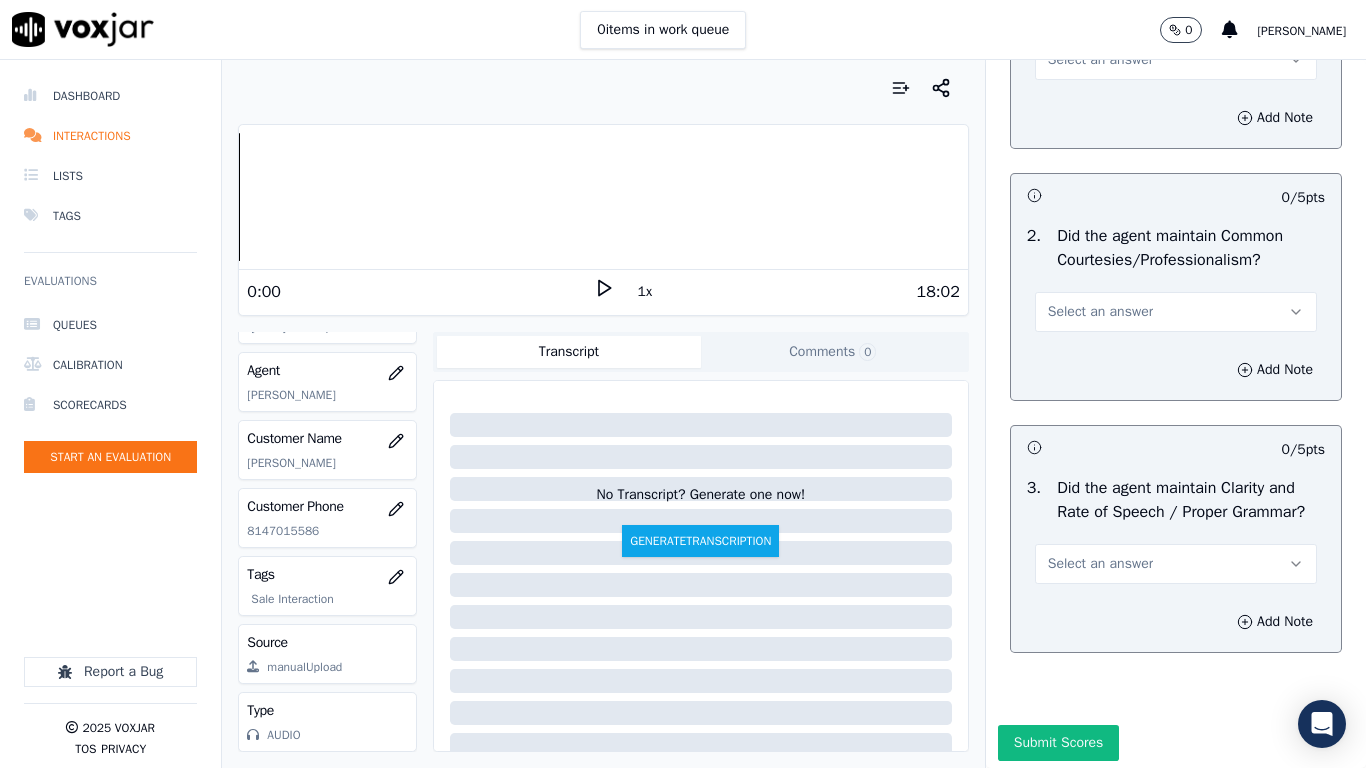 click on "Select an answer" at bounding box center [1100, 60] 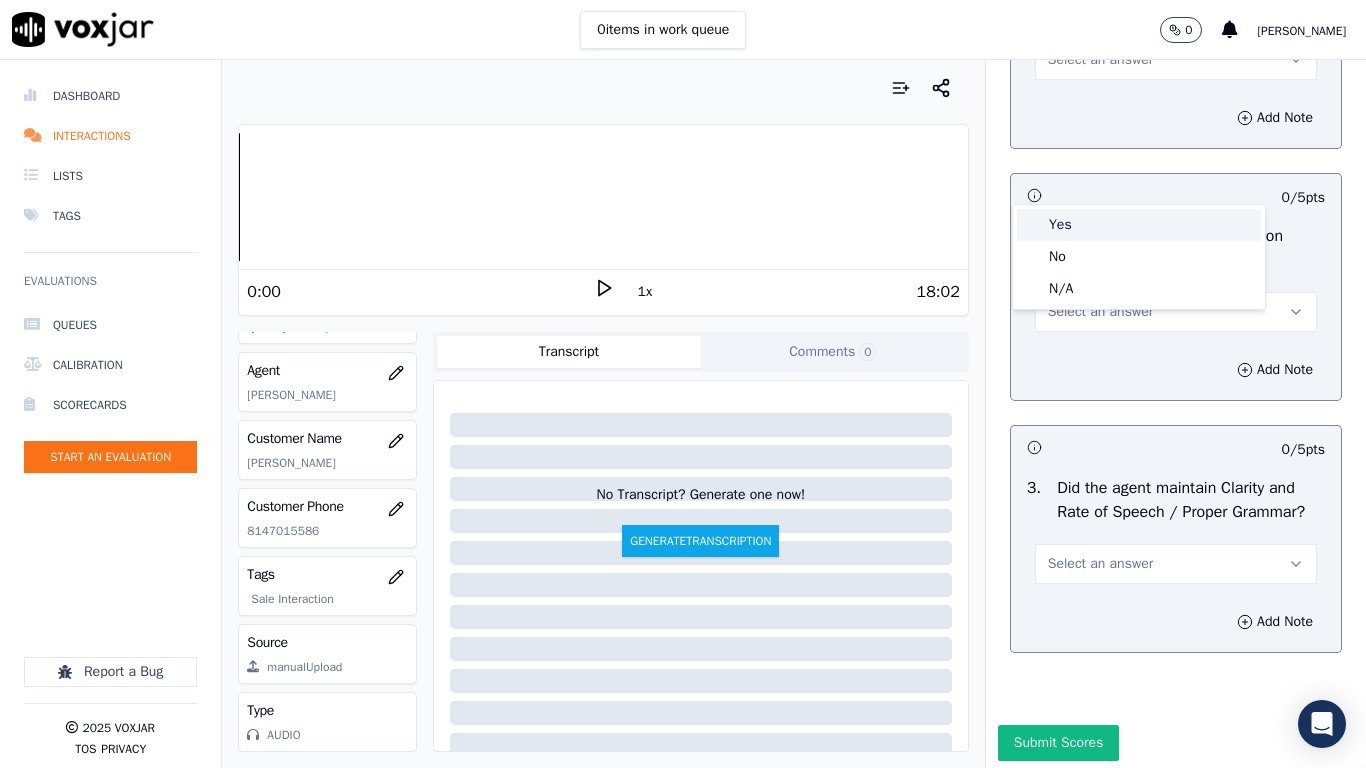 drag, startPoint x: 1081, startPoint y: 196, endPoint x: 1093, endPoint y: 280, distance: 84.85281 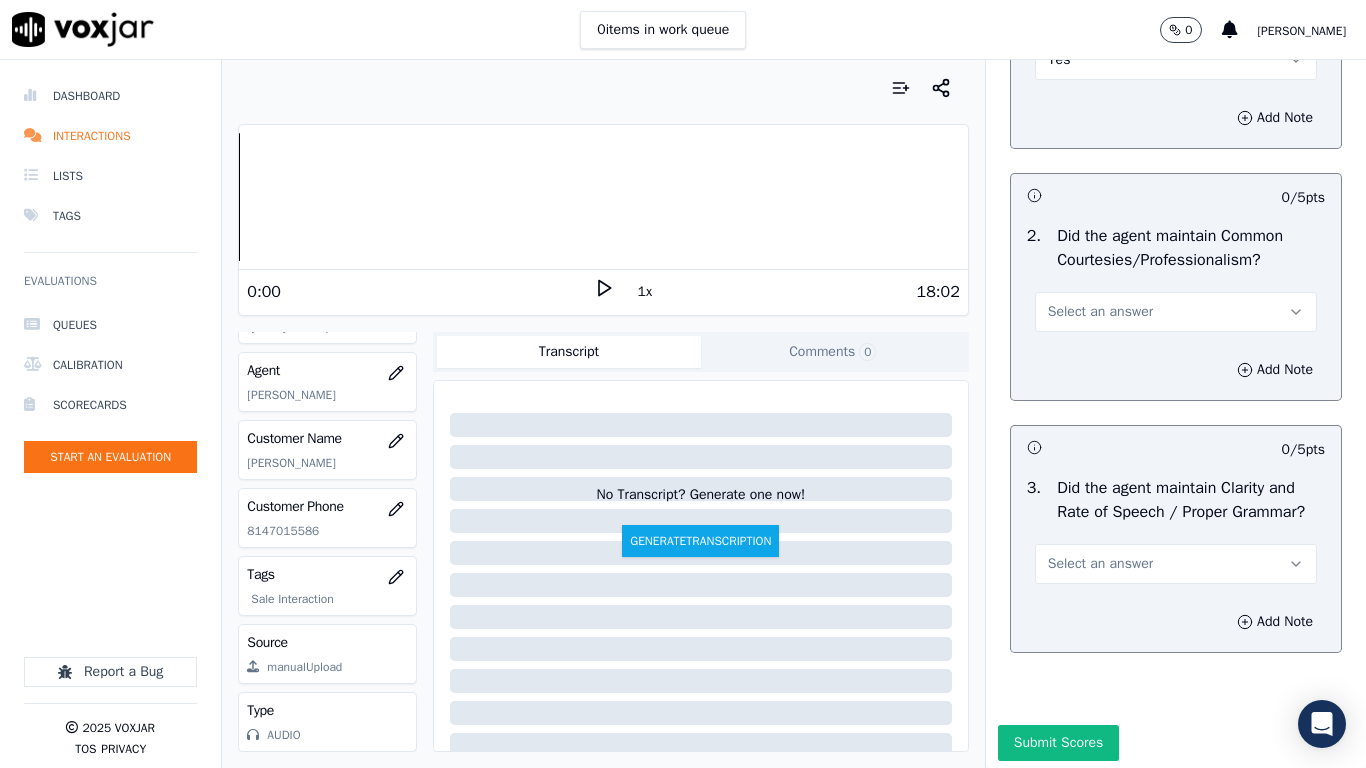 click on "Select an answer" at bounding box center [1100, 312] 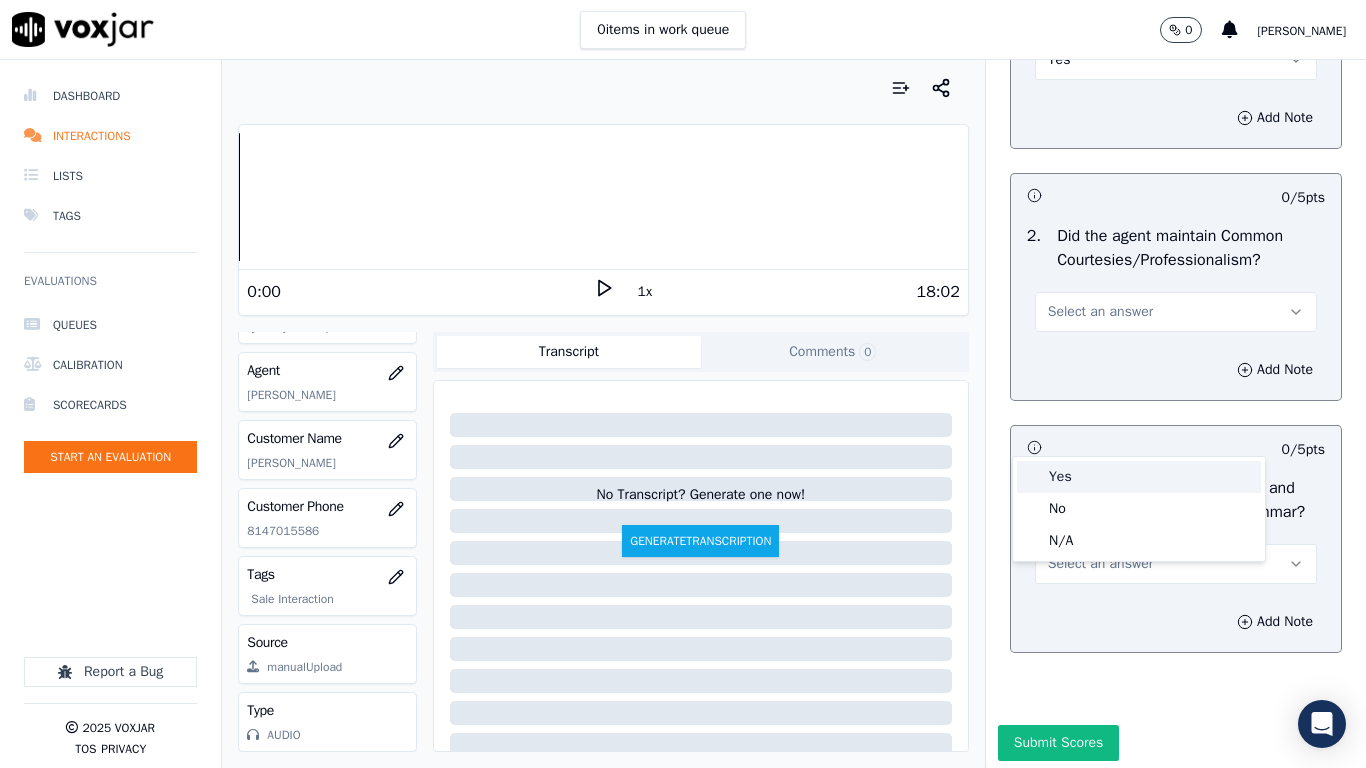 click on "Yes" at bounding box center (1139, 477) 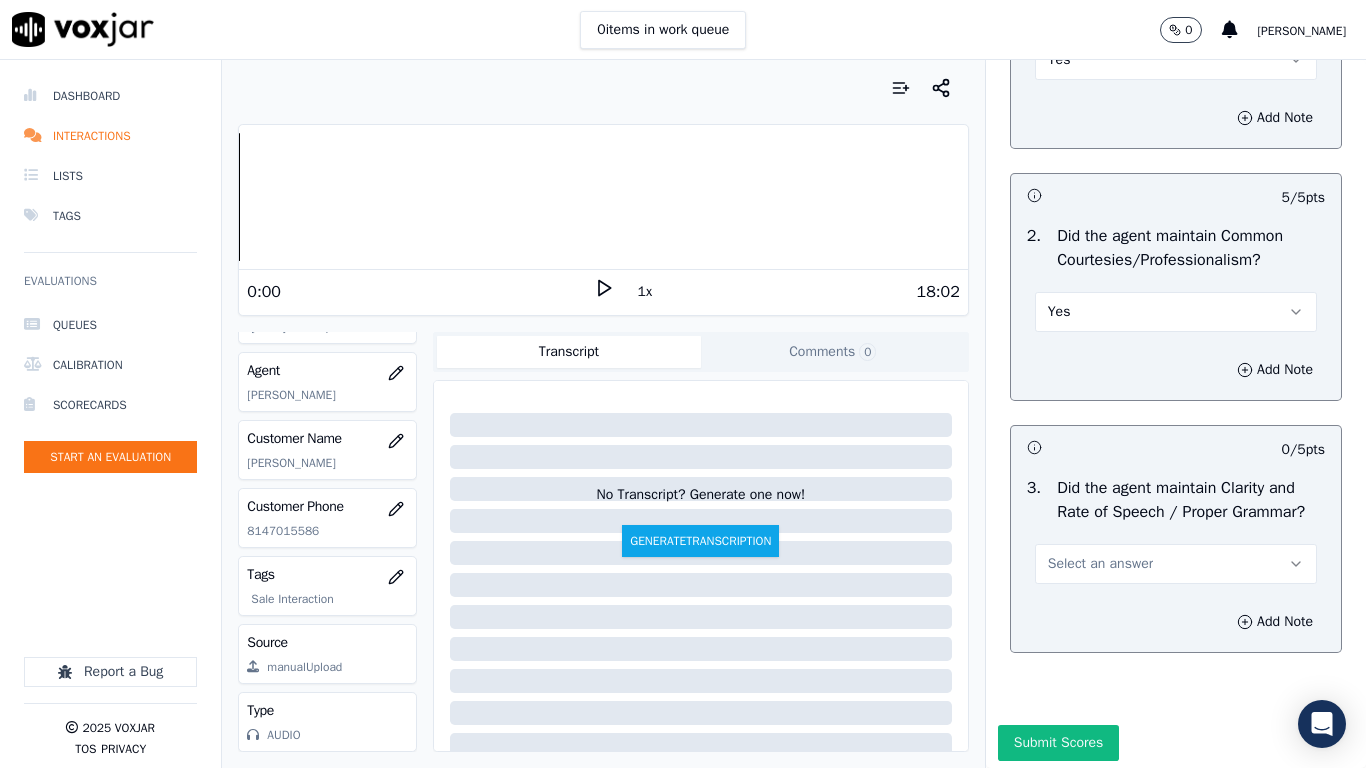 click on "Select an answer" at bounding box center (1100, 564) 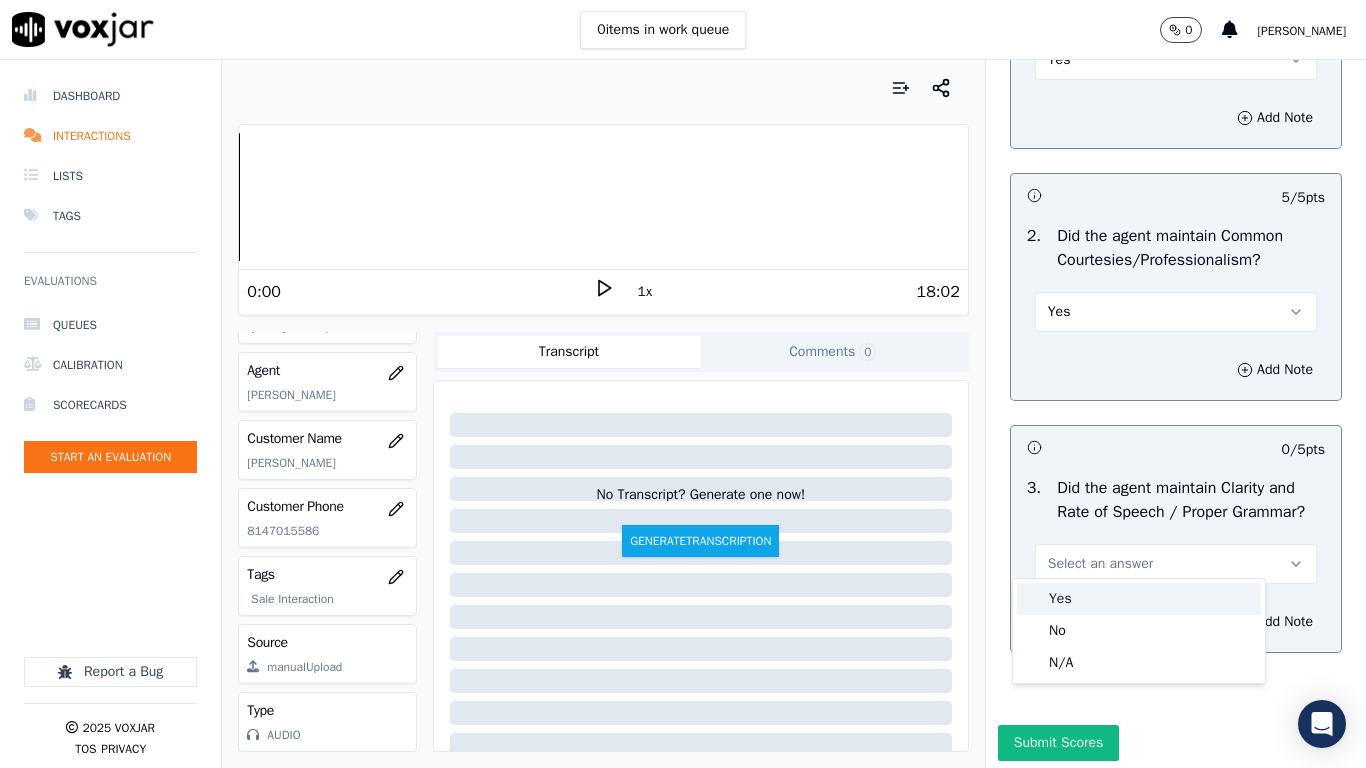 click on "Yes" at bounding box center [1139, 599] 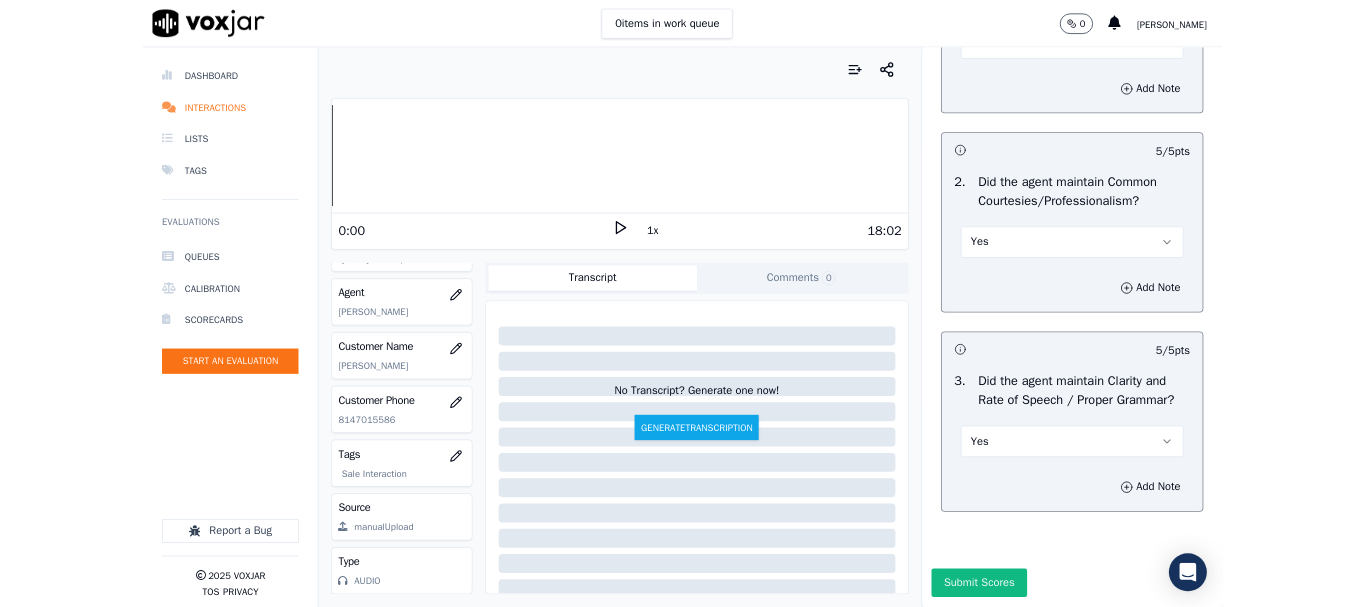scroll, scrollTop: 5533, scrollLeft: 0, axis: vertical 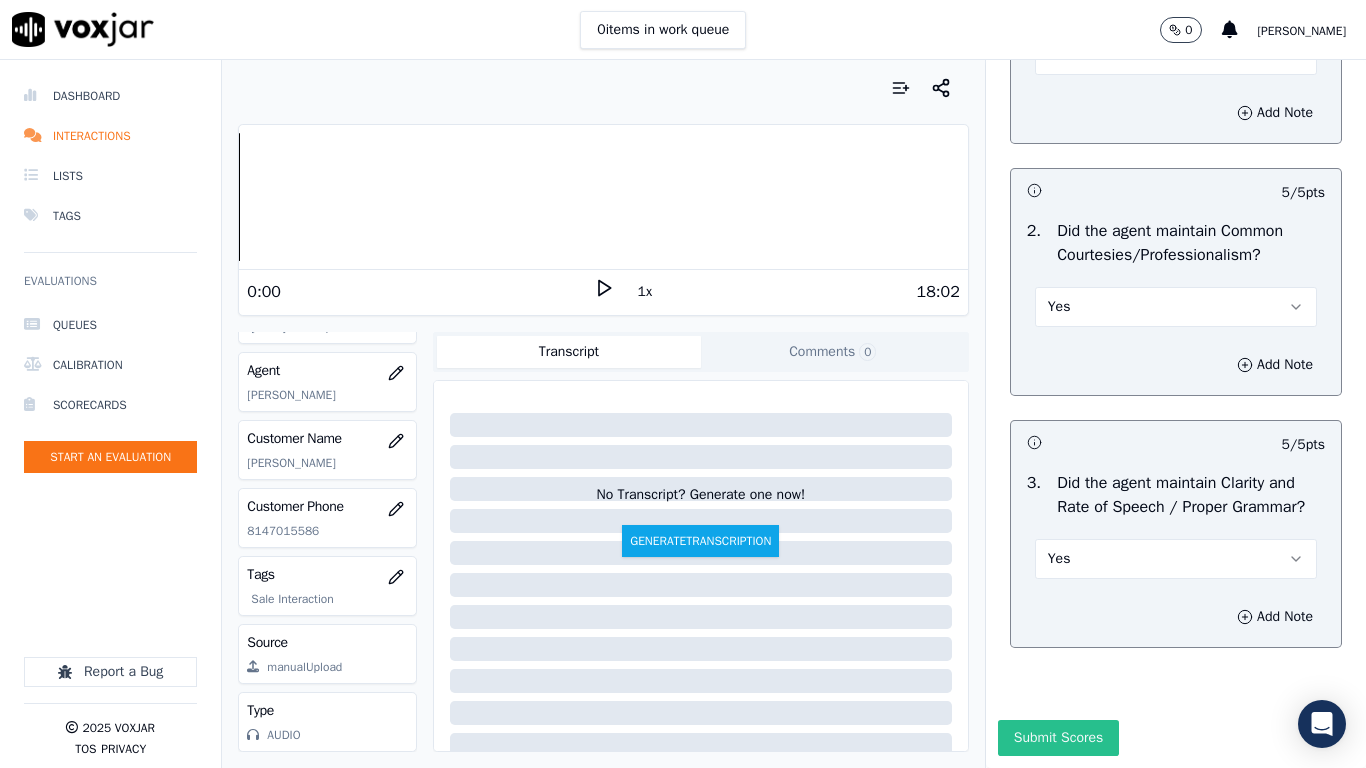 click on "Submit Scores" at bounding box center [1058, 738] 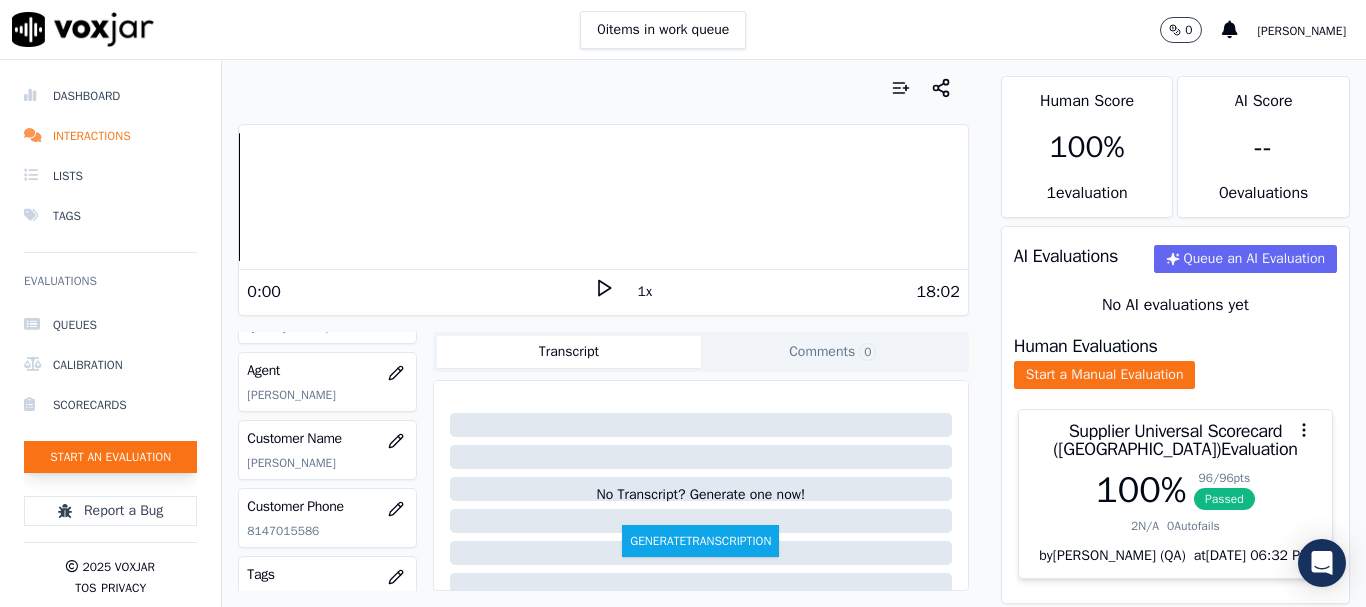 click on "Start an Evaluation" 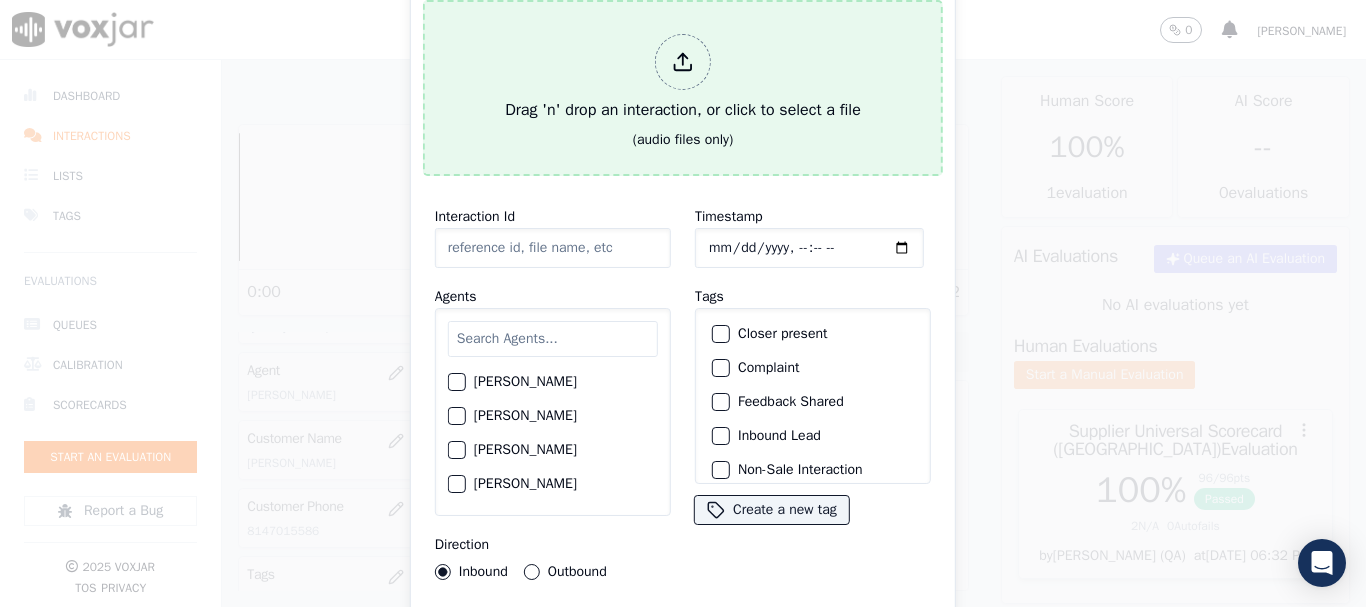 click on "Drag 'n' drop an interaction, or click to select a file" at bounding box center (683, 78) 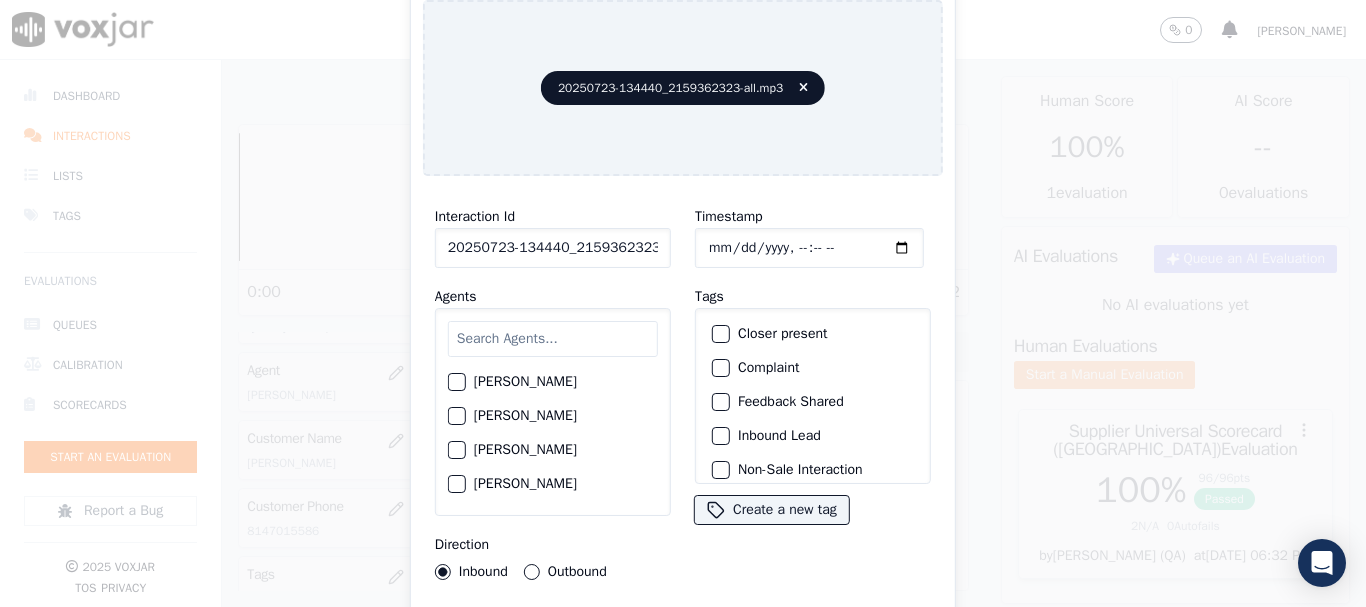 click at bounding box center (553, 339) 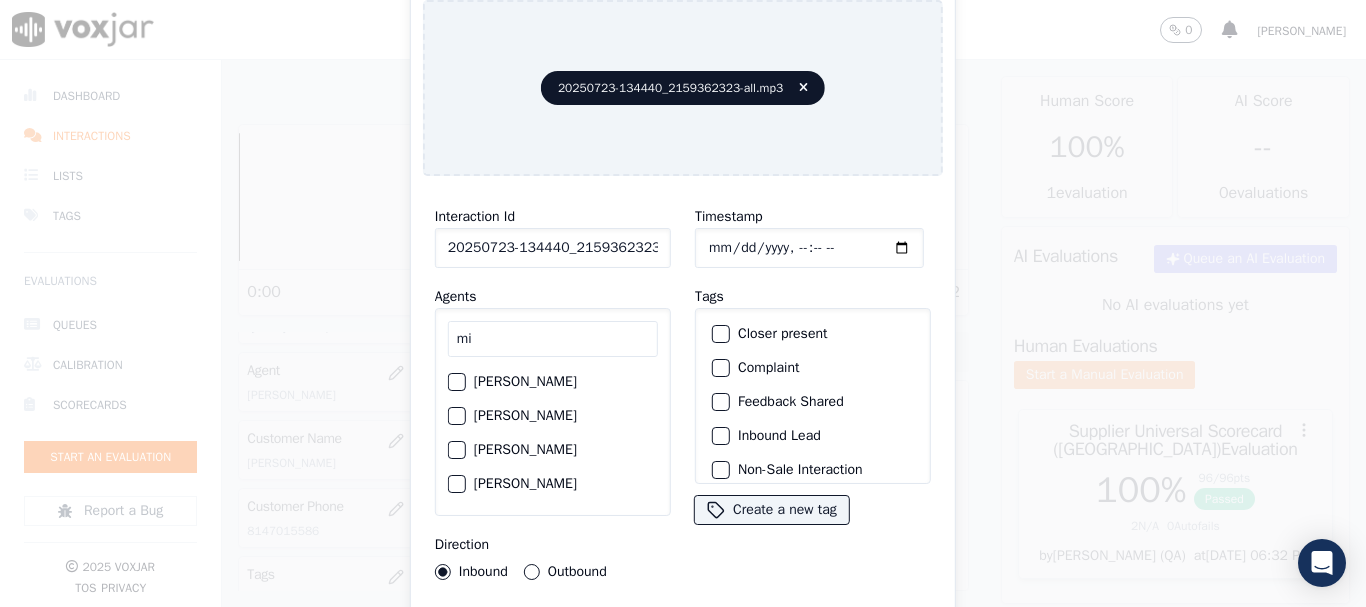 type on "mi" 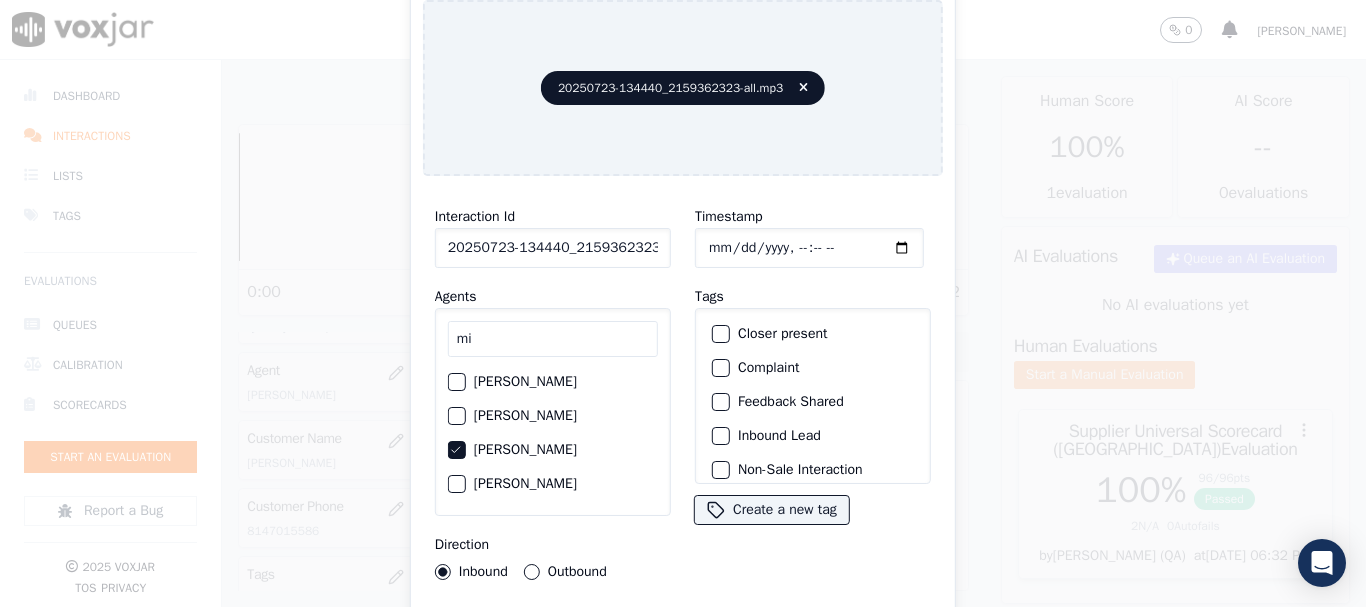 type 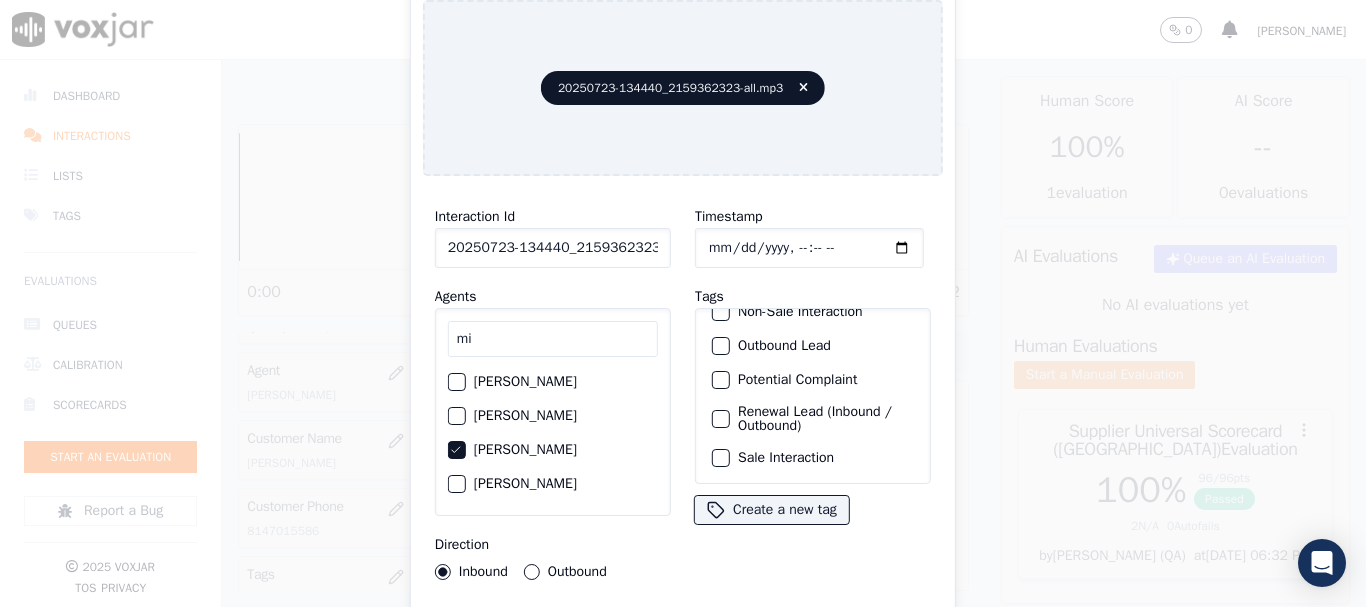 click on "Sale Interaction" 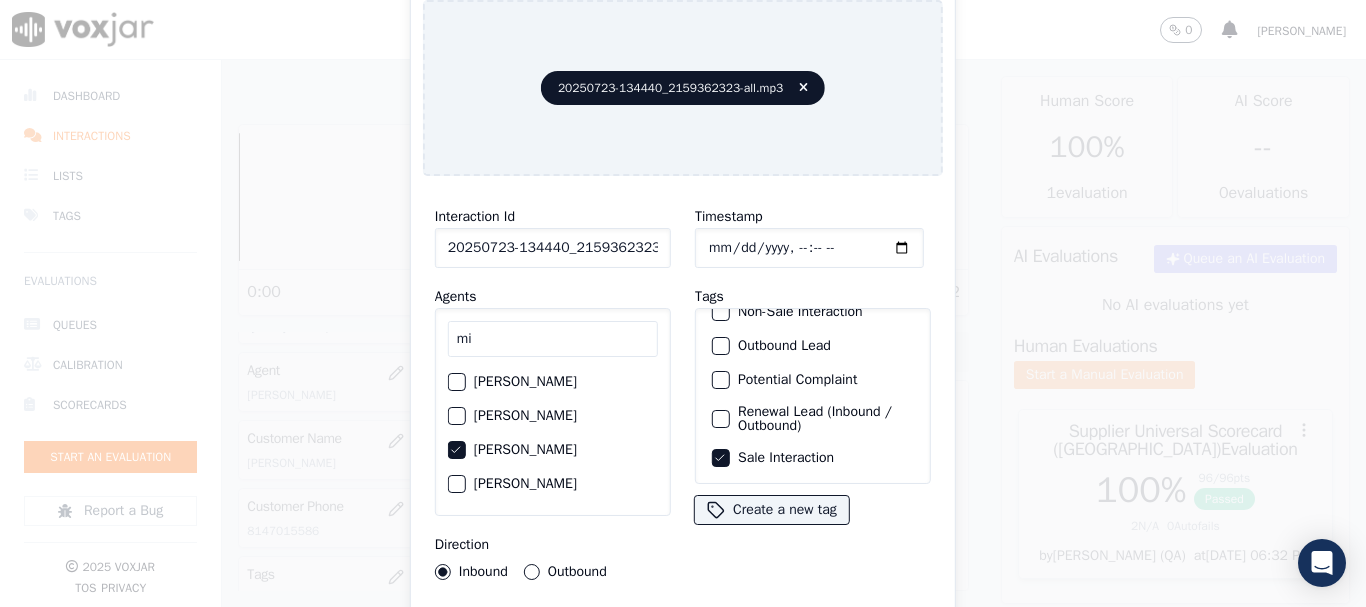 type 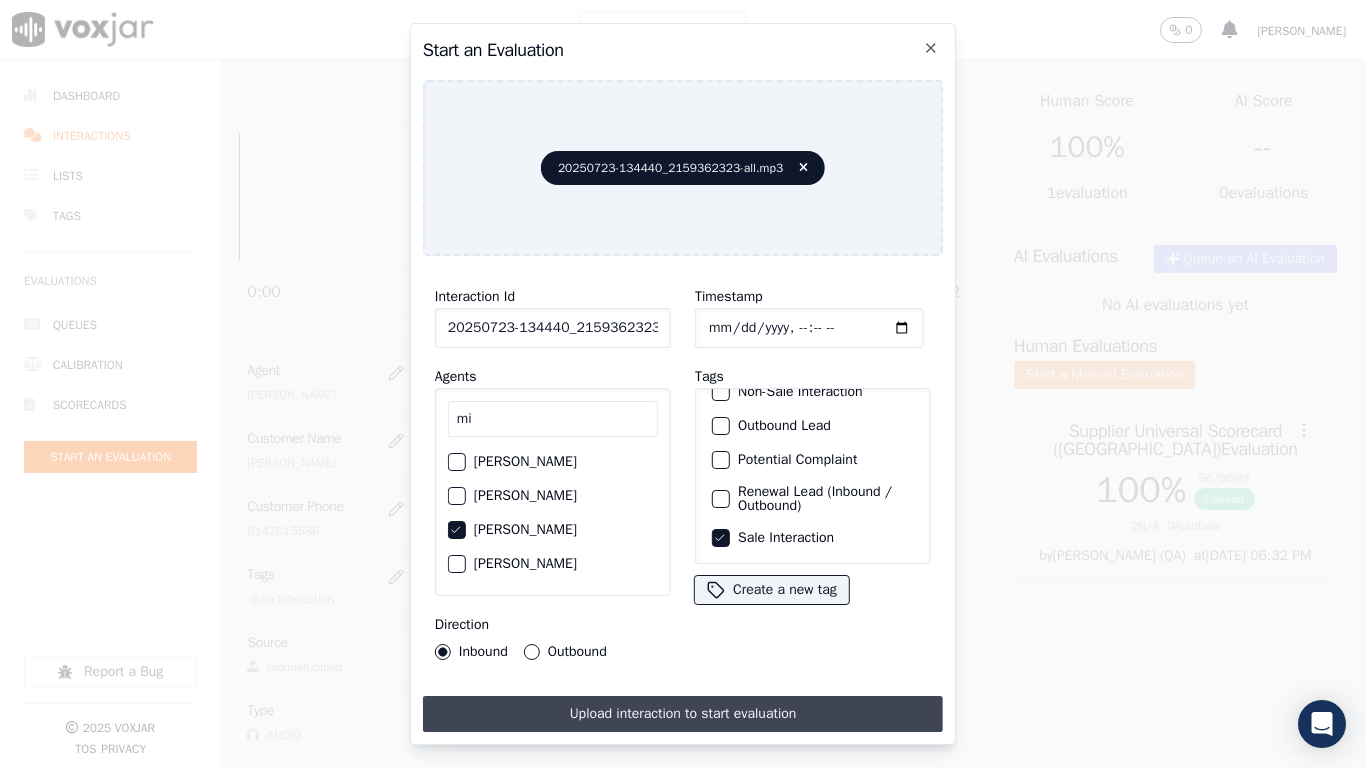 click on "Upload interaction to start evaluation" at bounding box center [683, 714] 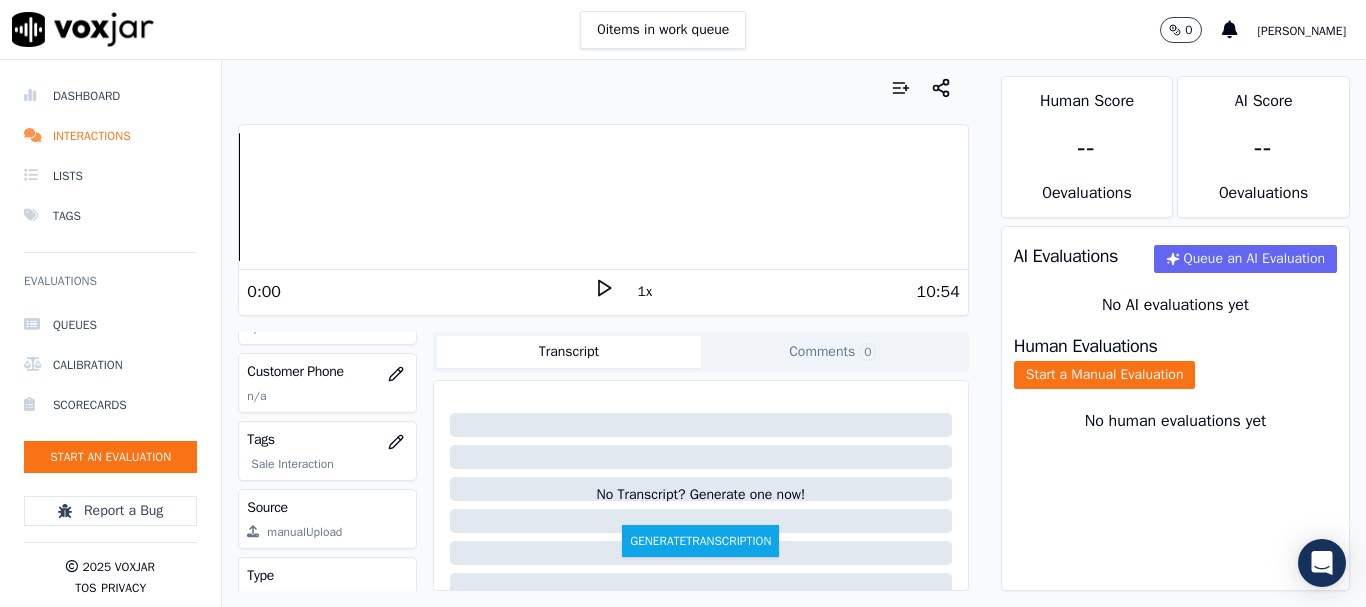scroll, scrollTop: 300, scrollLeft: 0, axis: vertical 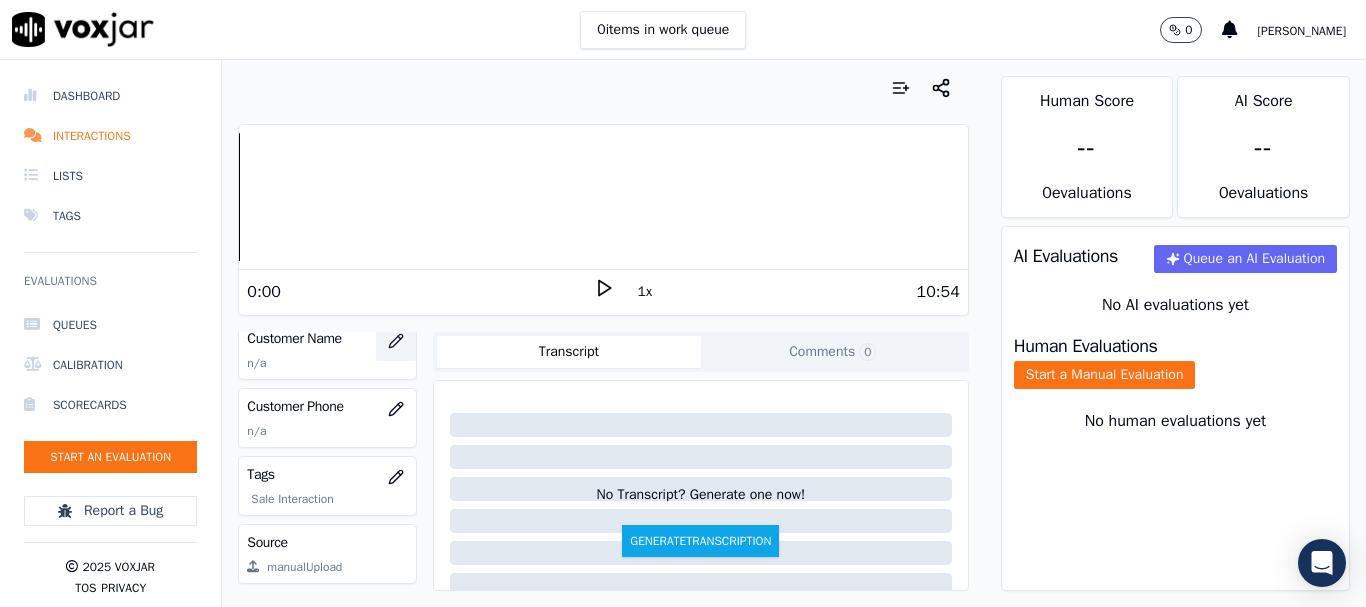 click 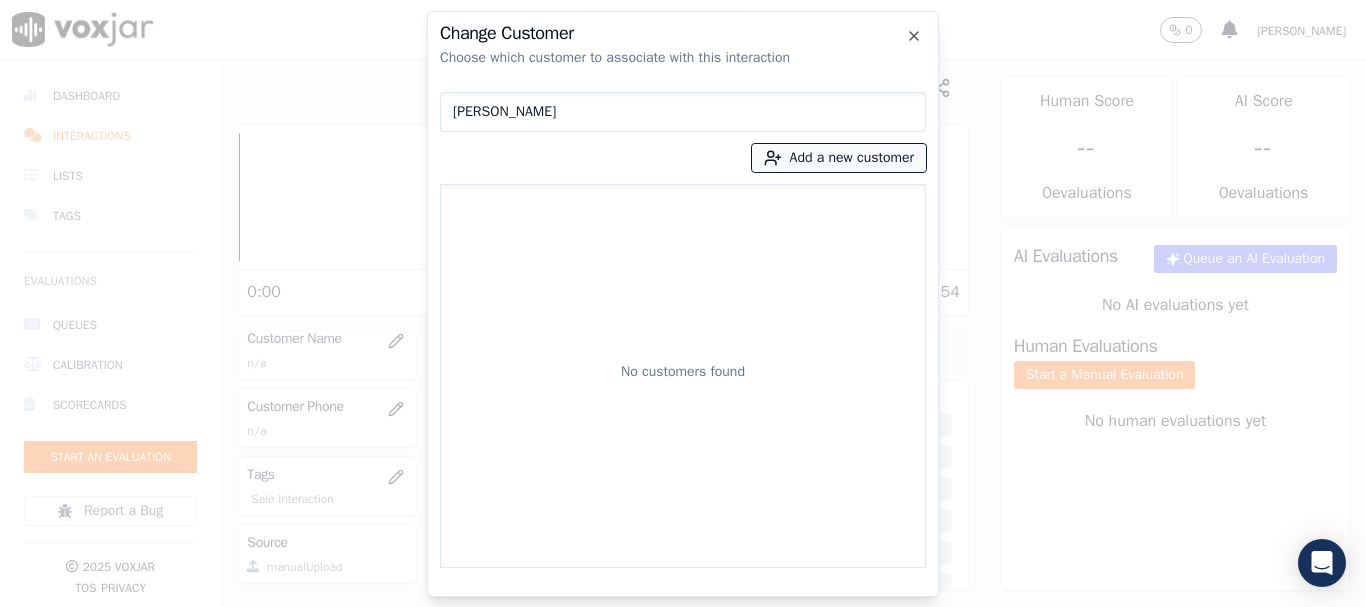type on "[PERSON_NAME]" 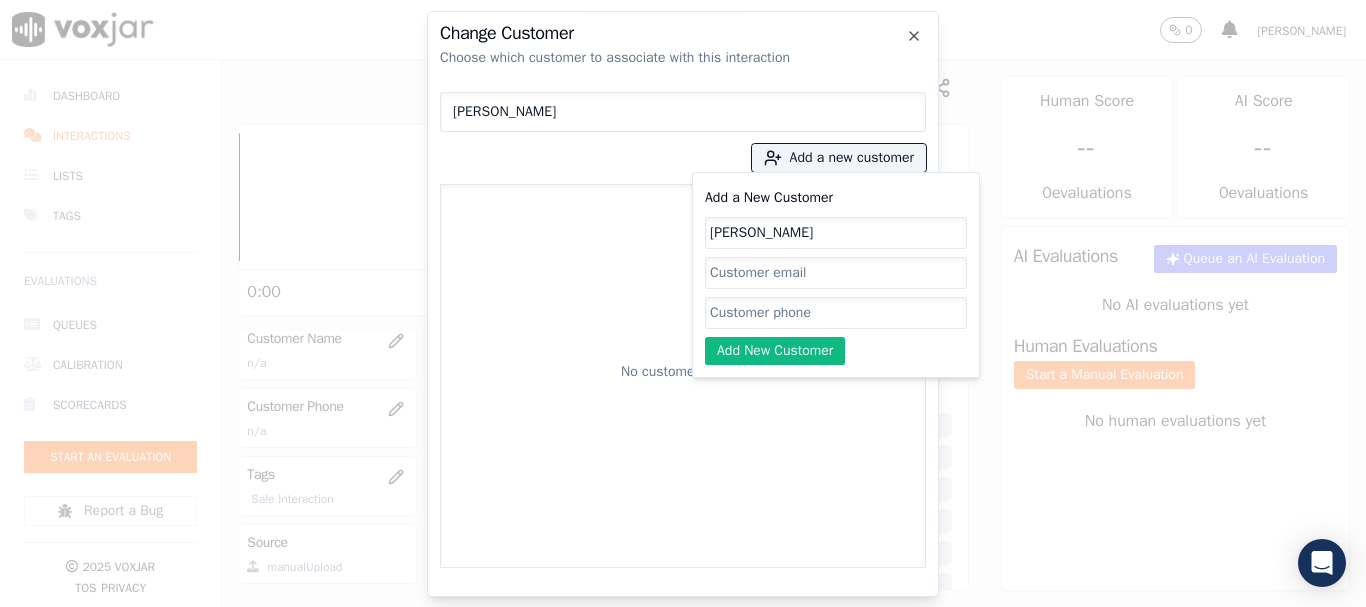 type on "[PERSON_NAME]" 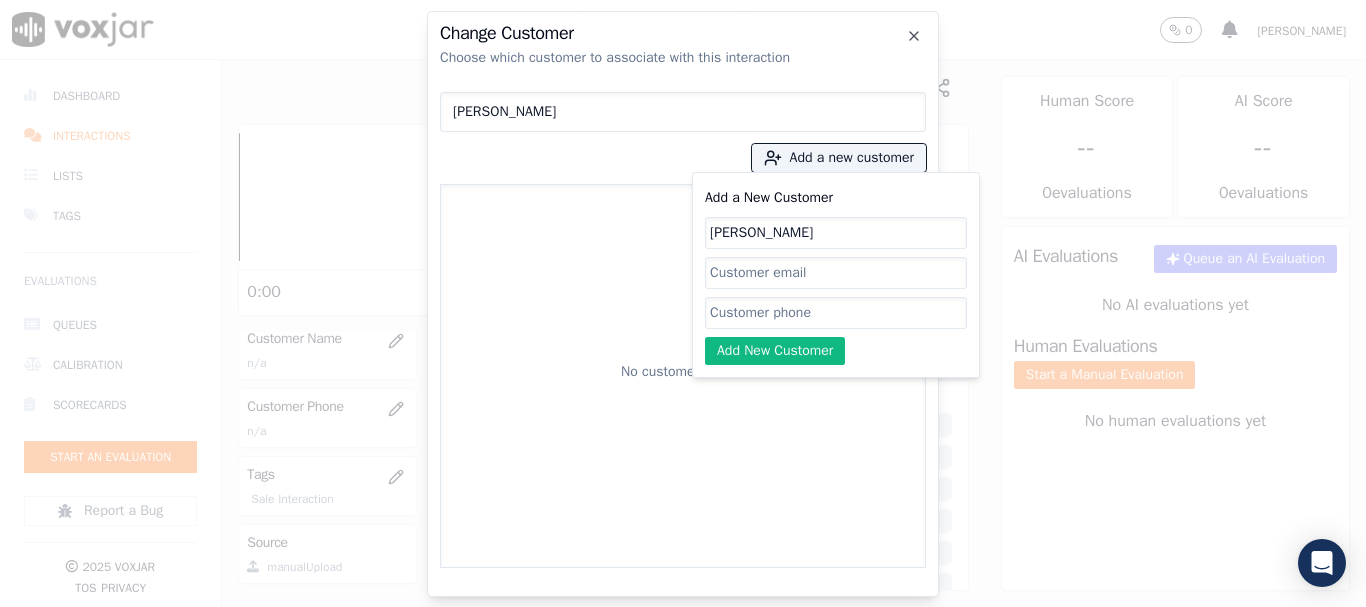click on "Add a New Customer" 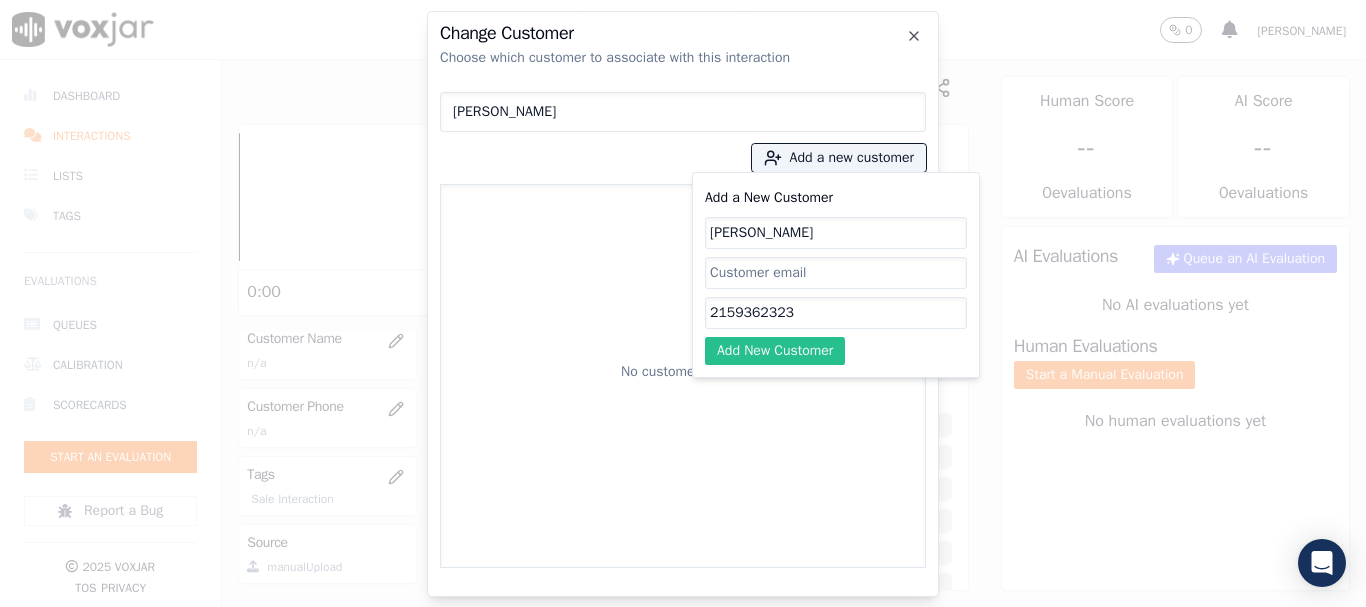 type on "2159362323" 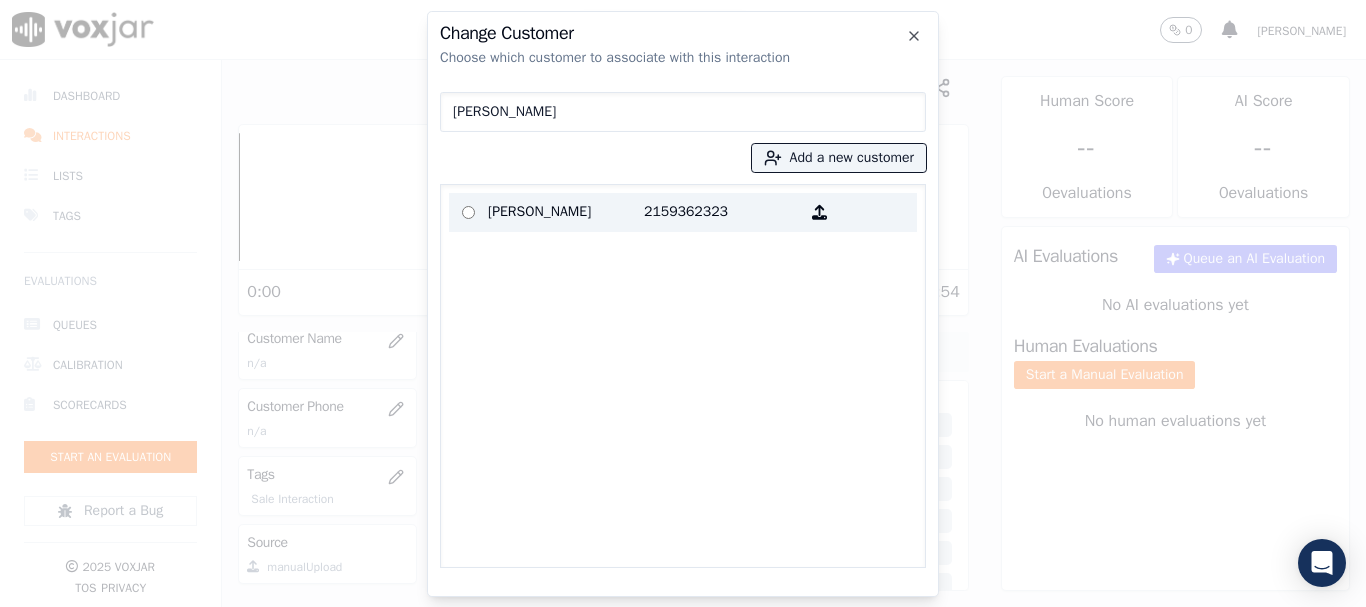 click on "[PERSON_NAME]" at bounding box center [566, 212] 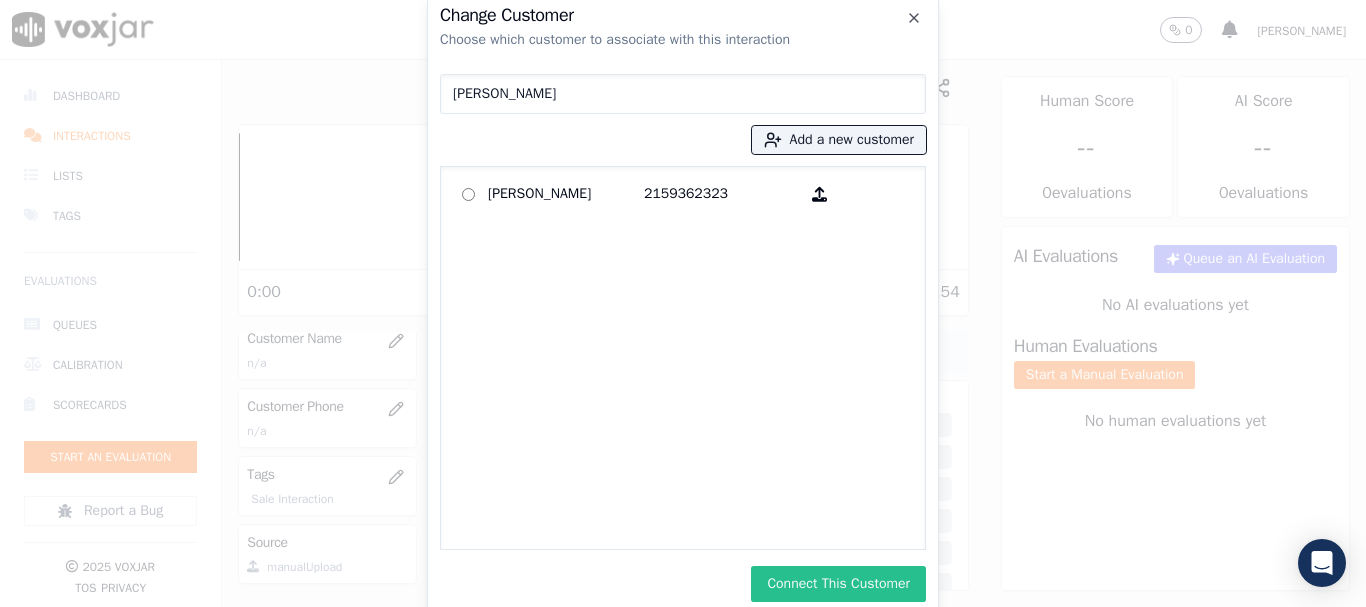 click on "Connect This Customer" at bounding box center (838, 584) 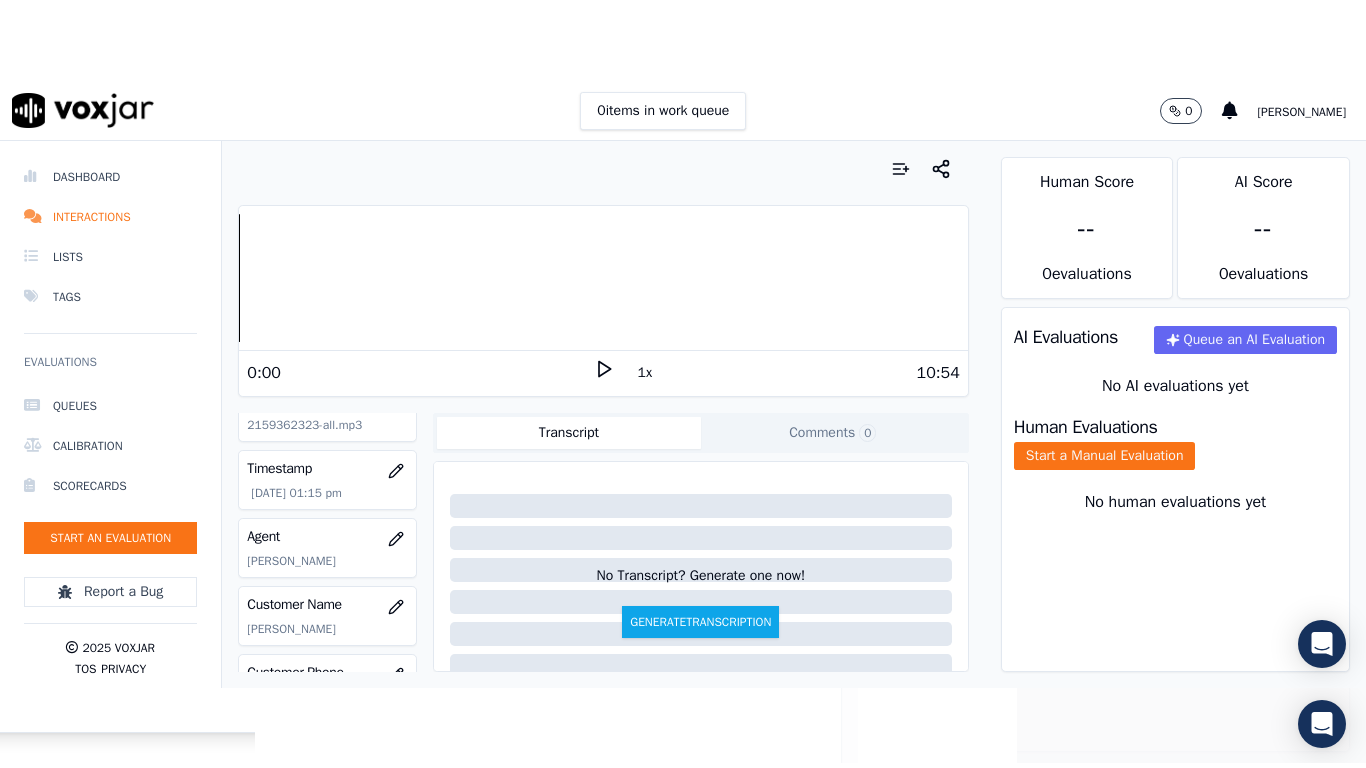 scroll, scrollTop: 100, scrollLeft: 0, axis: vertical 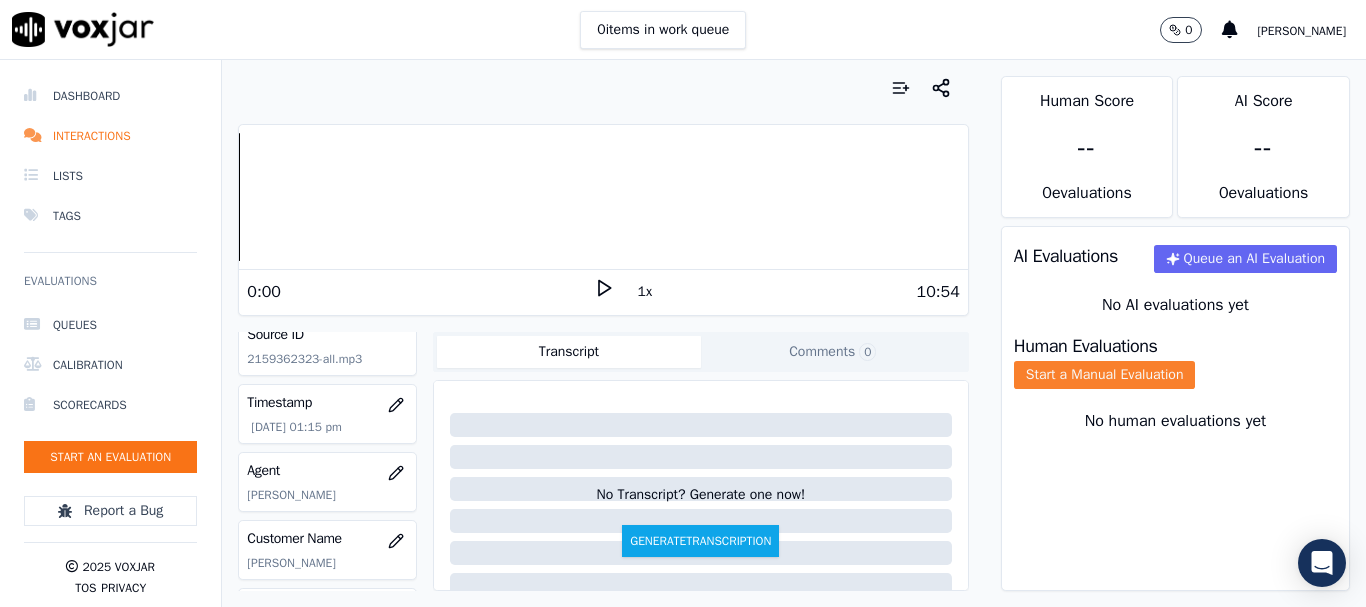 click on "Start a Manual Evaluation" 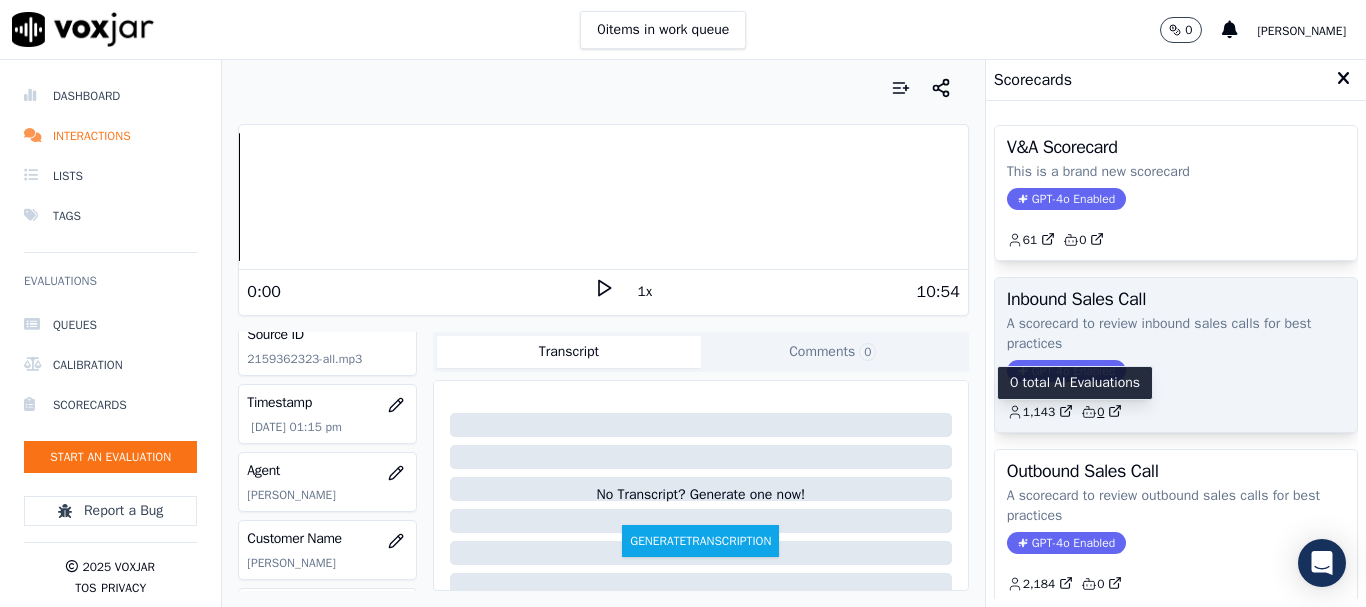 type 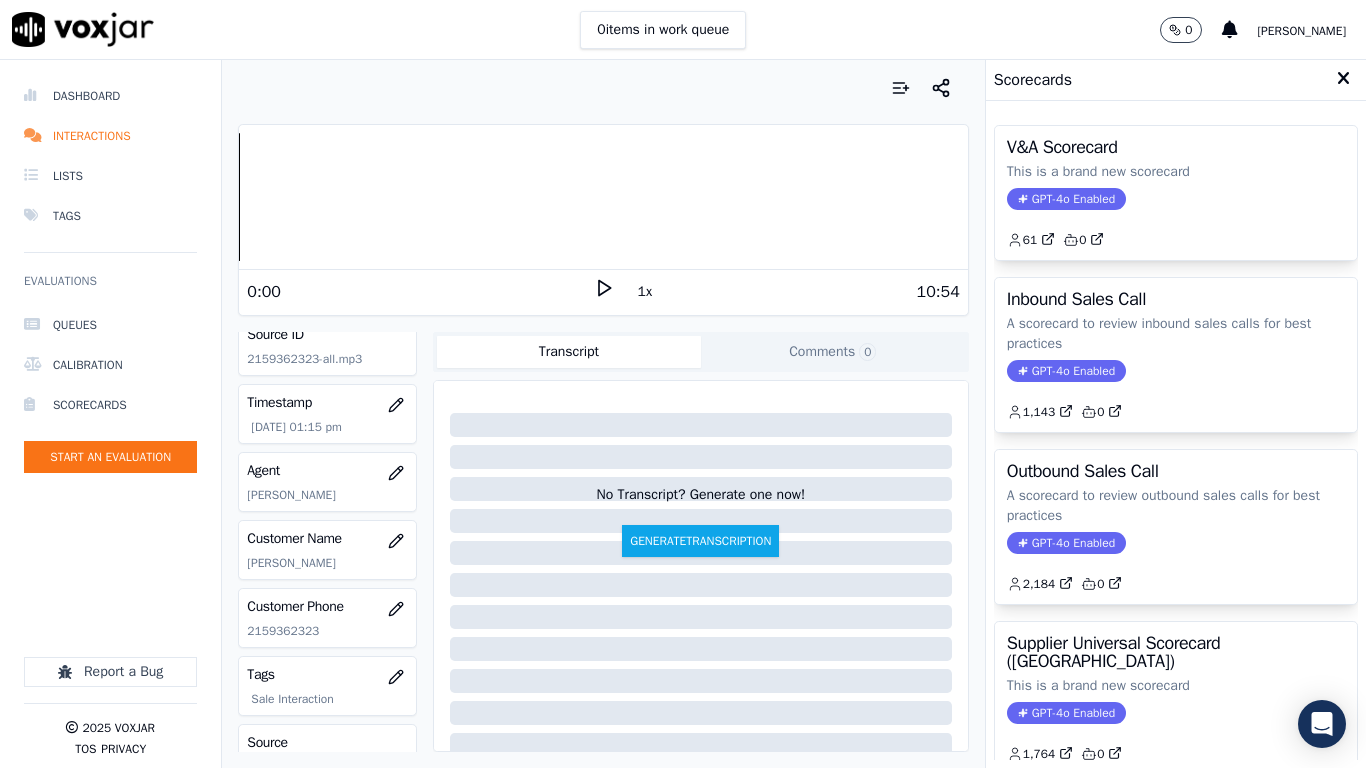 drag, startPoint x: 1125, startPoint y: 642, endPoint x: 1163, endPoint y: 500, distance: 146.9966 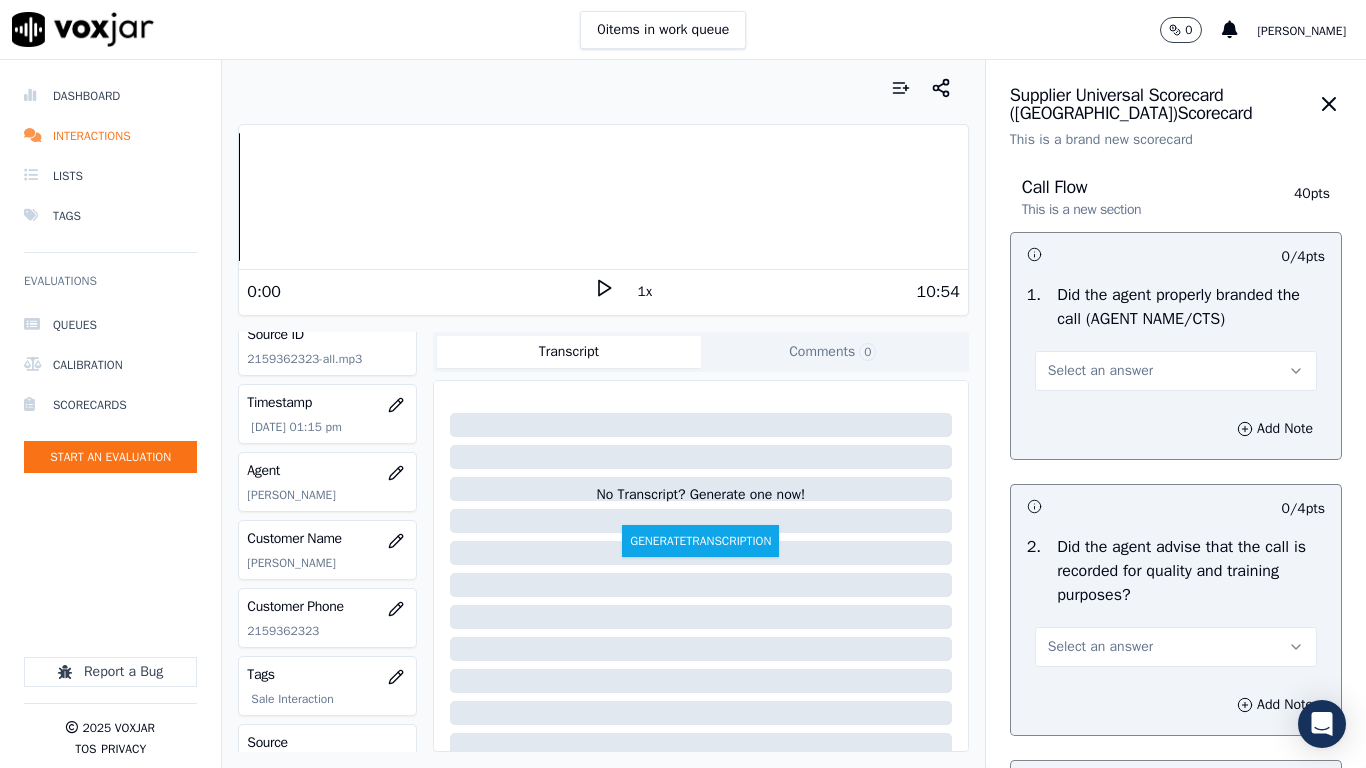 click on "Select an answer" at bounding box center (1176, 371) 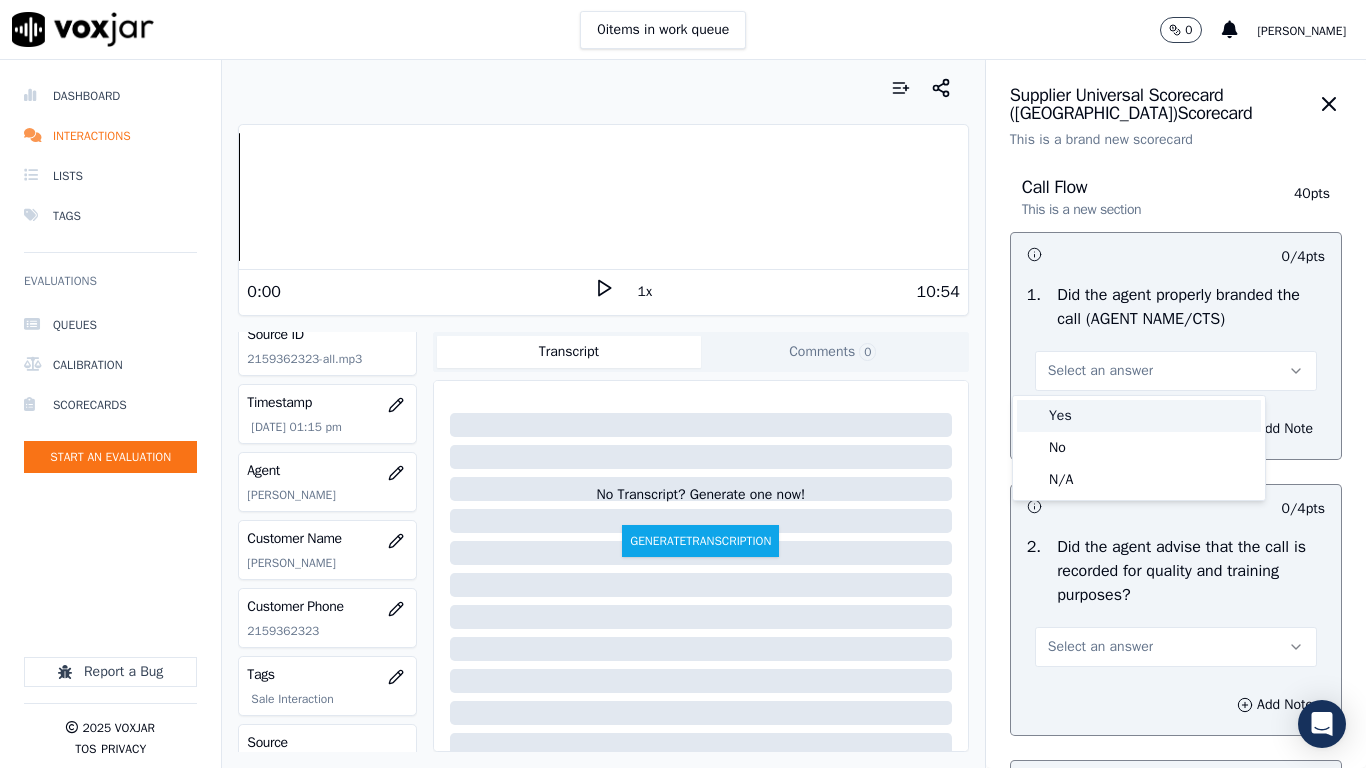 click on "Yes" at bounding box center (1139, 416) 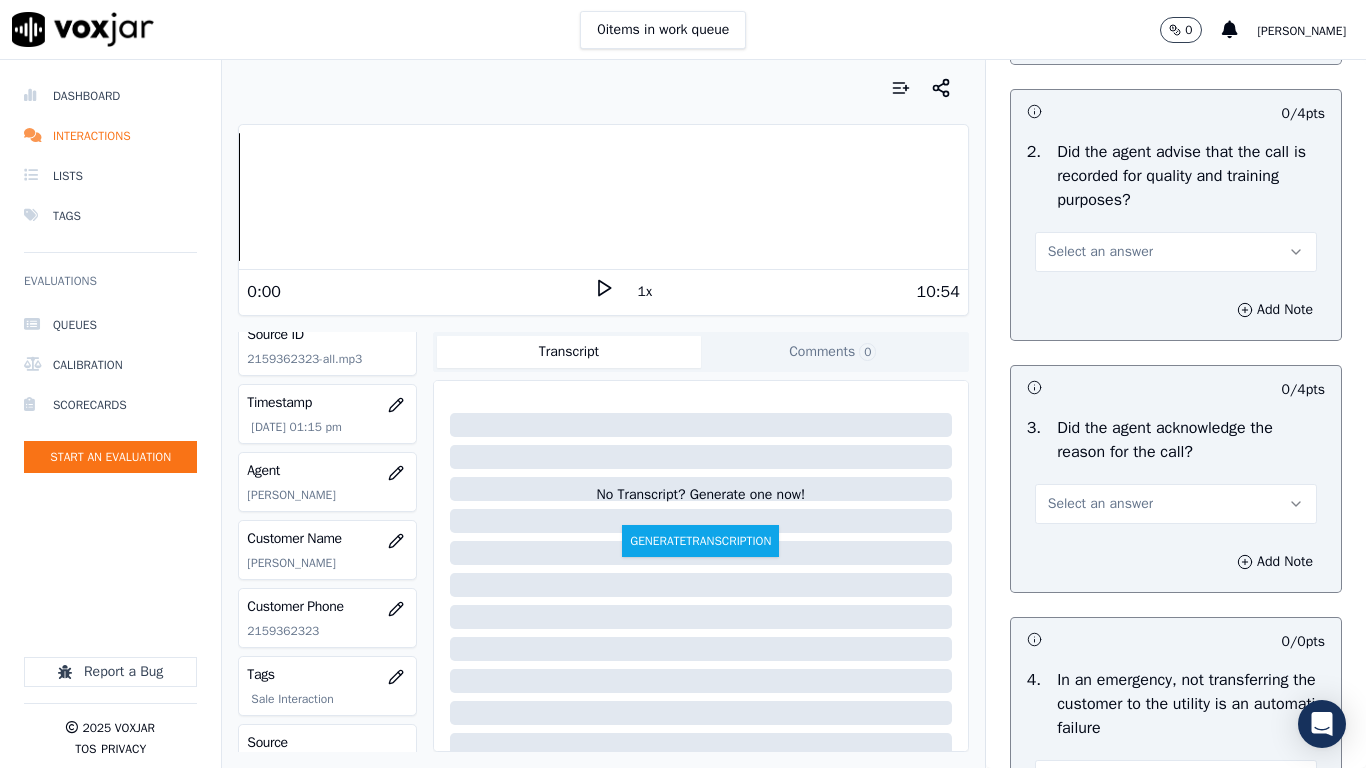scroll, scrollTop: 400, scrollLeft: 0, axis: vertical 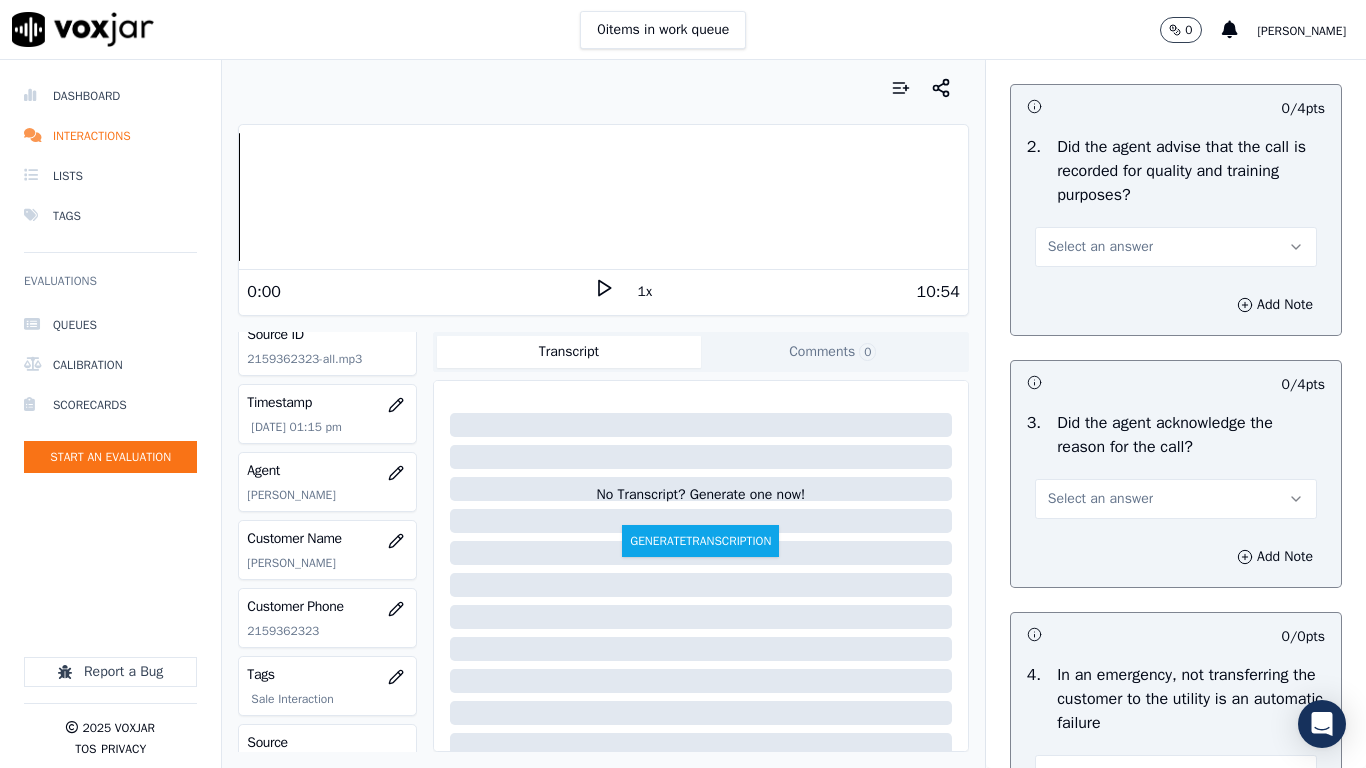 click on "Select an answer" at bounding box center [1100, 247] 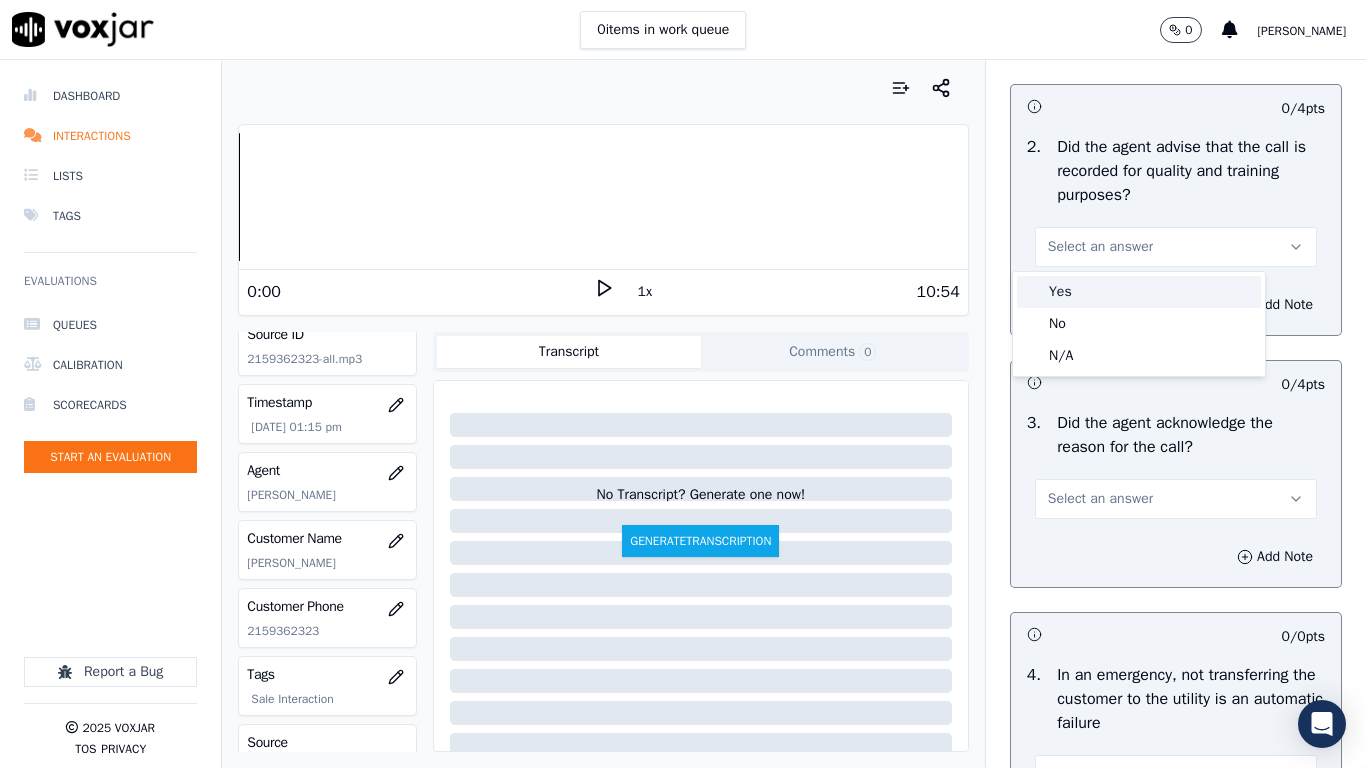 drag, startPoint x: 1103, startPoint y: 283, endPoint x: 1135, endPoint y: 445, distance: 165.13025 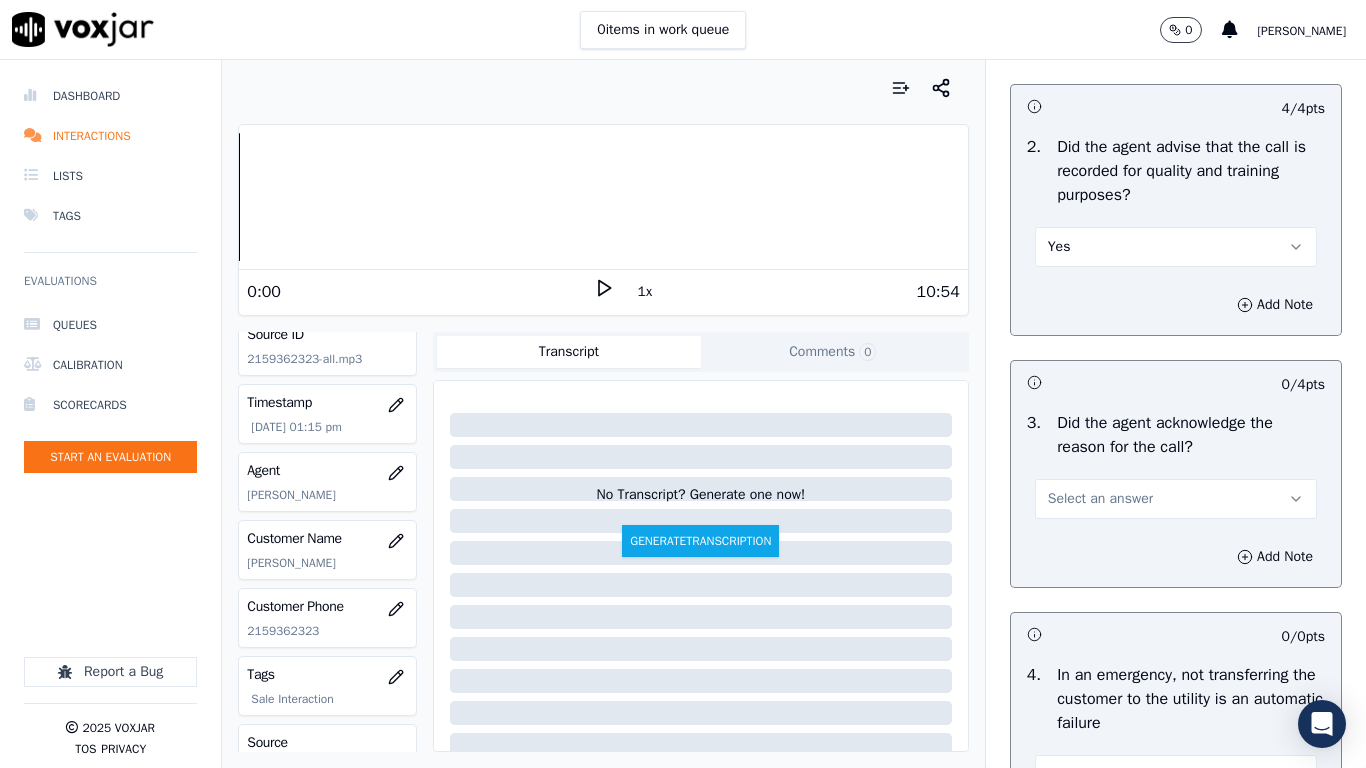click on "Select an answer" at bounding box center (1176, 499) 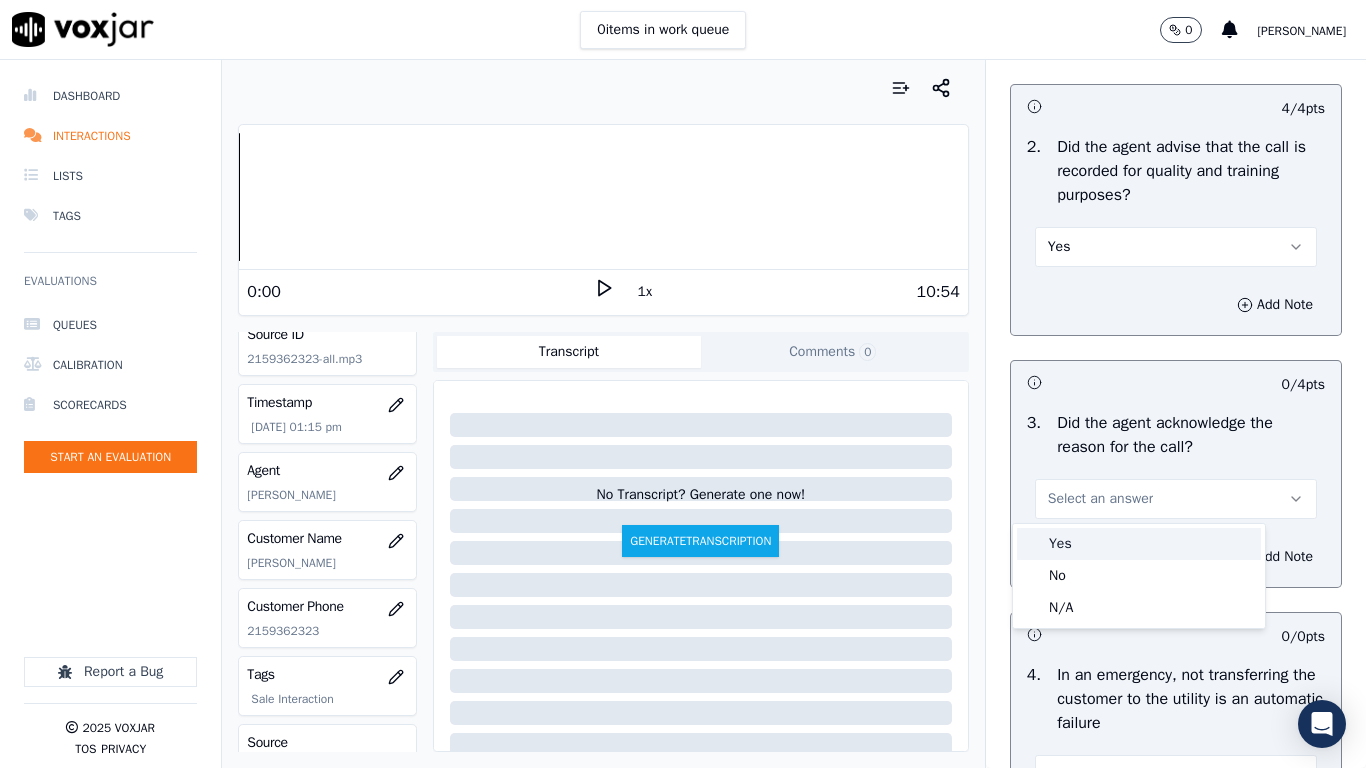 click on "Yes" at bounding box center [1139, 544] 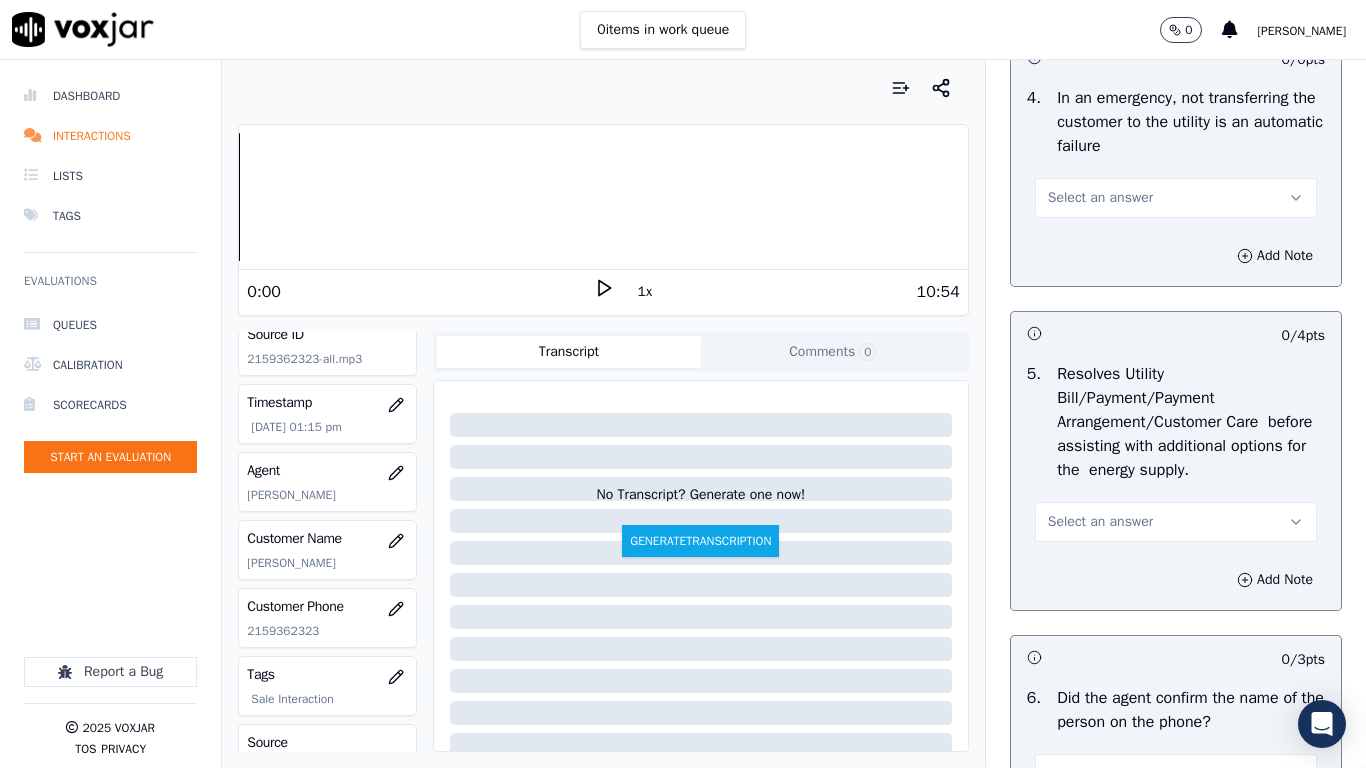 scroll, scrollTop: 1000, scrollLeft: 0, axis: vertical 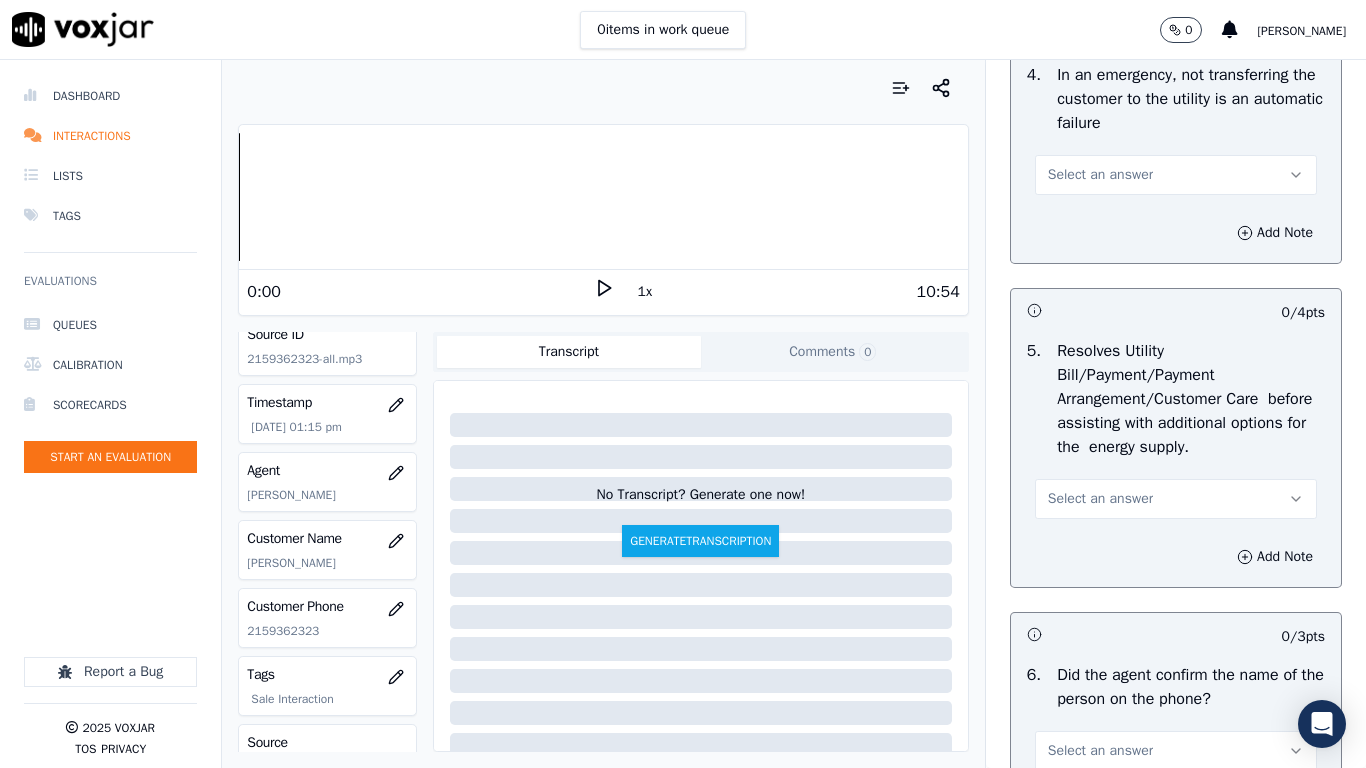 click on "Select an answer" at bounding box center (1100, 175) 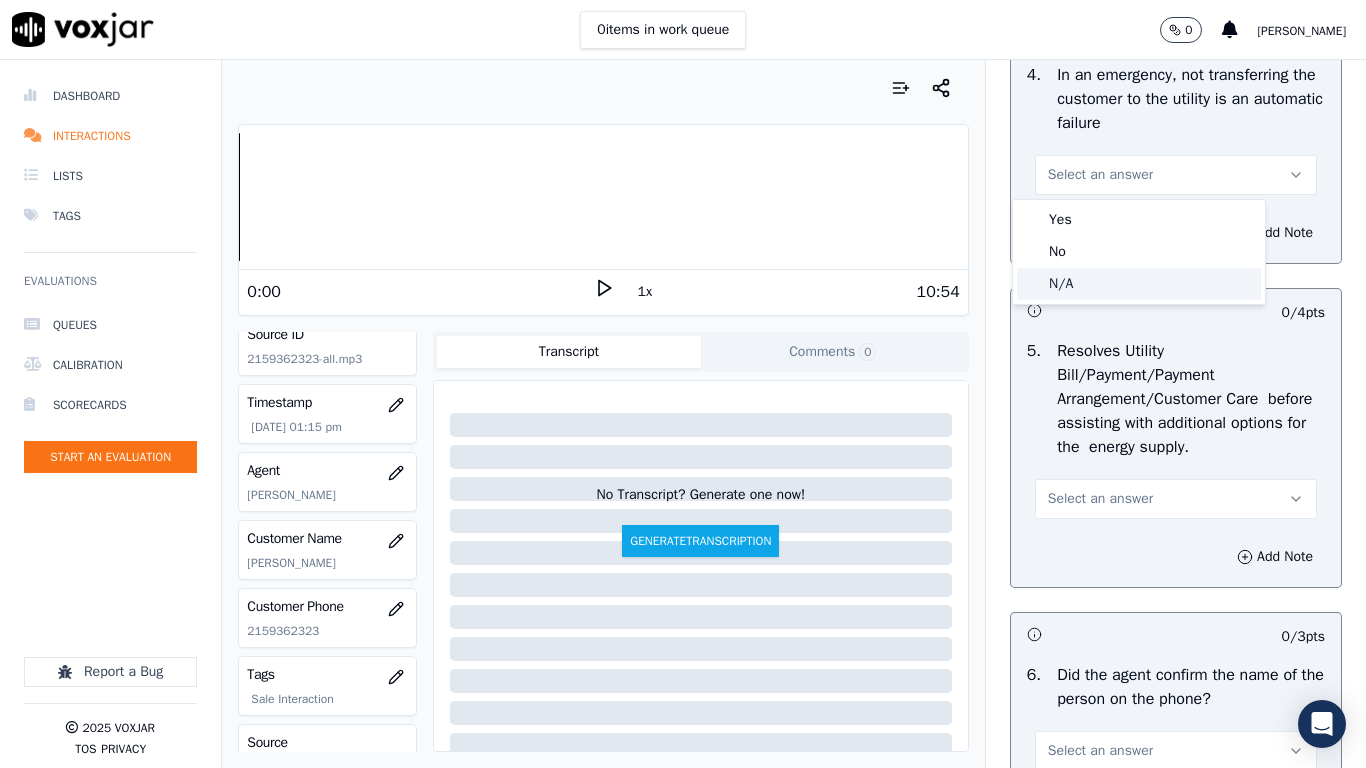 drag, startPoint x: 1119, startPoint y: 284, endPoint x: 1134, endPoint y: 332, distance: 50.289165 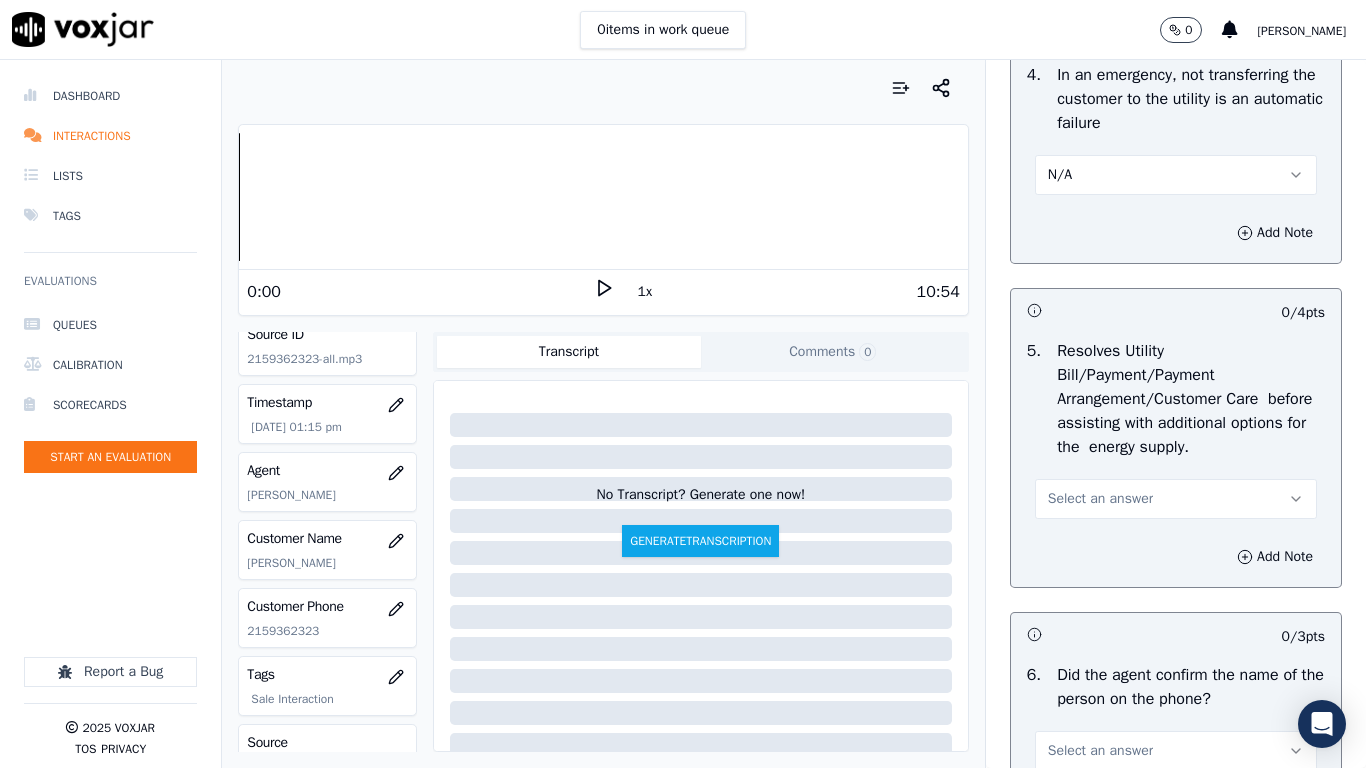click on "Select an answer" at bounding box center (1176, 499) 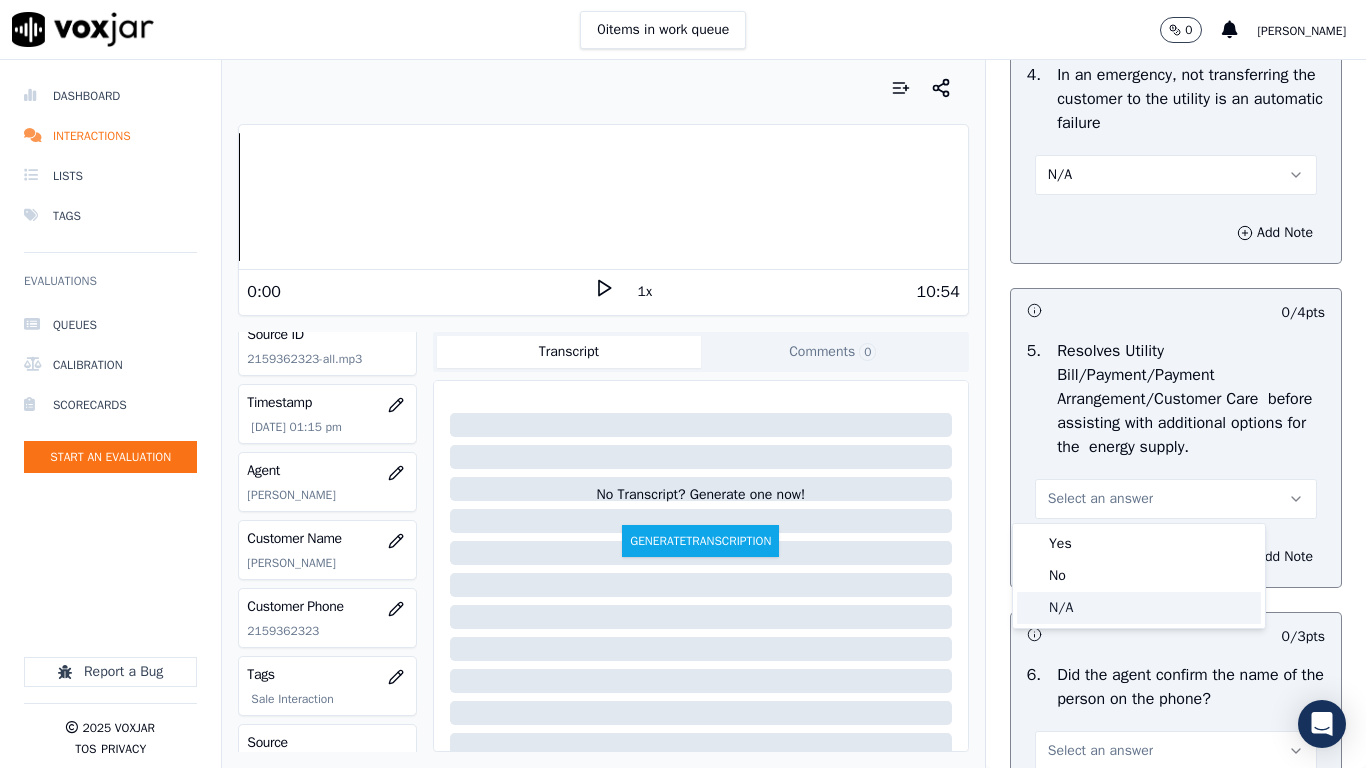 click on "N/A" 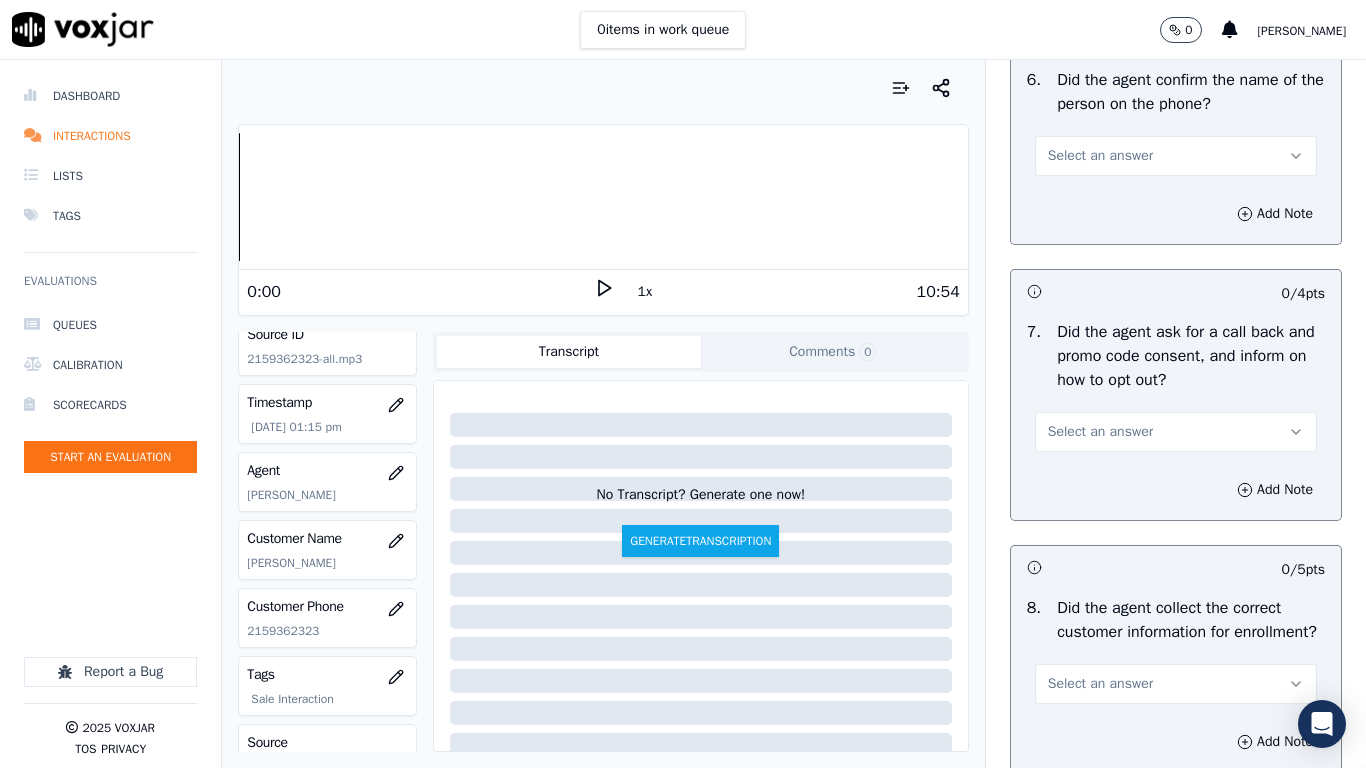 scroll, scrollTop: 1600, scrollLeft: 0, axis: vertical 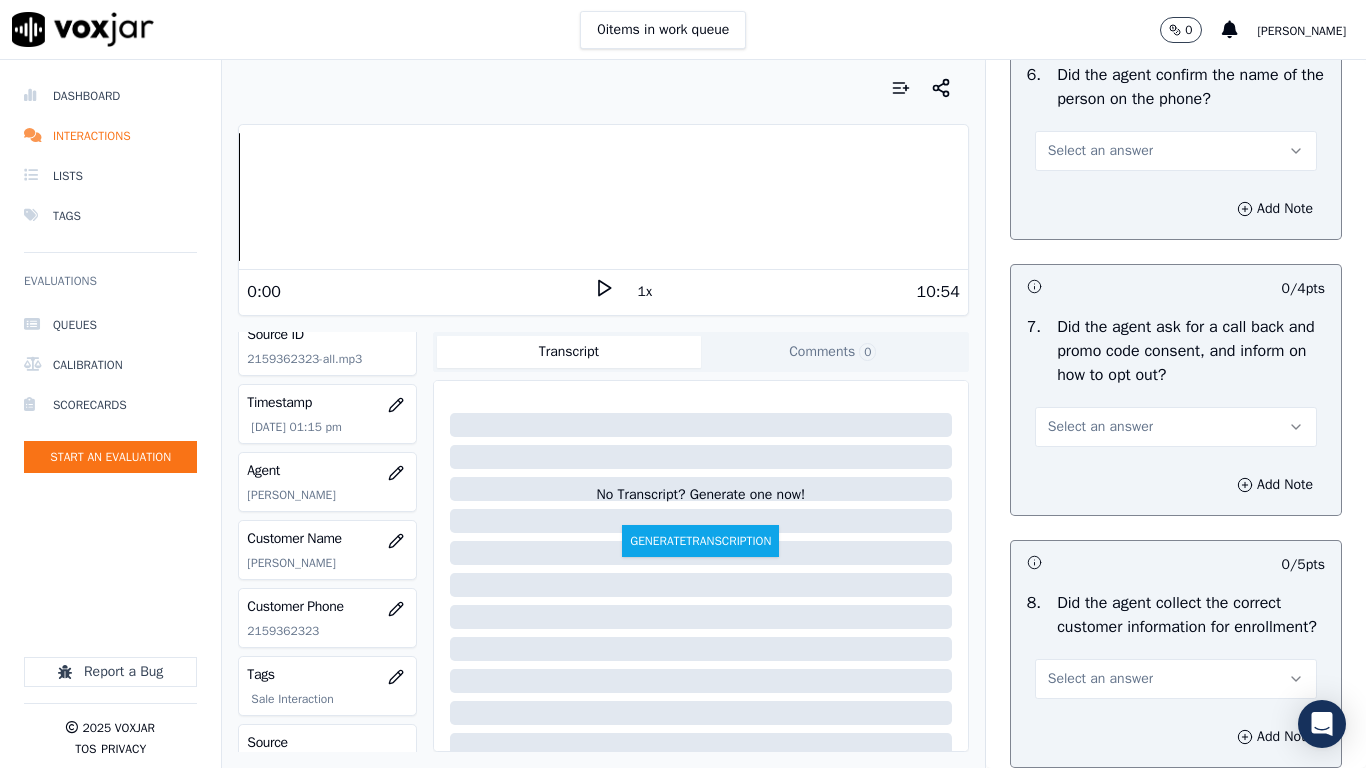 click on "Select an answer" at bounding box center (1100, 151) 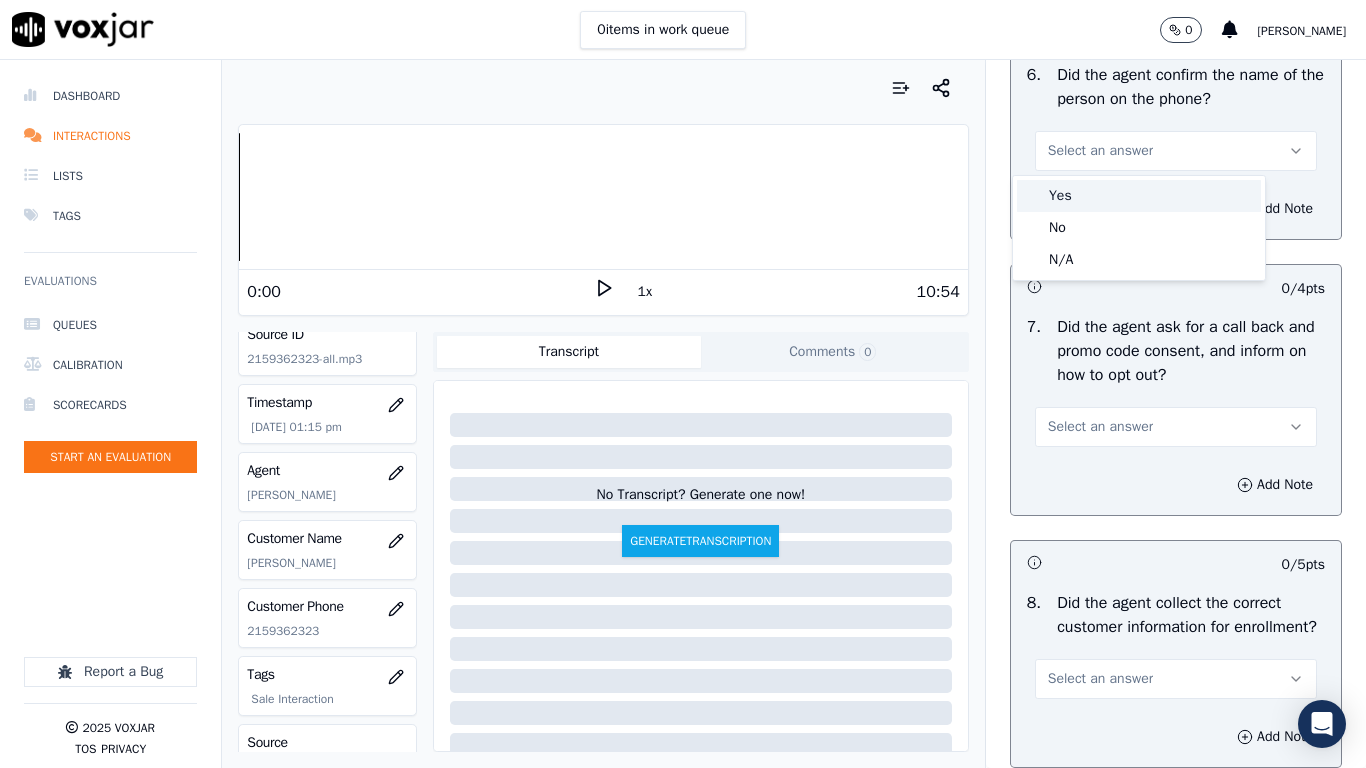 click on "Yes" at bounding box center [1139, 196] 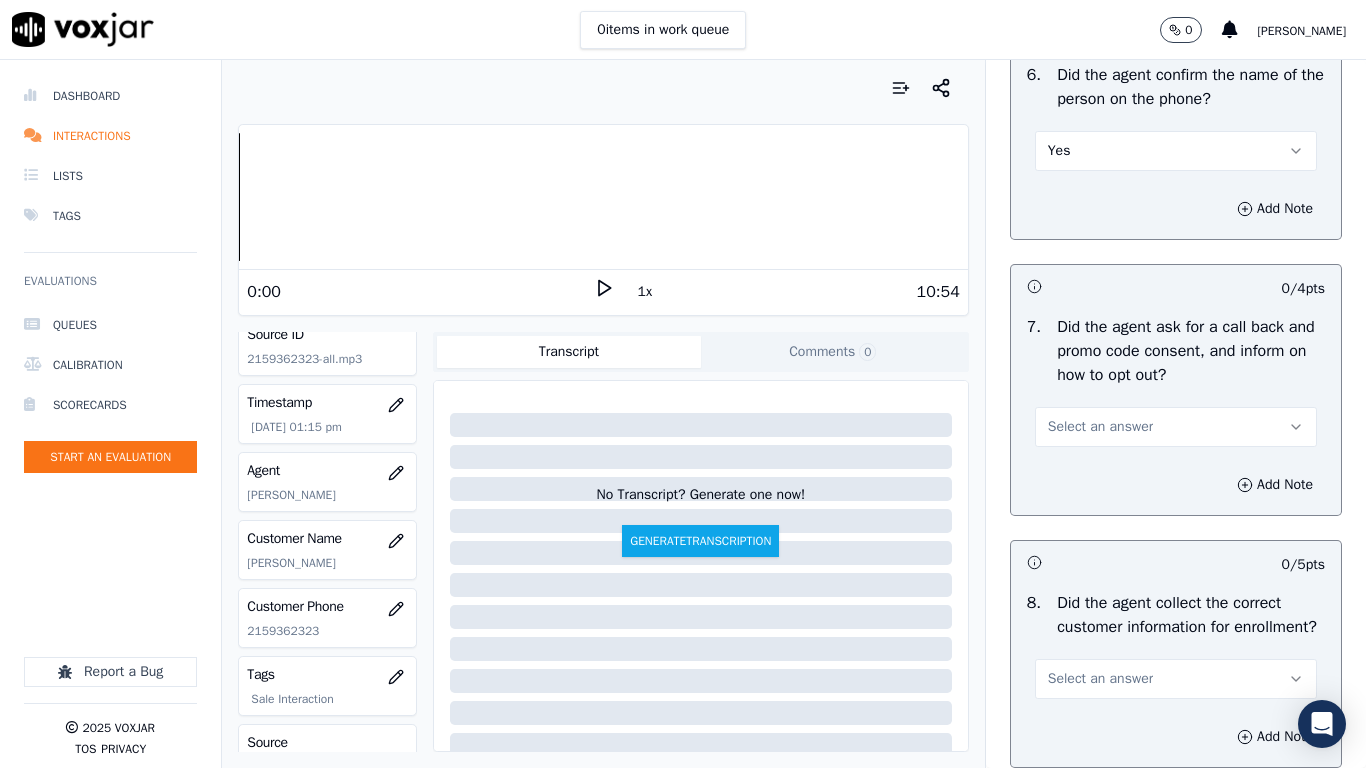 click on "Select an answer" at bounding box center (1176, 427) 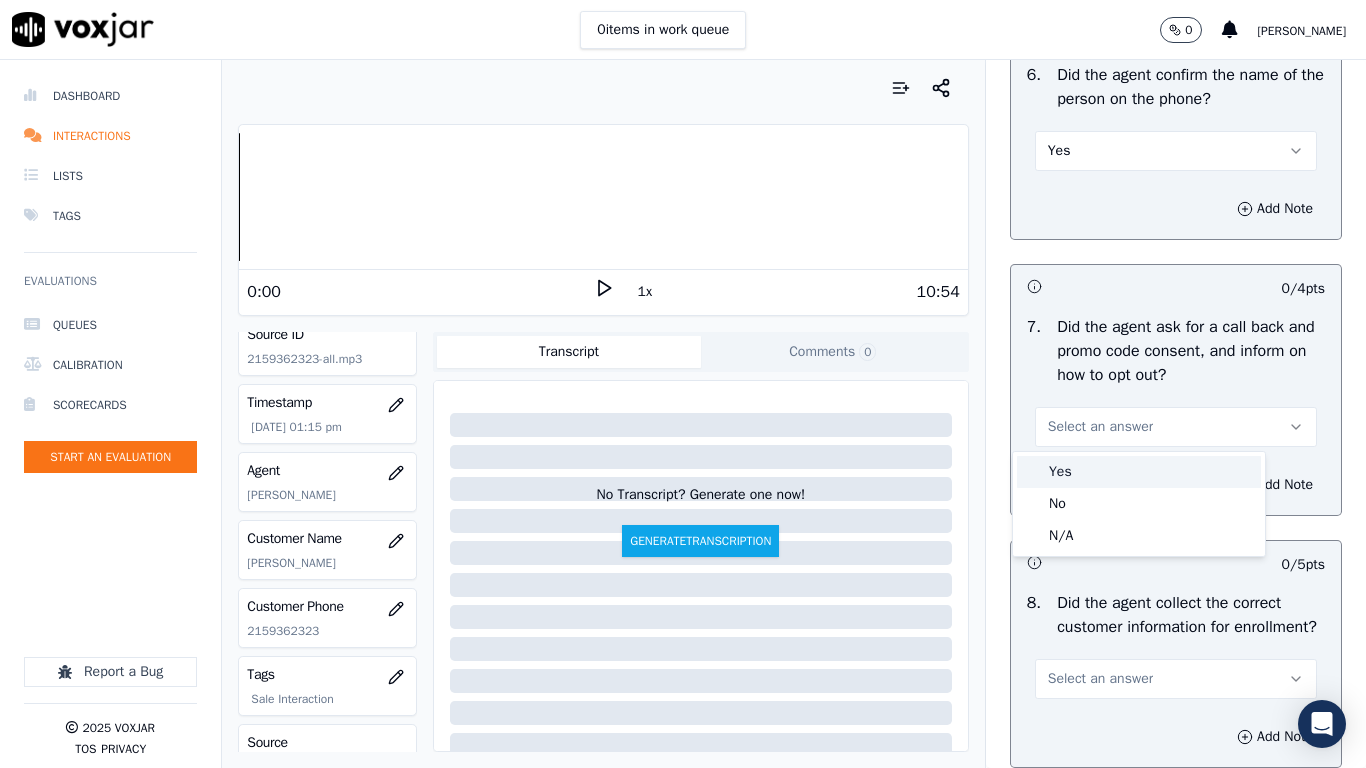 click on "Yes" at bounding box center (1139, 472) 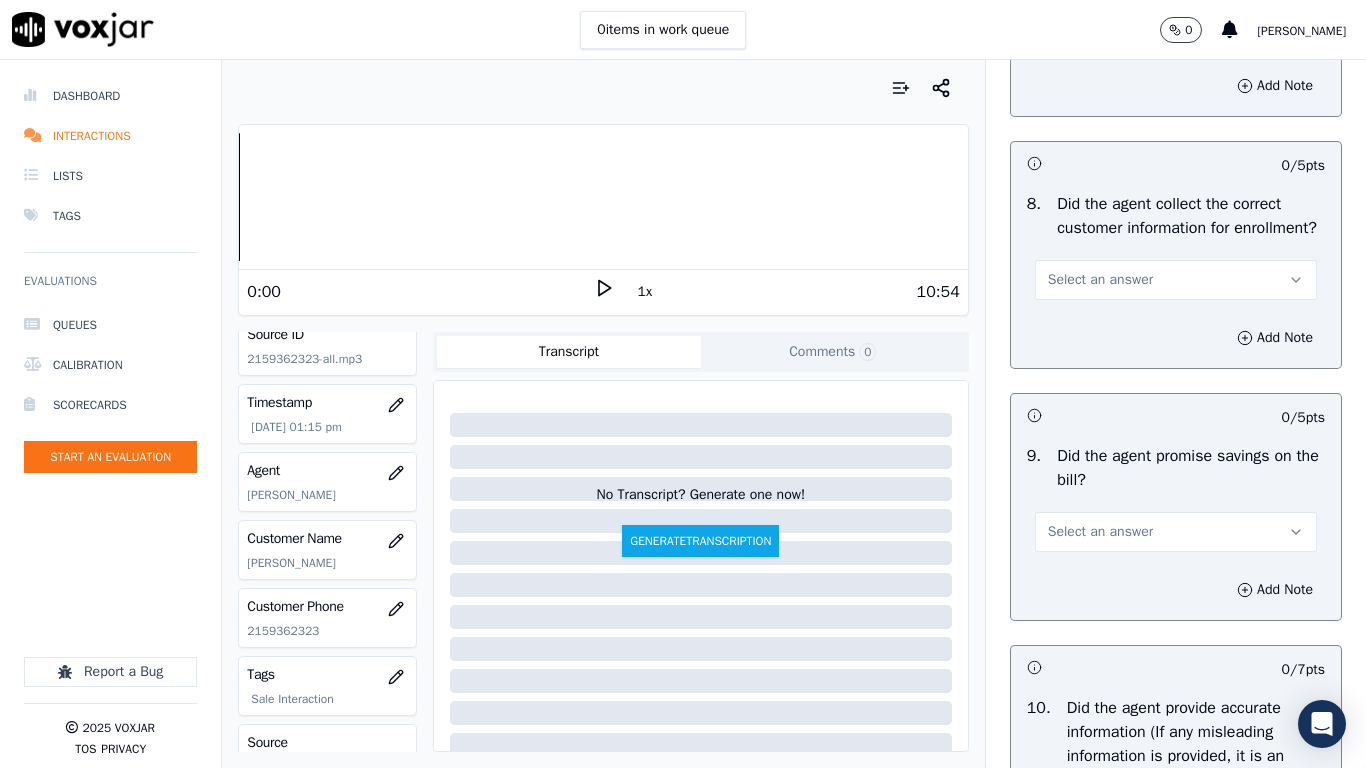 scroll, scrollTop: 2000, scrollLeft: 0, axis: vertical 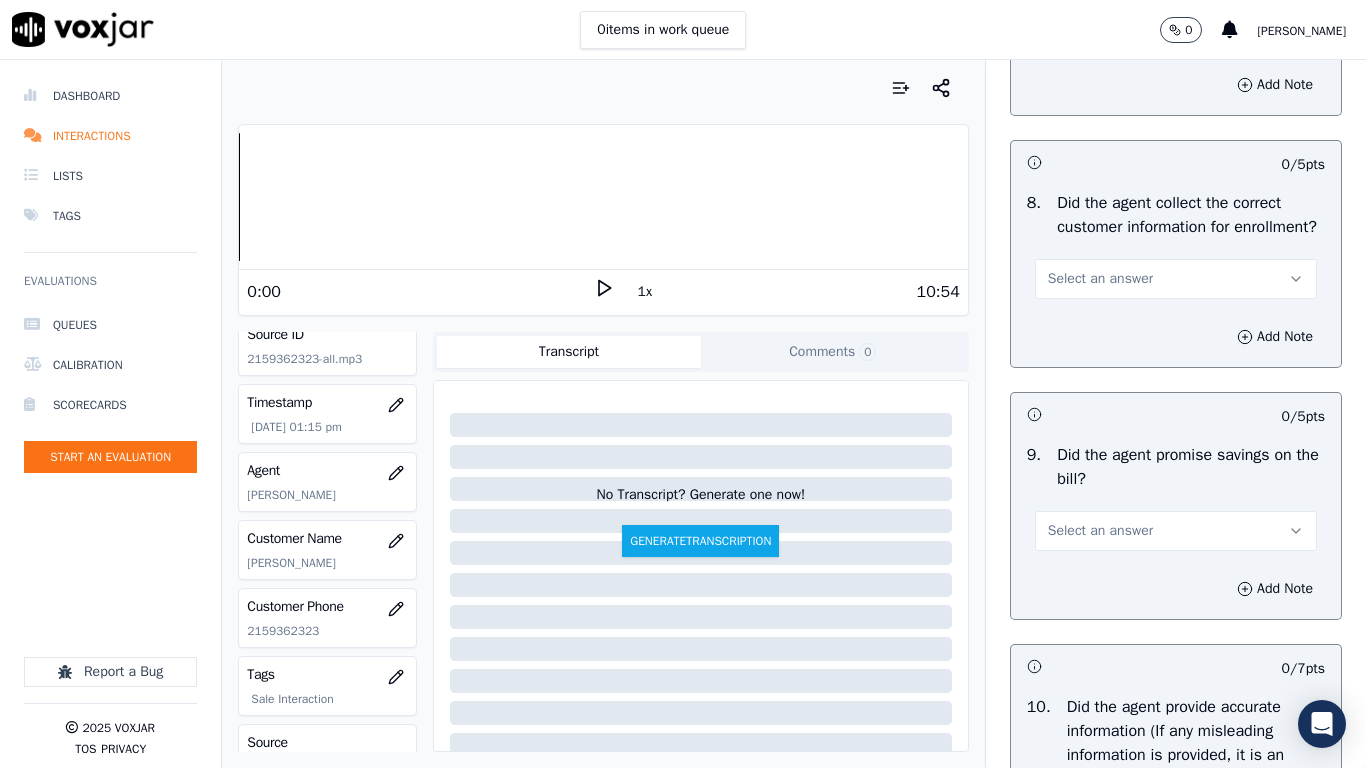 click on "Select an answer" at bounding box center [1176, 279] 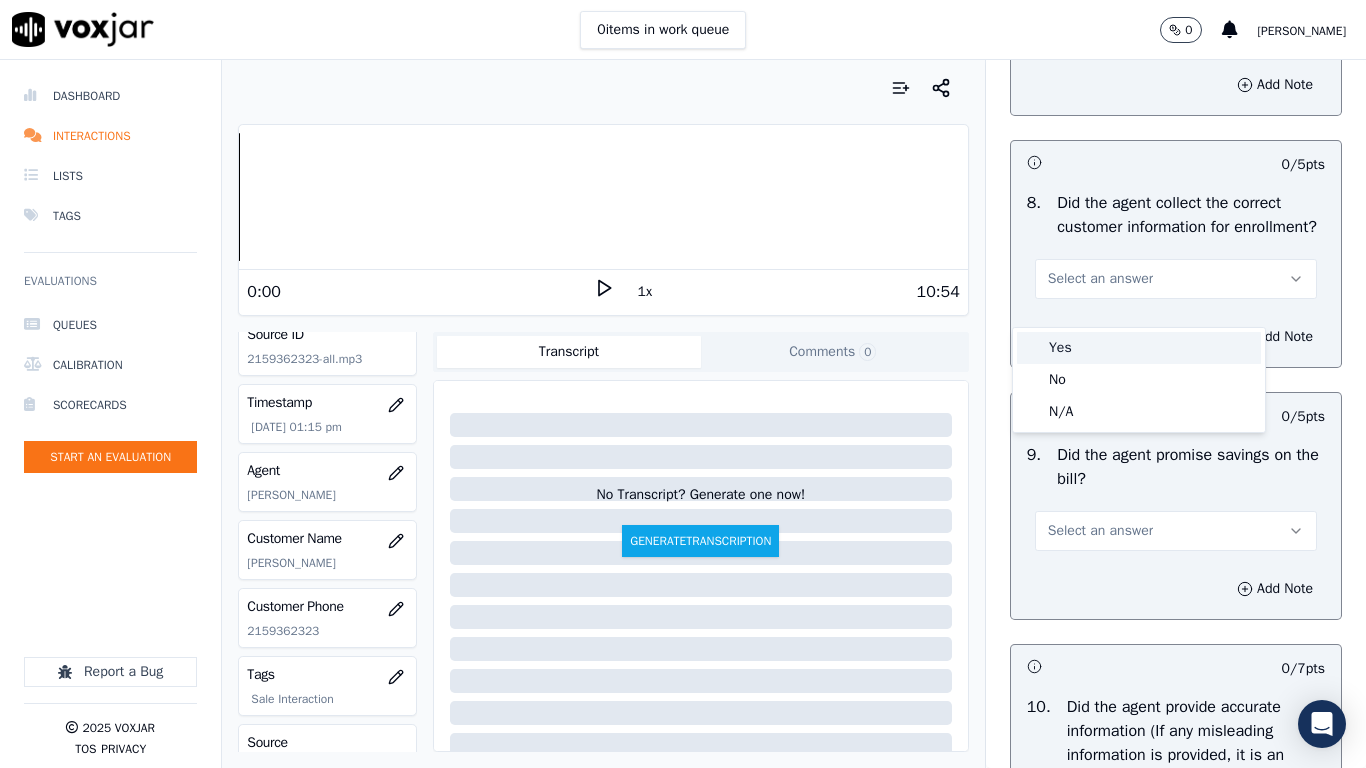 click on "Yes" at bounding box center (1139, 348) 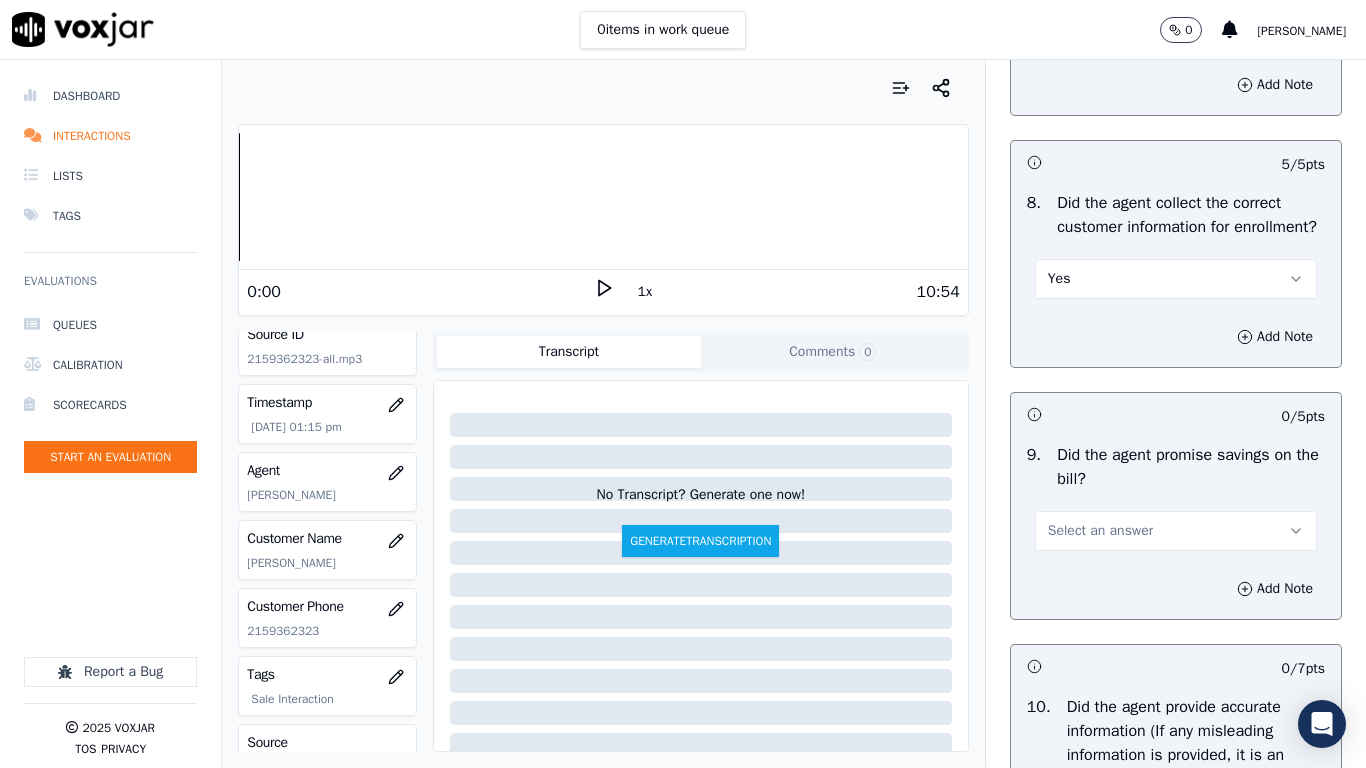 click on "Select an answer" at bounding box center [1100, 531] 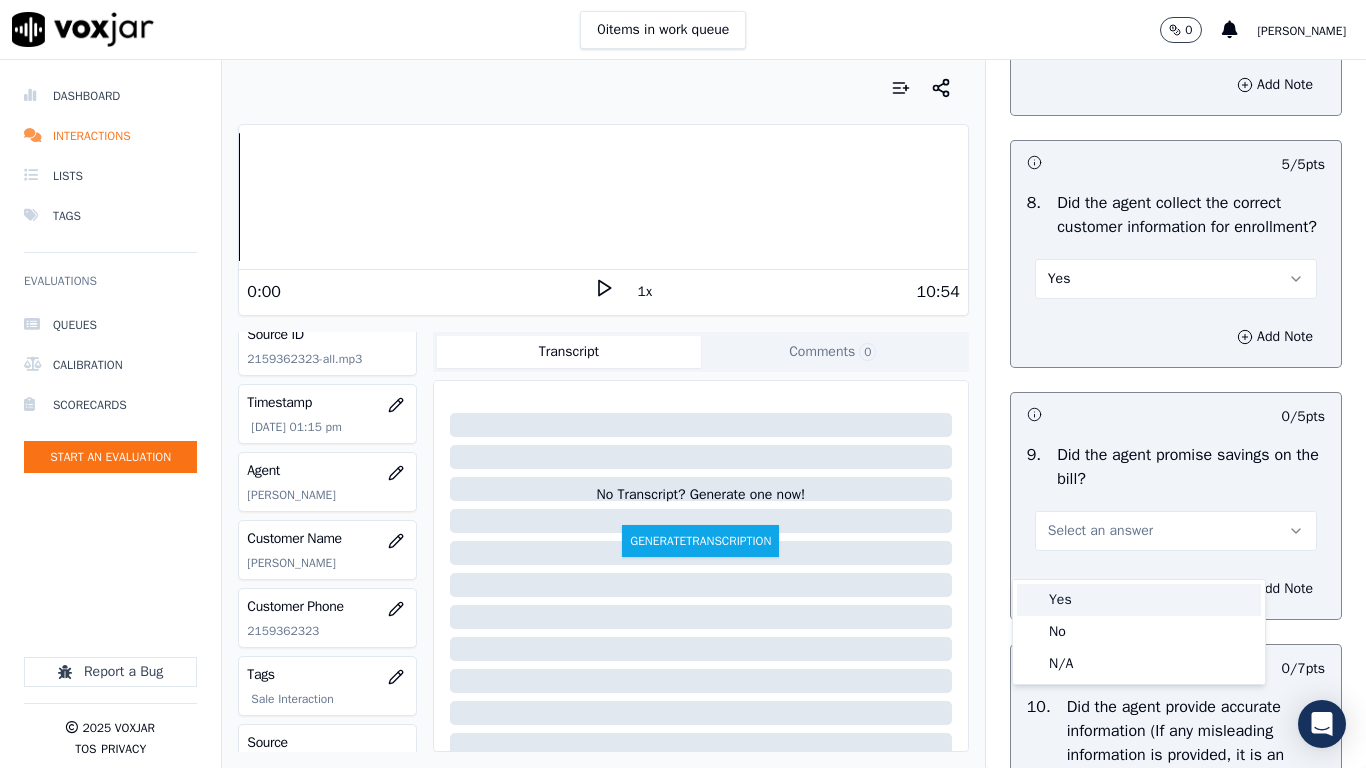 click on "Yes" at bounding box center (1139, 600) 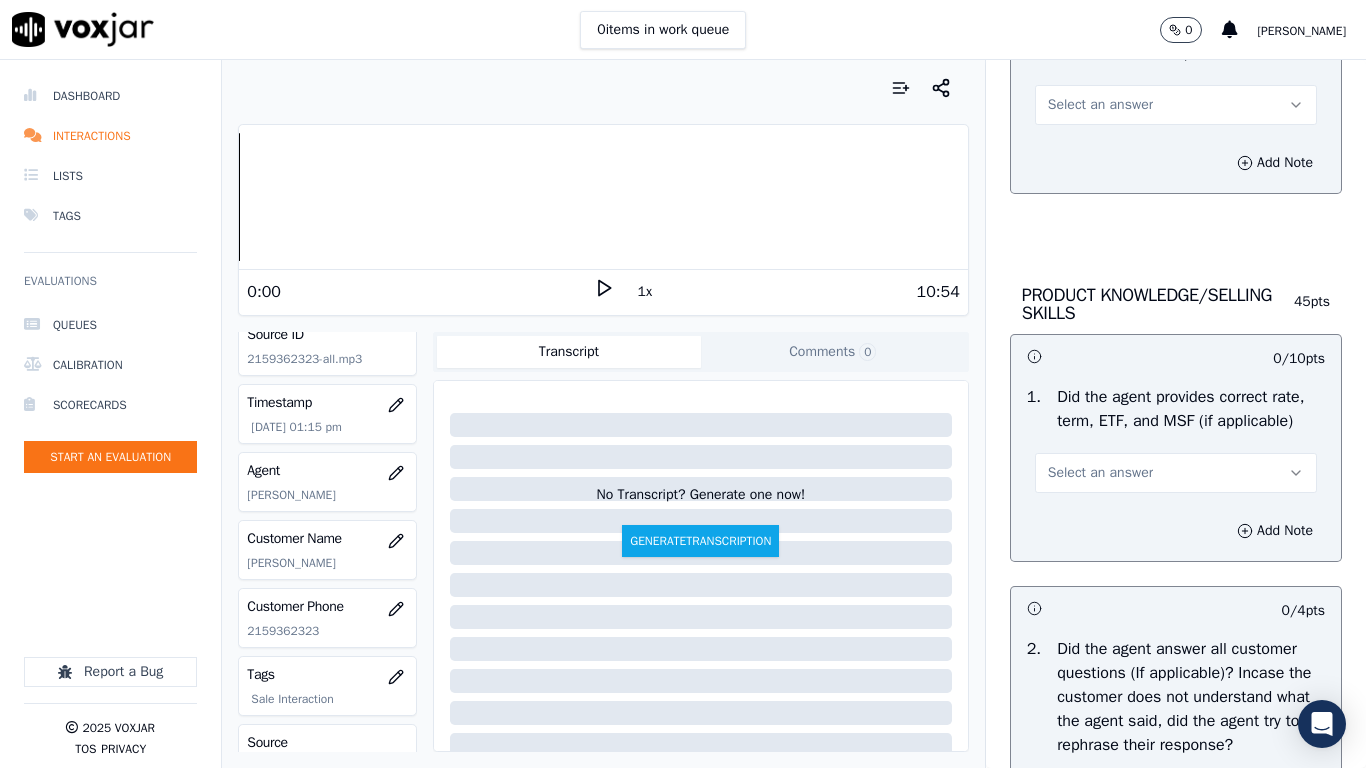 scroll, scrollTop: 2800, scrollLeft: 0, axis: vertical 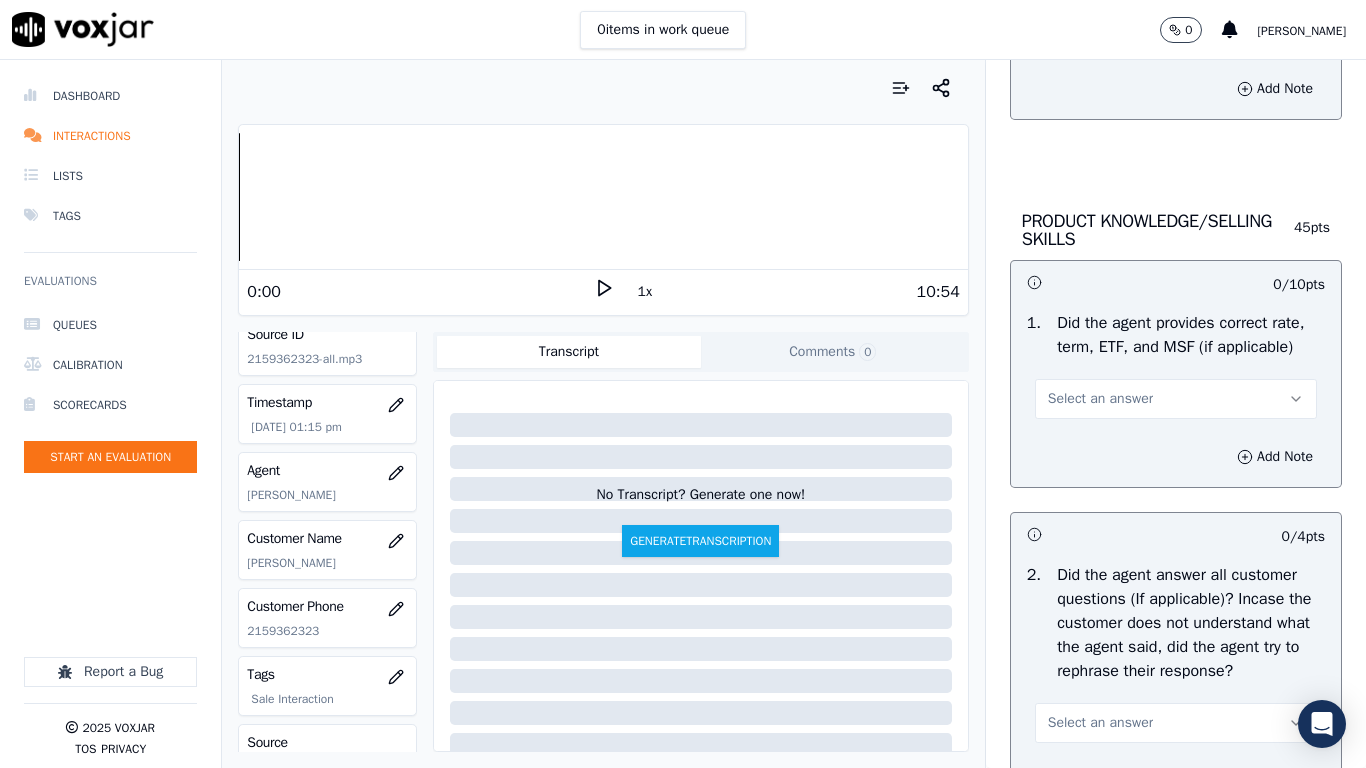 click on "Select an answer" at bounding box center [1176, 31] 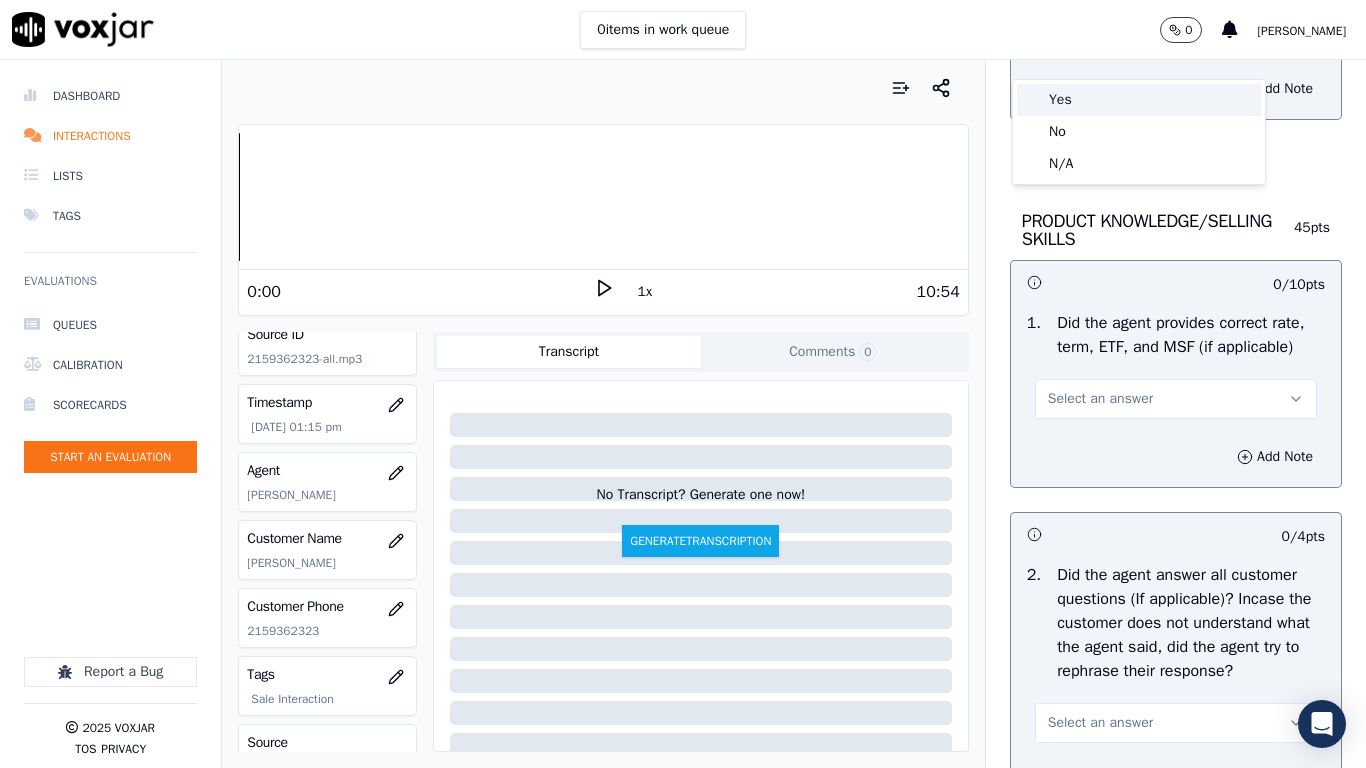 click on "Yes" at bounding box center [1139, 100] 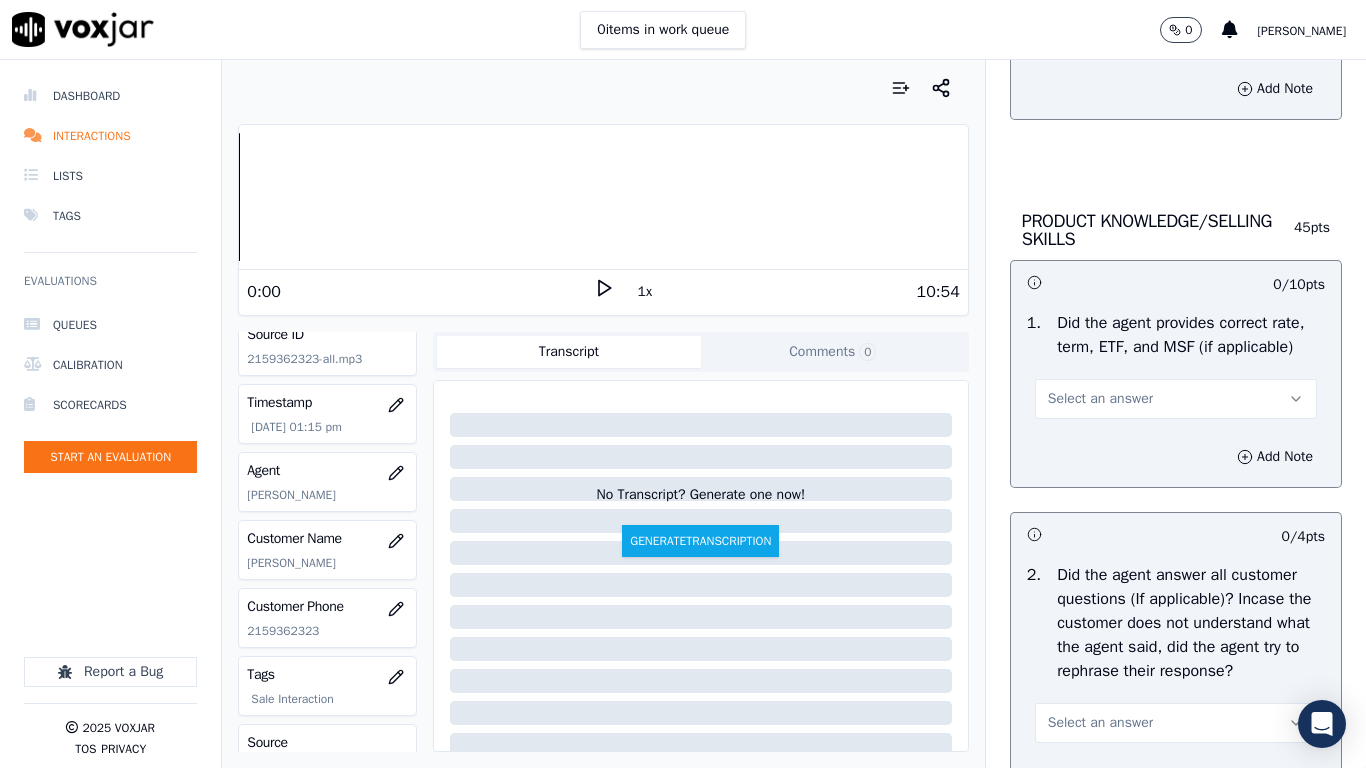 drag, startPoint x: 1143, startPoint y: 444, endPoint x: 1136, endPoint y: 458, distance: 15.652476 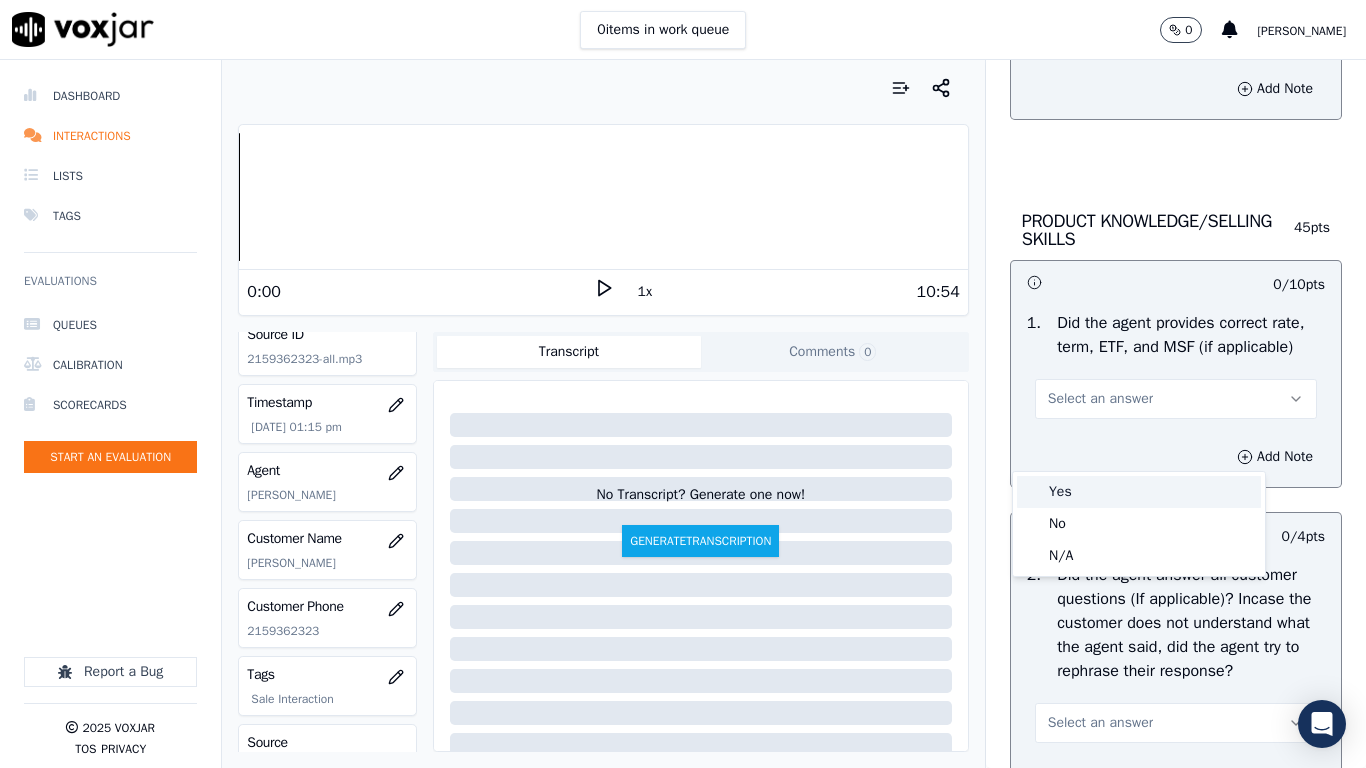 click on "Yes" at bounding box center (1139, 492) 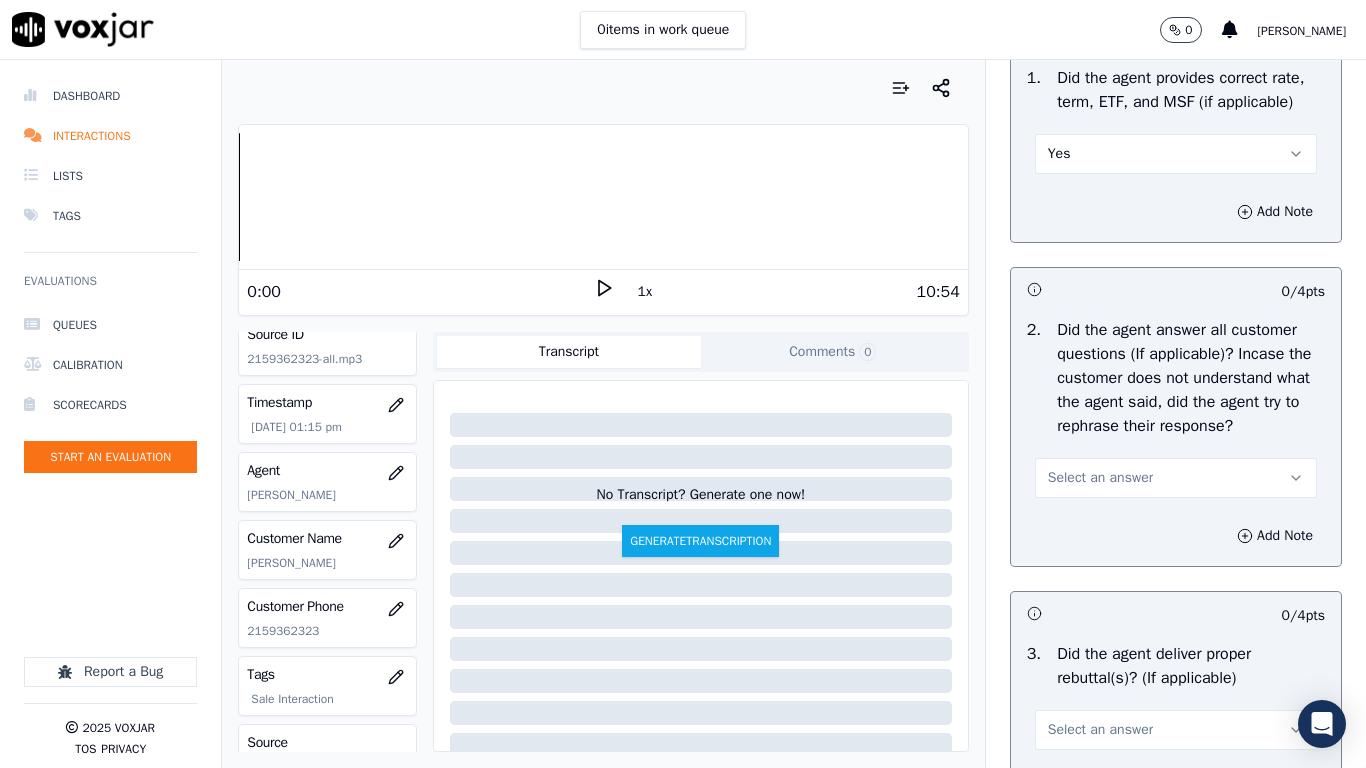 scroll, scrollTop: 3400, scrollLeft: 0, axis: vertical 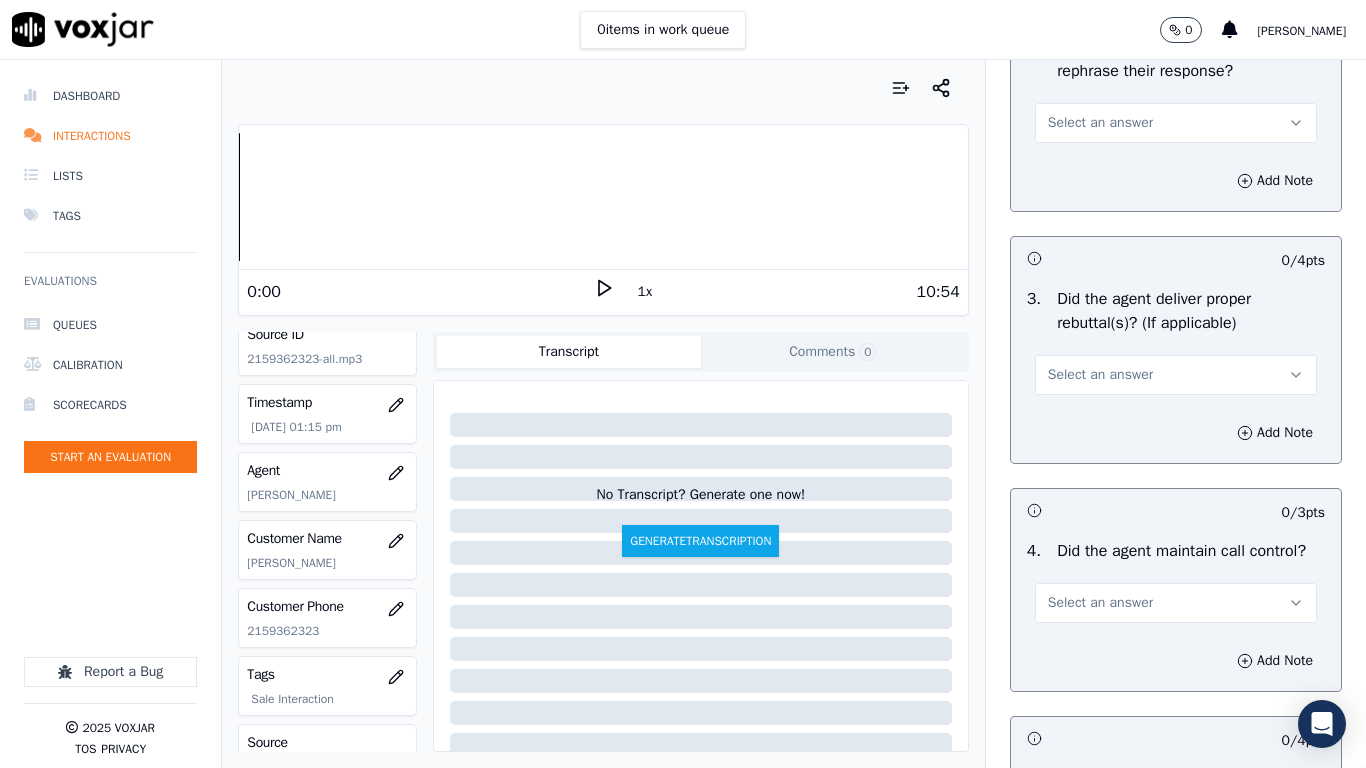 click on "Select an answer" at bounding box center (1176, 123) 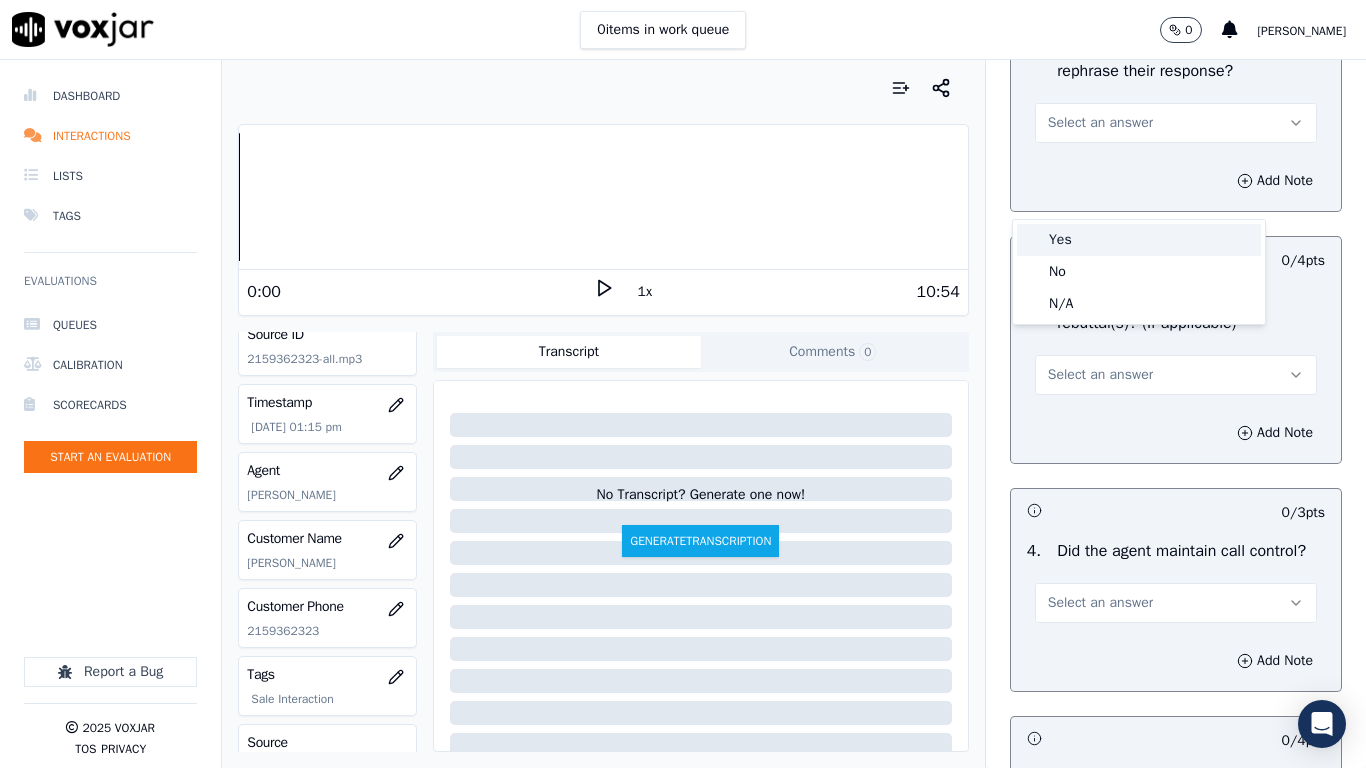 click on "Yes" at bounding box center (1139, 240) 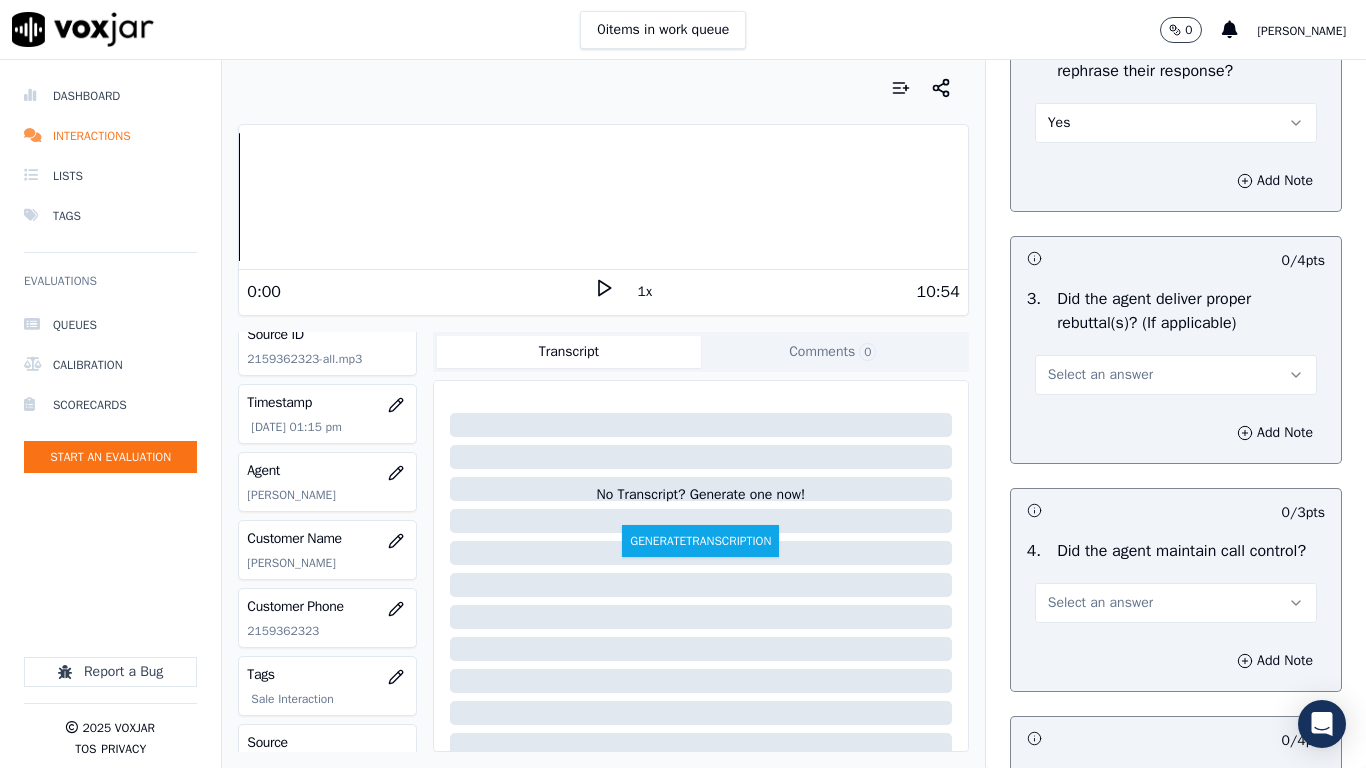click on "Select an answer" at bounding box center [1176, 375] 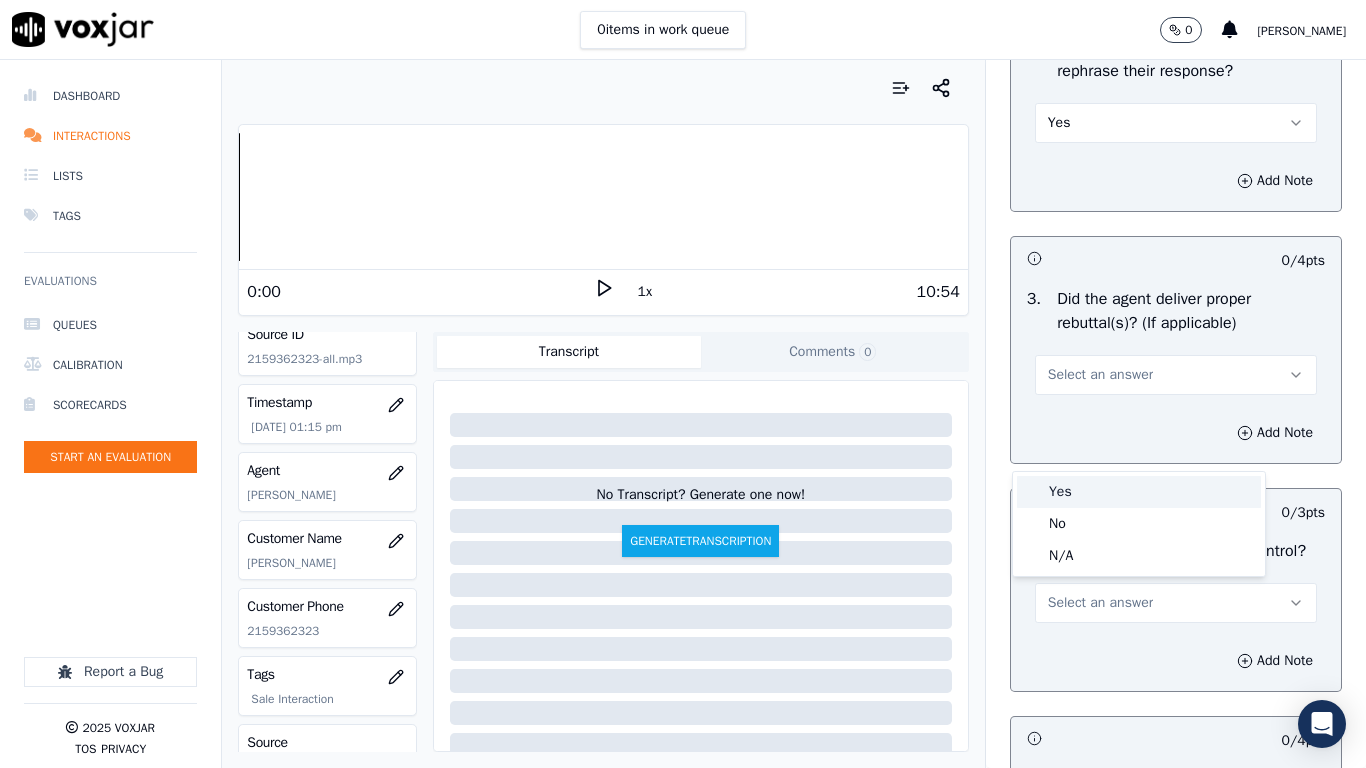 click on "Yes" at bounding box center [1139, 492] 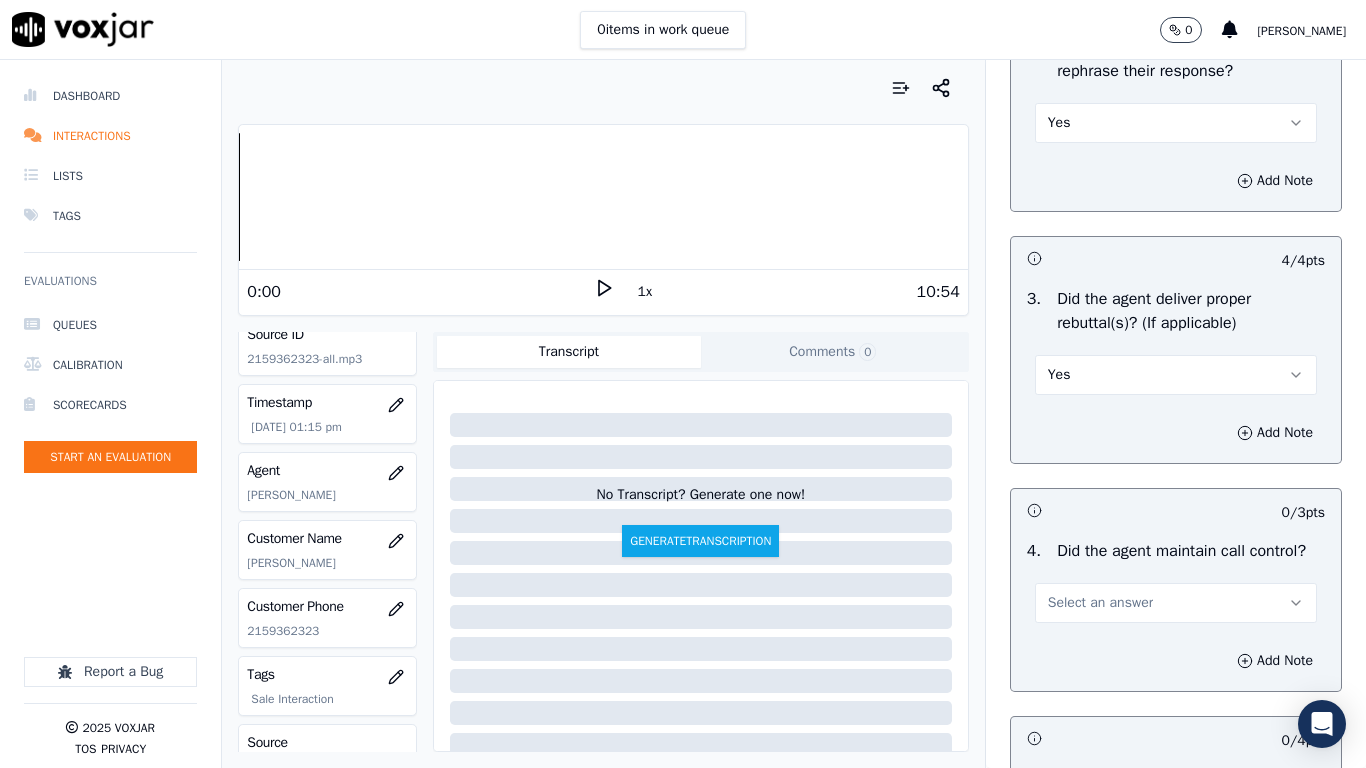 scroll, scrollTop: 3900, scrollLeft: 0, axis: vertical 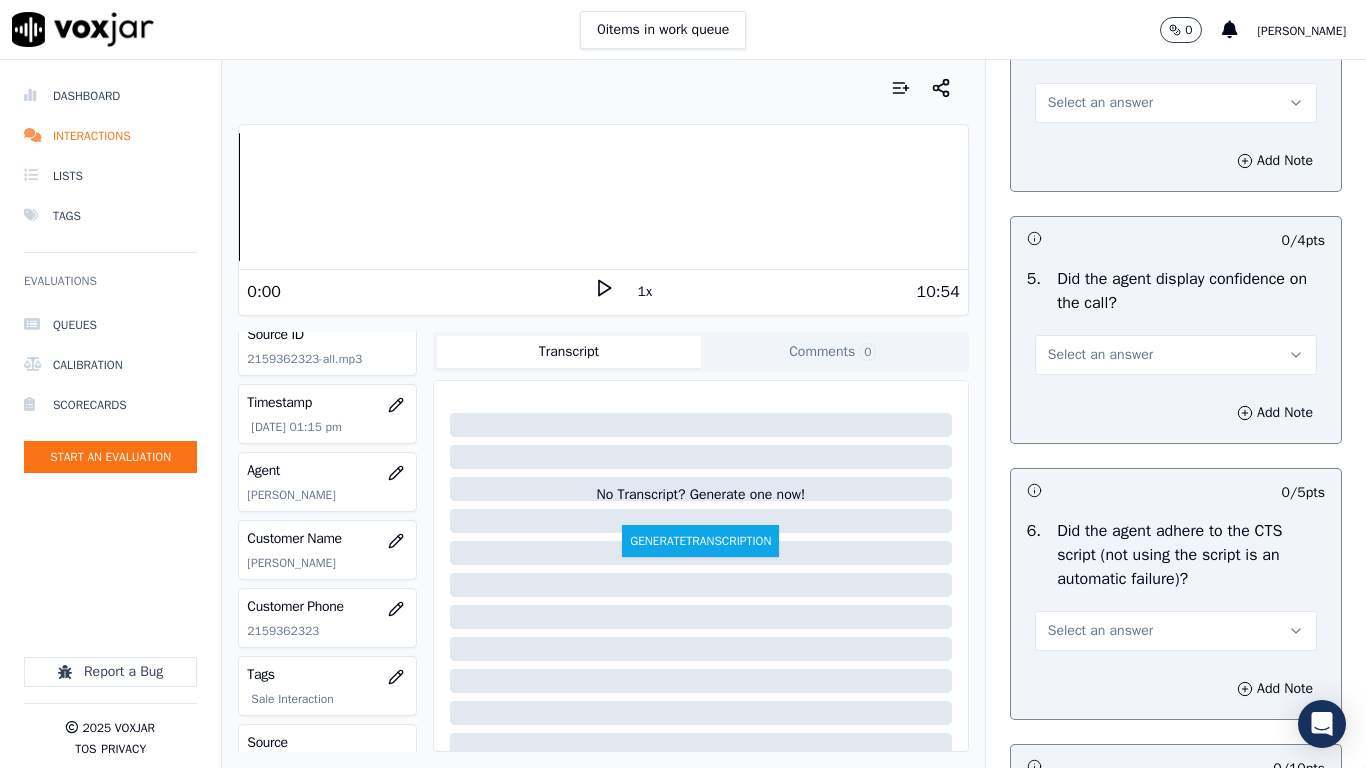 click on "Select an answer" at bounding box center [1176, 103] 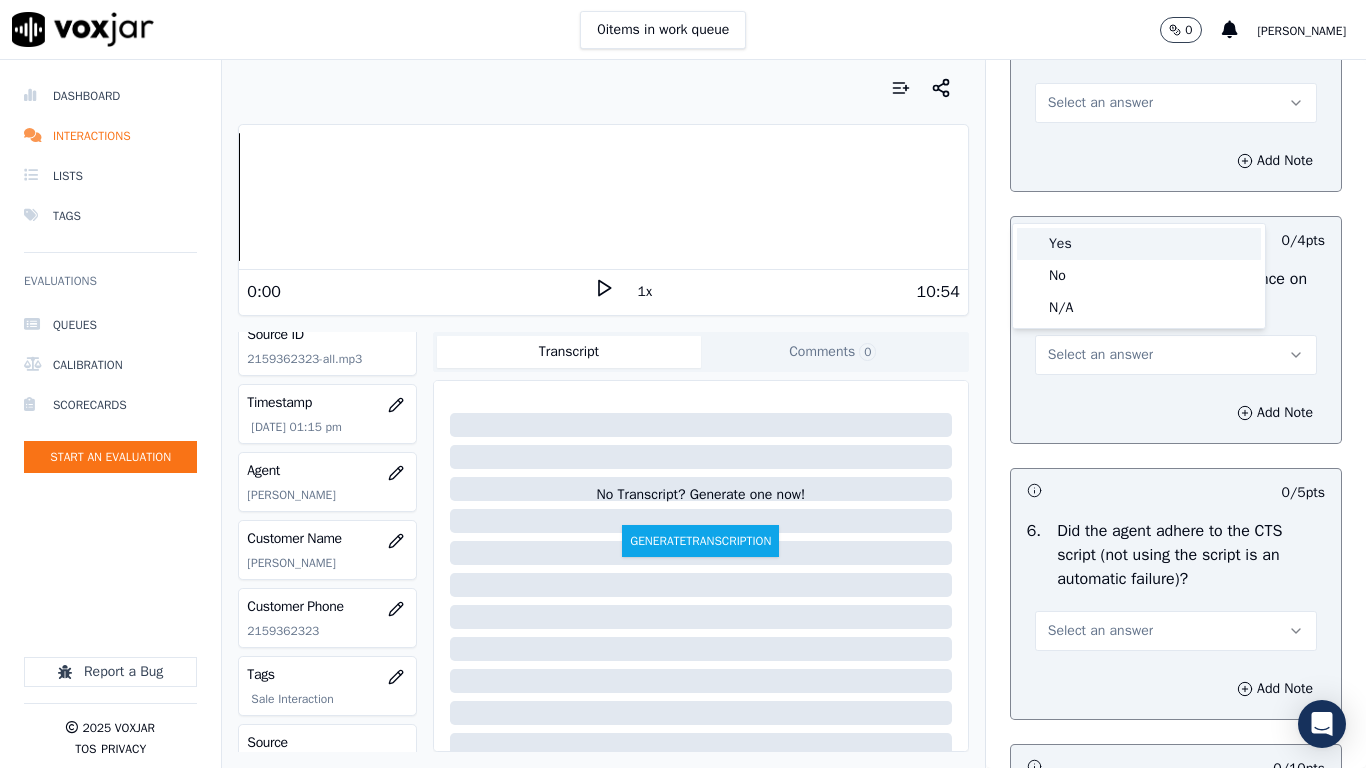 click on "Yes" at bounding box center (1139, 244) 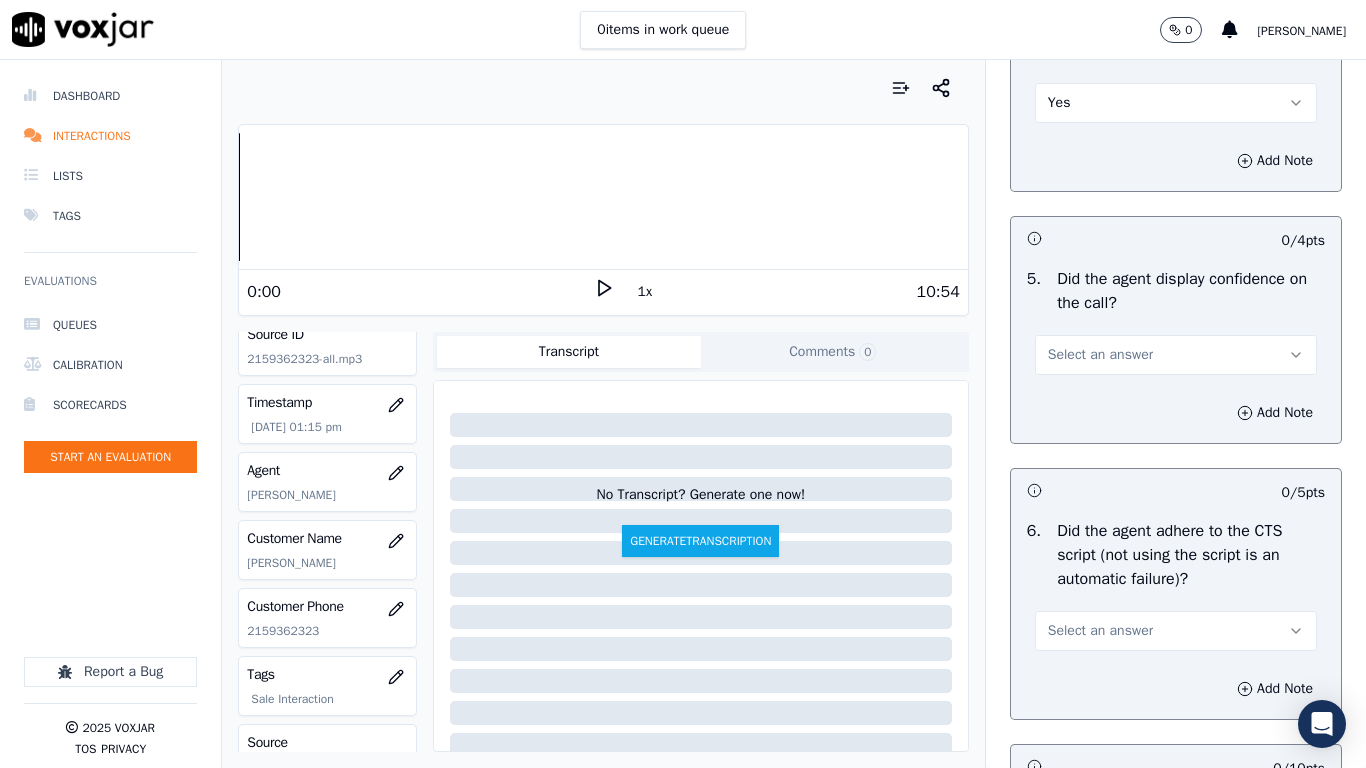 click on "Select an answer" at bounding box center (1176, 355) 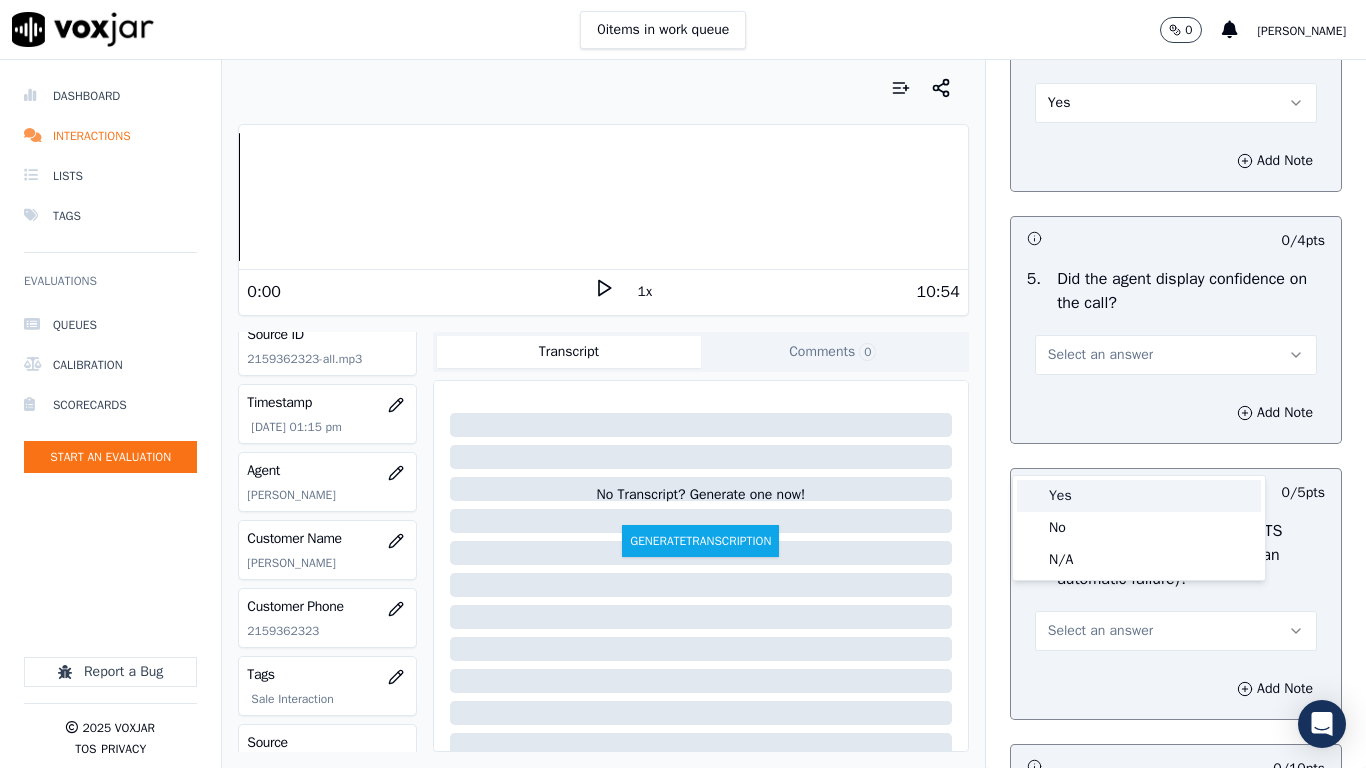 click on "Yes" at bounding box center [1139, 496] 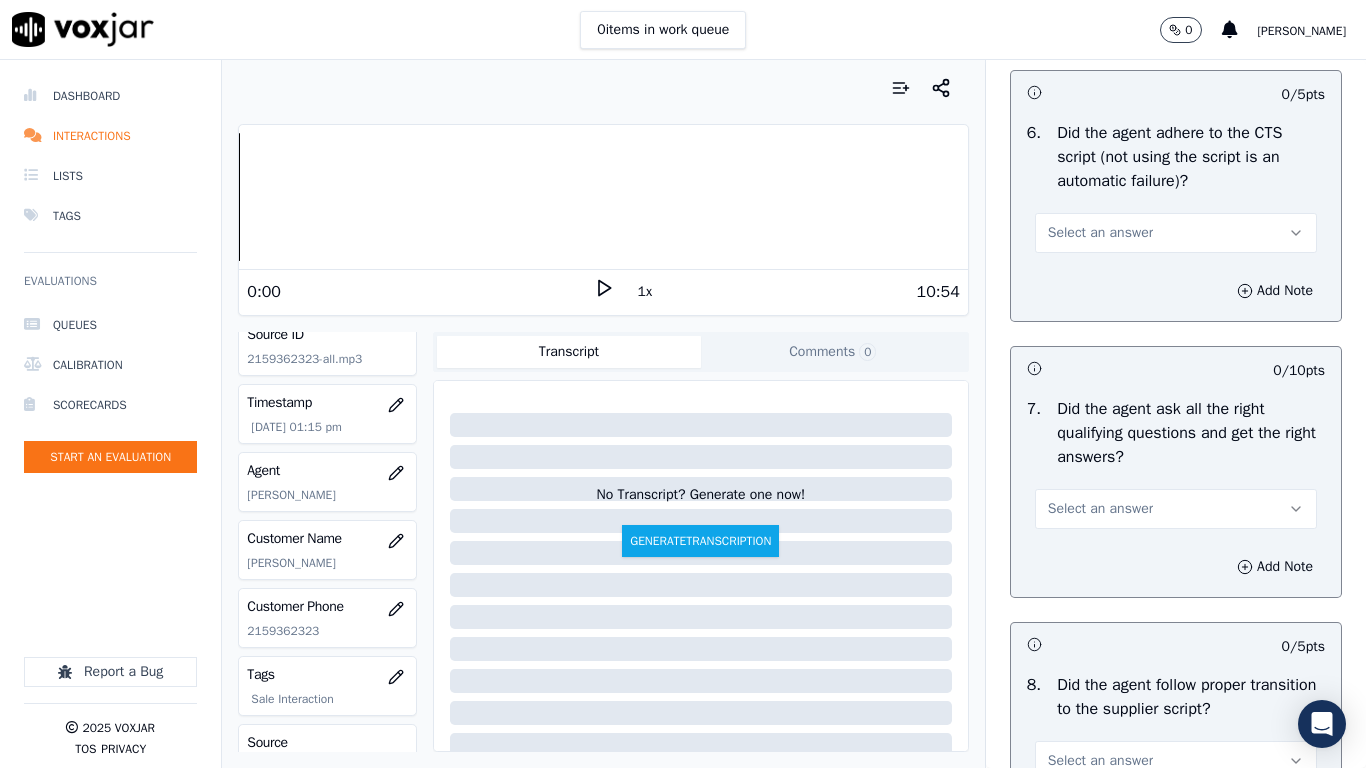 scroll, scrollTop: 4300, scrollLeft: 0, axis: vertical 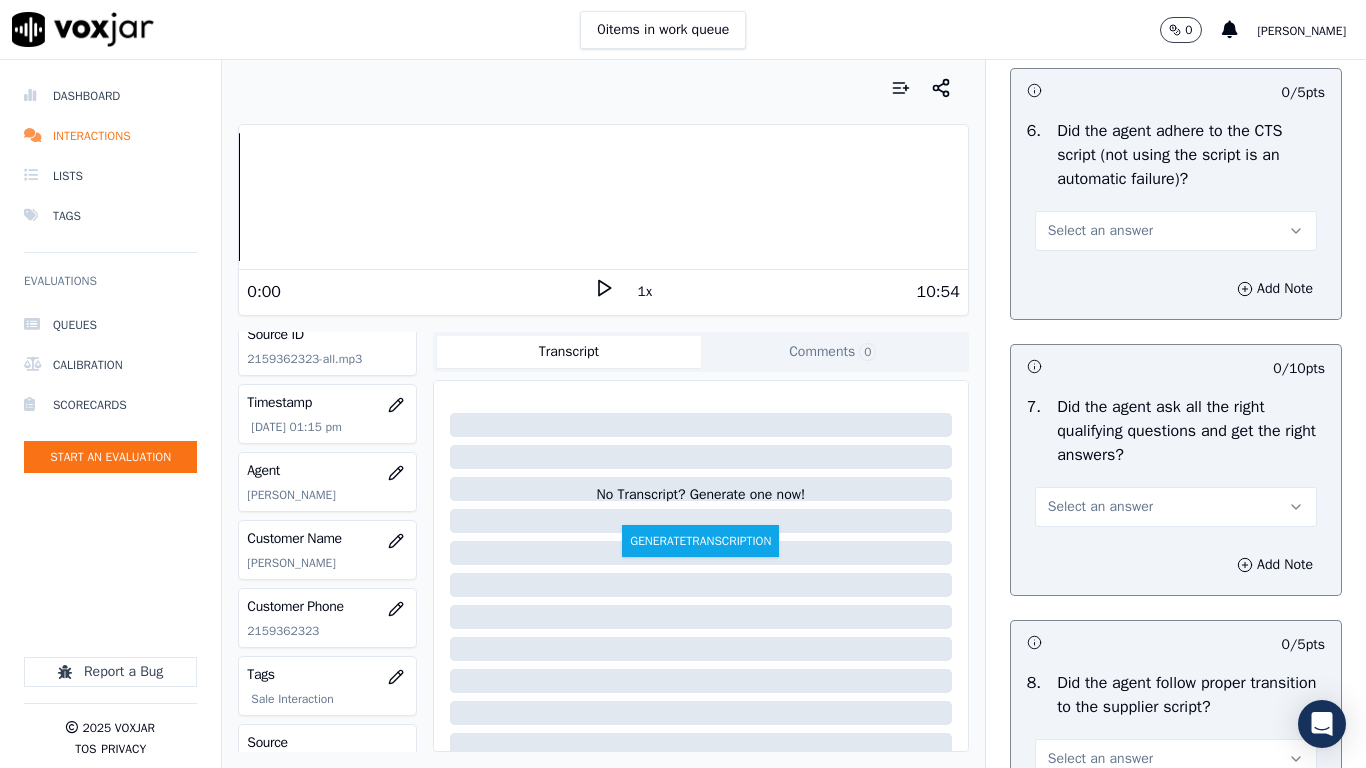 click on "Select an answer" at bounding box center (1176, 231) 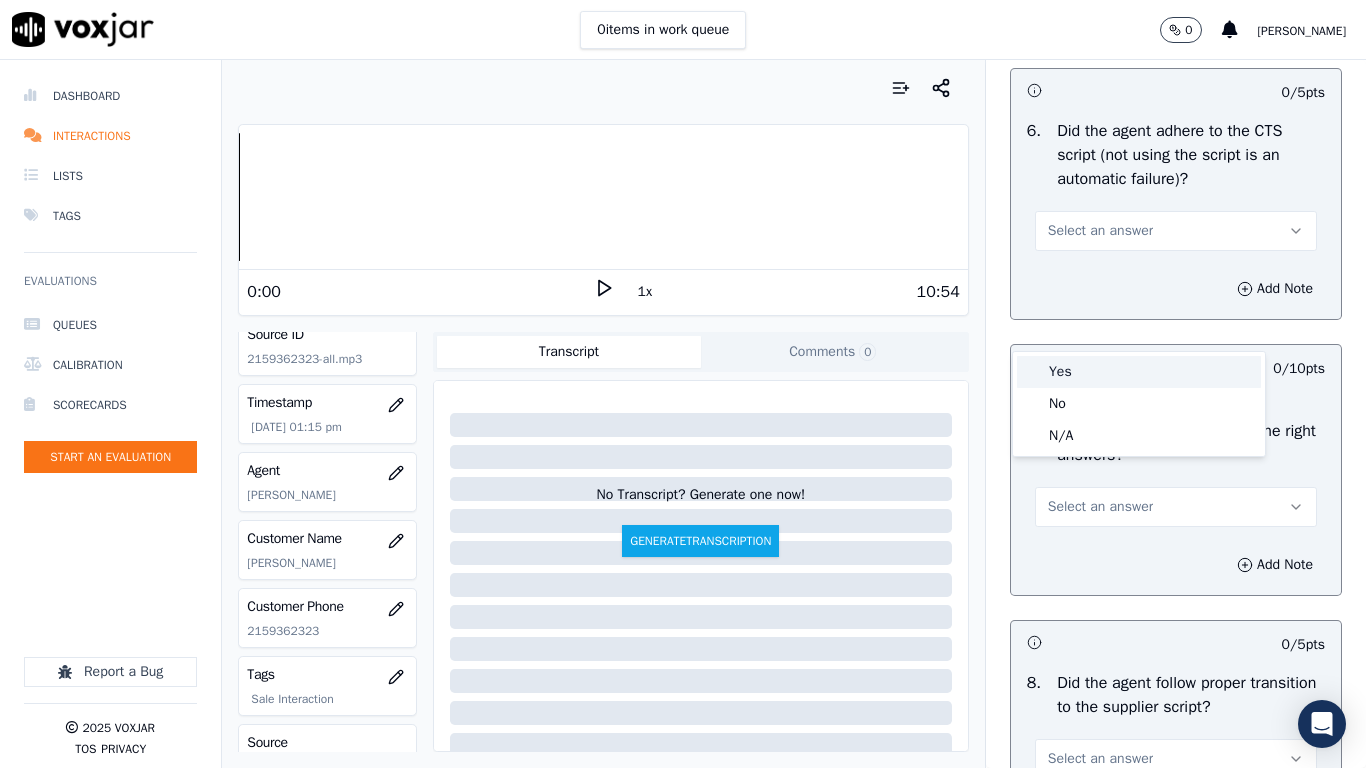 click on "Yes" at bounding box center (1139, 372) 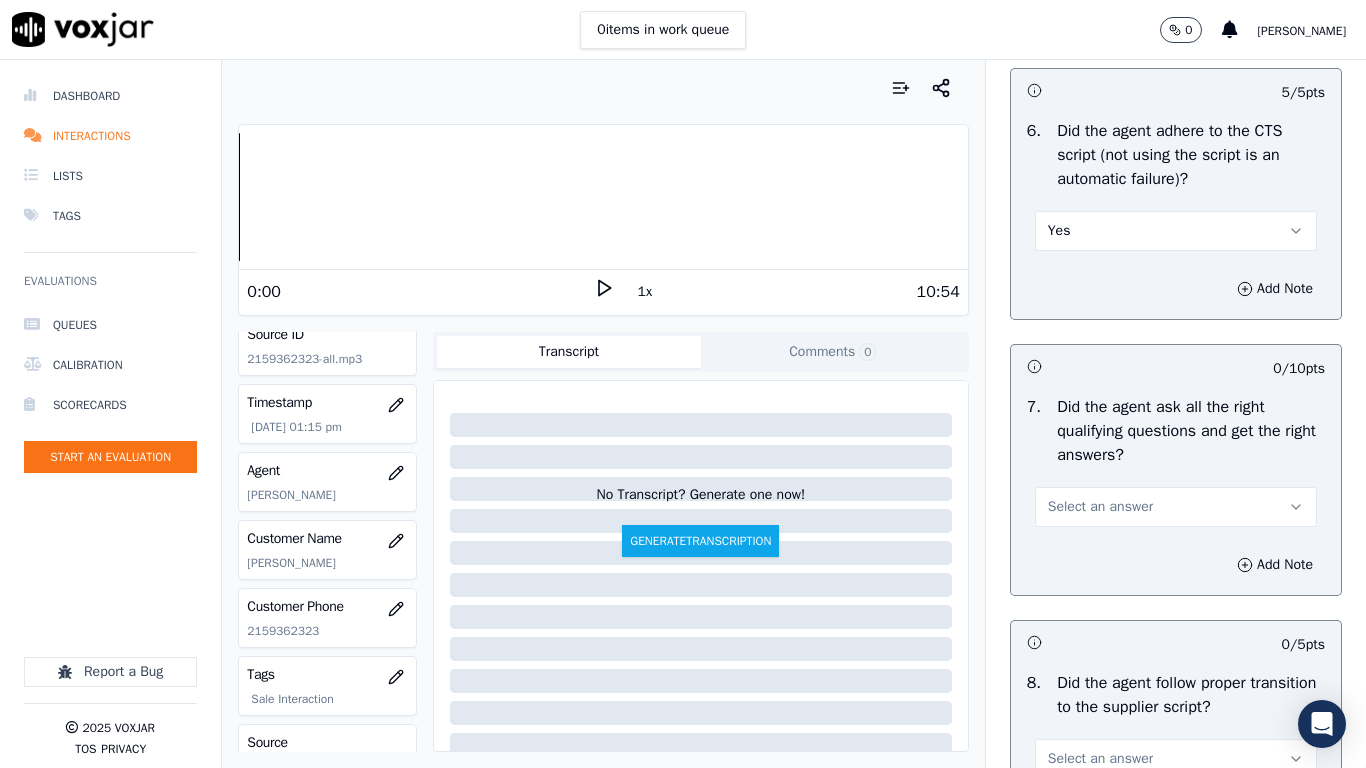 click on "Select an answer" at bounding box center [1176, 507] 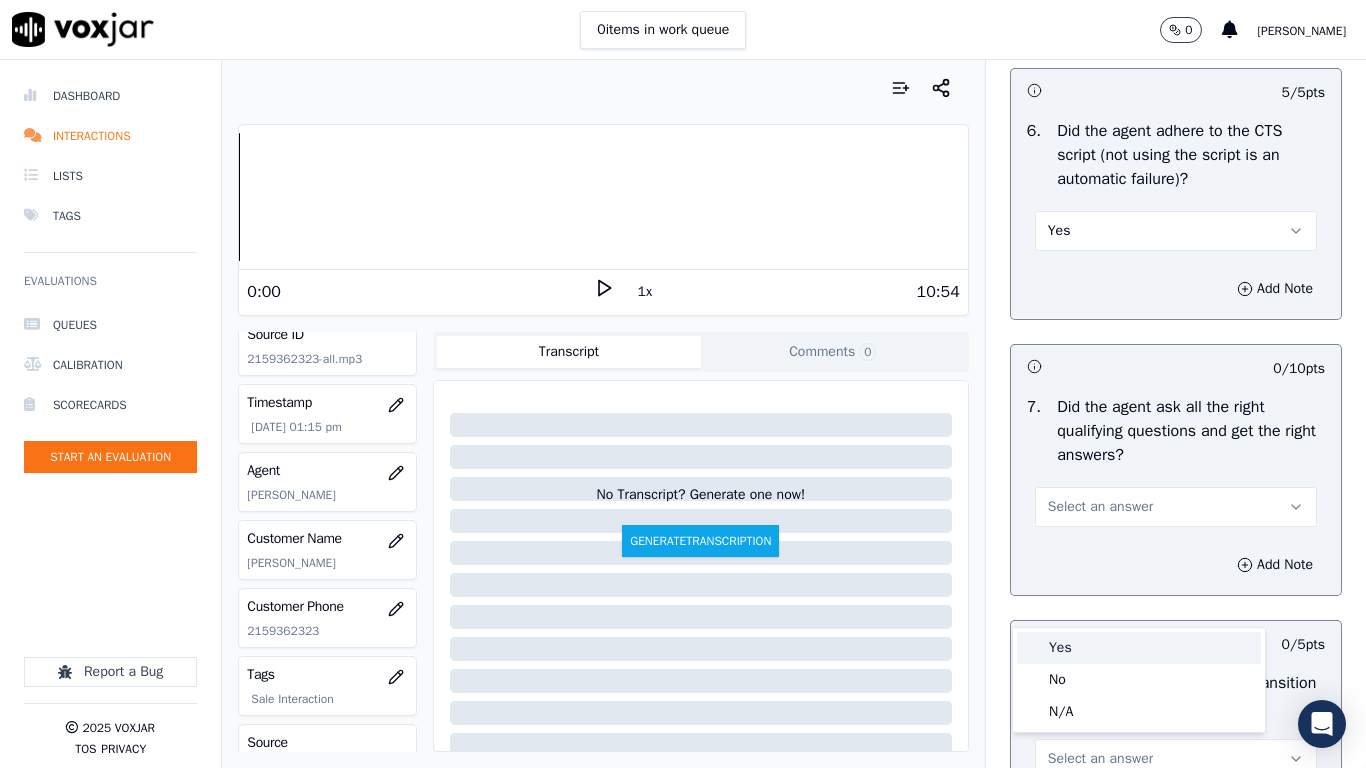 click on "Yes" at bounding box center (1139, 648) 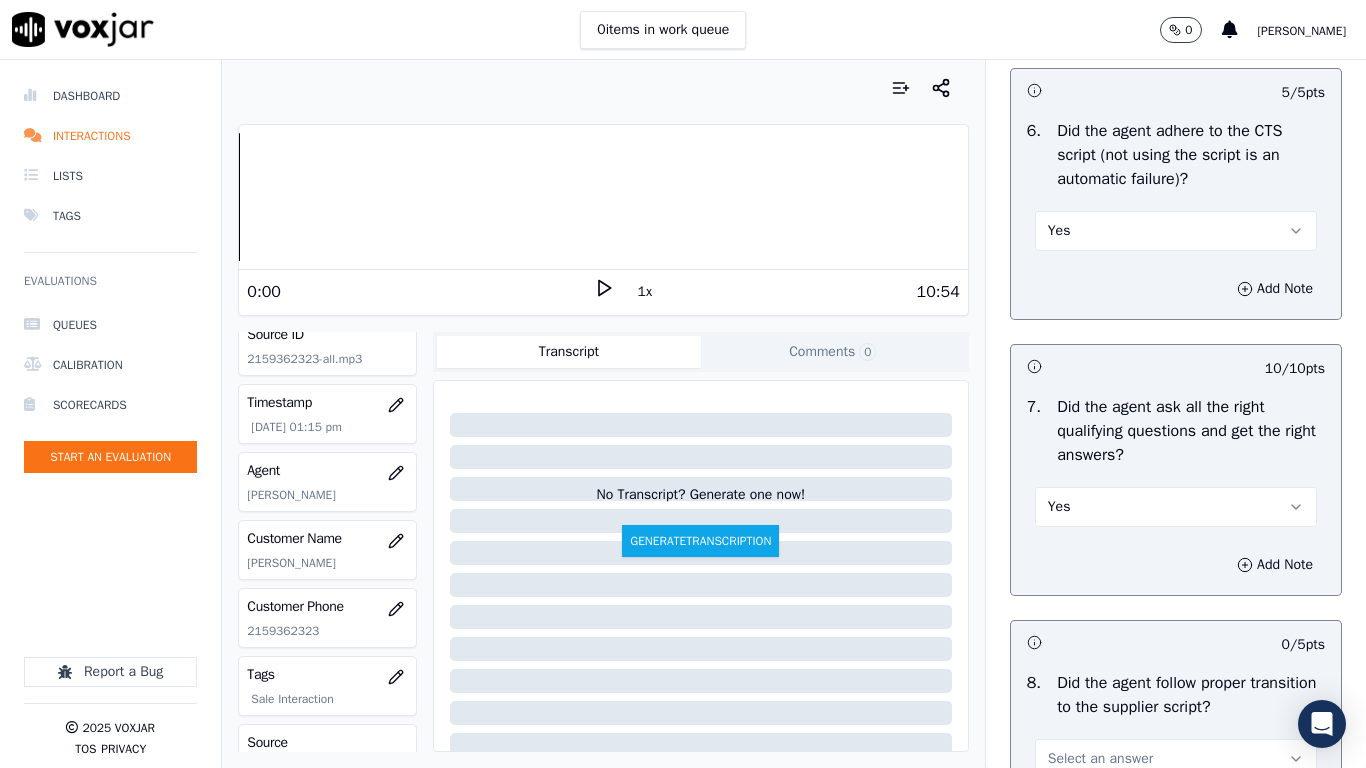scroll, scrollTop: 4800, scrollLeft: 0, axis: vertical 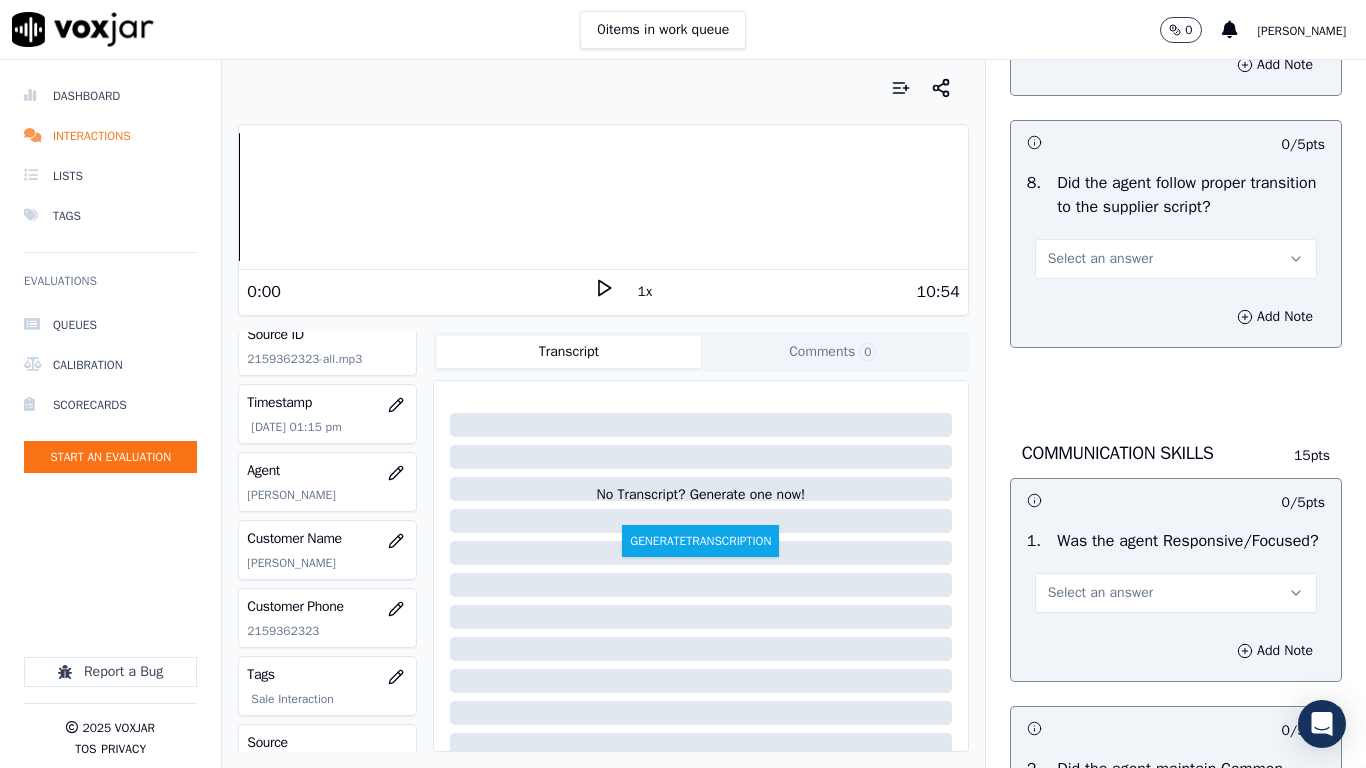 click on "Select an answer" at bounding box center (1176, 259) 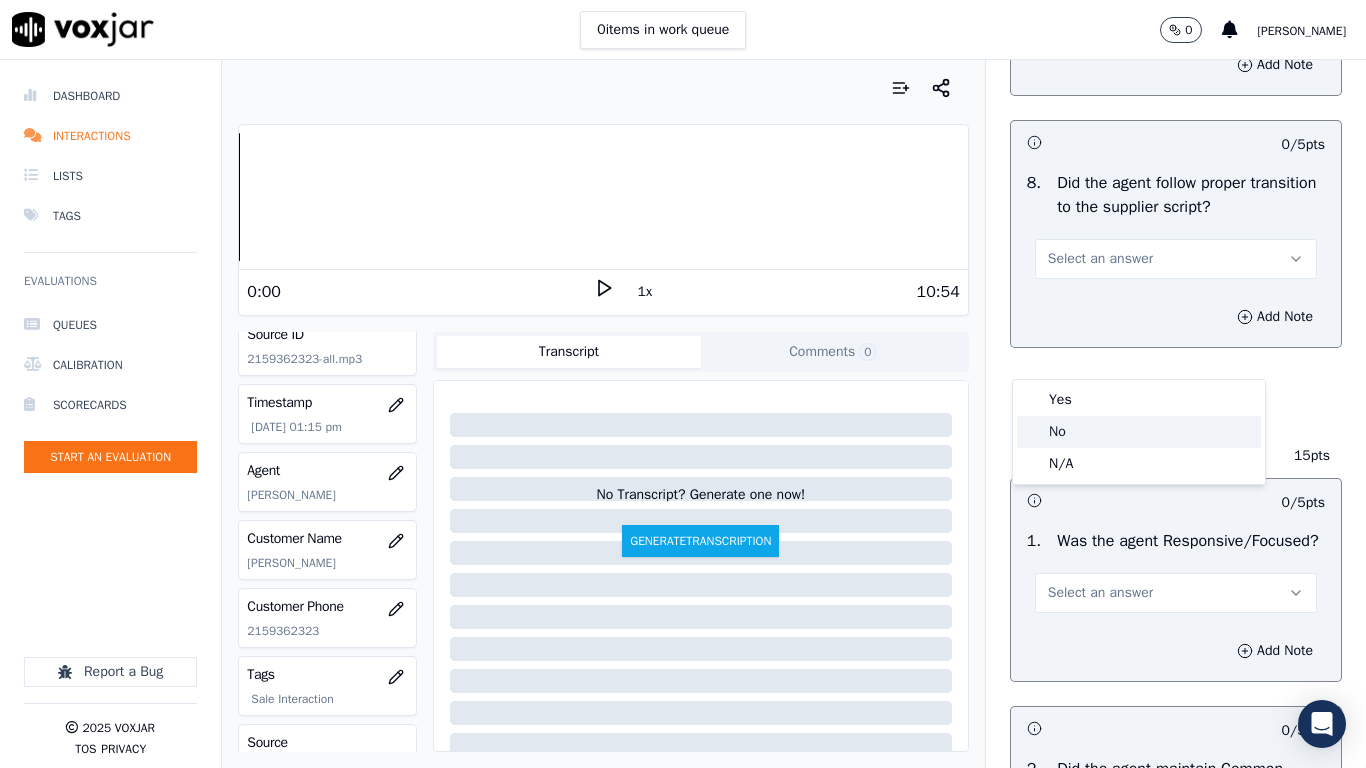 click on "No" 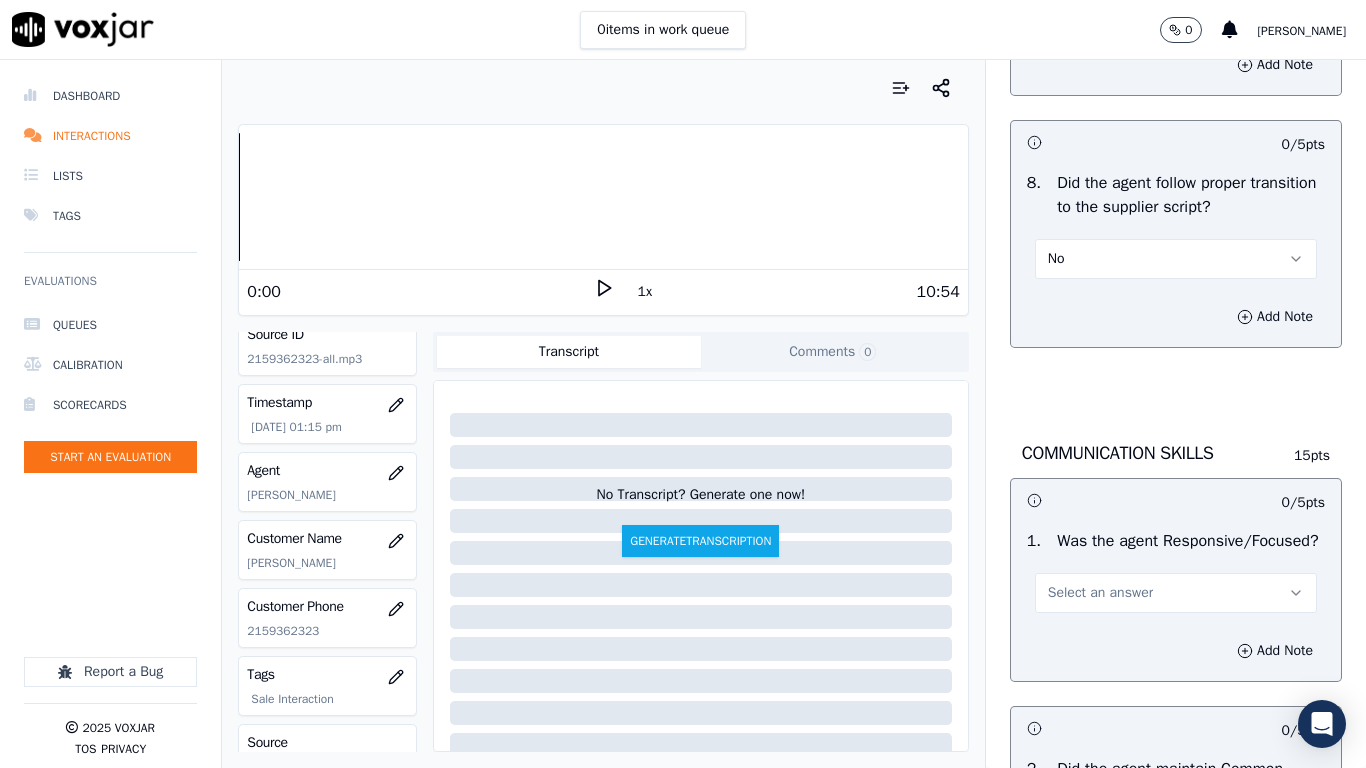 click on "No" at bounding box center [1176, 259] 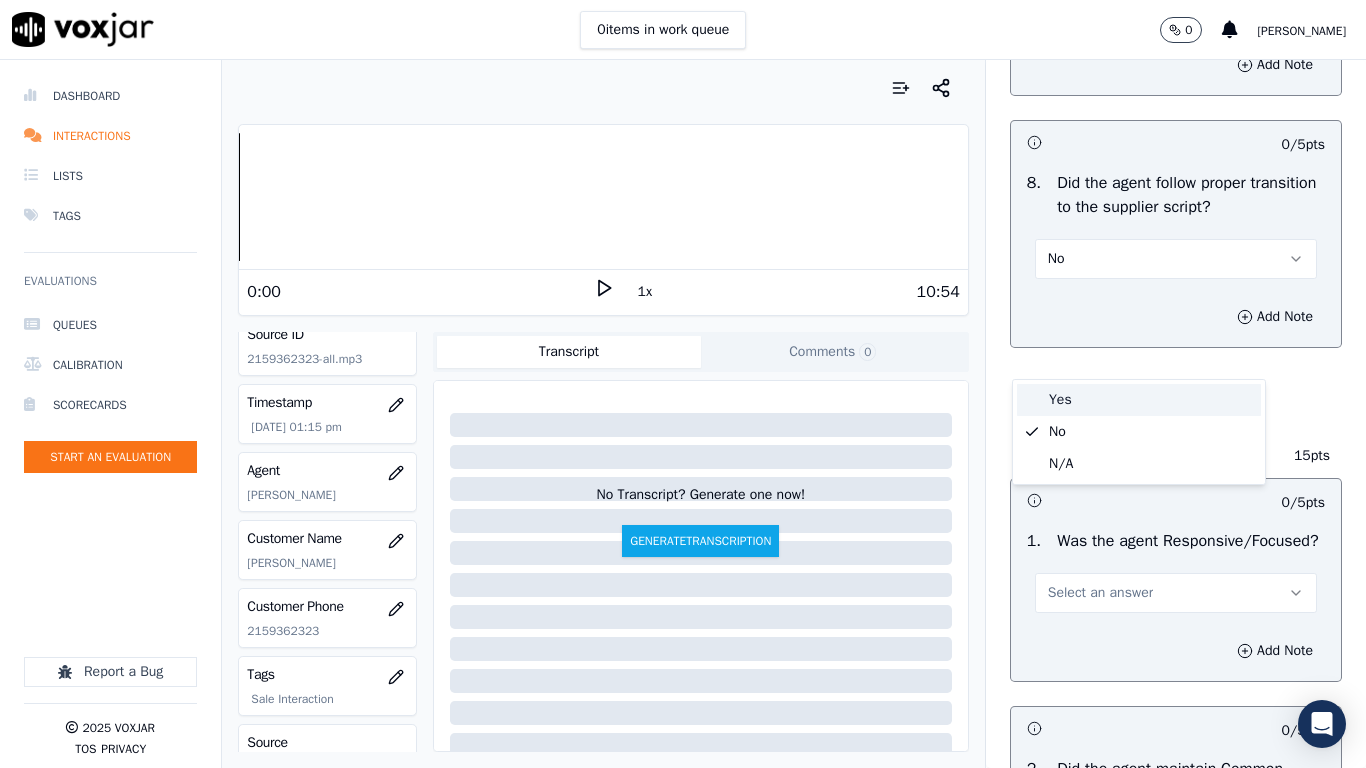 click on "Yes" at bounding box center [1139, 400] 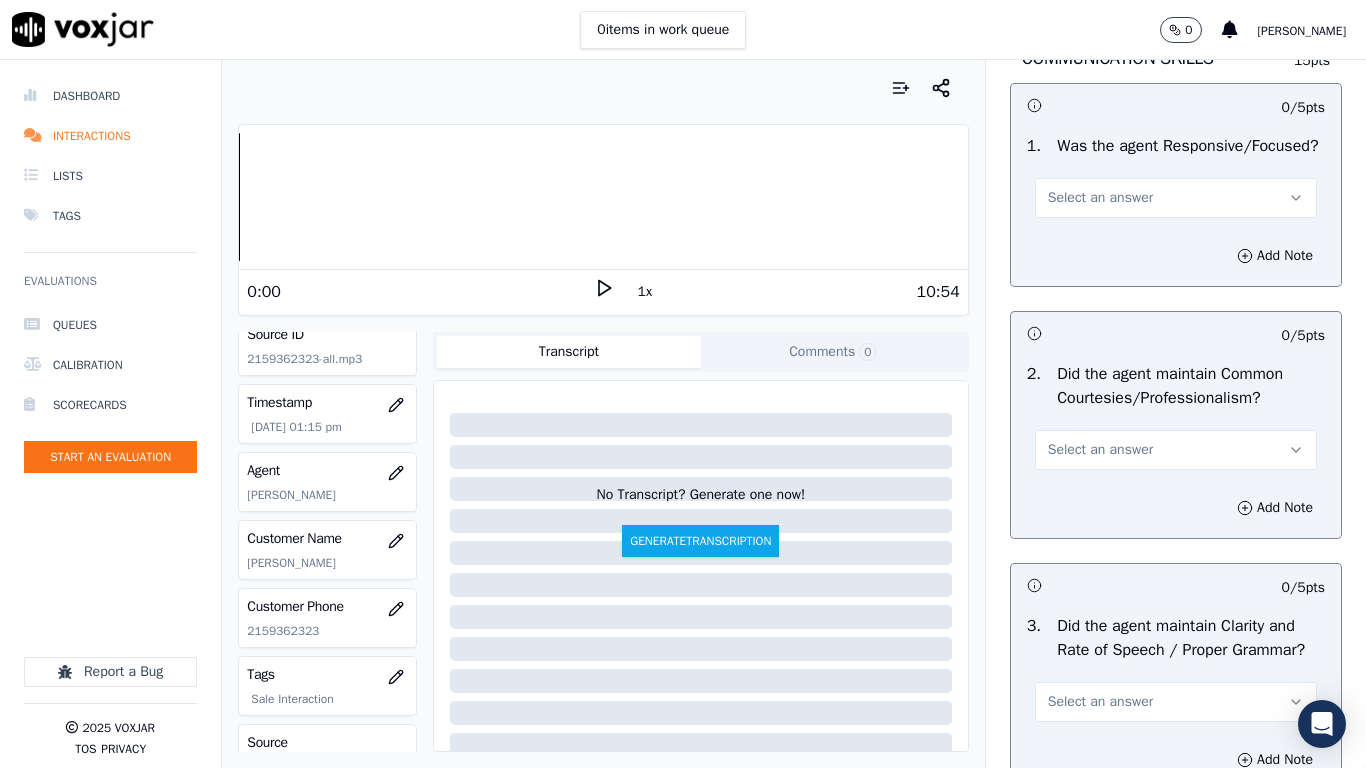 scroll, scrollTop: 5200, scrollLeft: 0, axis: vertical 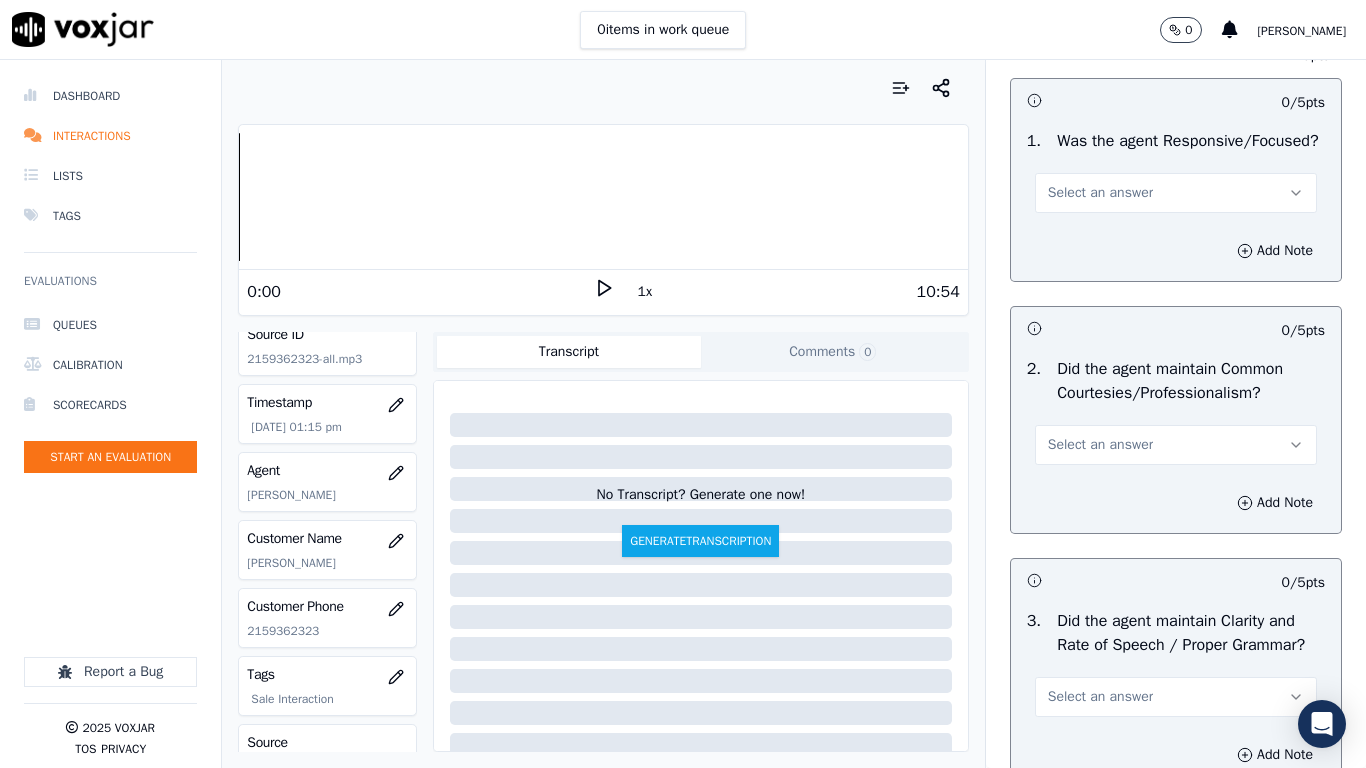 click on "Select an answer" at bounding box center [1100, 193] 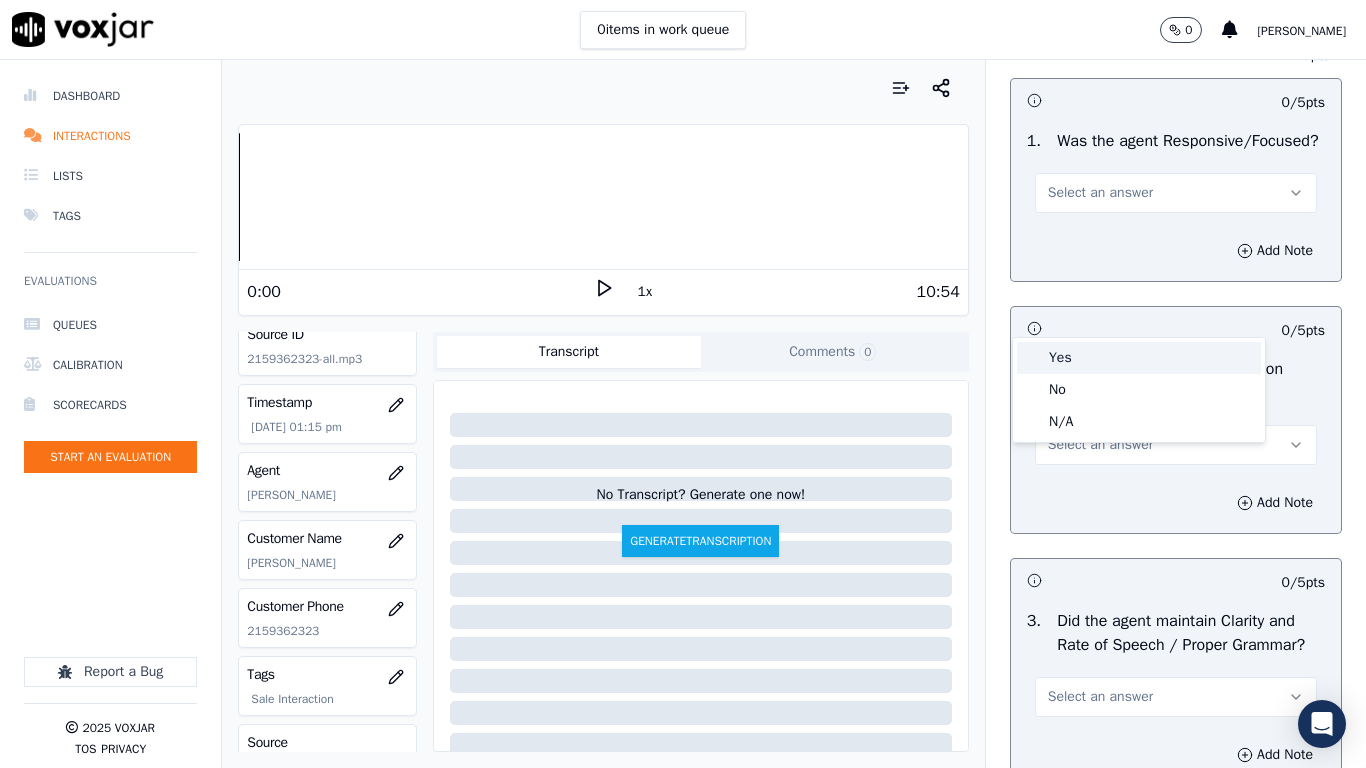 drag, startPoint x: 1099, startPoint y: 359, endPoint x: 1129, endPoint y: 590, distance: 232.93991 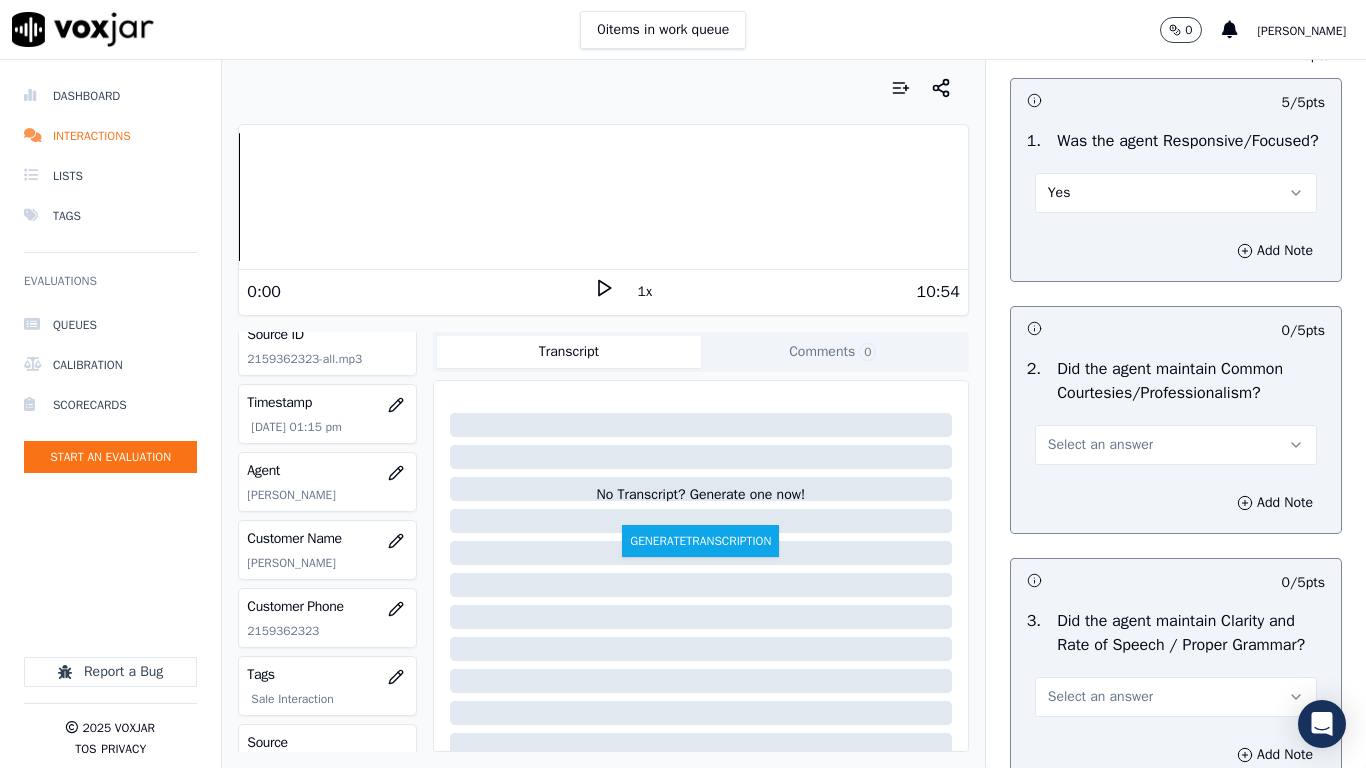 click on "Select an answer" at bounding box center [1100, 445] 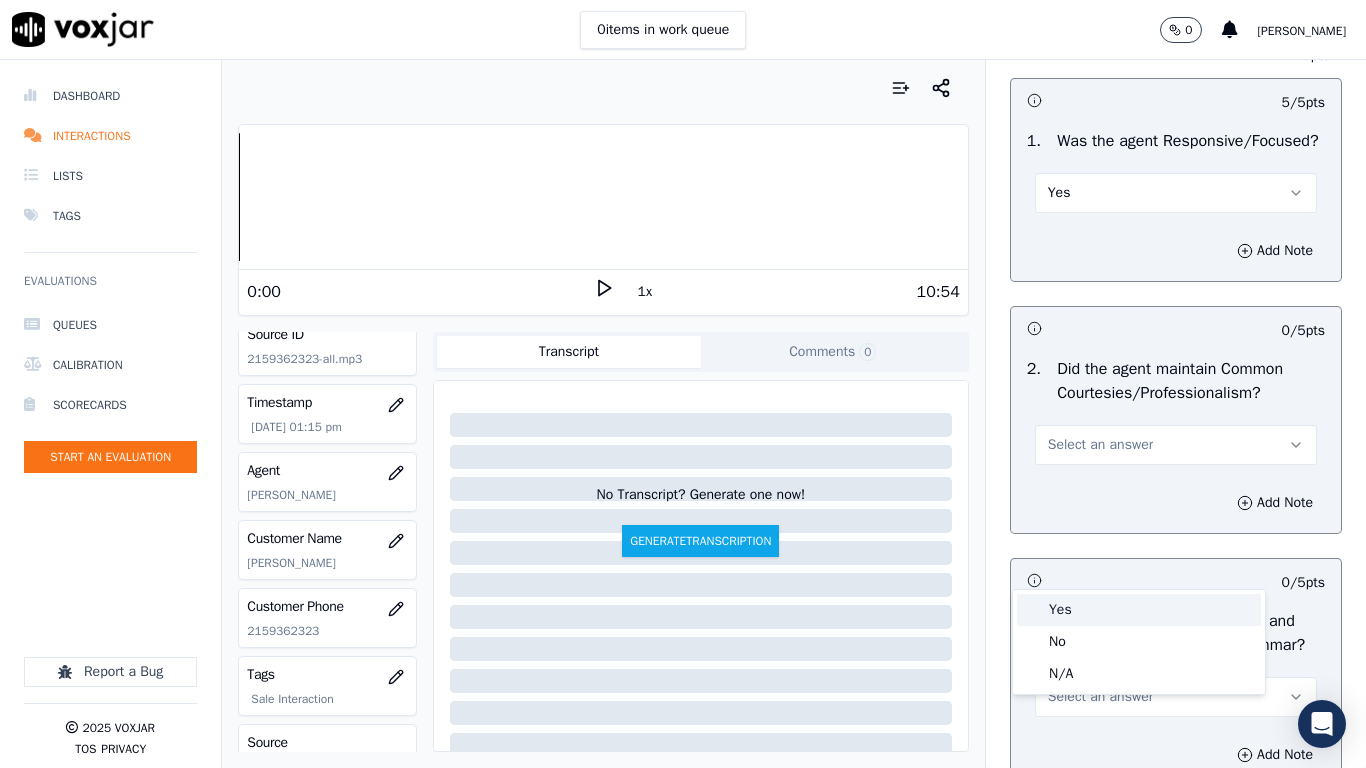 click on "Yes" at bounding box center (1139, 610) 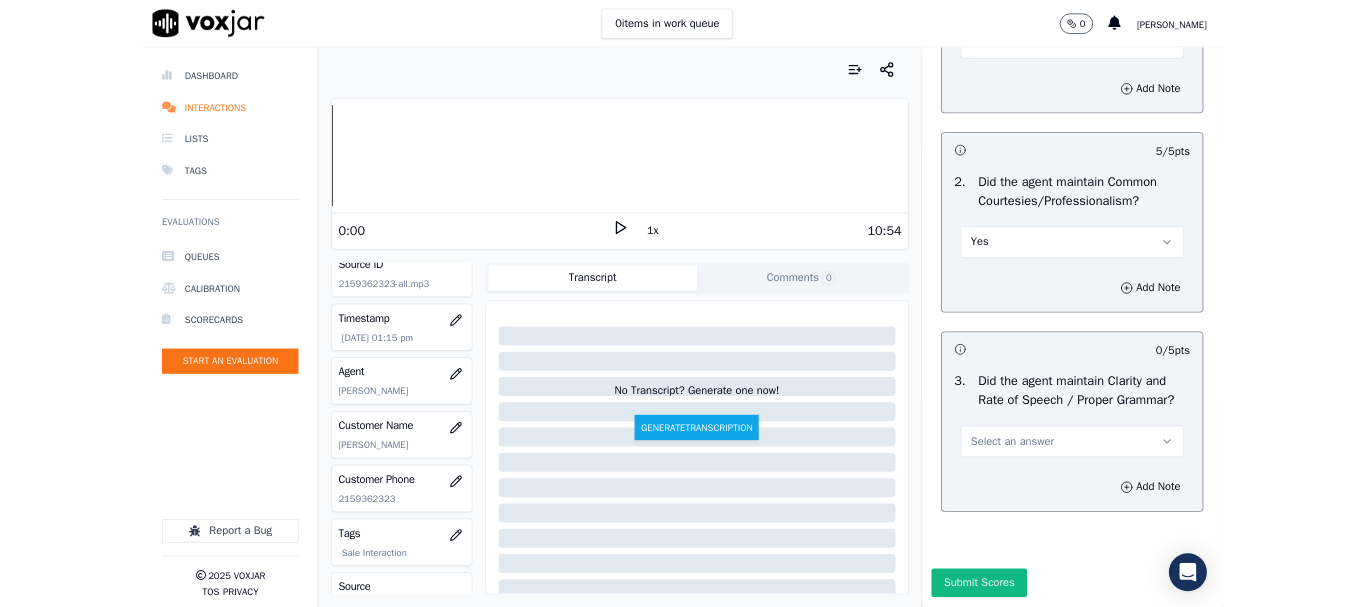 scroll, scrollTop: 5533, scrollLeft: 0, axis: vertical 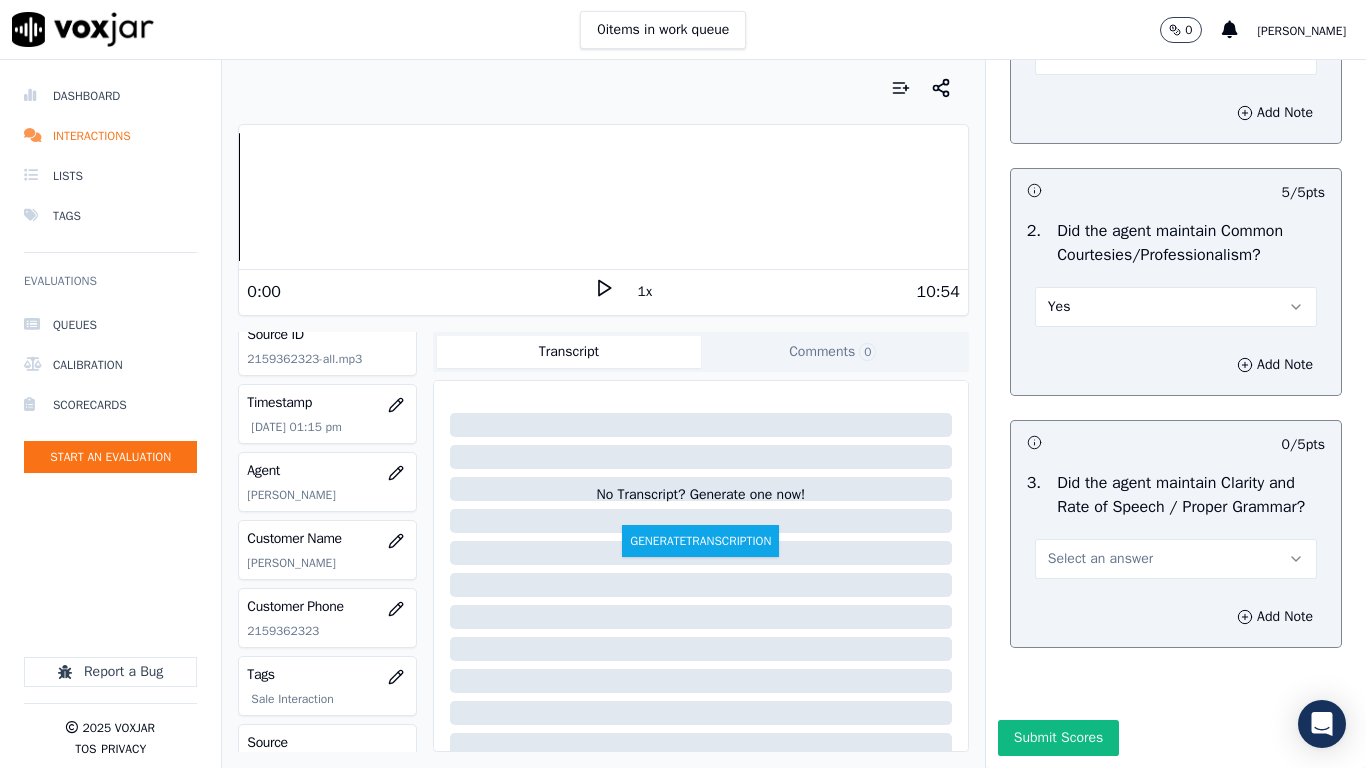 click on "Select an answer" at bounding box center [1176, 559] 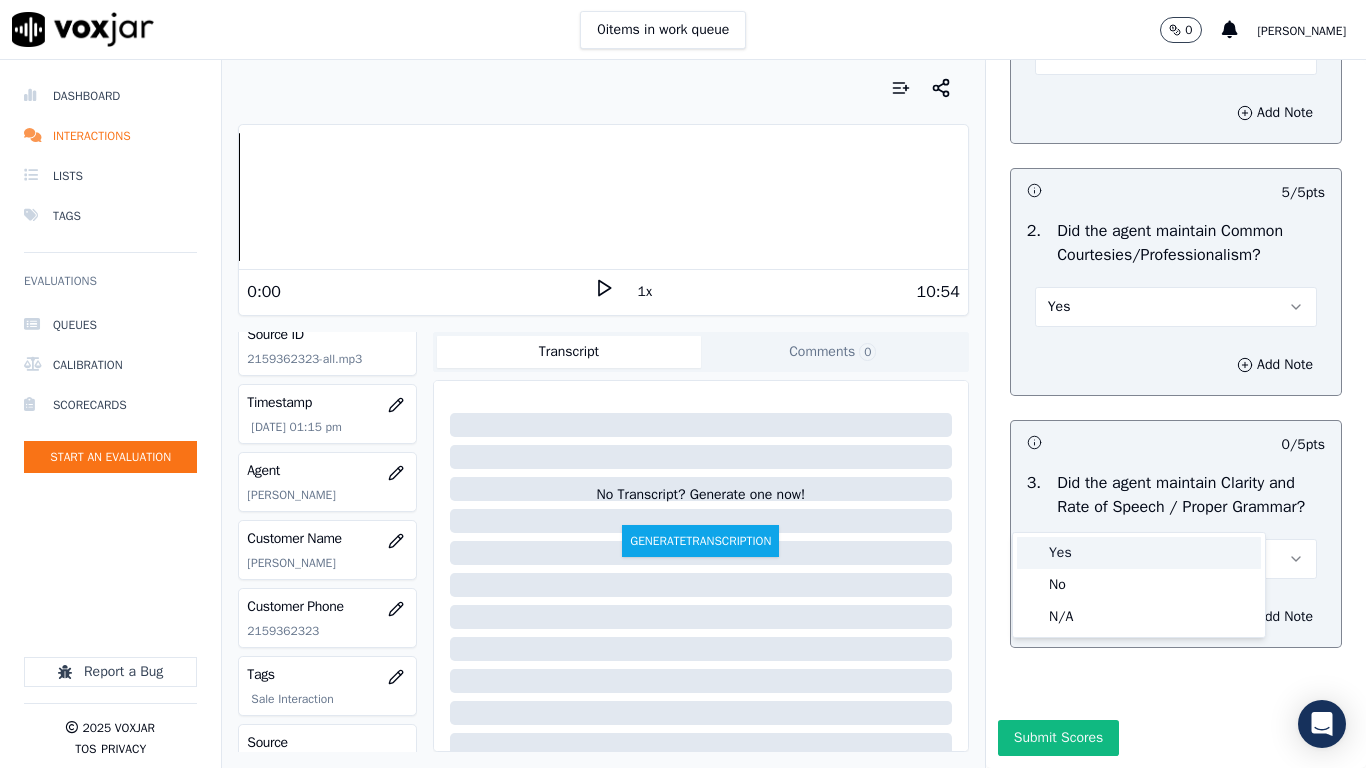 drag, startPoint x: 1074, startPoint y: 543, endPoint x: 1099, endPoint y: 612, distance: 73.38937 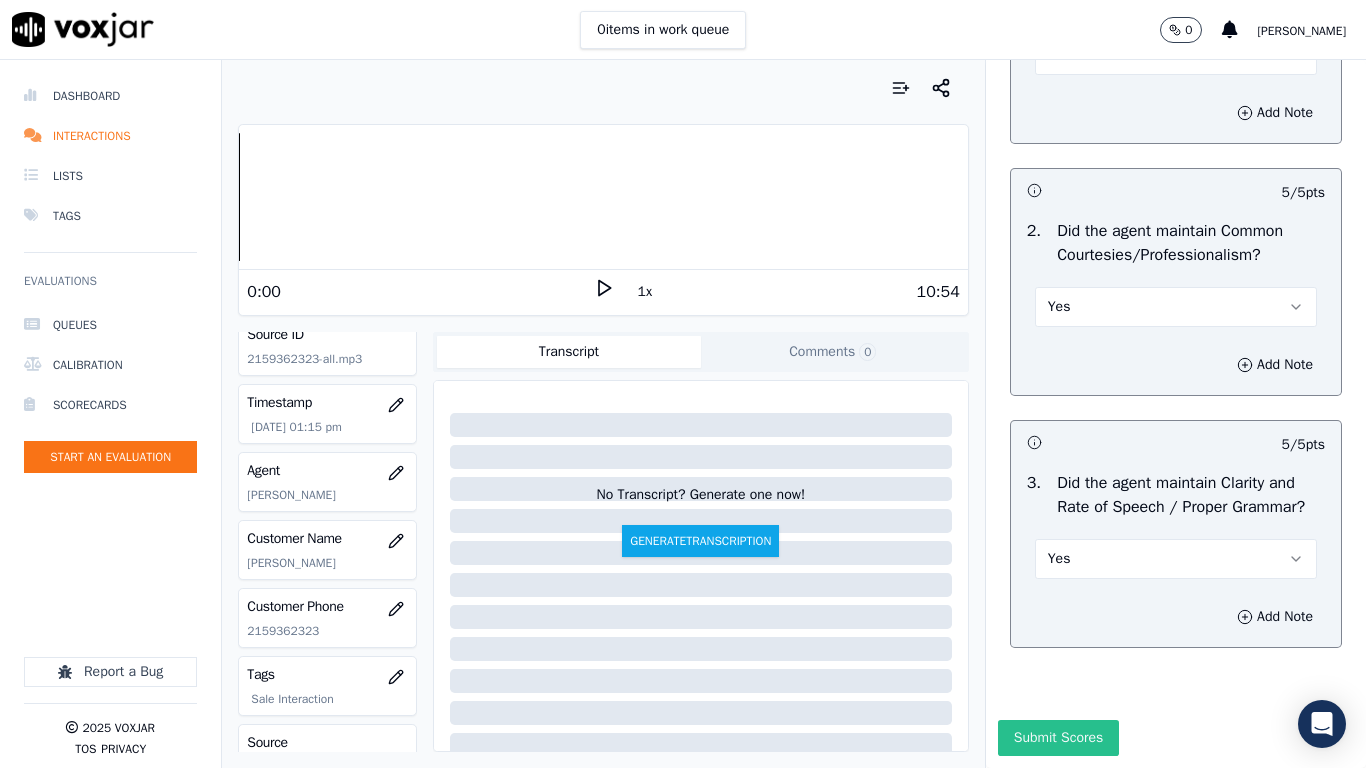 click on "Submit Scores" at bounding box center (1058, 738) 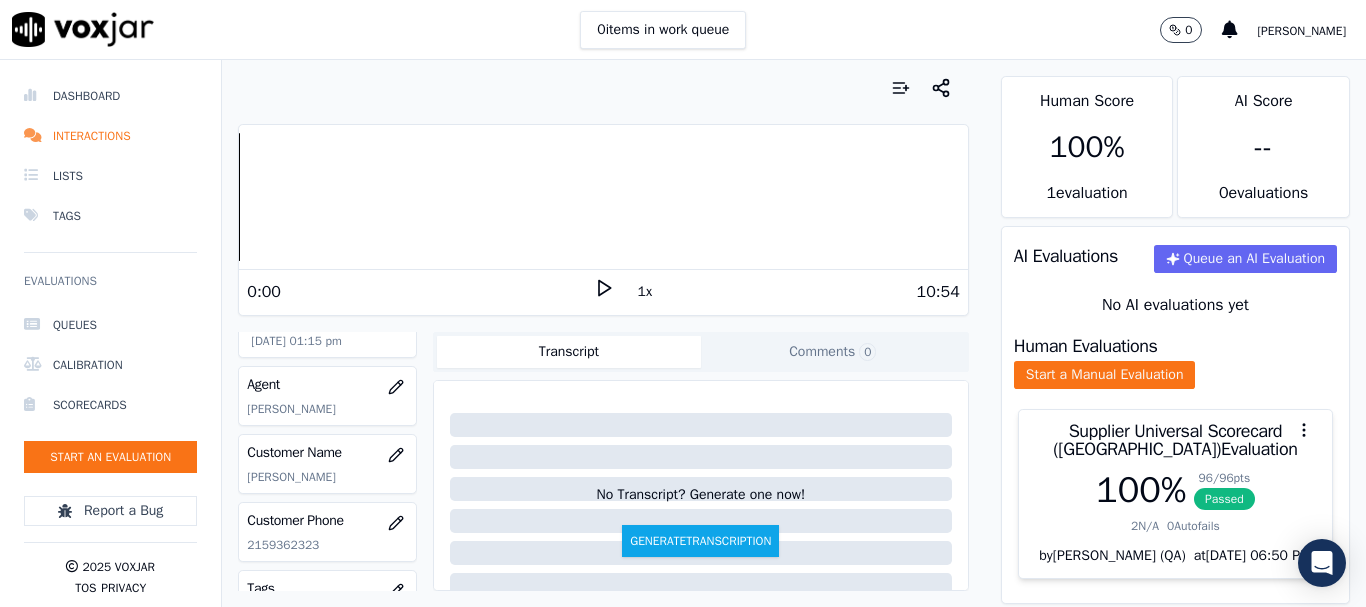 scroll, scrollTop: 300, scrollLeft: 0, axis: vertical 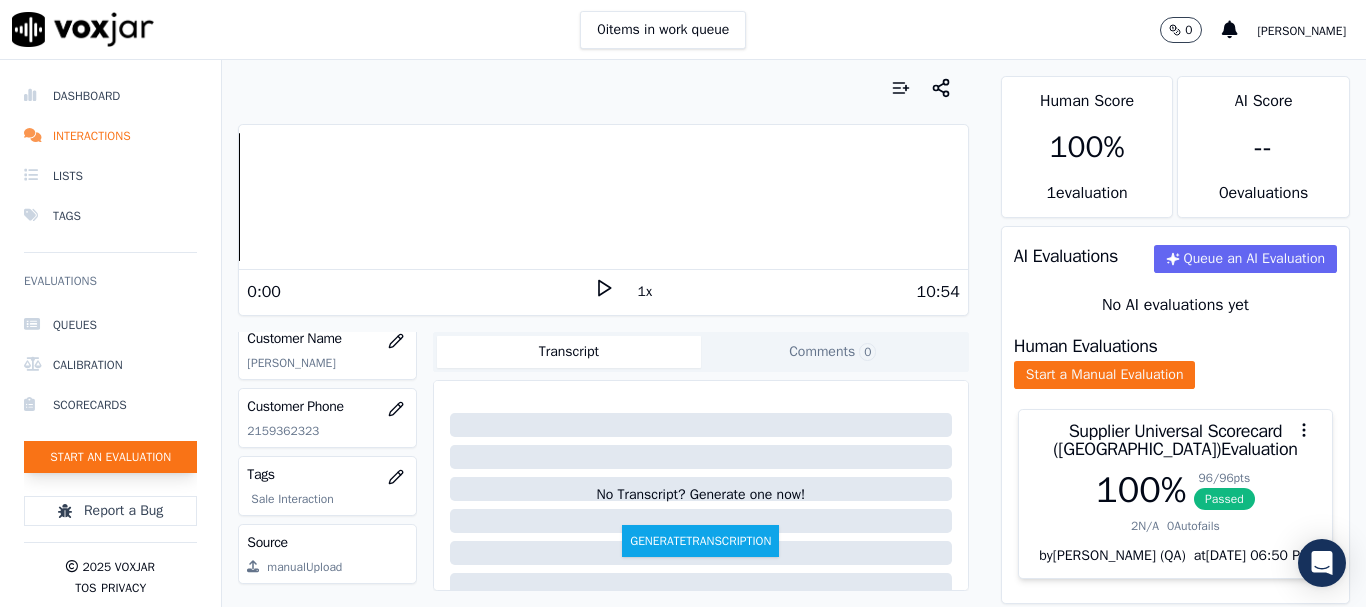 click on "Start an Evaluation" 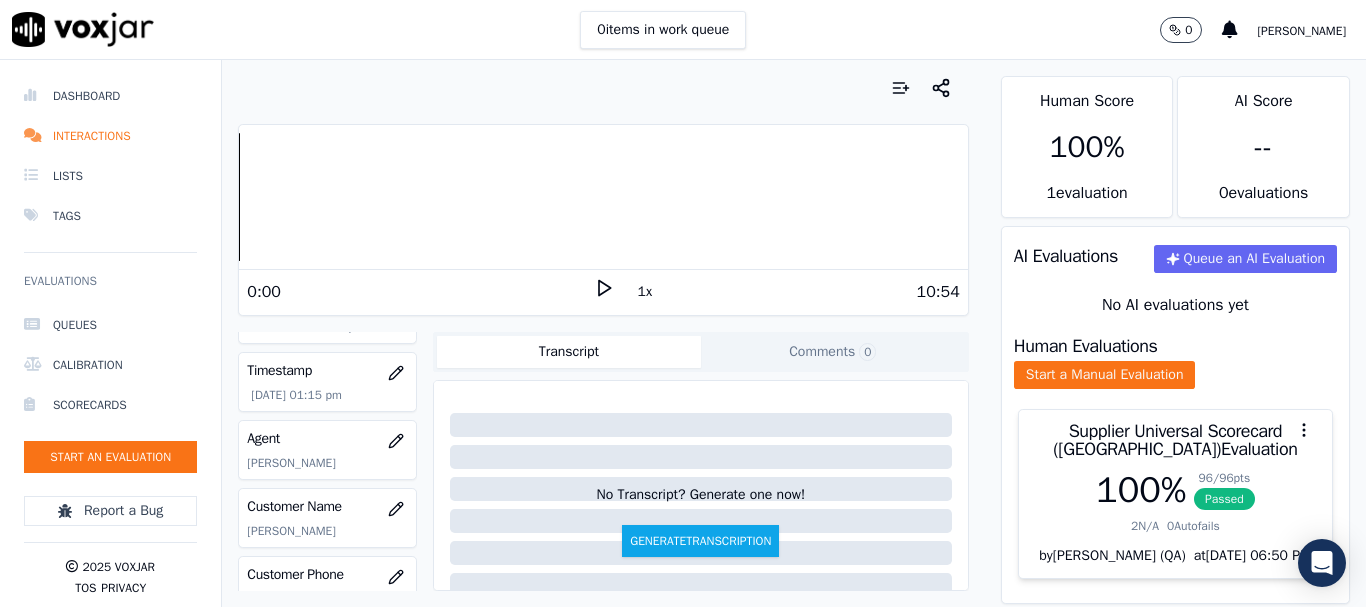 scroll, scrollTop: 112, scrollLeft: 0, axis: vertical 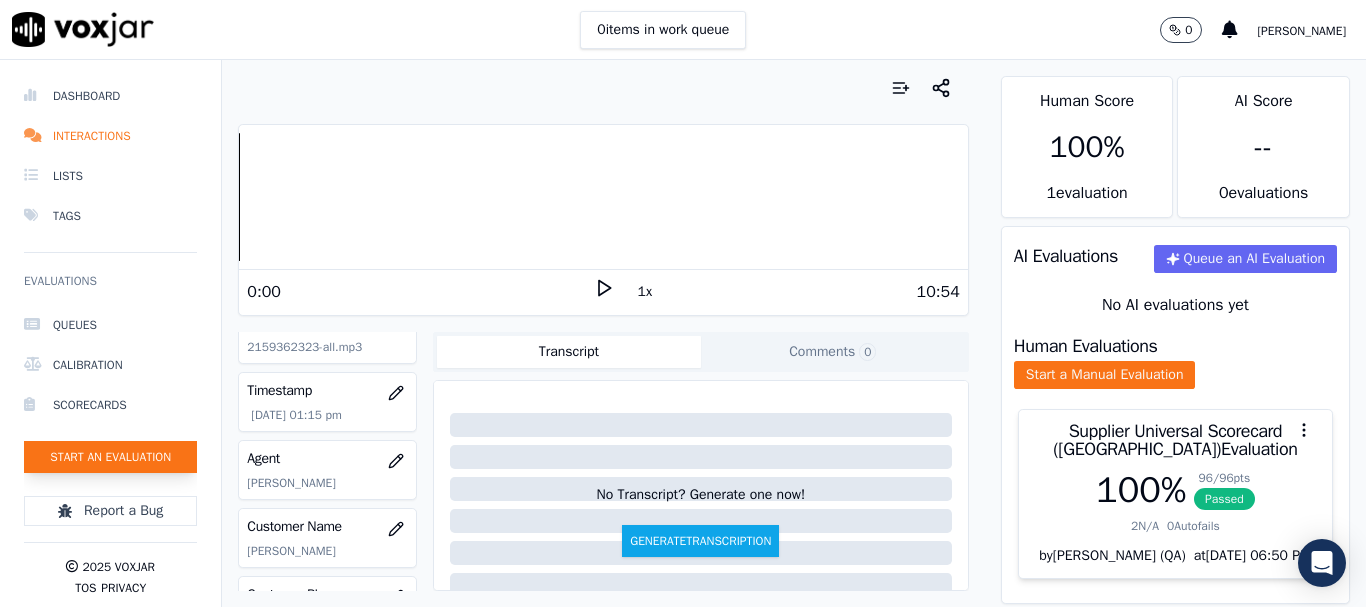click on "Start an Evaluation" 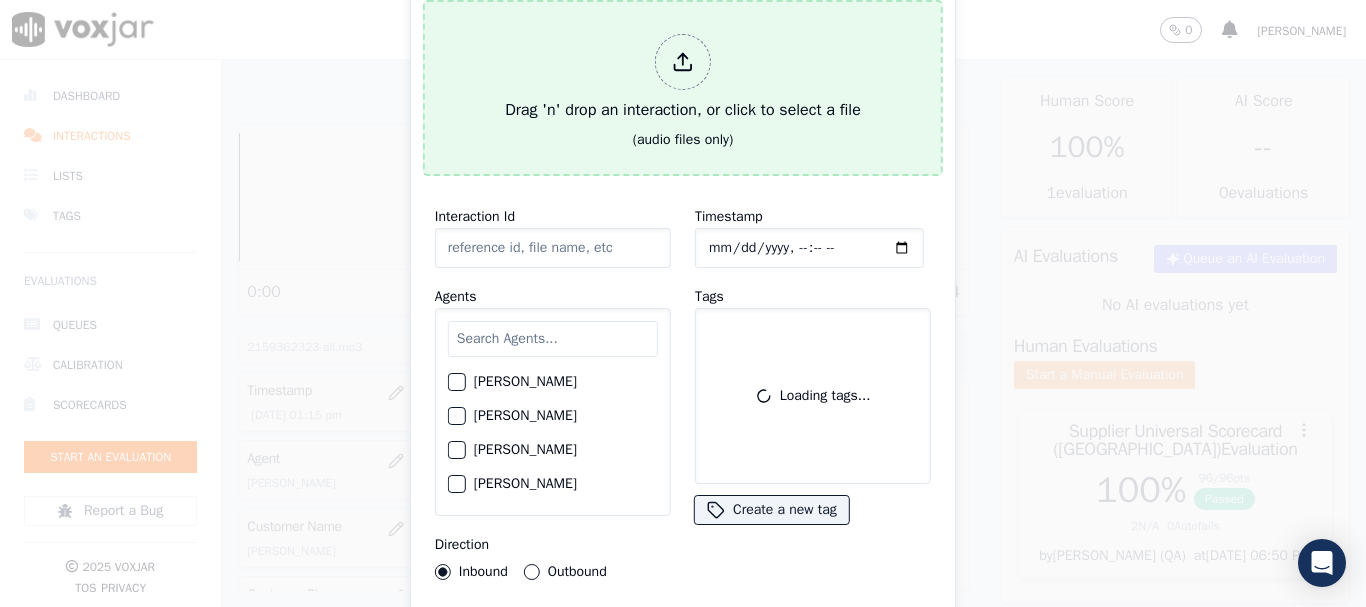 click on "(audio files only)" at bounding box center [683, 140] 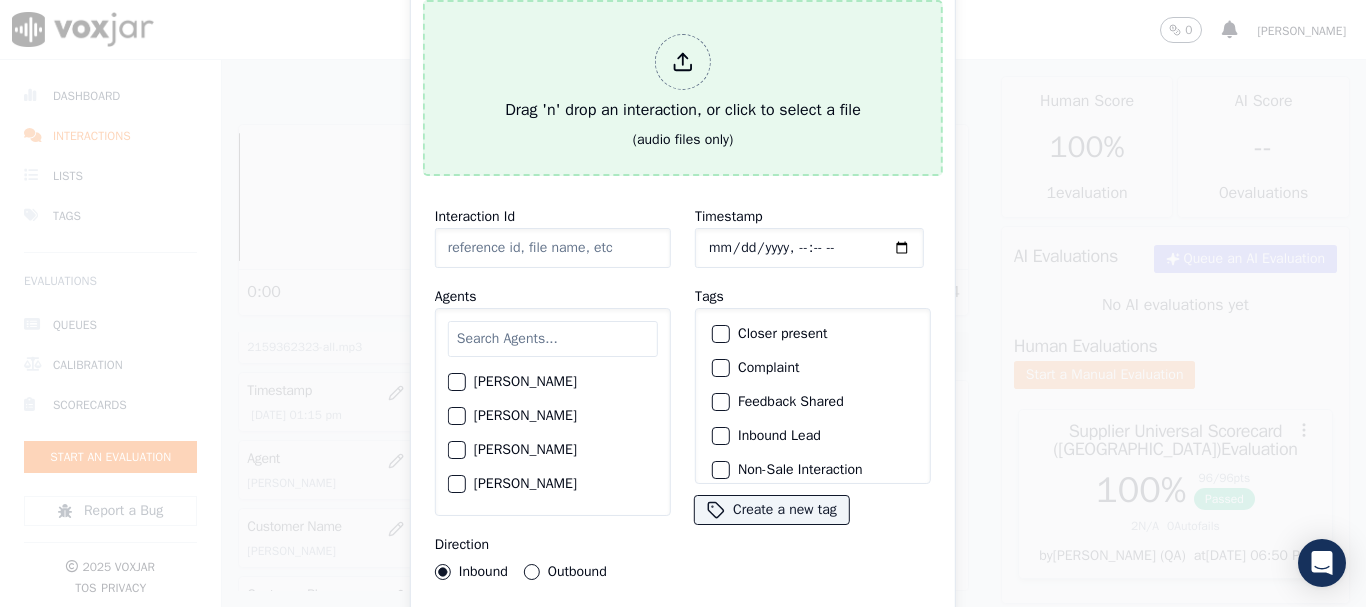 type on "07232025_7245186861.mp3" 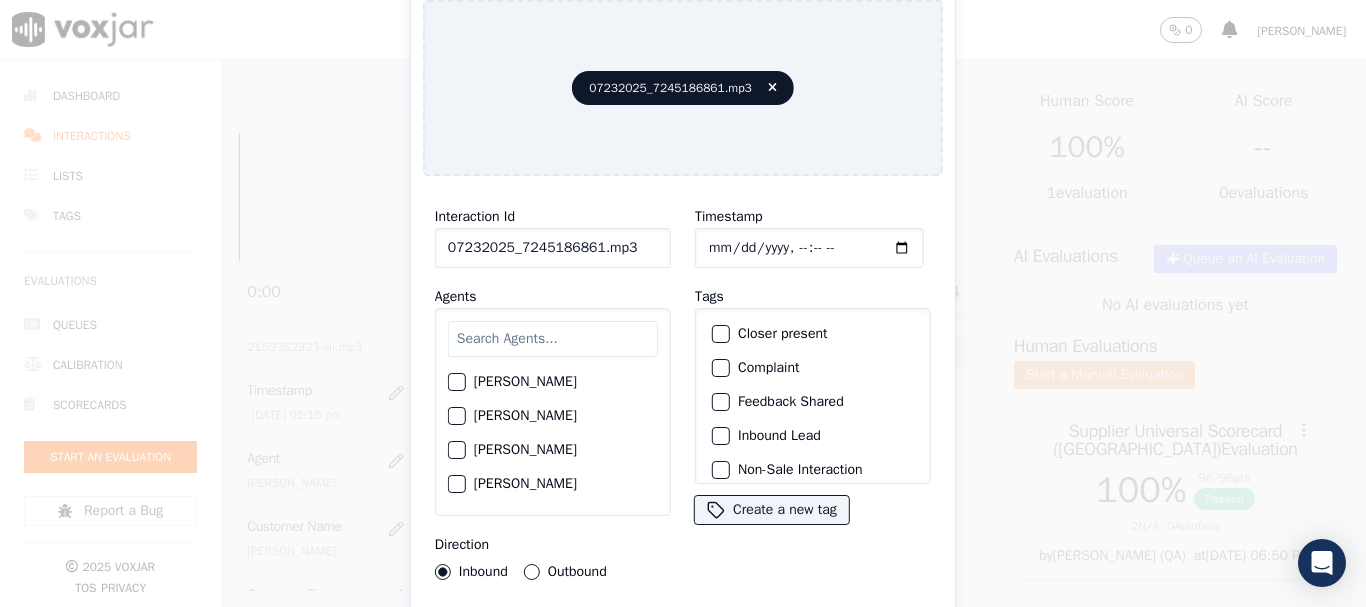 click at bounding box center (553, 339) 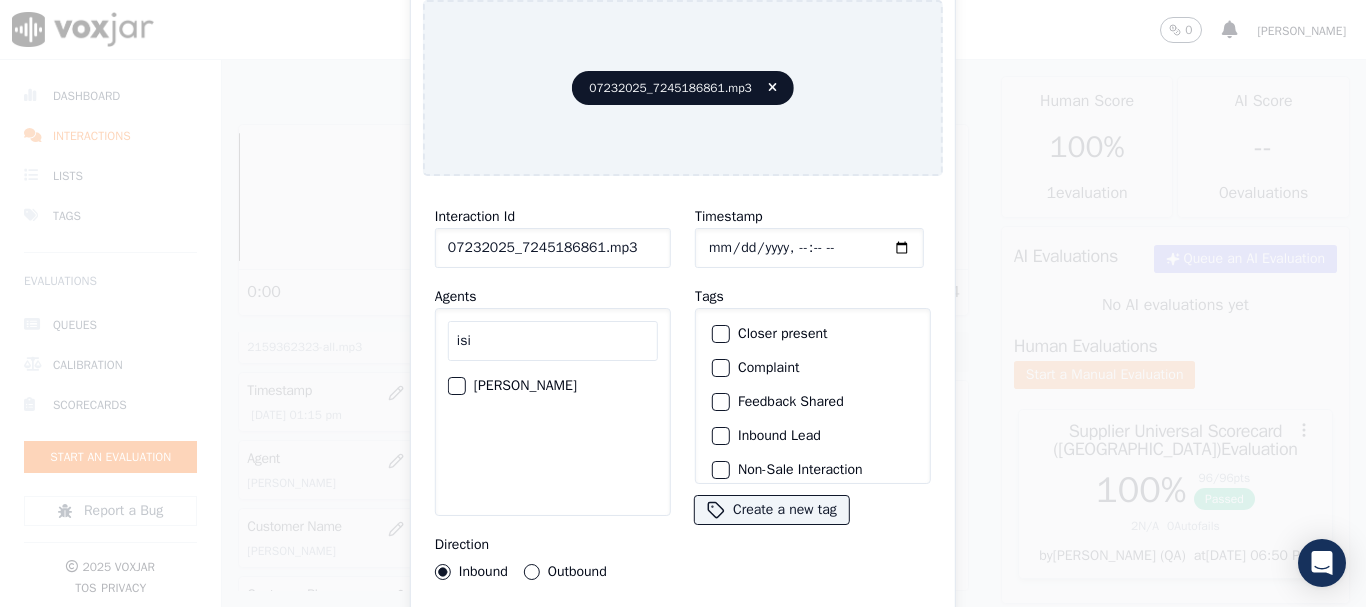 type on "isi" 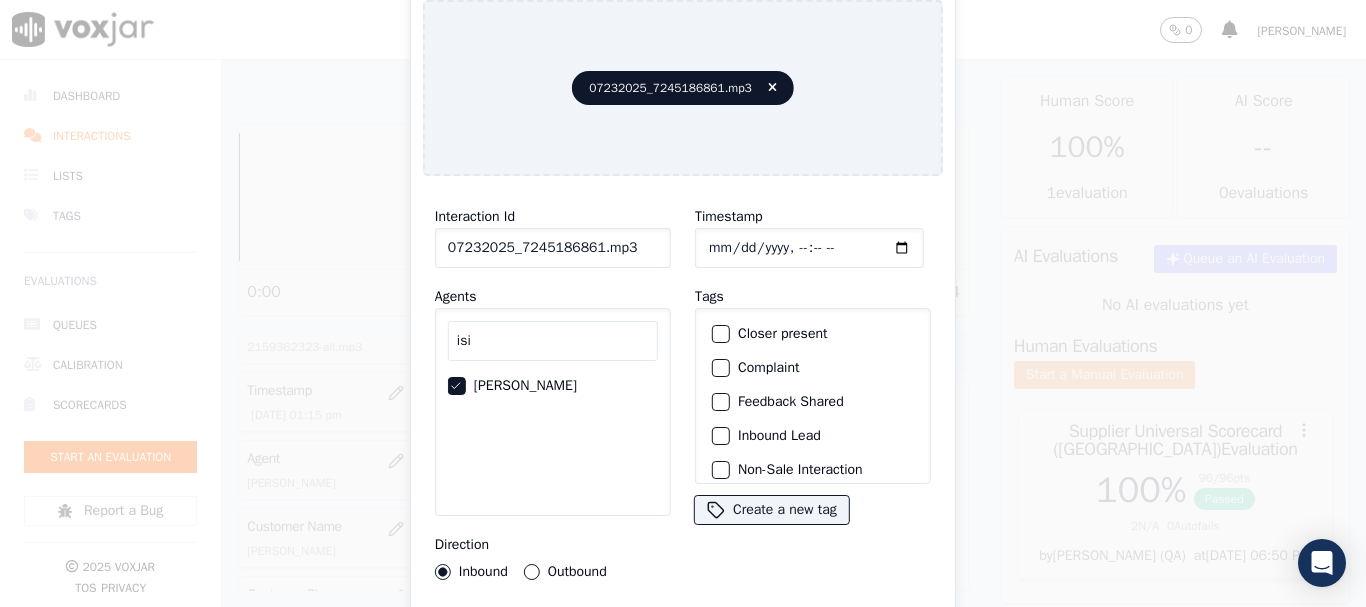 click on "Timestamp" 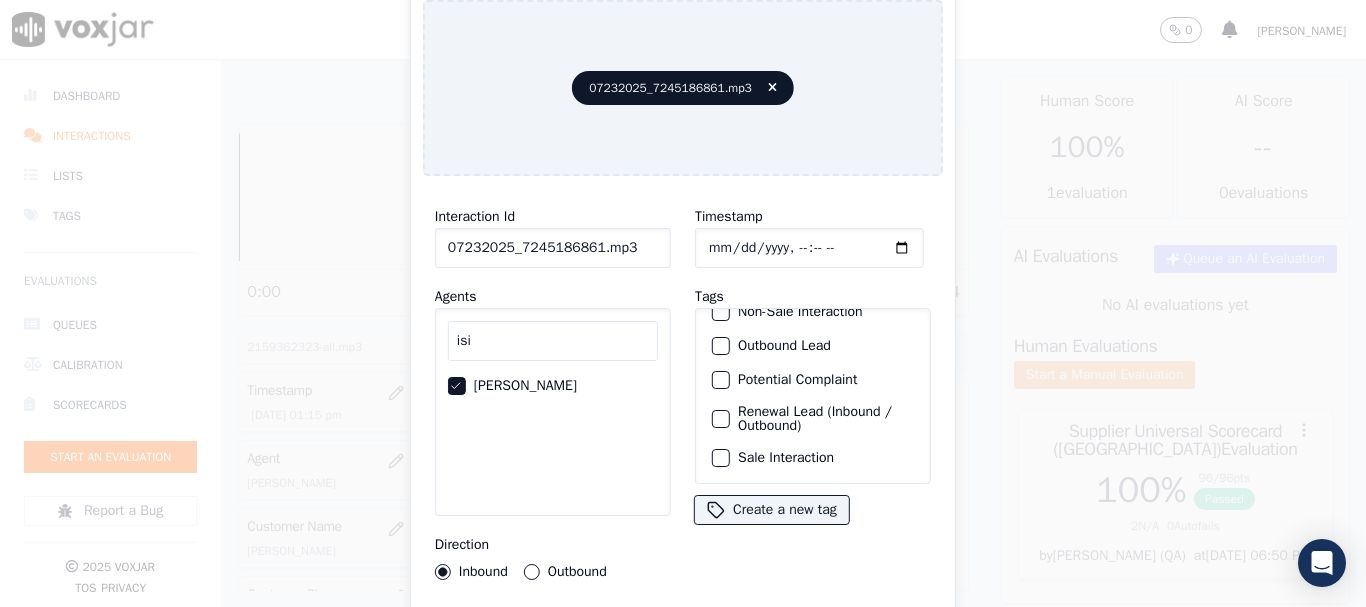 click on "Sale Interaction" 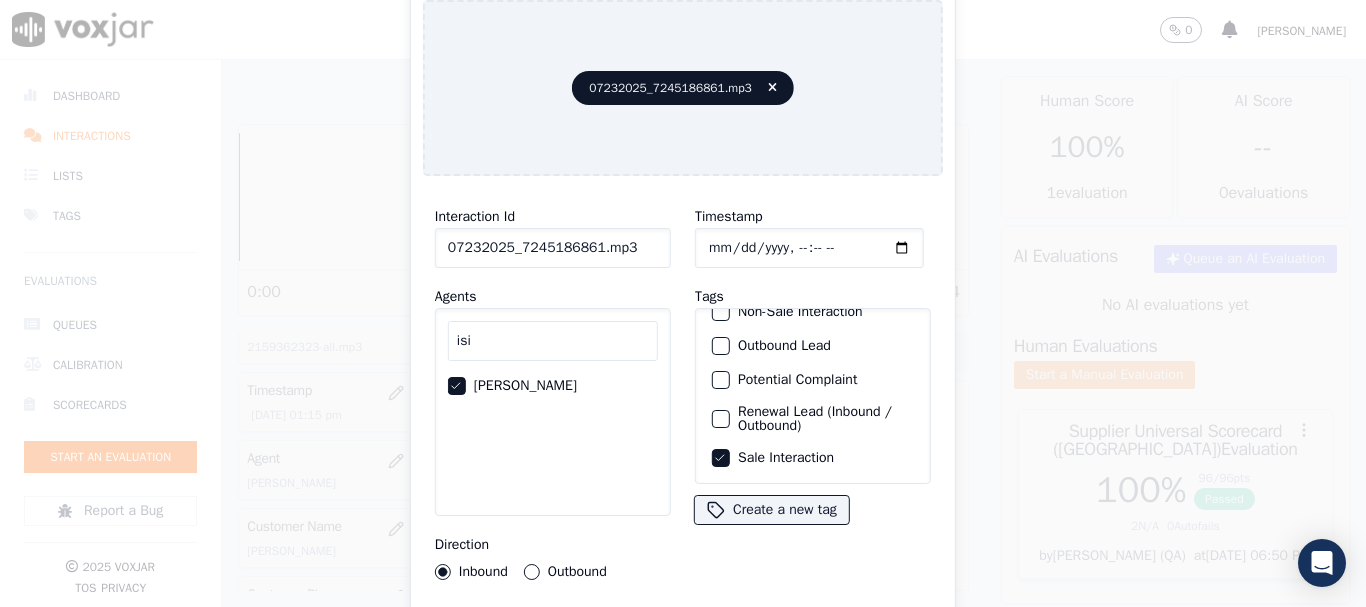 type 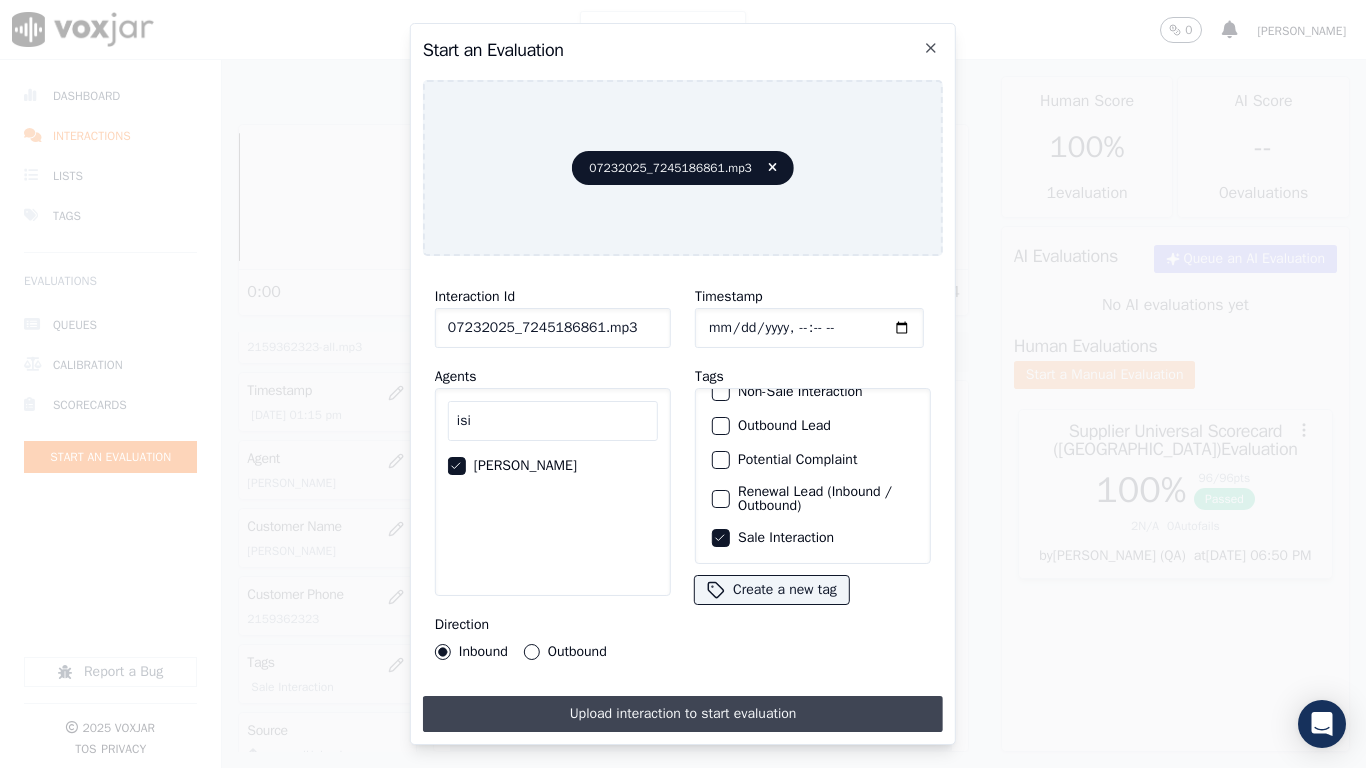 click on "Upload interaction to start evaluation" at bounding box center [683, 714] 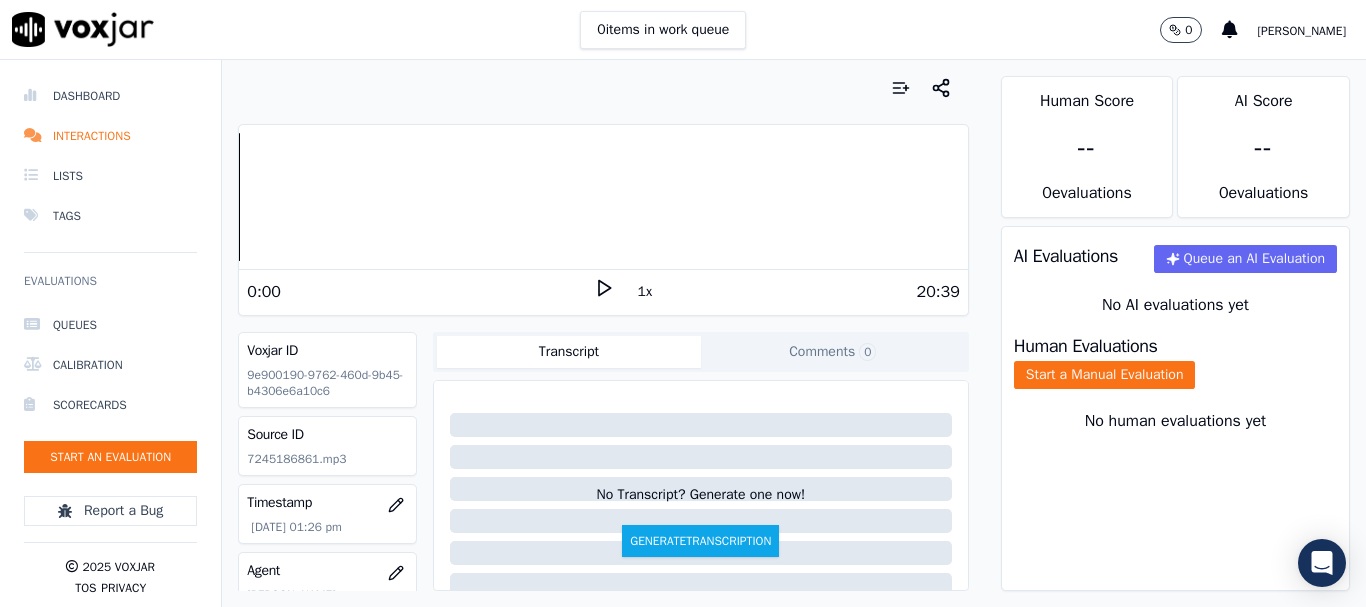 scroll, scrollTop: 300, scrollLeft: 0, axis: vertical 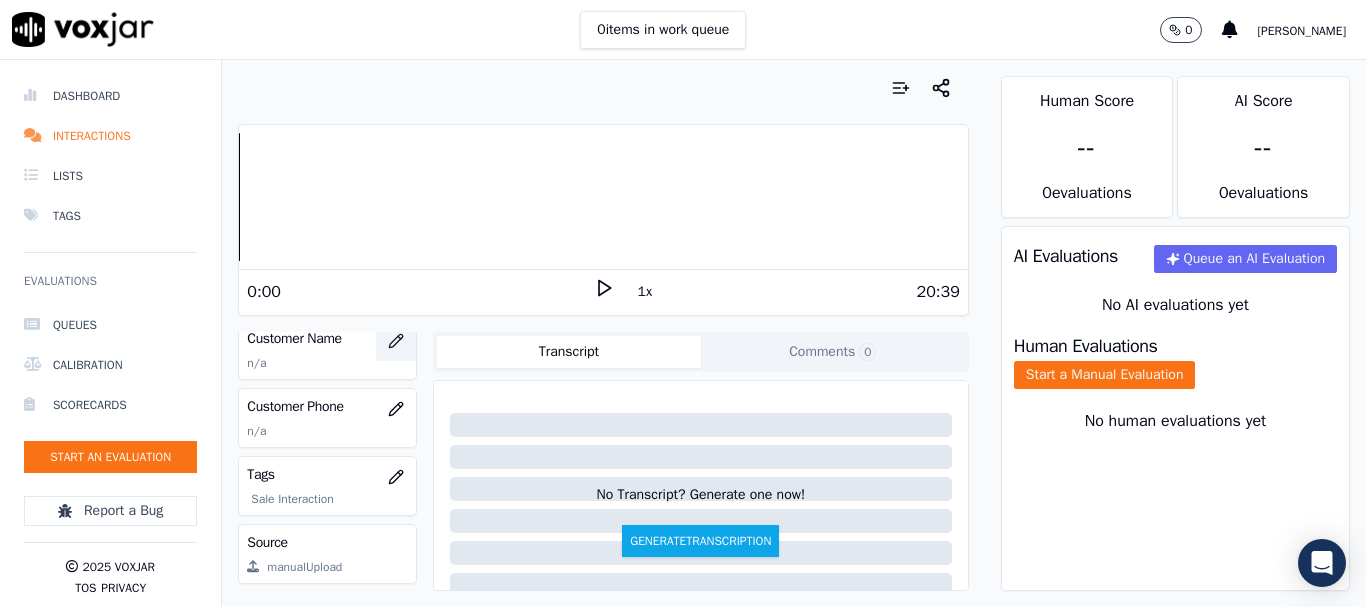 click 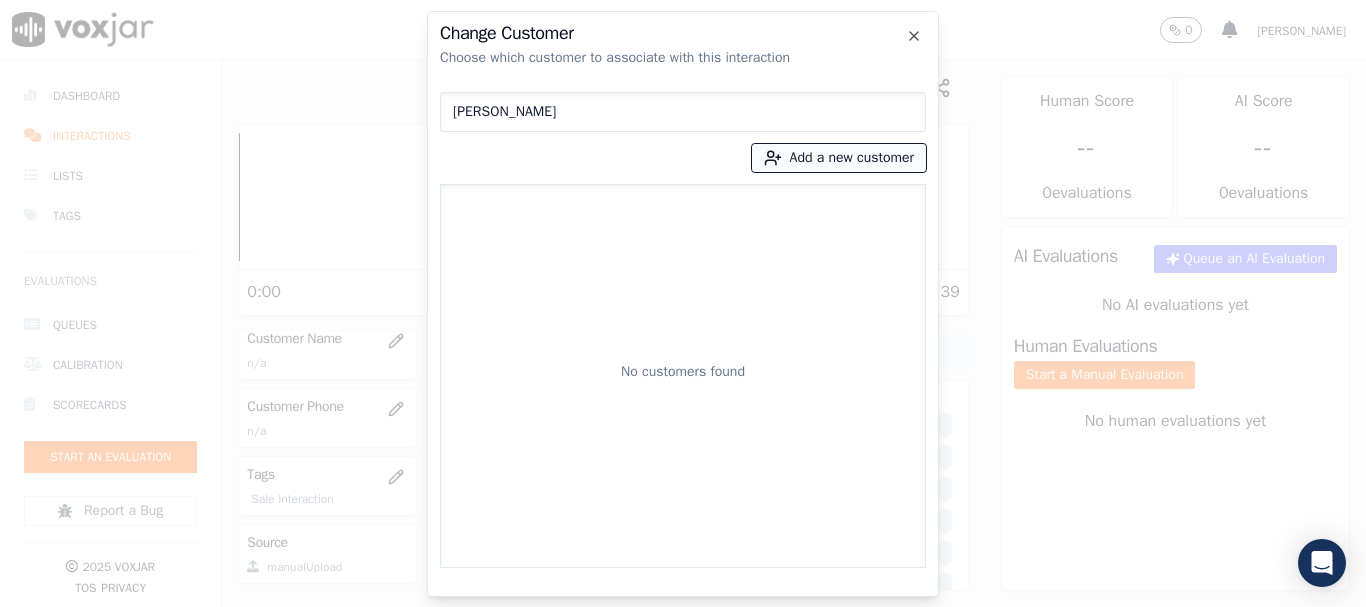 type on "[PERSON_NAME]" 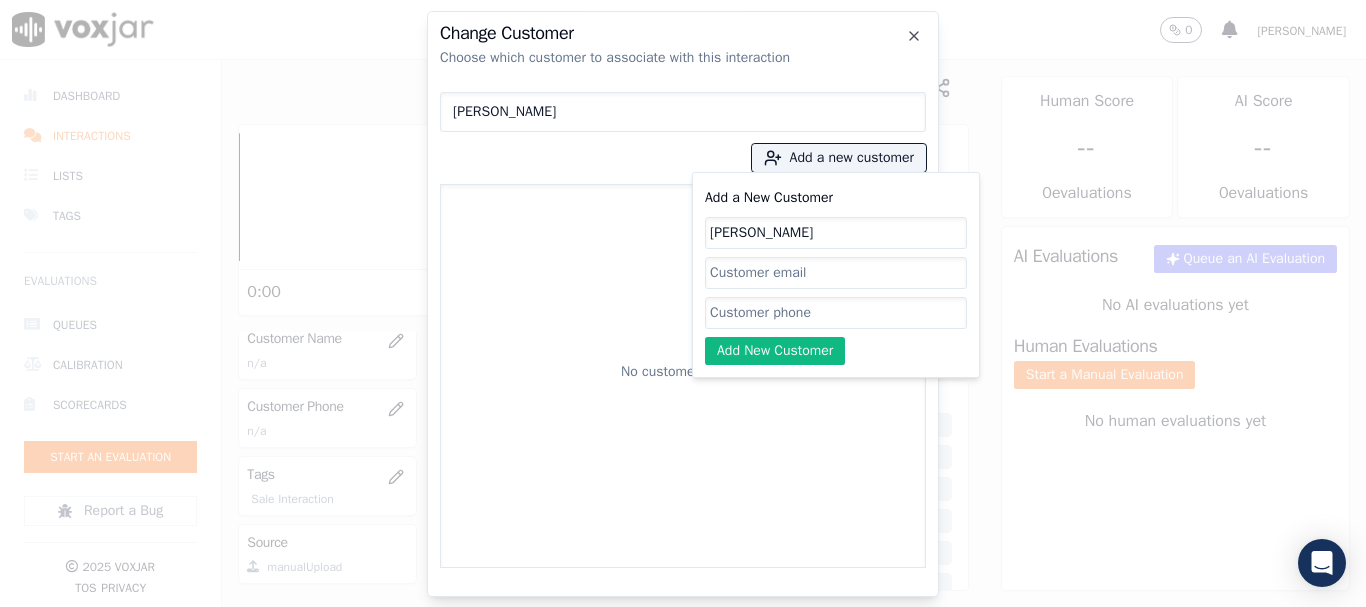 type on "[PERSON_NAME]" 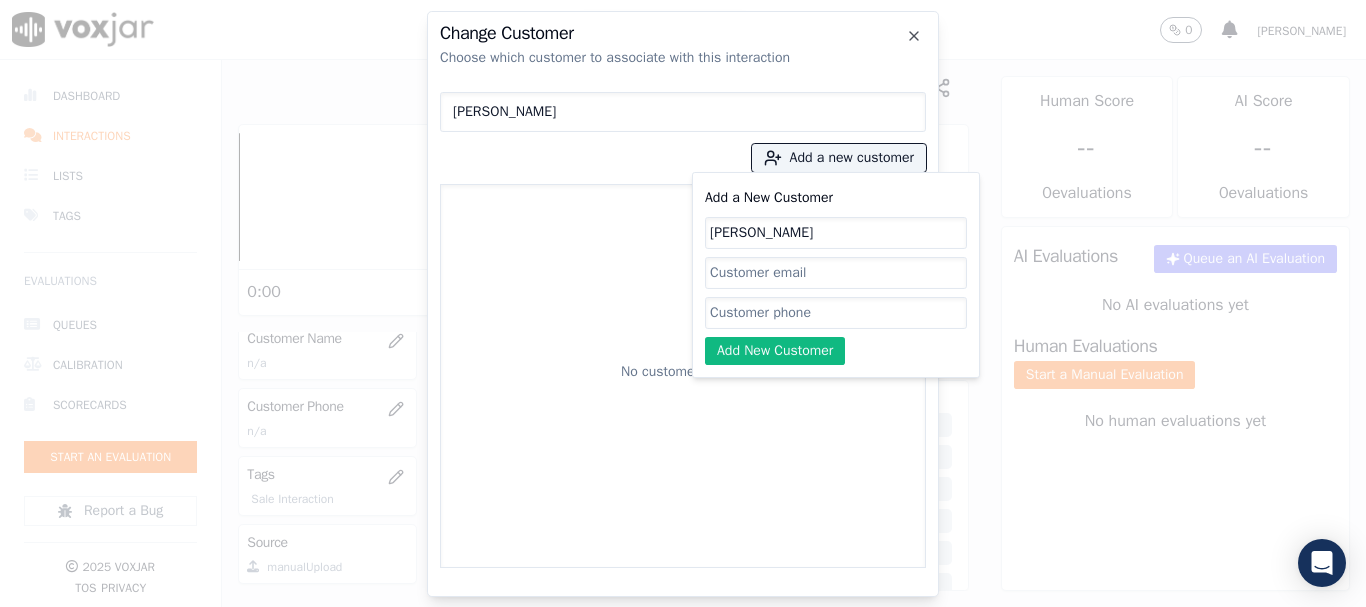 paste on "7245186861" 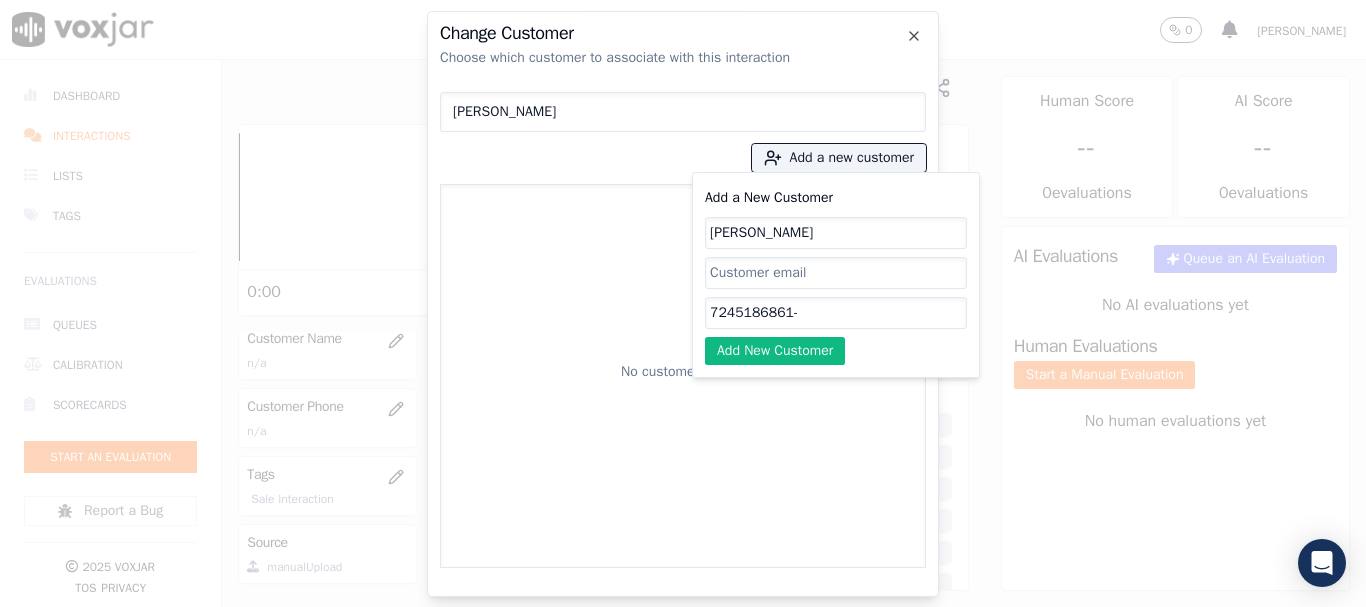 paste on "7243796518" 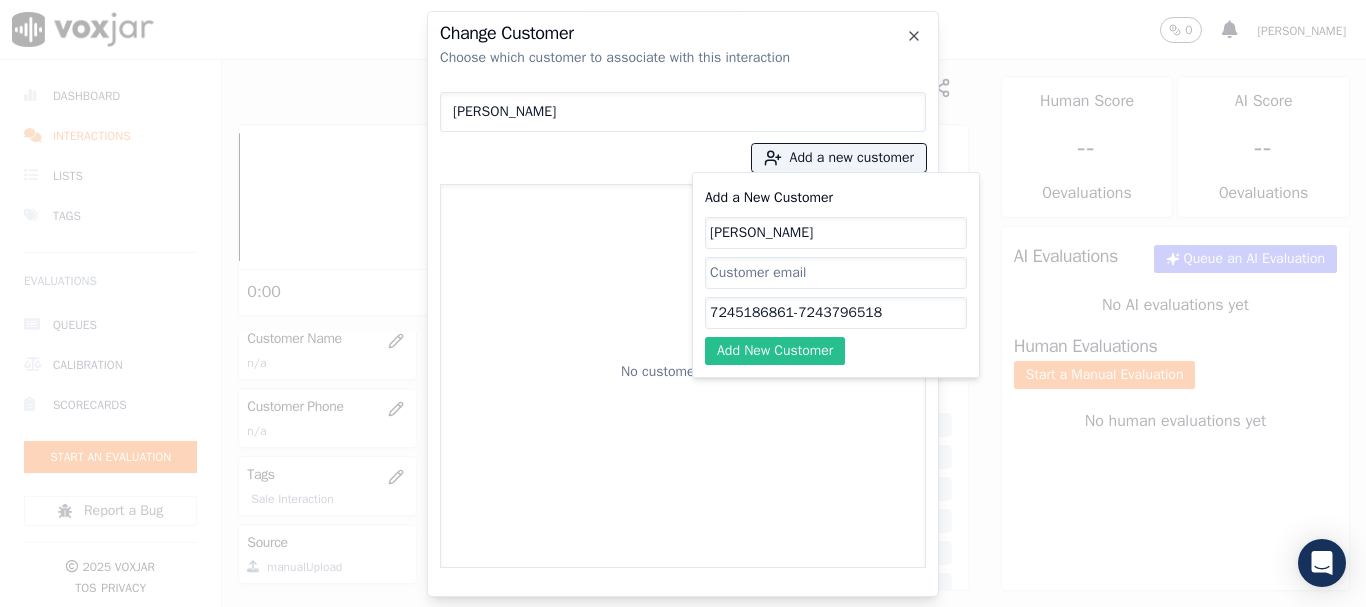 type on "7245186861-7243796518" 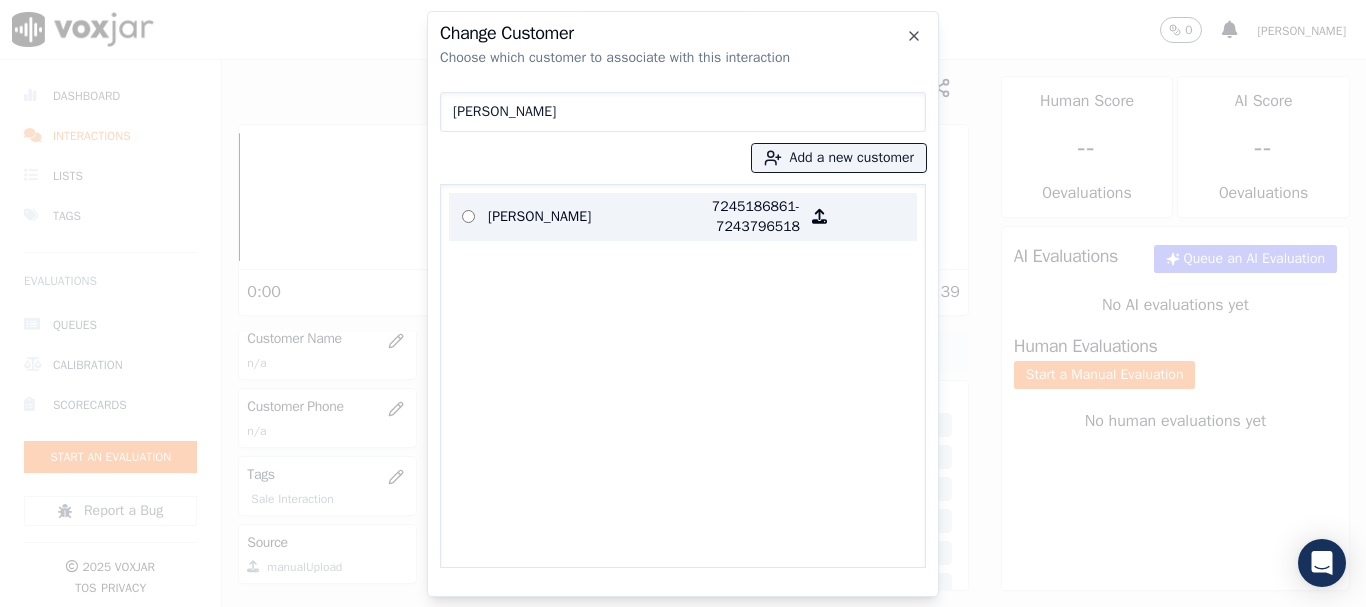 click on "[PERSON_NAME]" at bounding box center (566, 217) 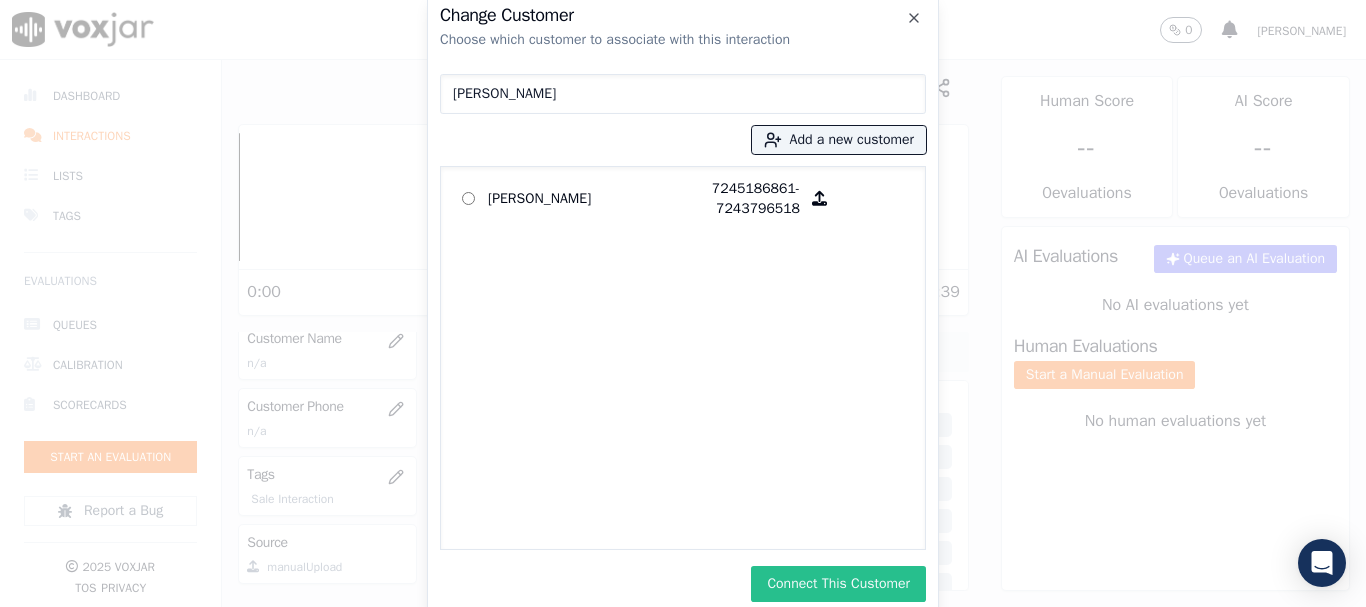 click on "Connect This Customer" at bounding box center [838, 584] 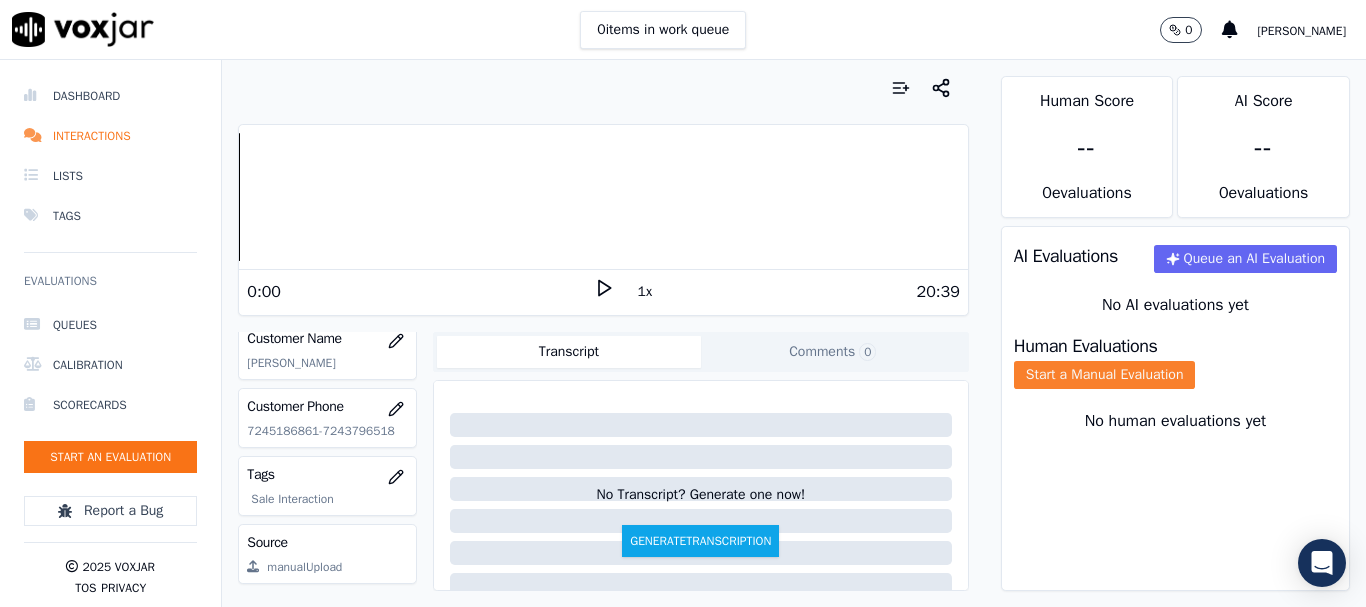 click on "Start a Manual Evaluation" 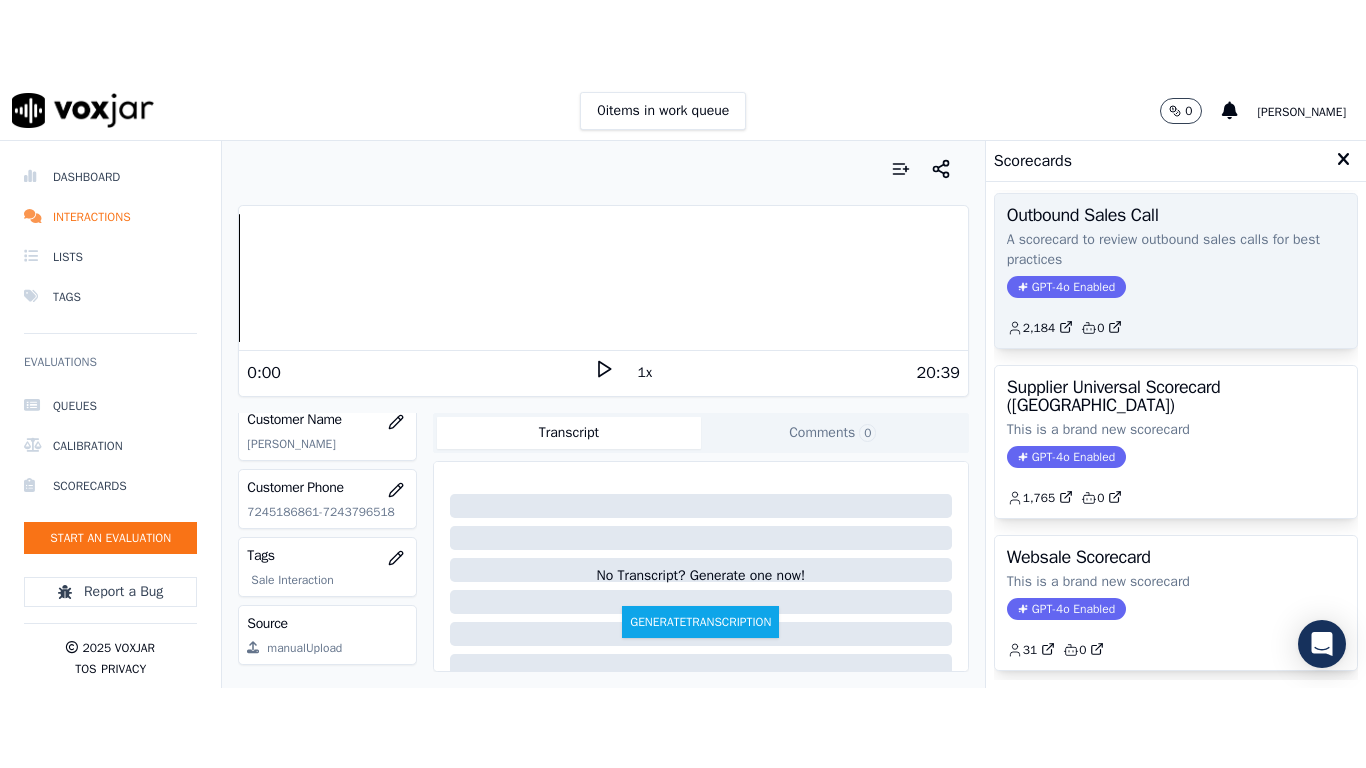 scroll, scrollTop: 443, scrollLeft: 0, axis: vertical 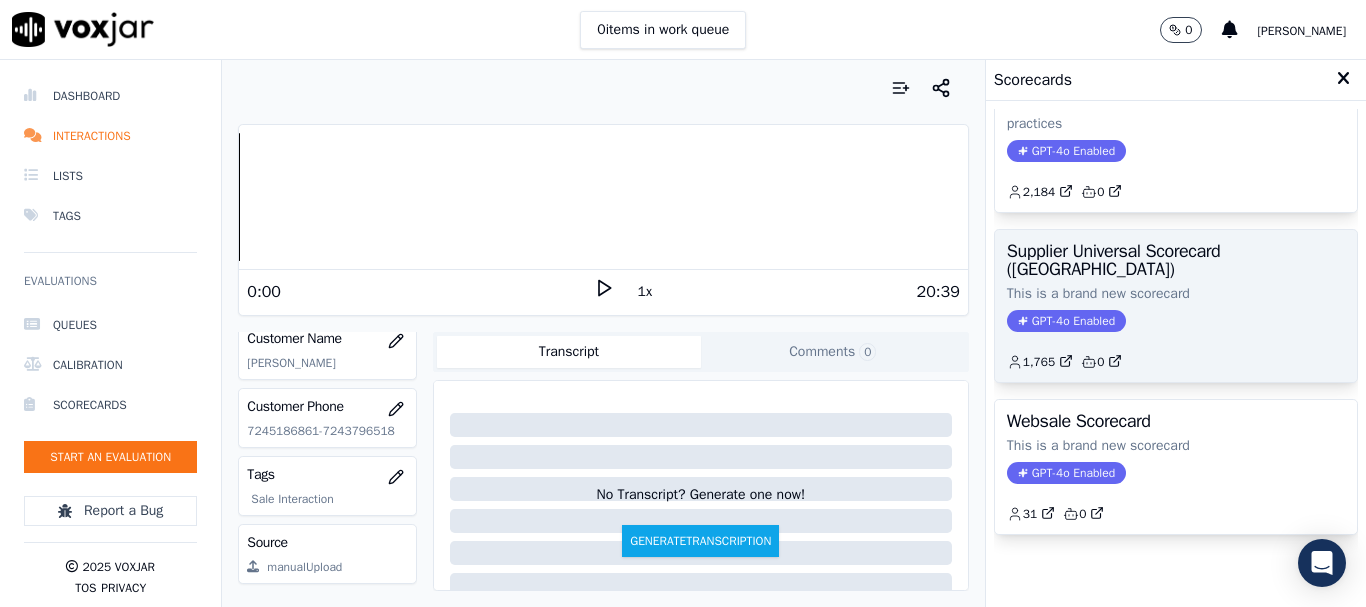 click on "Supplier Universal Scorecard ([GEOGRAPHIC_DATA])   This is a brand new scorecard     GPT-4o Enabled       1,765         0" at bounding box center (1176, 306) 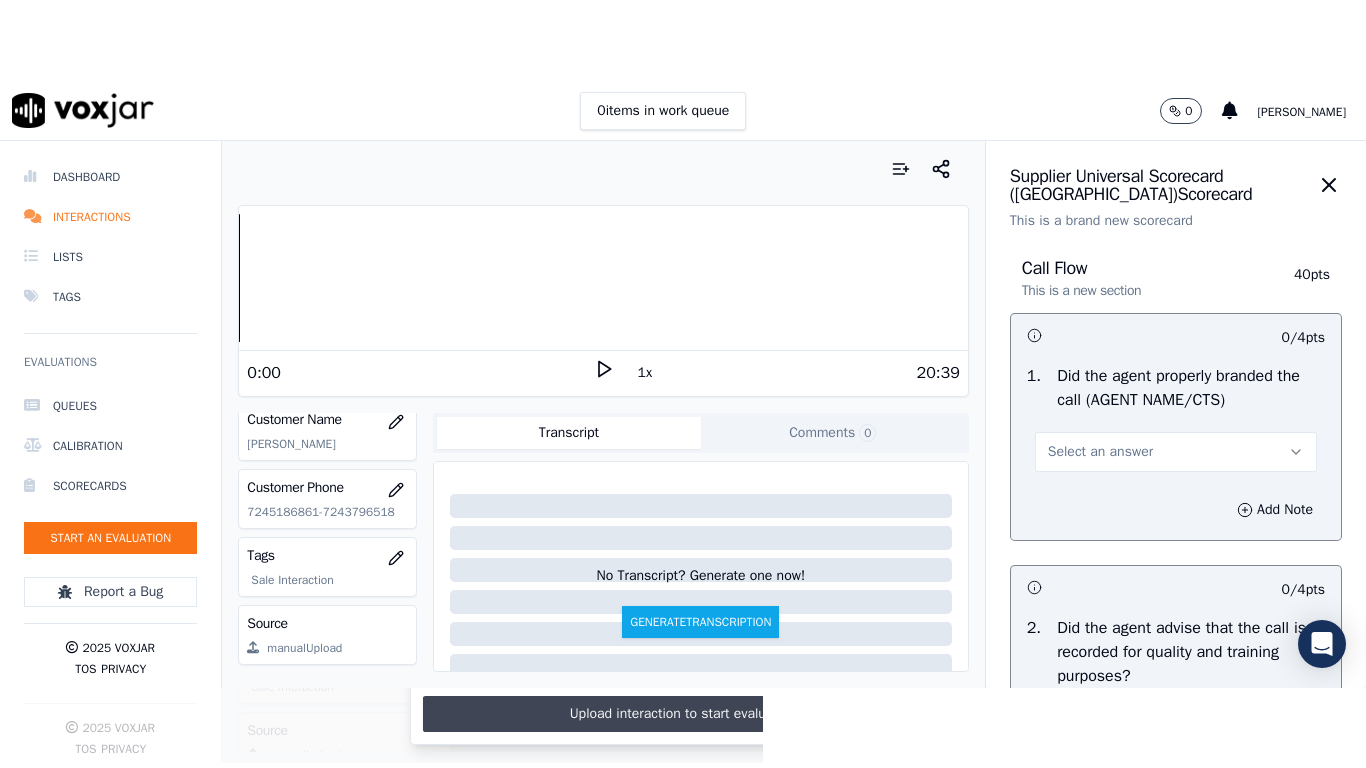 scroll, scrollTop: 251, scrollLeft: 0, axis: vertical 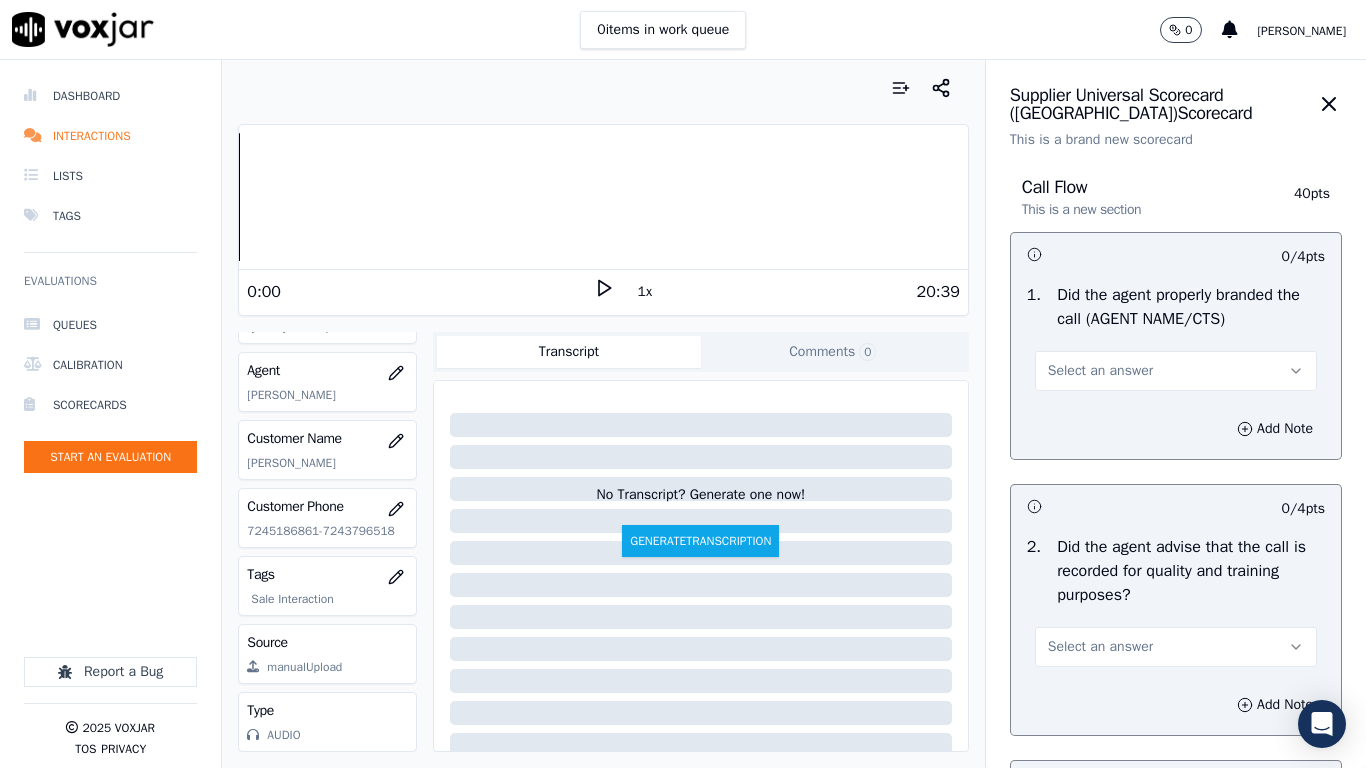 click on "Select an answer" at bounding box center [1176, 371] 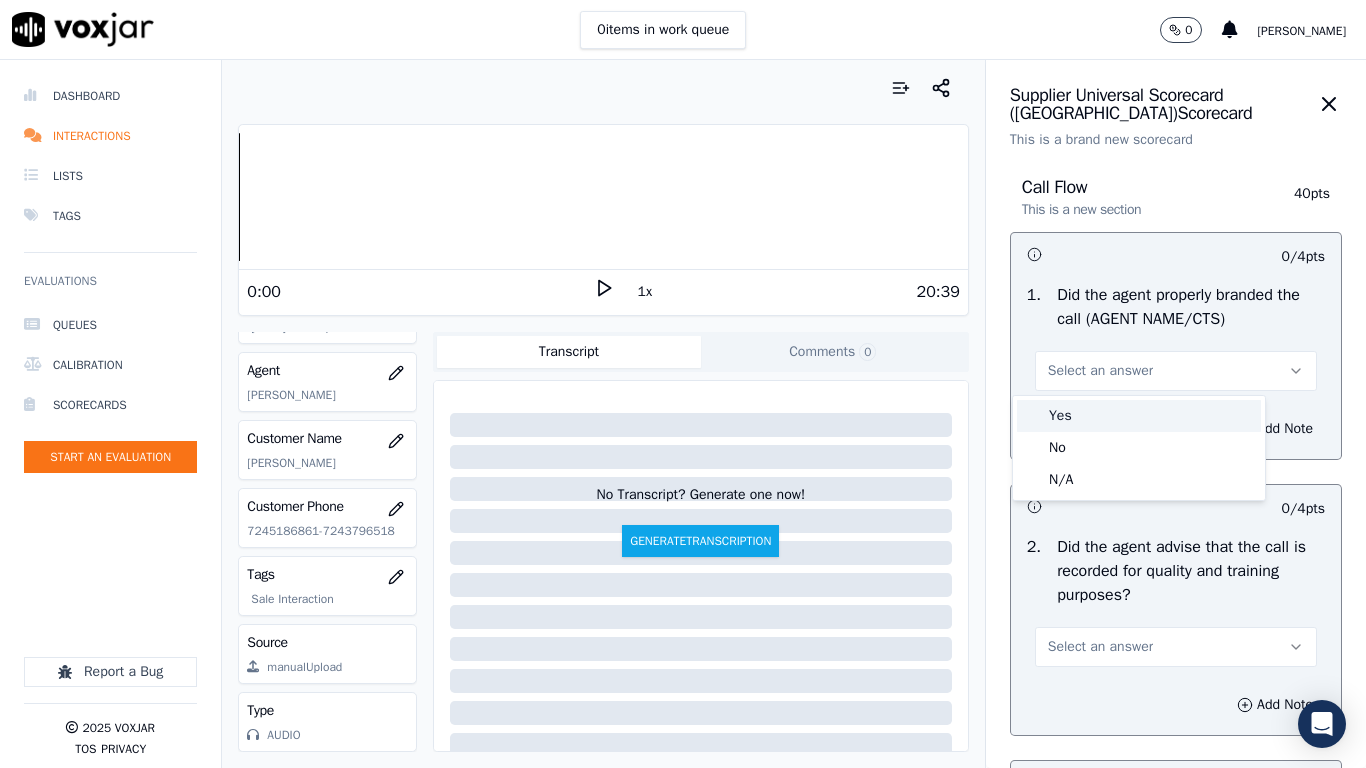 click on "Yes" at bounding box center [1139, 416] 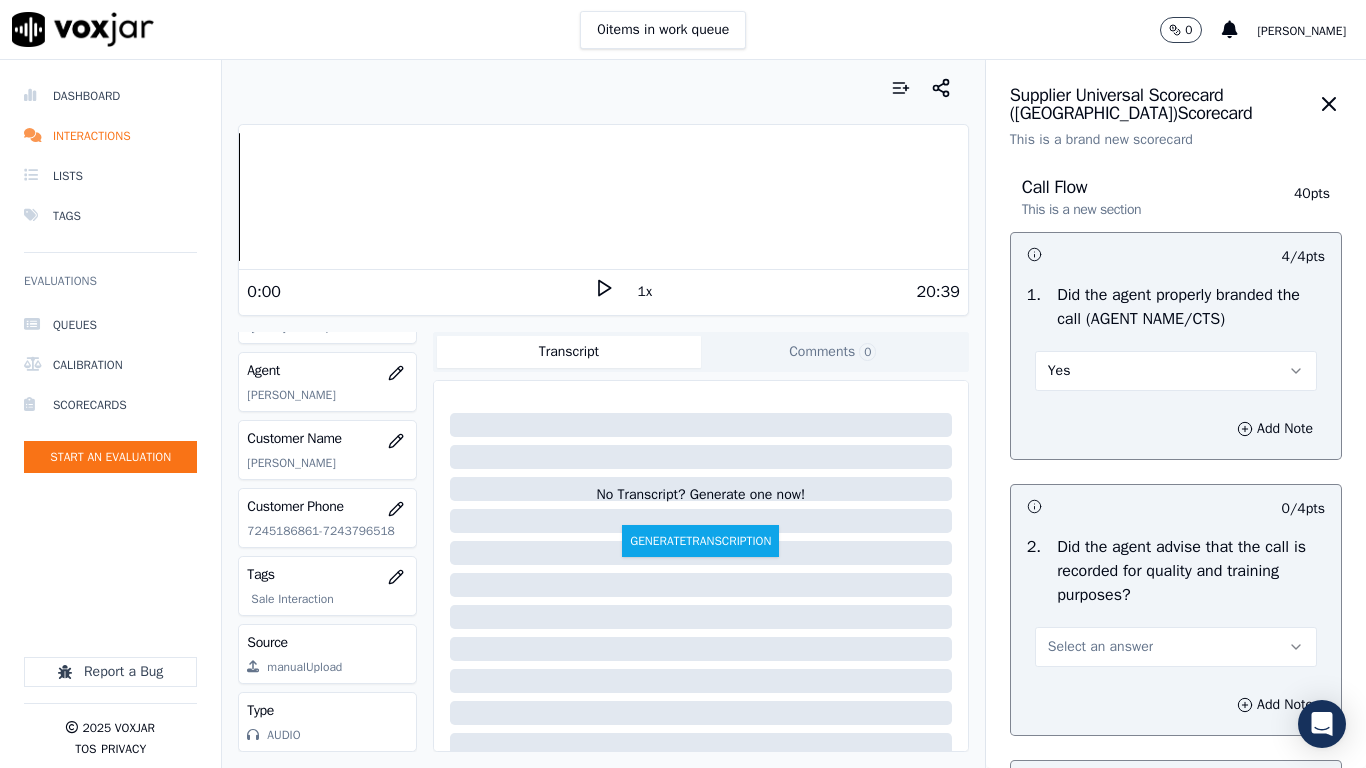 click on "Select an answer" at bounding box center [1176, 647] 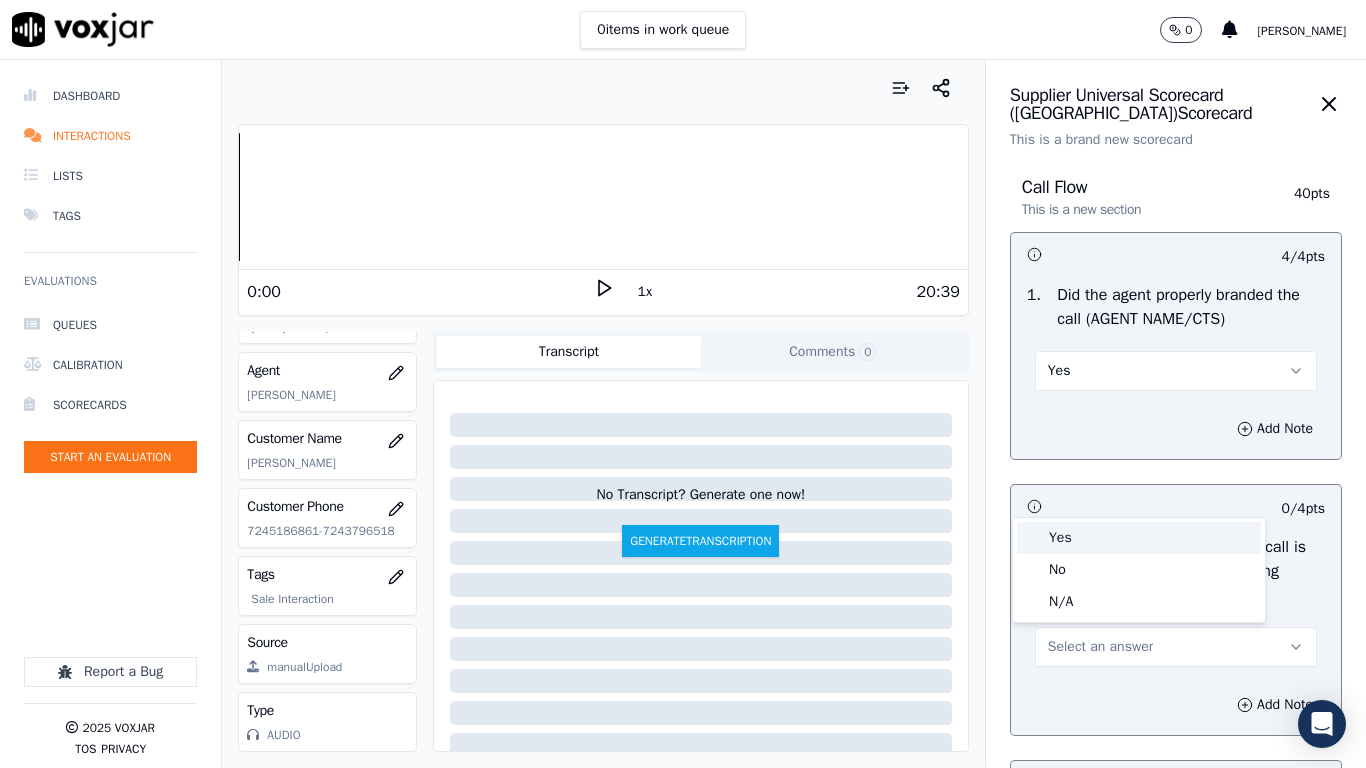 drag, startPoint x: 1075, startPoint y: 534, endPoint x: 1090, endPoint y: 619, distance: 86.313385 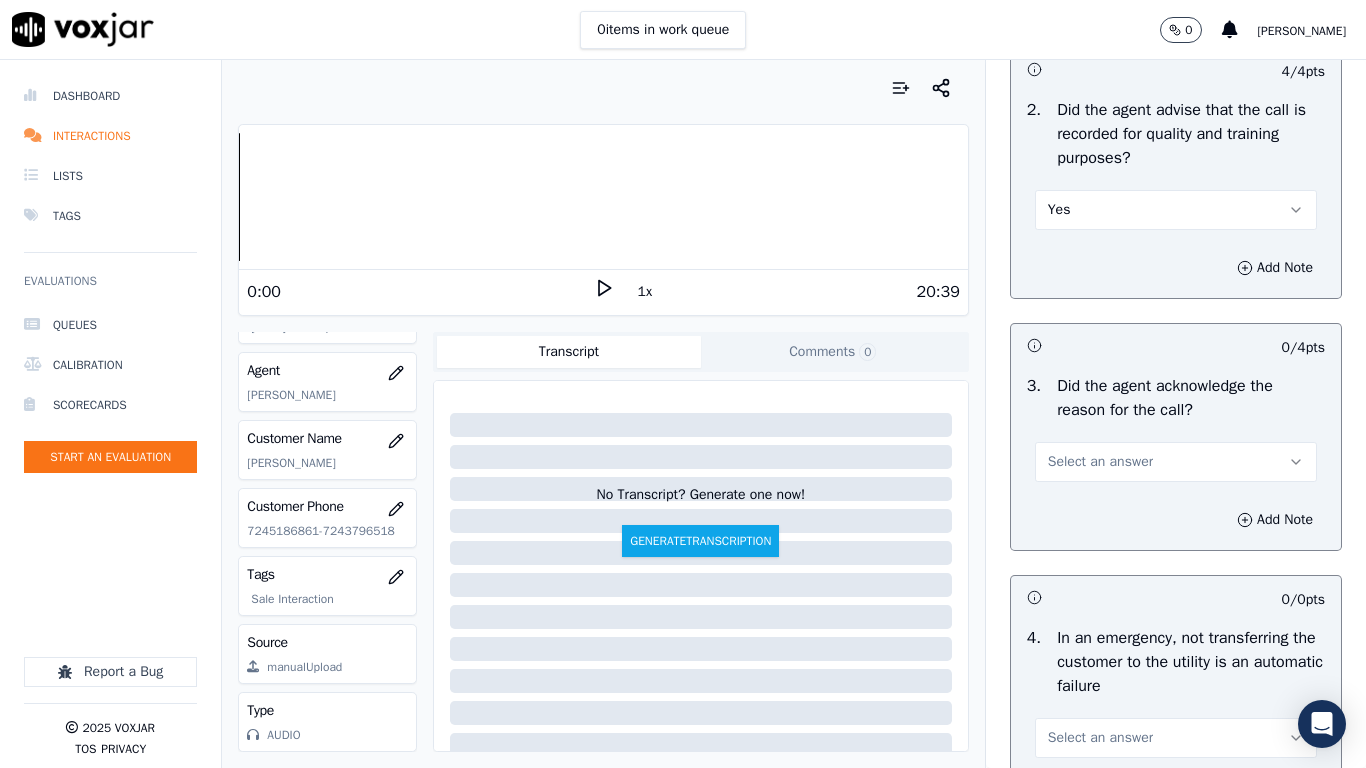 scroll, scrollTop: 500, scrollLeft: 0, axis: vertical 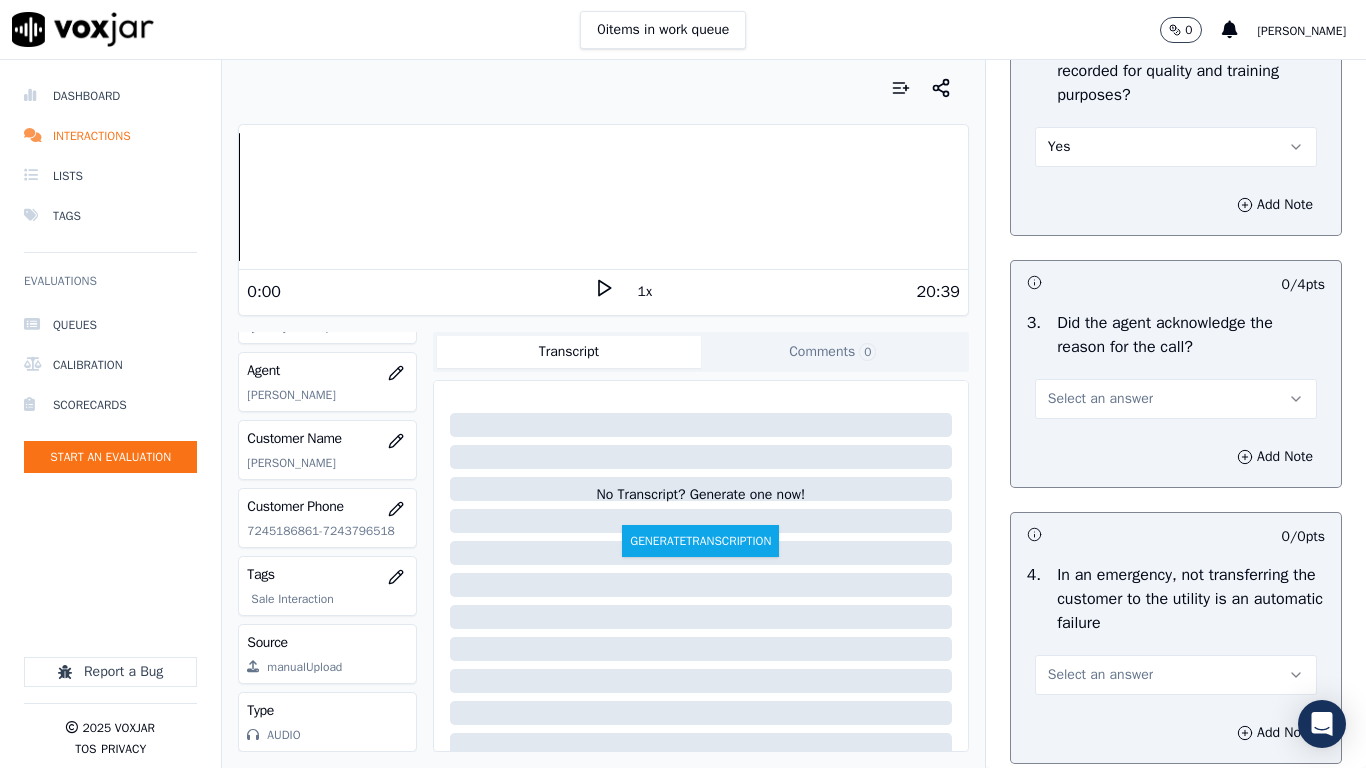 click on "Select an answer" at bounding box center [1176, 399] 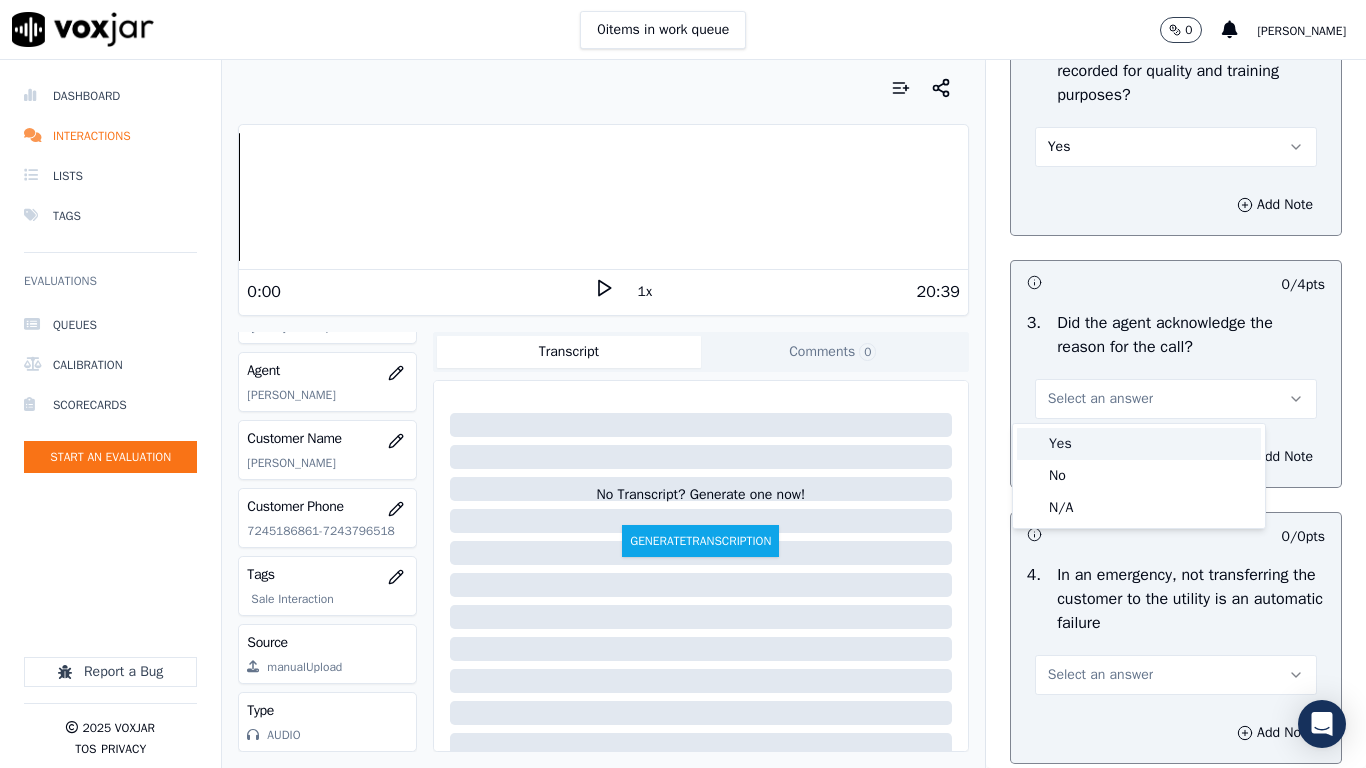 click on "Yes" at bounding box center [1139, 444] 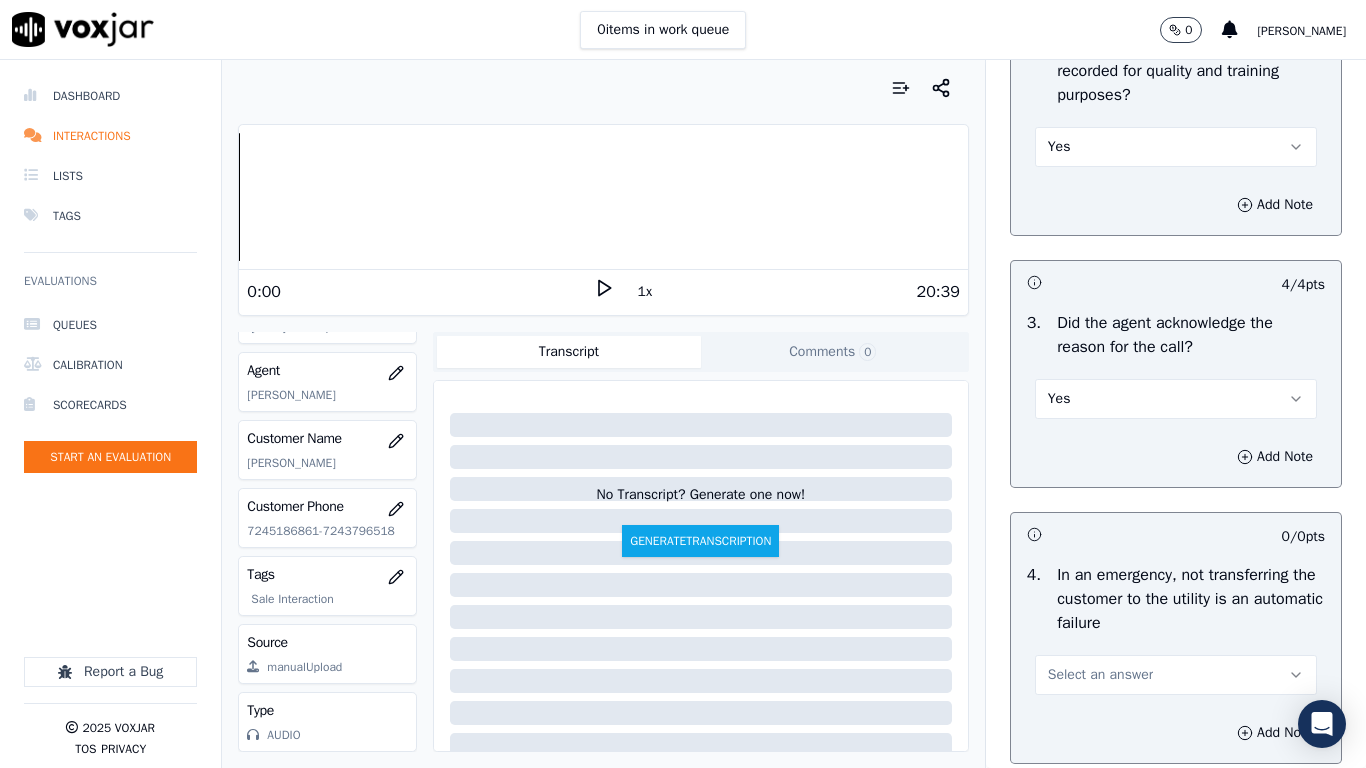 click on "Select an answer" at bounding box center (1100, 675) 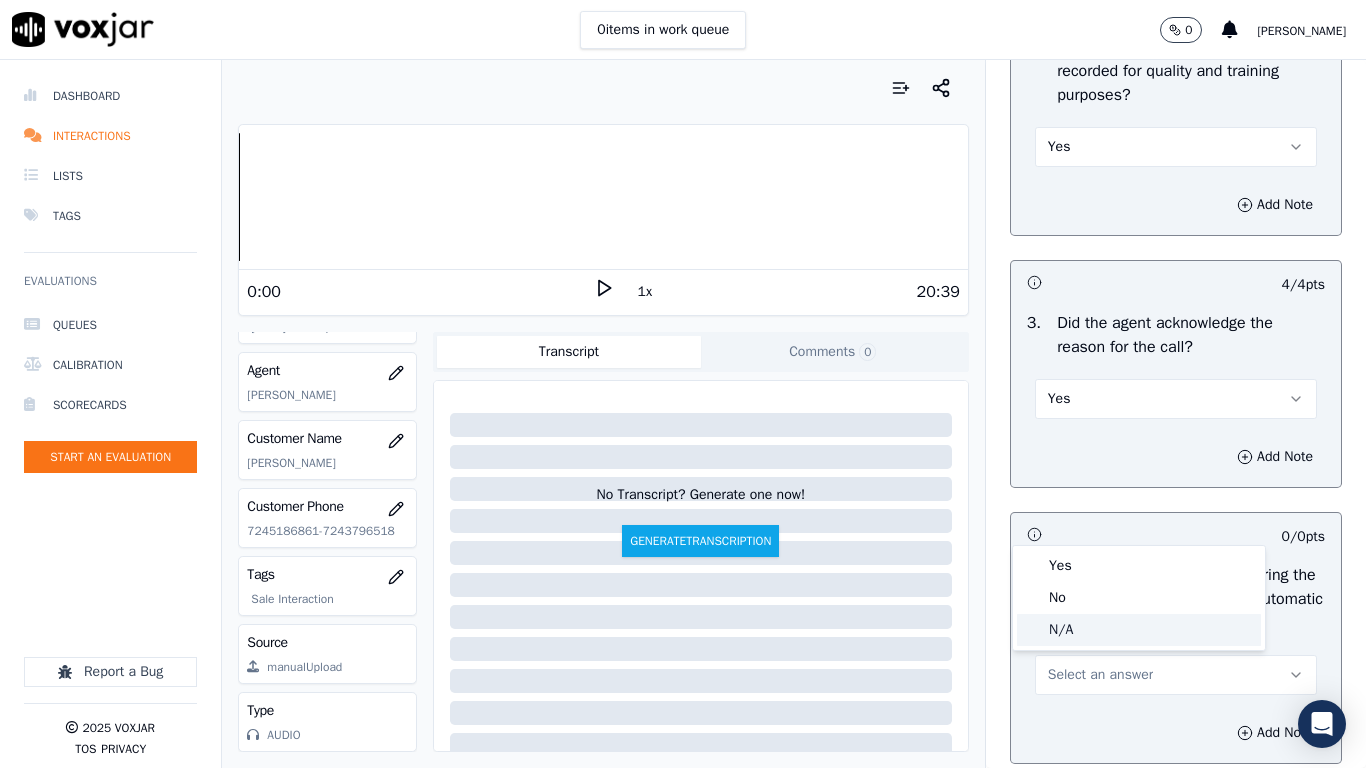 click on "N/A" 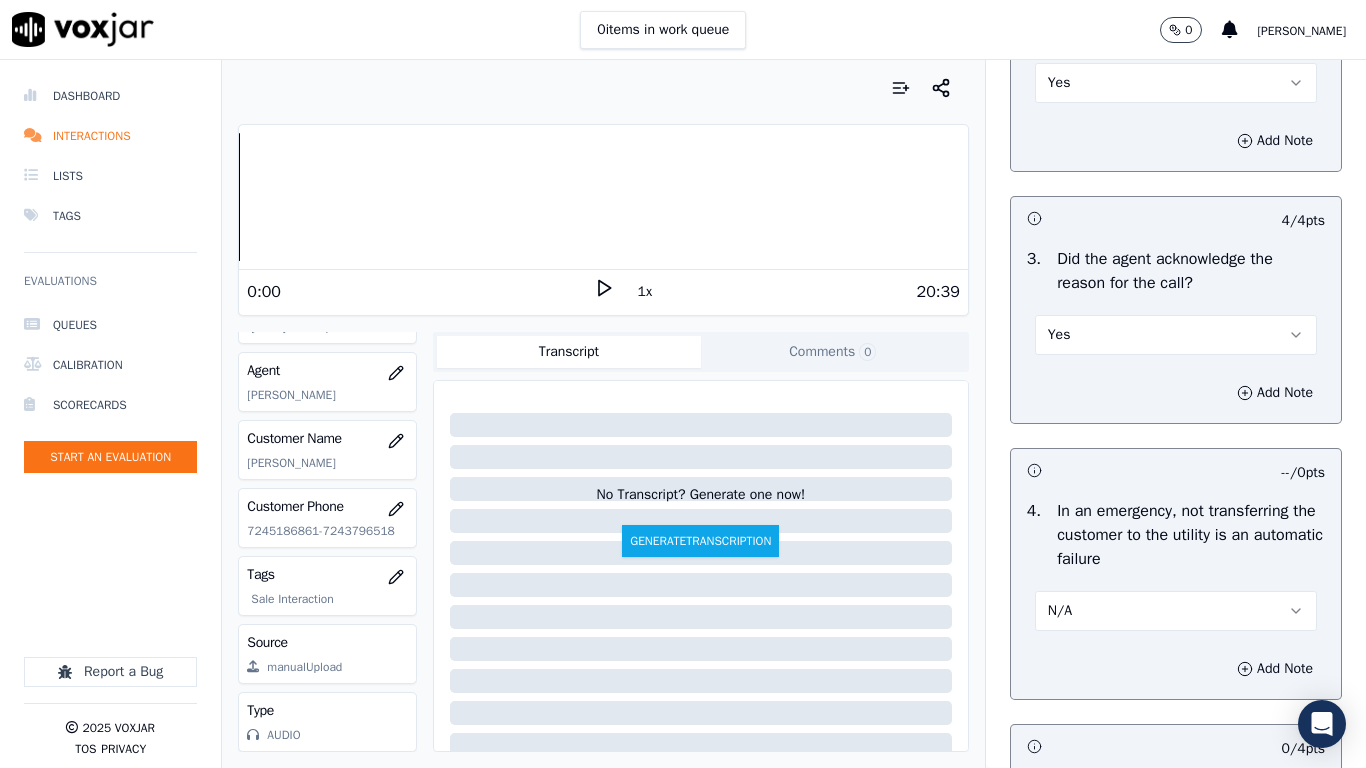 scroll, scrollTop: 900, scrollLeft: 0, axis: vertical 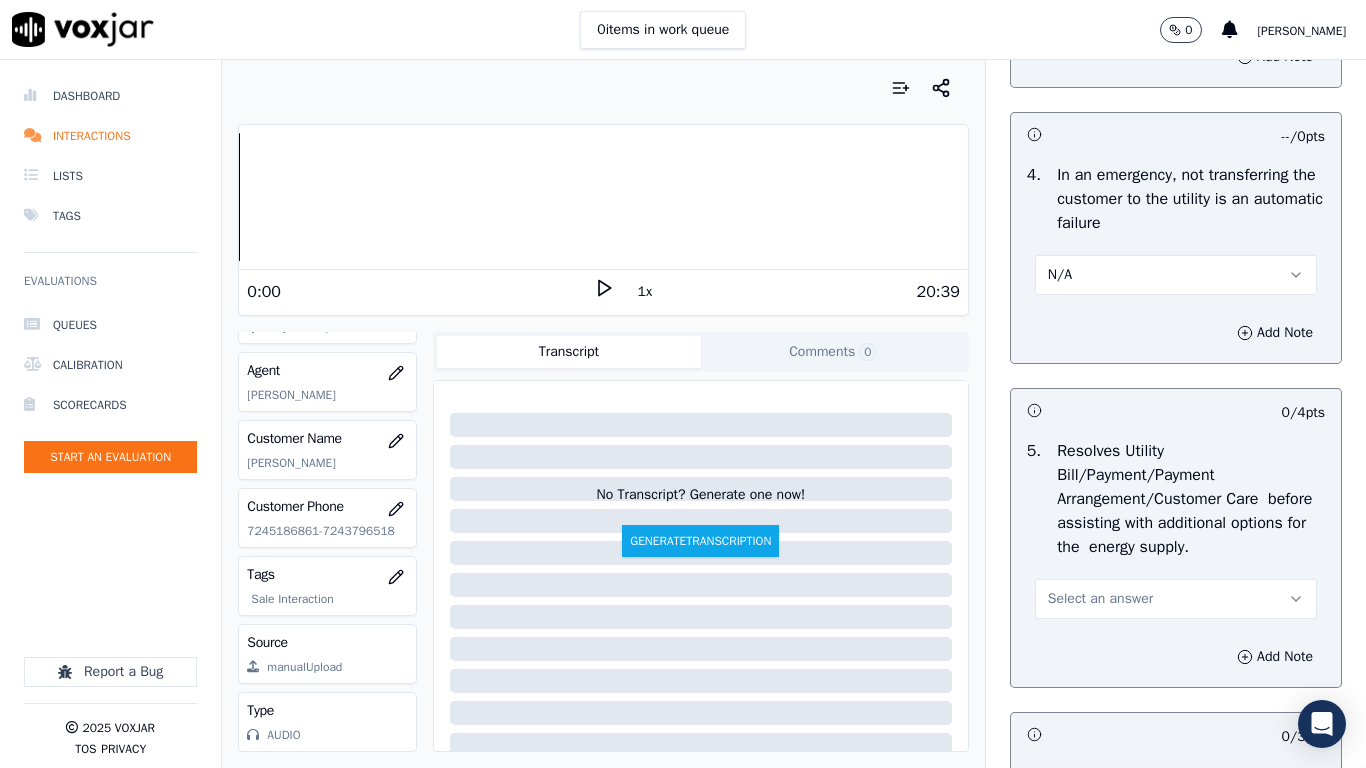 drag, startPoint x: 1132, startPoint y: 606, endPoint x: 1122, endPoint y: 616, distance: 14.142136 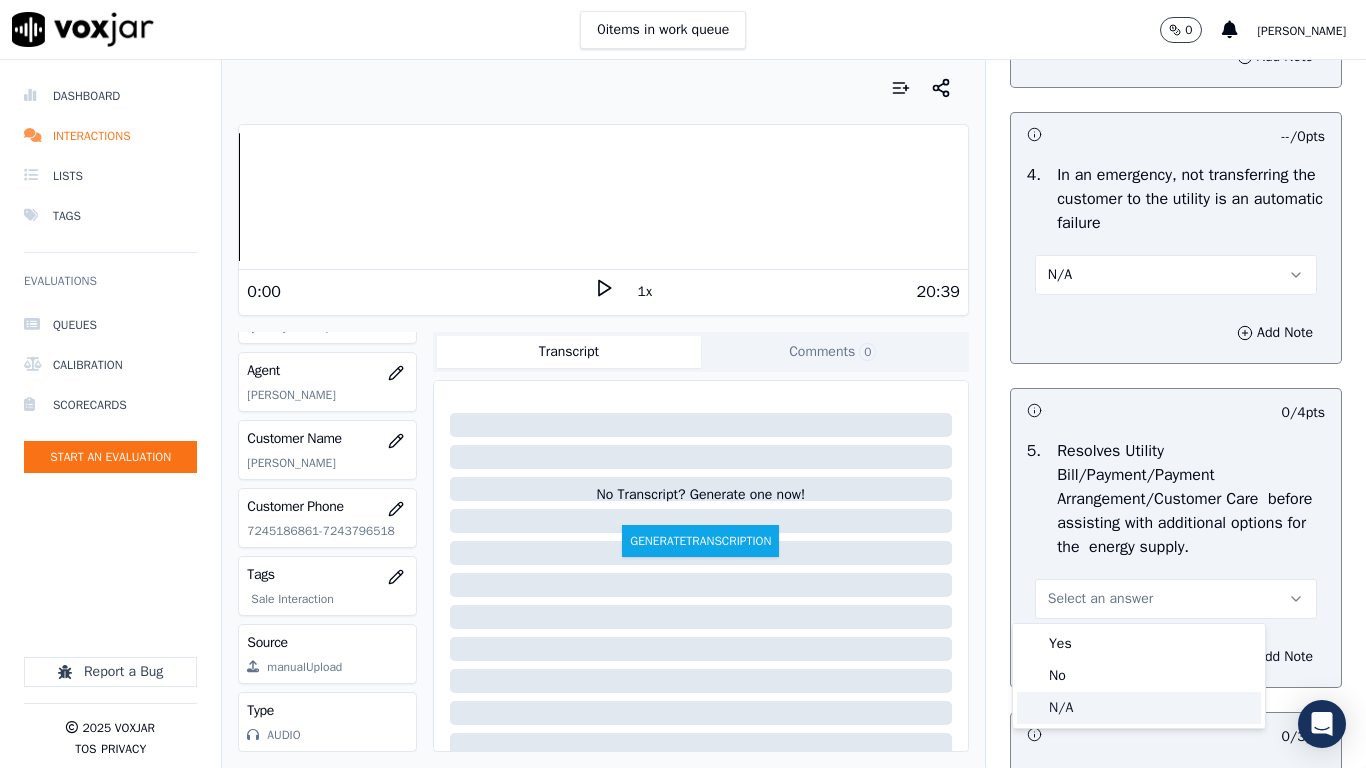 click on "N/A" 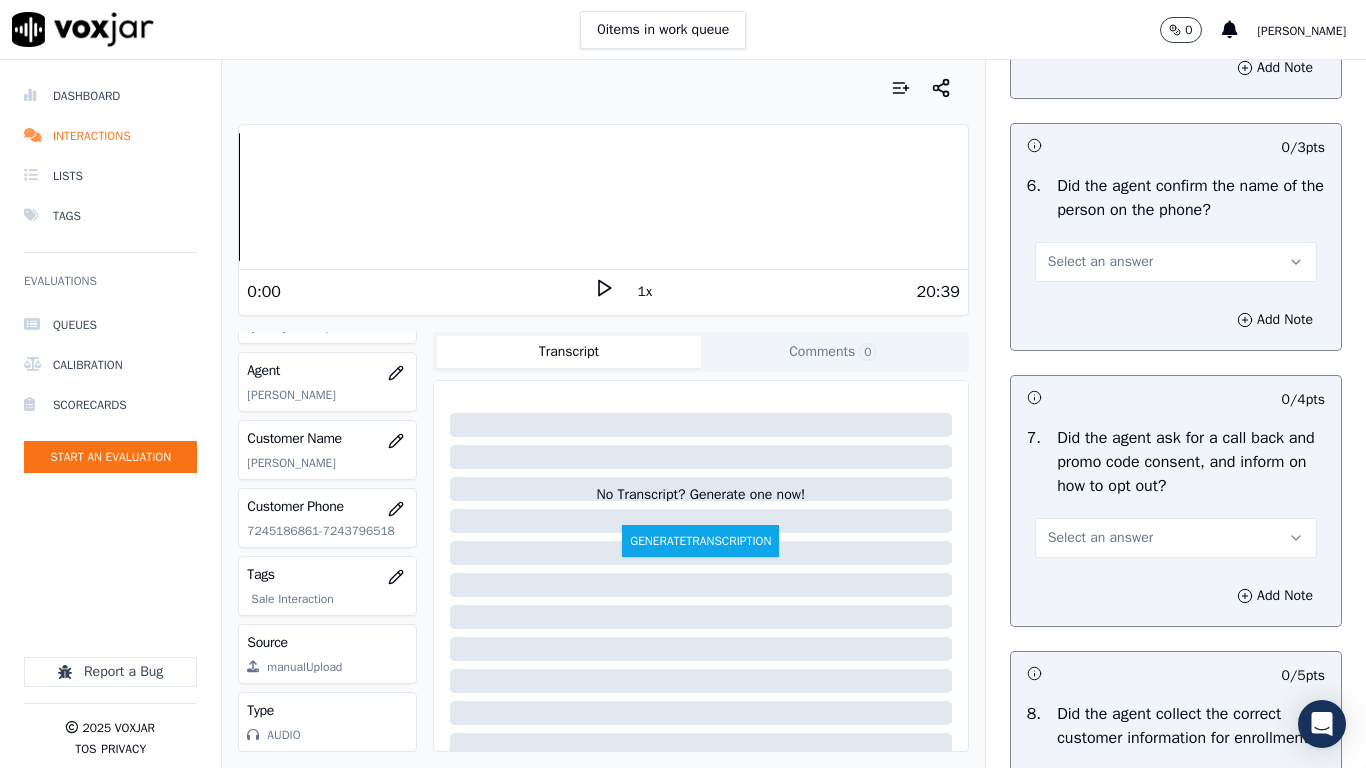 scroll, scrollTop: 1500, scrollLeft: 0, axis: vertical 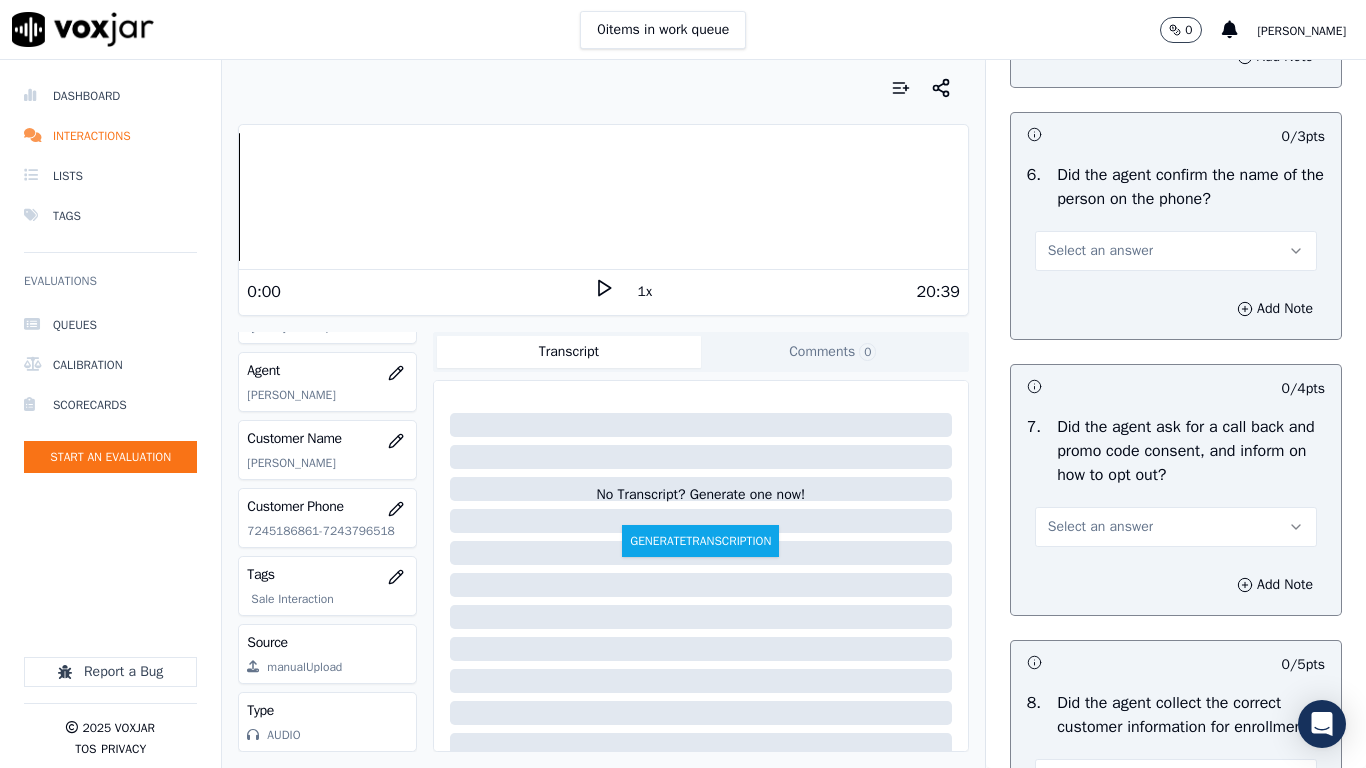 click on "Select an answer" at bounding box center (1100, 251) 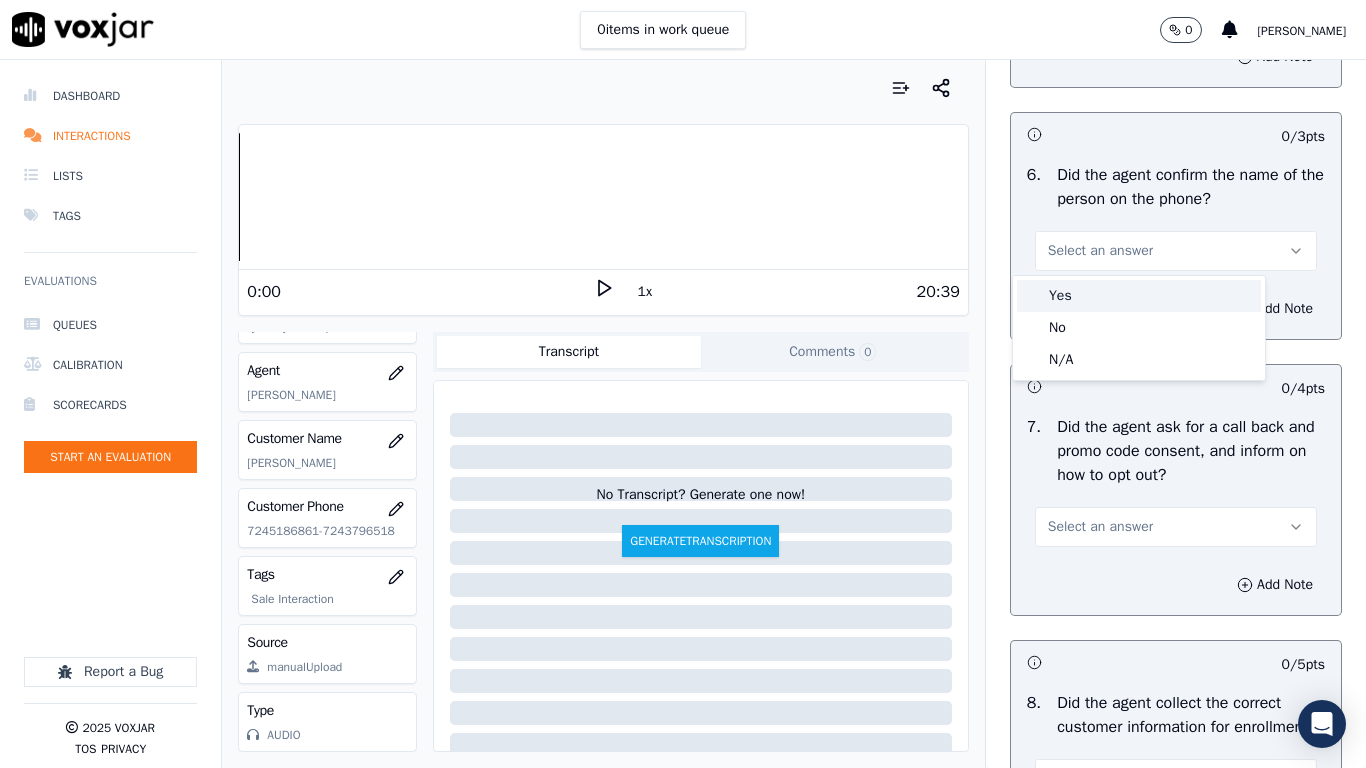 click on "Yes" at bounding box center (1139, 296) 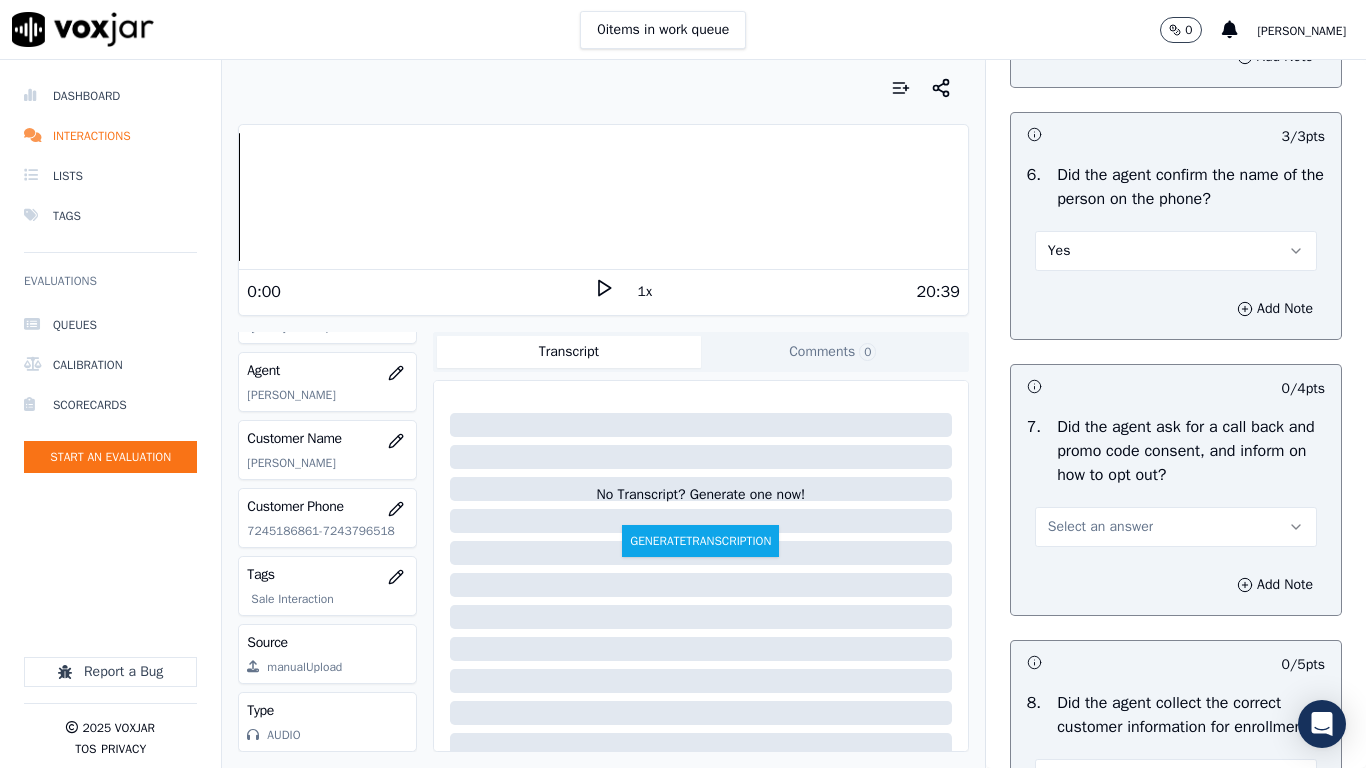 click on "Select an answer" at bounding box center (1176, 527) 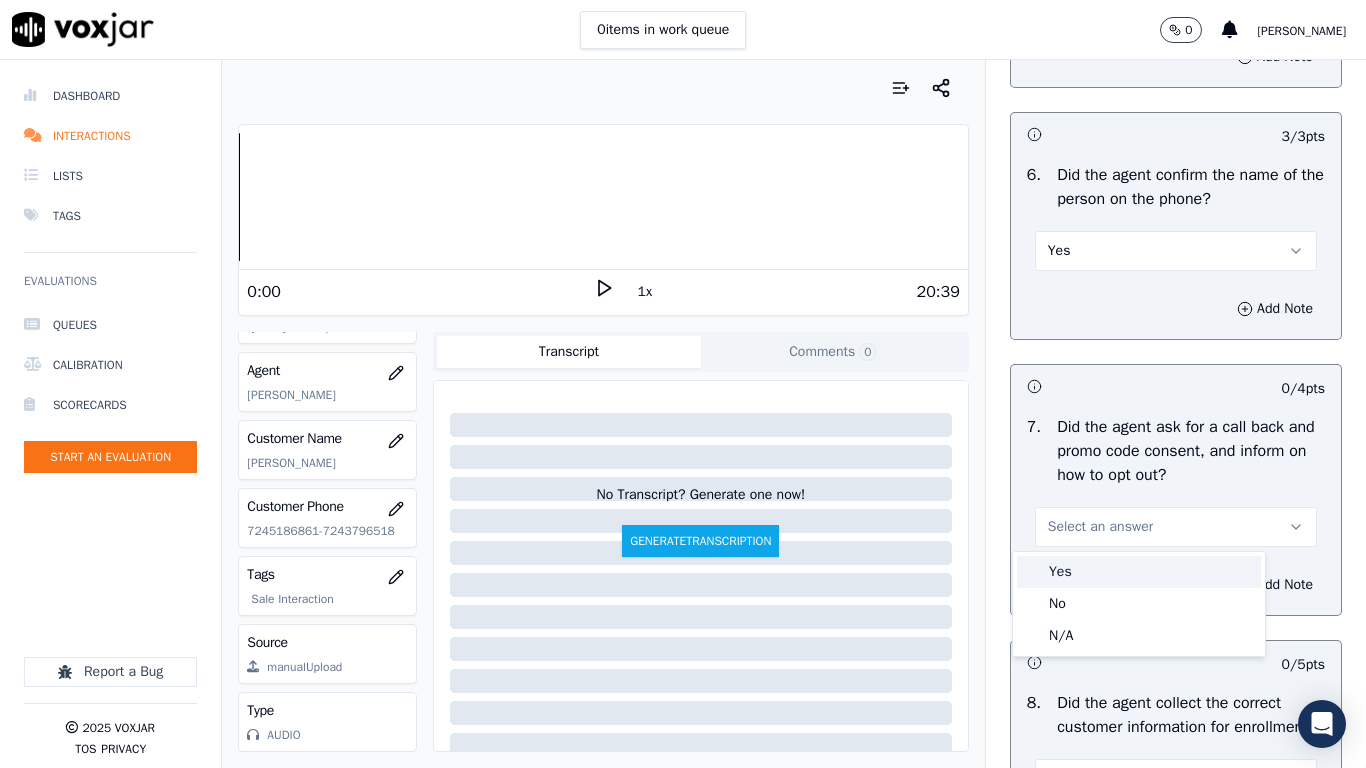 click on "Yes" at bounding box center [1139, 572] 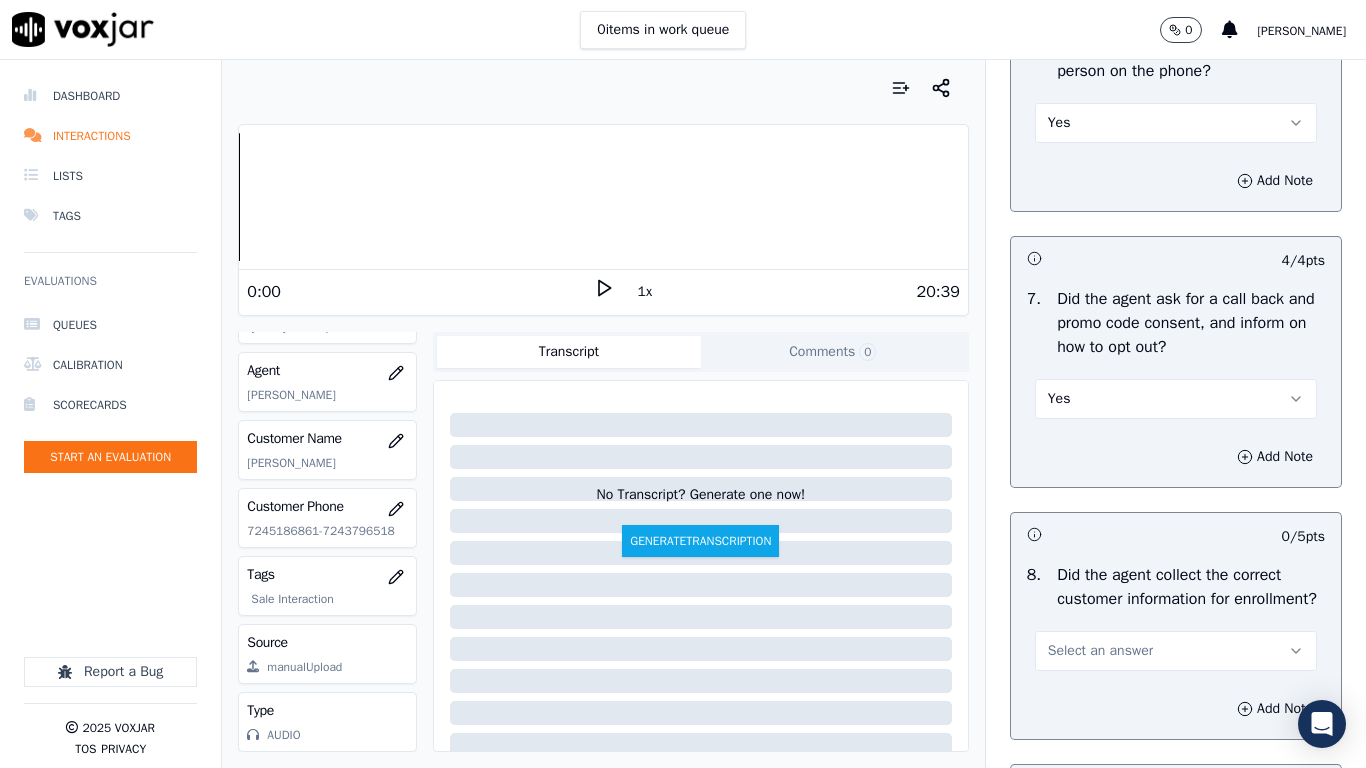 scroll, scrollTop: 1900, scrollLeft: 0, axis: vertical 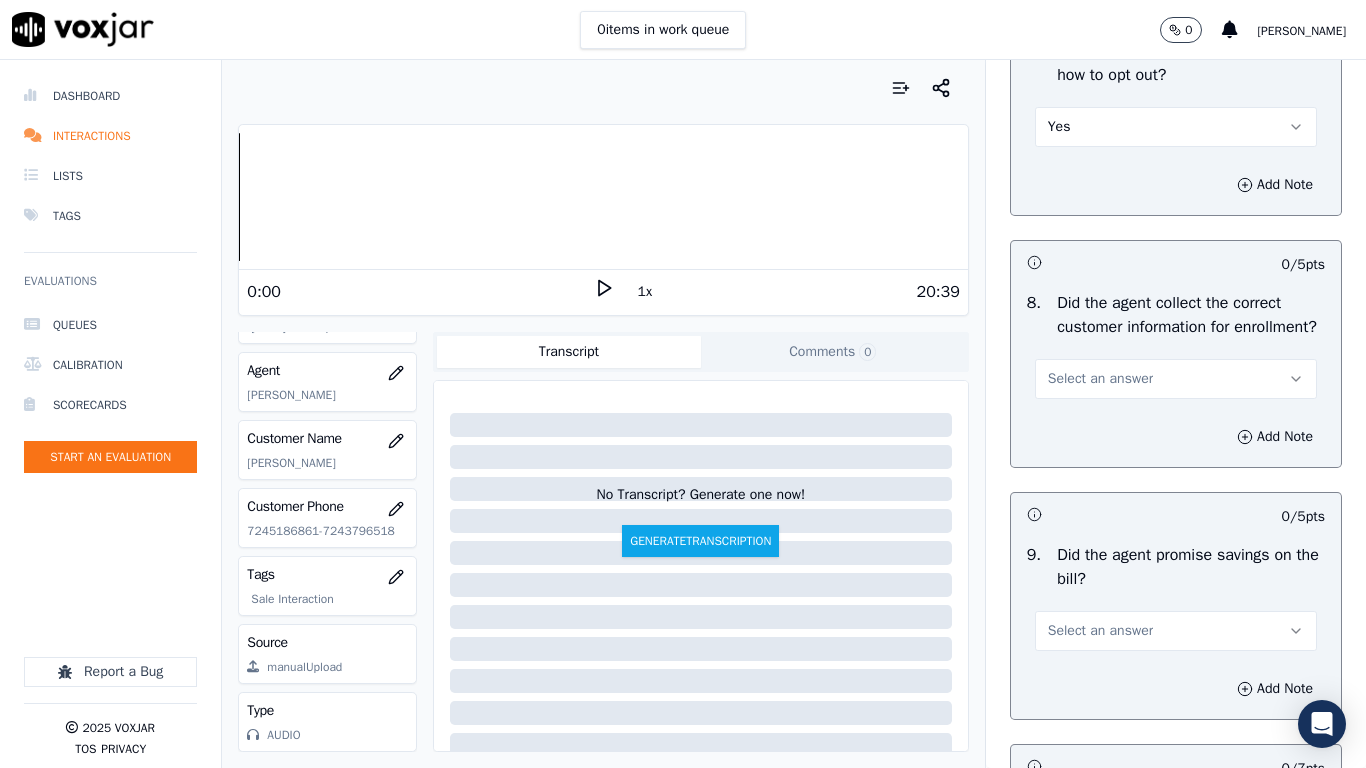 click on "Select an answer" at bounding box center [1100, 379] 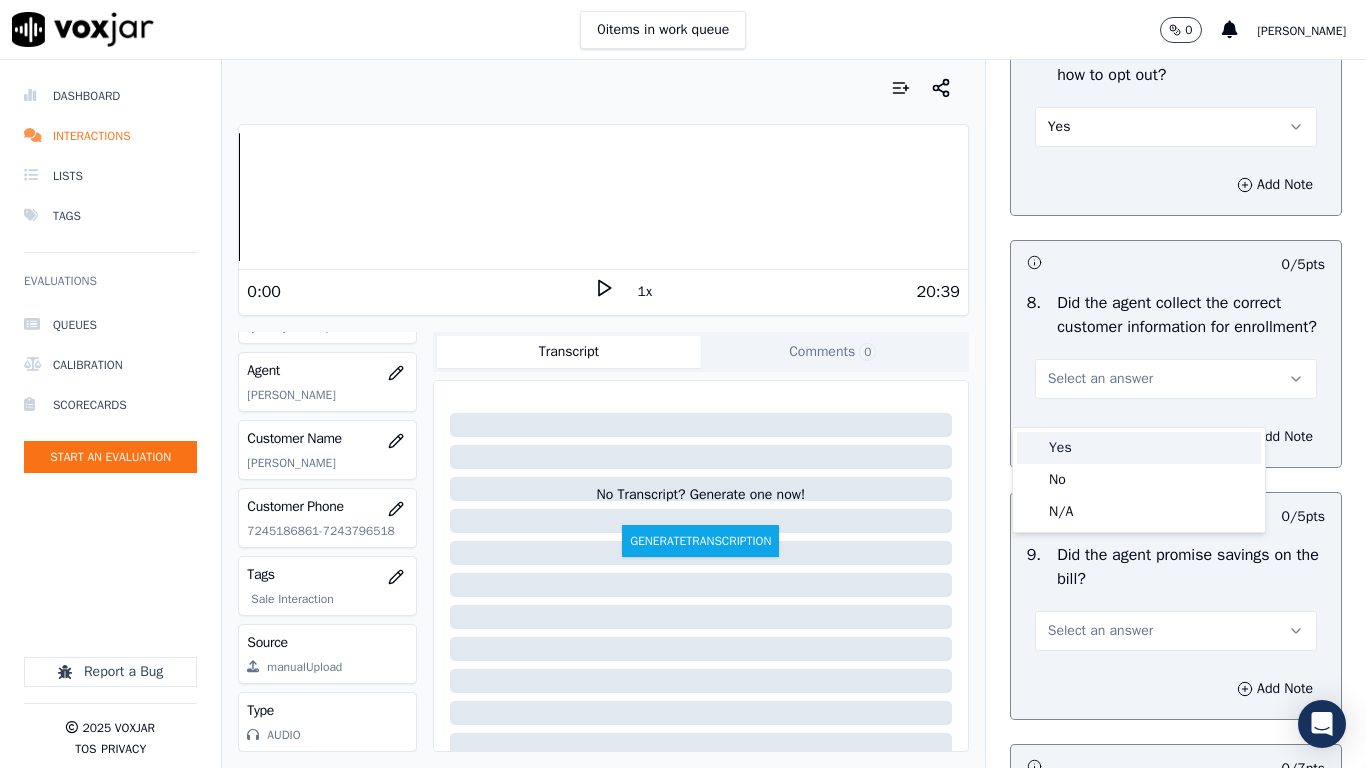 click on "Yes" at bounding box center (1139, 448) 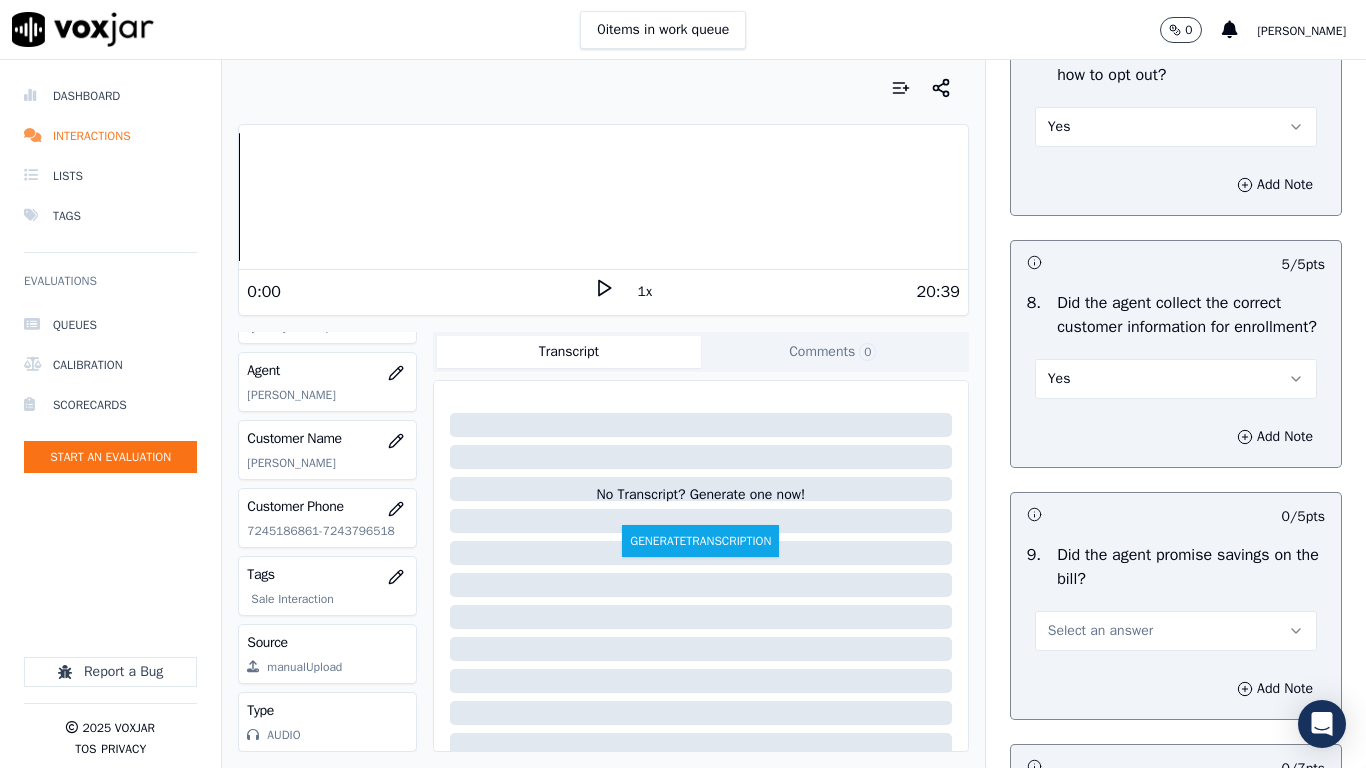 drag, startPoint x: 1111, startPoint y: 664, endPoint x: 1083, endPoint y: 711, distance: 54.708317 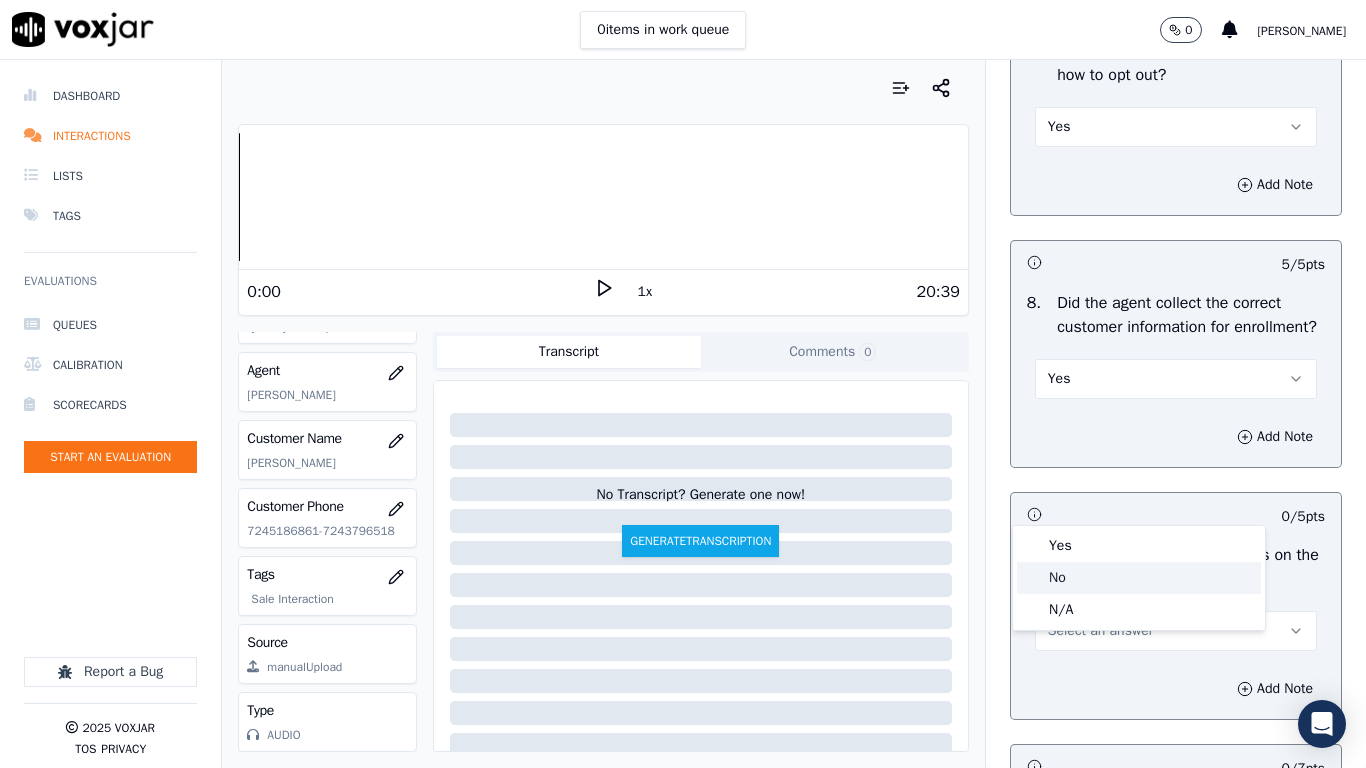 click on "Yes" at bounding box center (1139, 546) 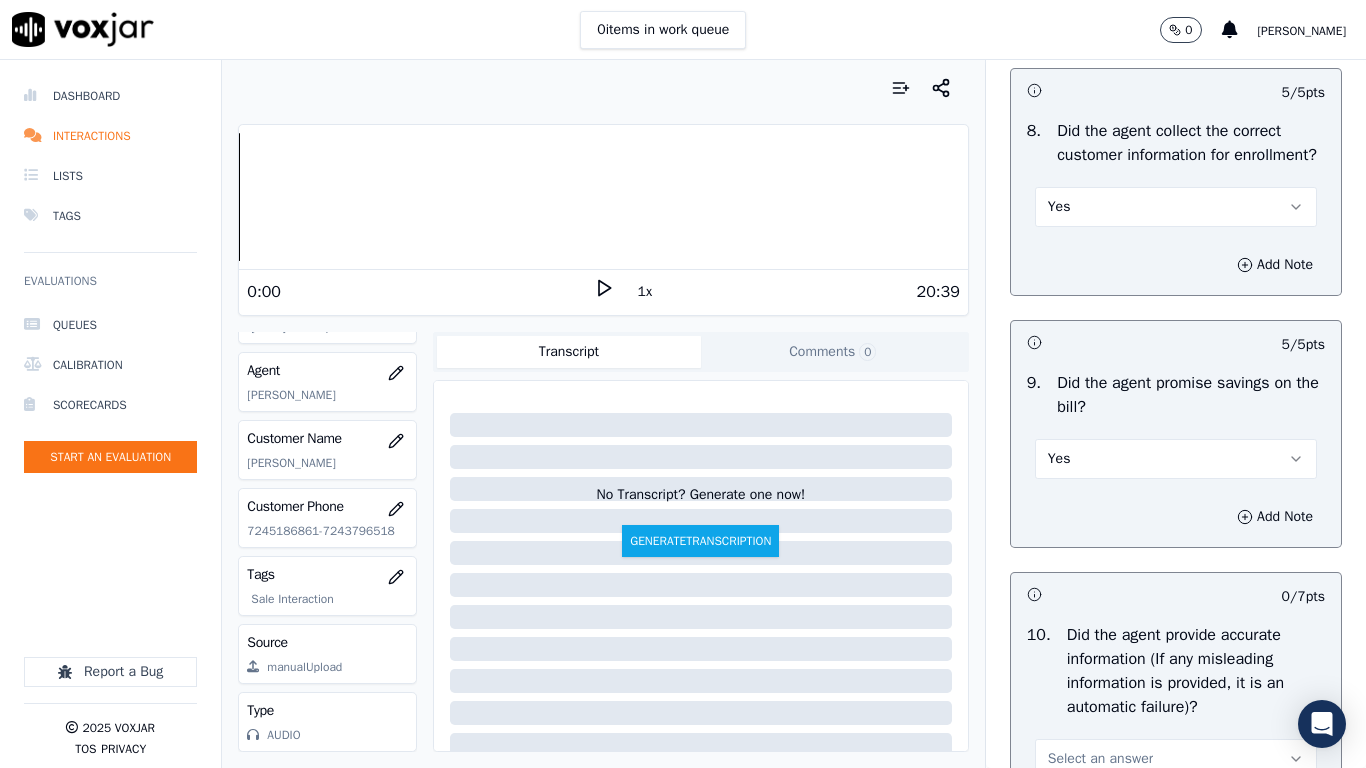 scroll, scrollTop: 2300, scrollLeft: 0, axis: vertical 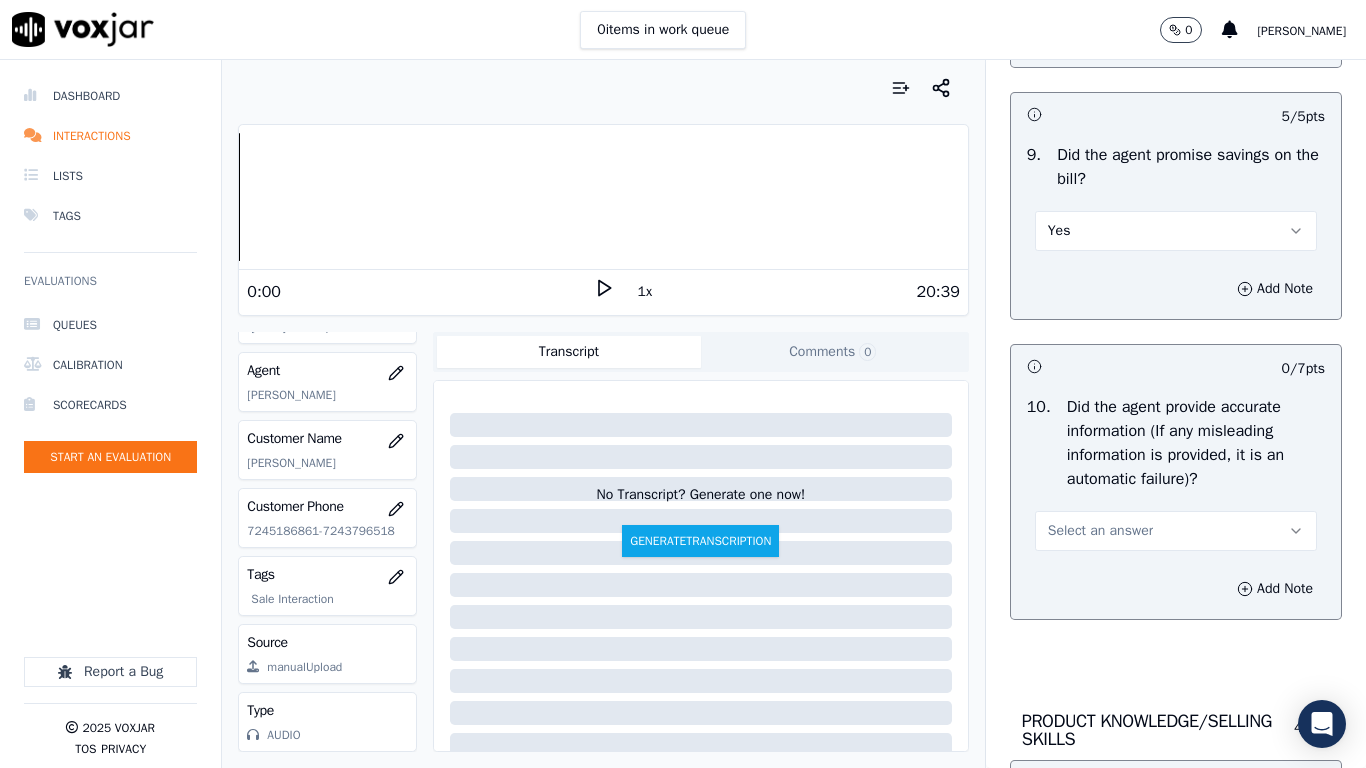 click on "Select an answer" at bounding box center (1100, 531) 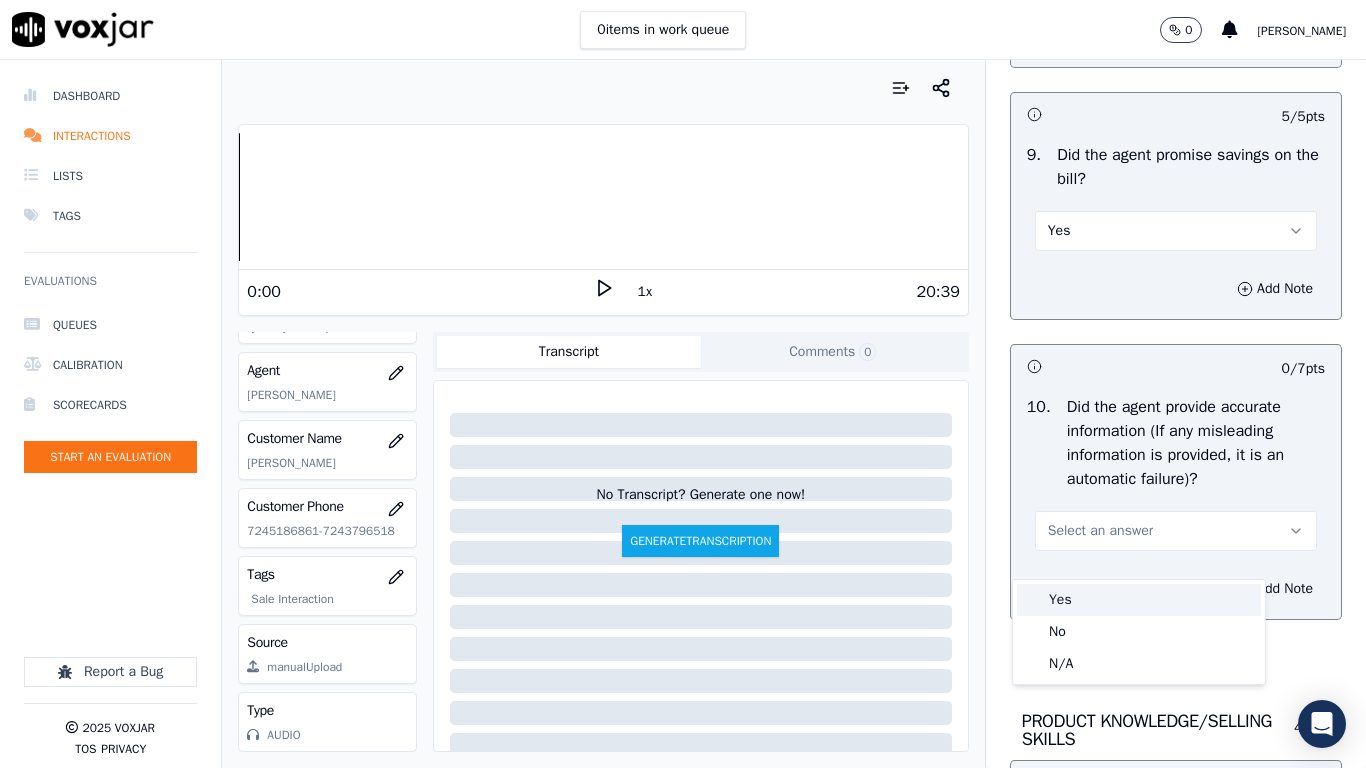 click on "Yes" at bounding box center (1139, 600) 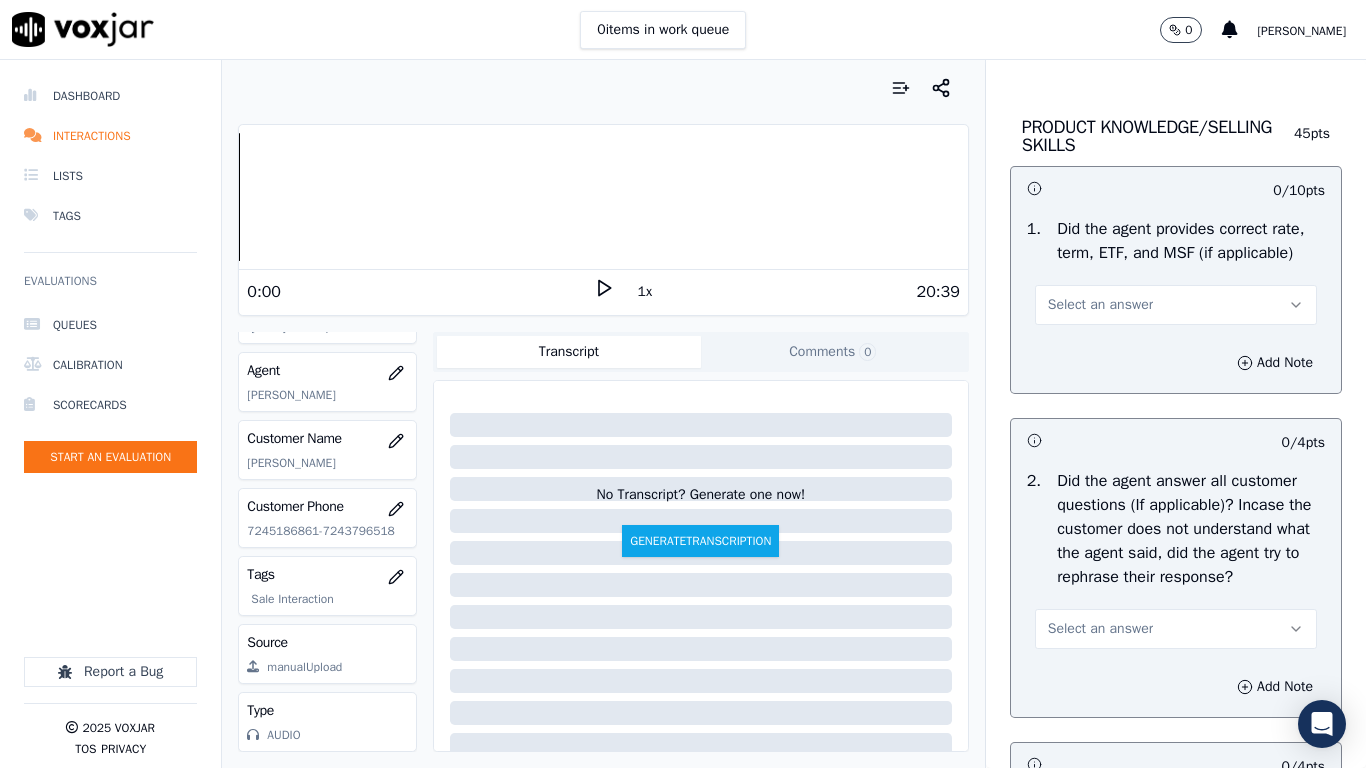 scroll, scrollTop: 2900, scrollLeft: 0, axis: vertical 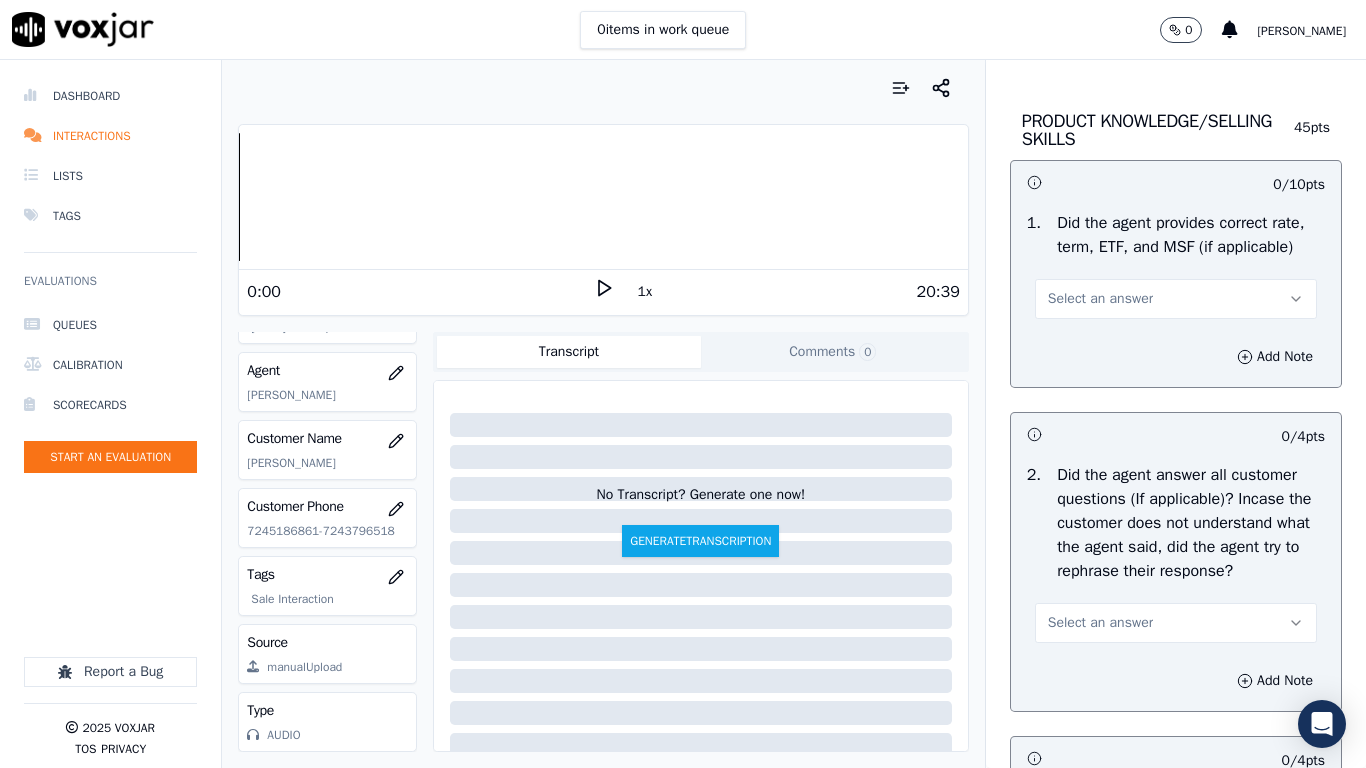 click on "Select an answer" at bounding box center (1176, 299) 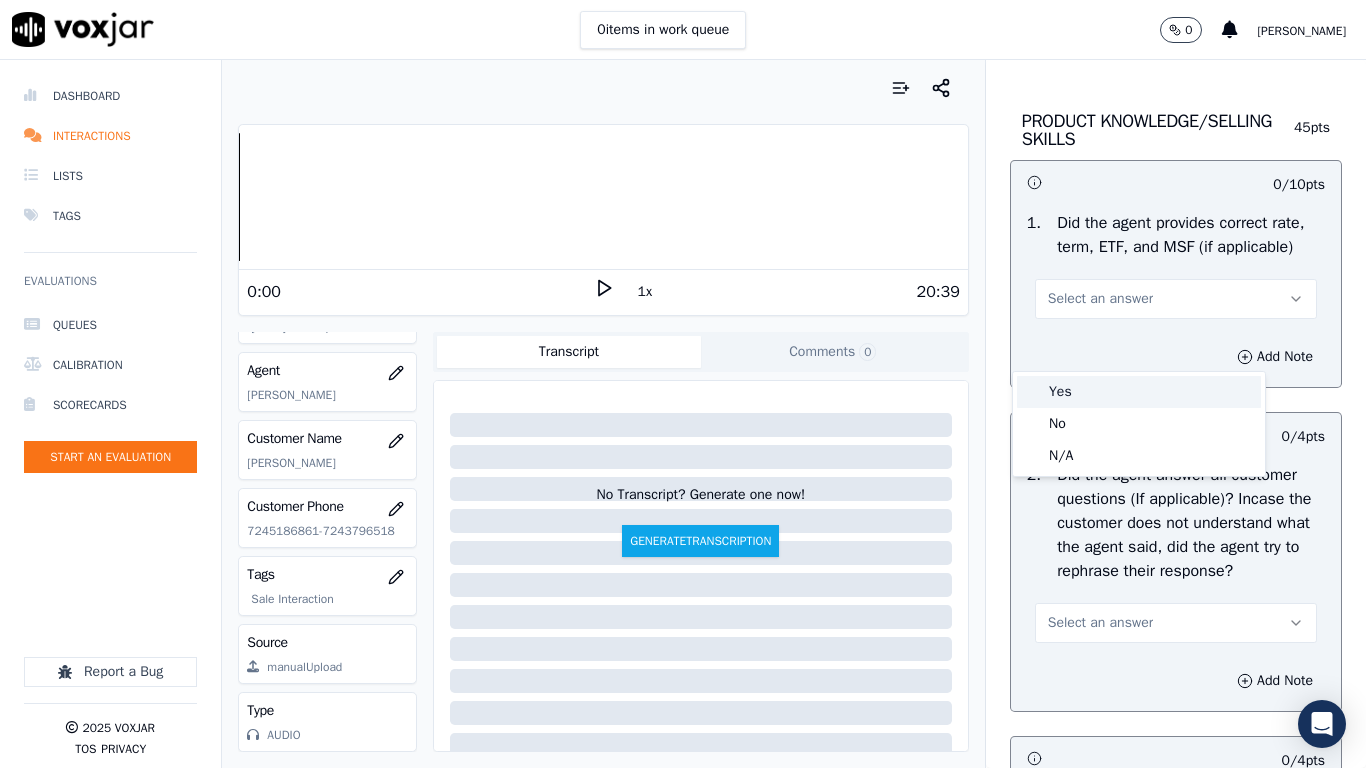 click on "Yes" at bounding box center [1139, 392] 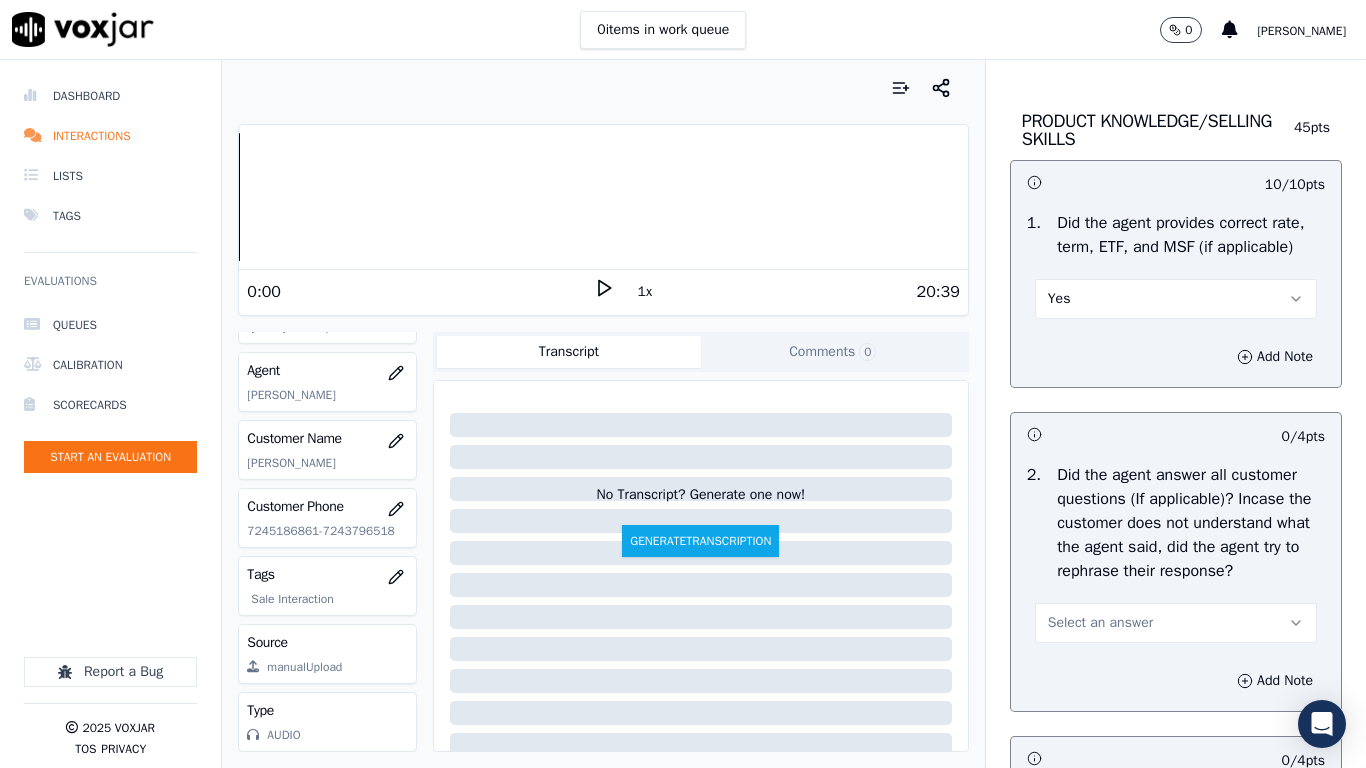 drag, startPoint x: 1147, startPoint y: 687, endPoint x: 1095, endPoint y: 718, distance: 60.53924 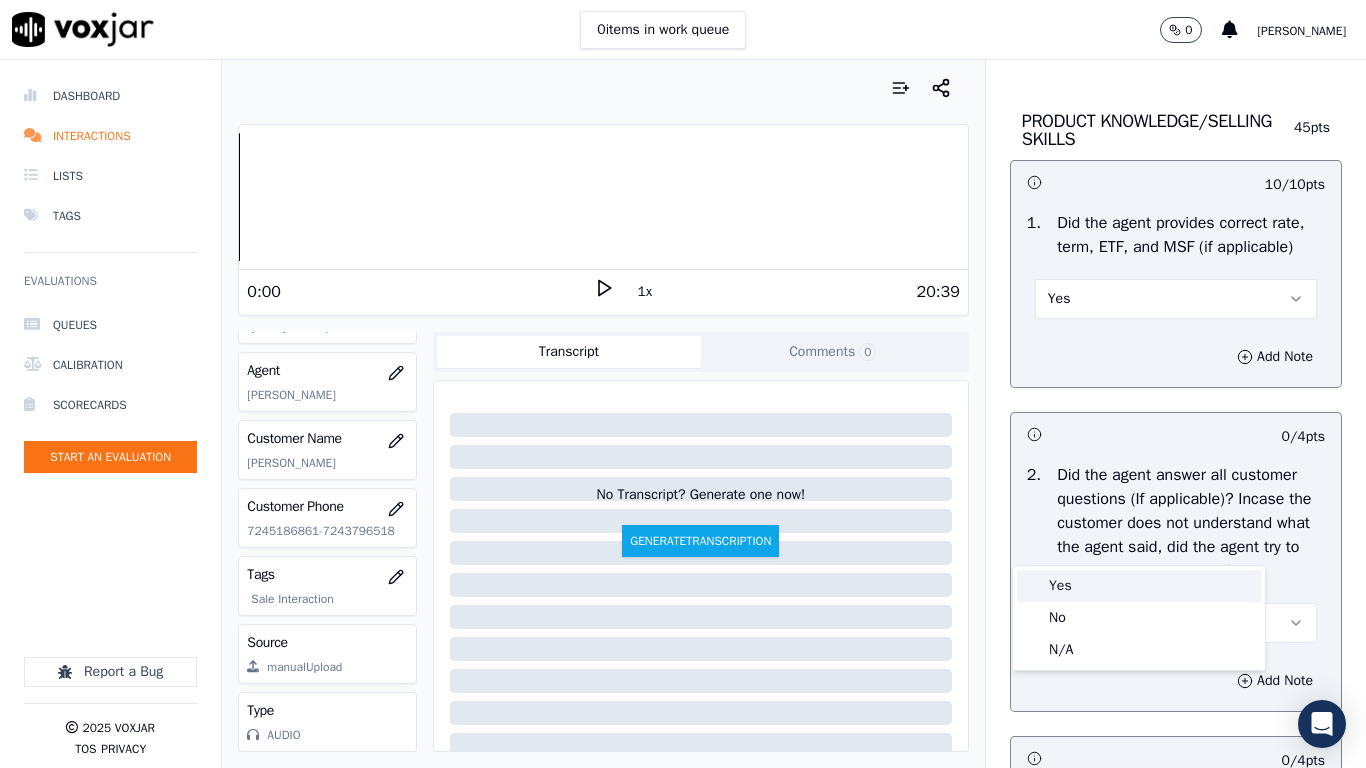 drag, startPoint x: 1093, startPoint y: 588, endPoint x: 1073, endPoint y: 648, distance: 63.245552 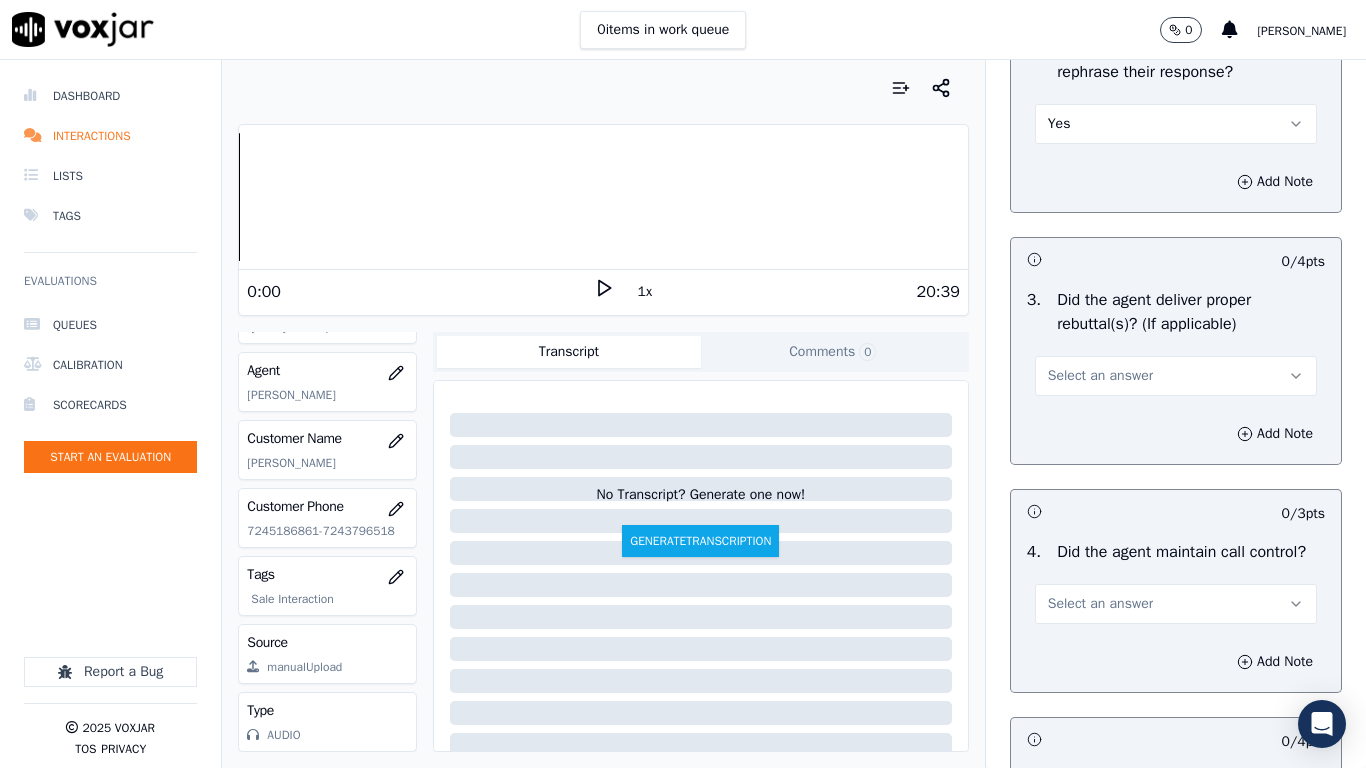 scroll, scrollTop: 3400, scrollLeft: 0, axis: vertical 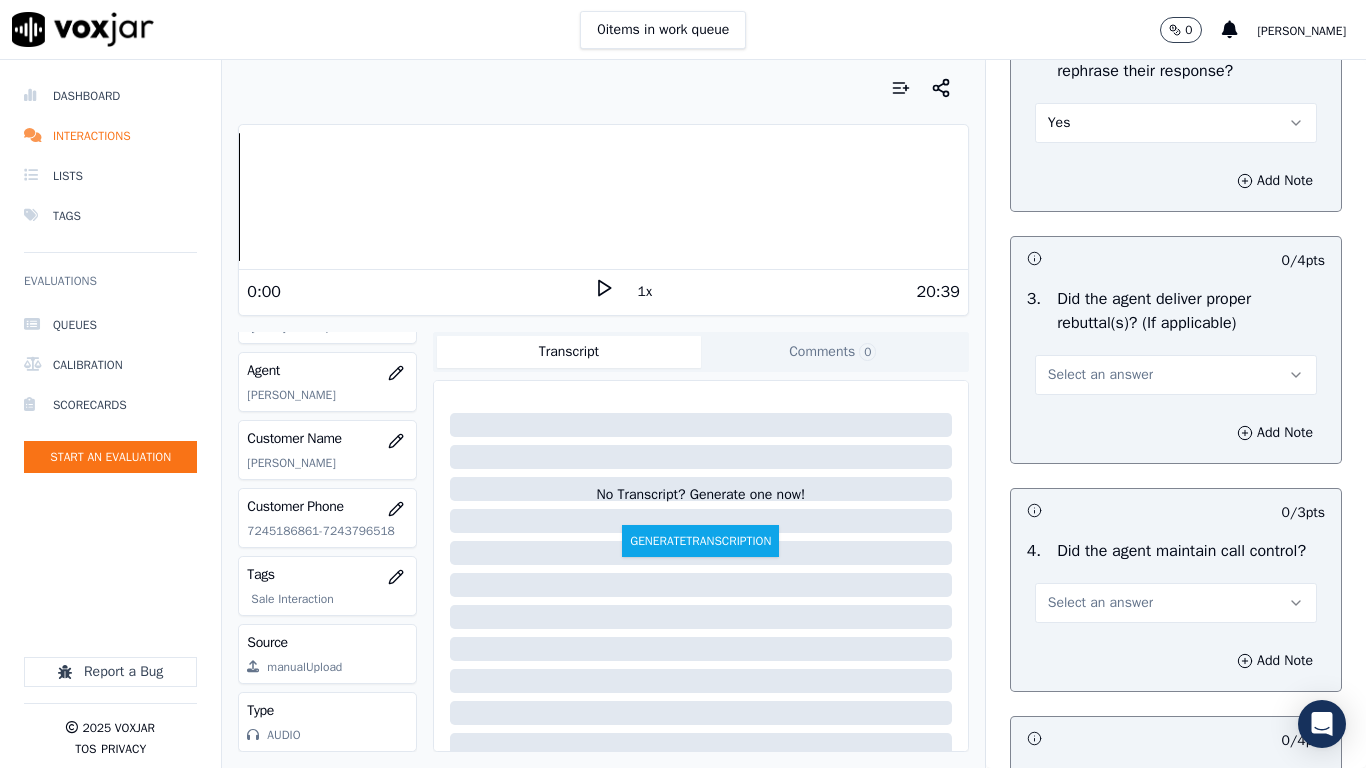 click on "Select an answer" at bounding box center (1176, 375) 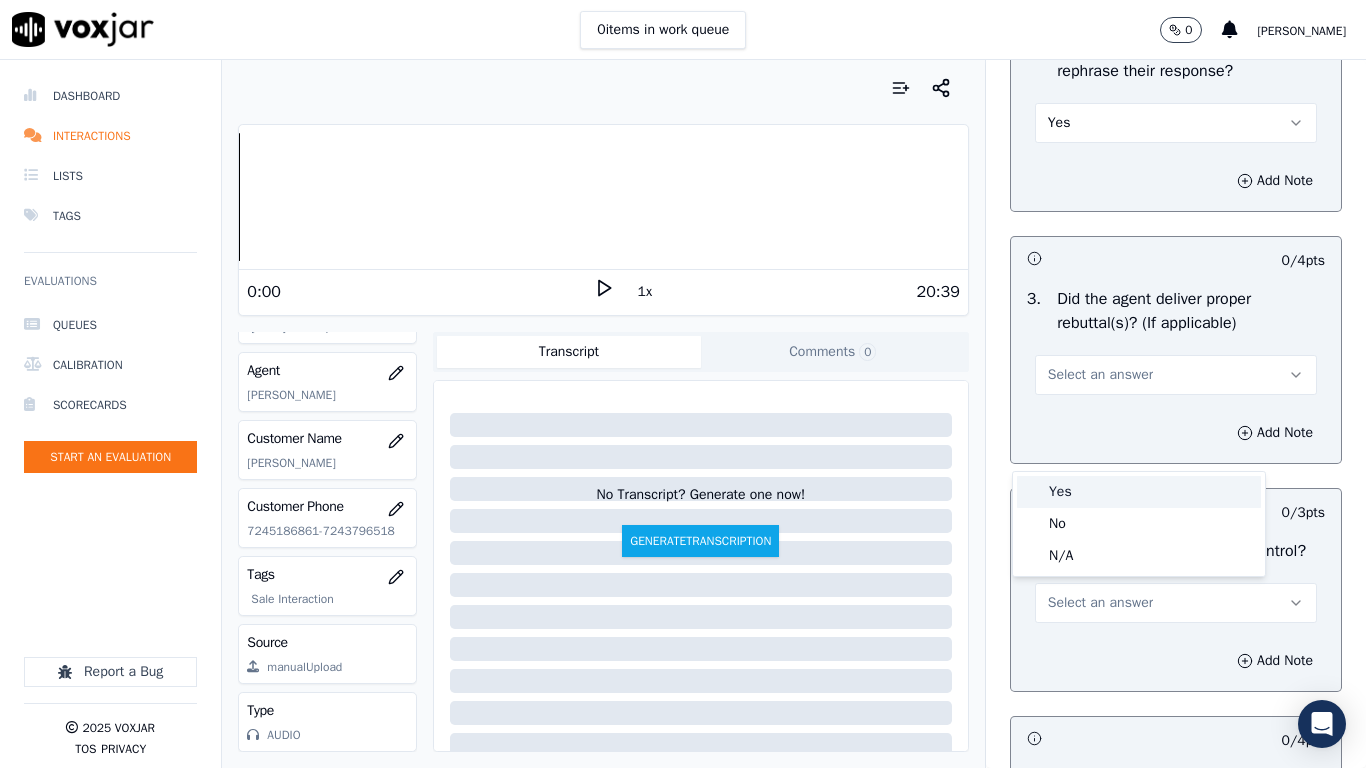 click on "Yes" at bounding box center [1139, 492] 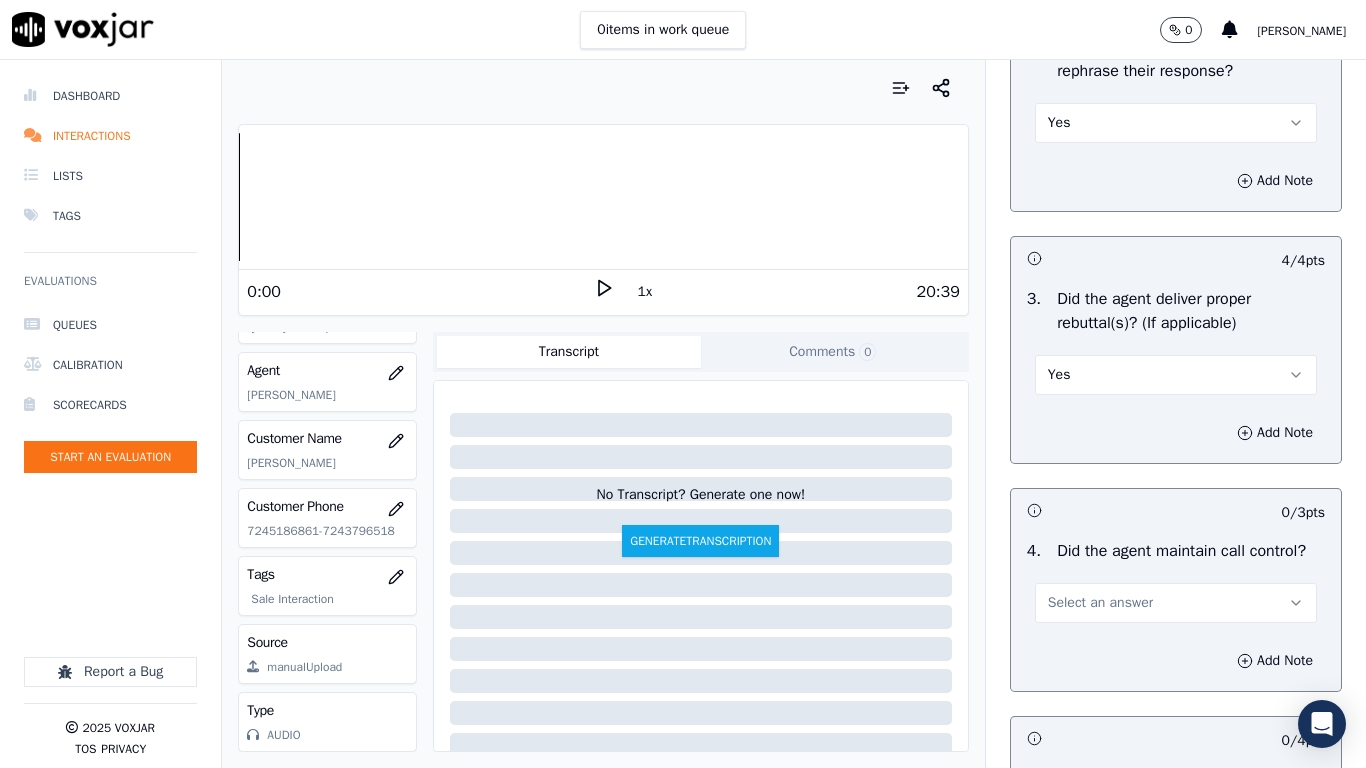 click on "Select an answer" at bounding box center (1176, 603) 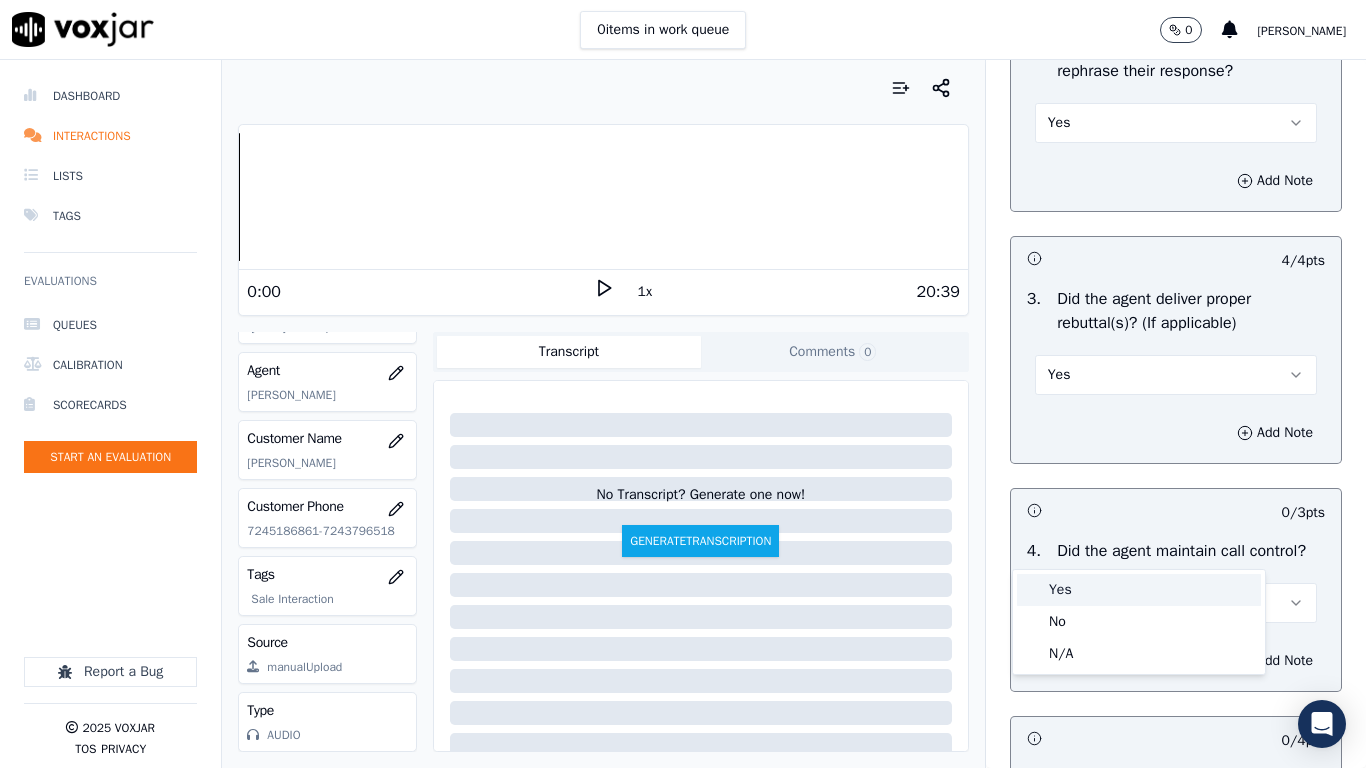 click on "Yes" at bounding box center (1139, 590) 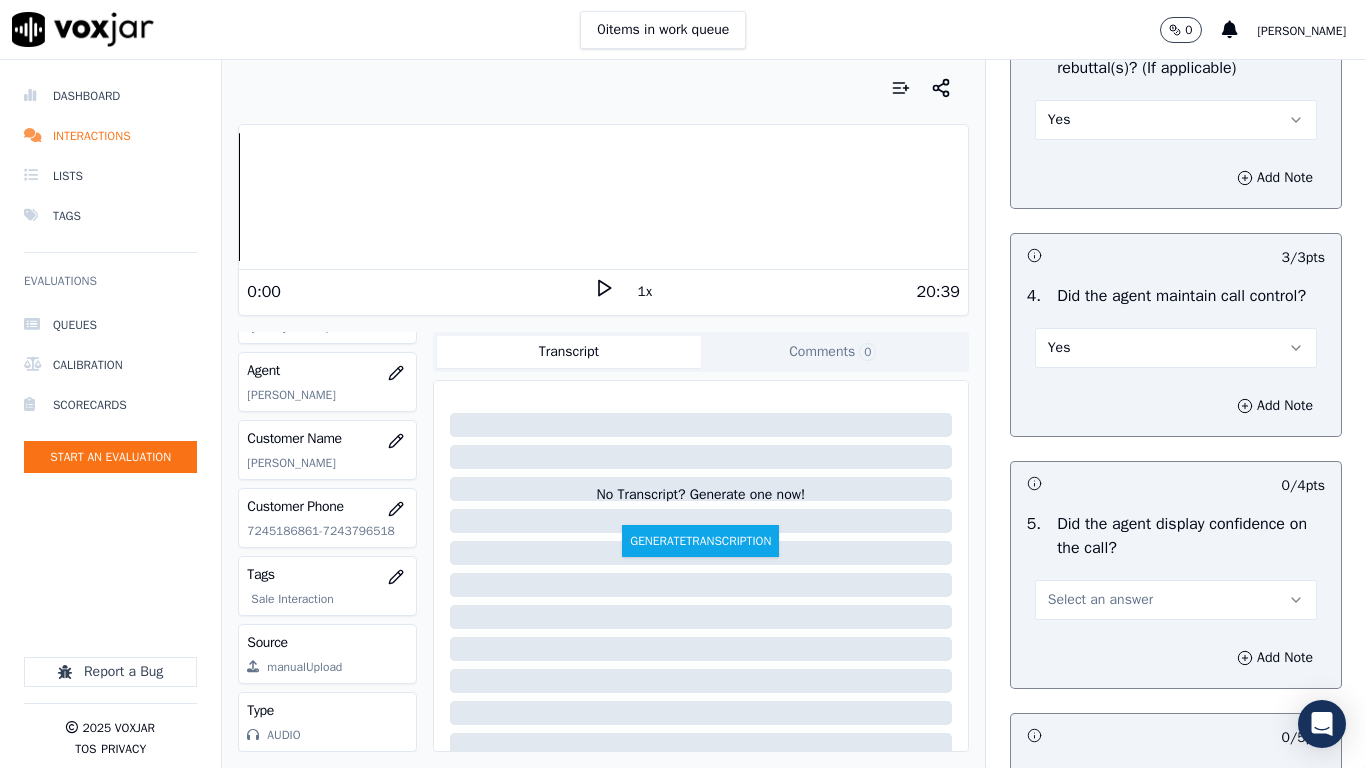 scroll, scrollTop: 4100, scrollLeft: 0, axis: vertical 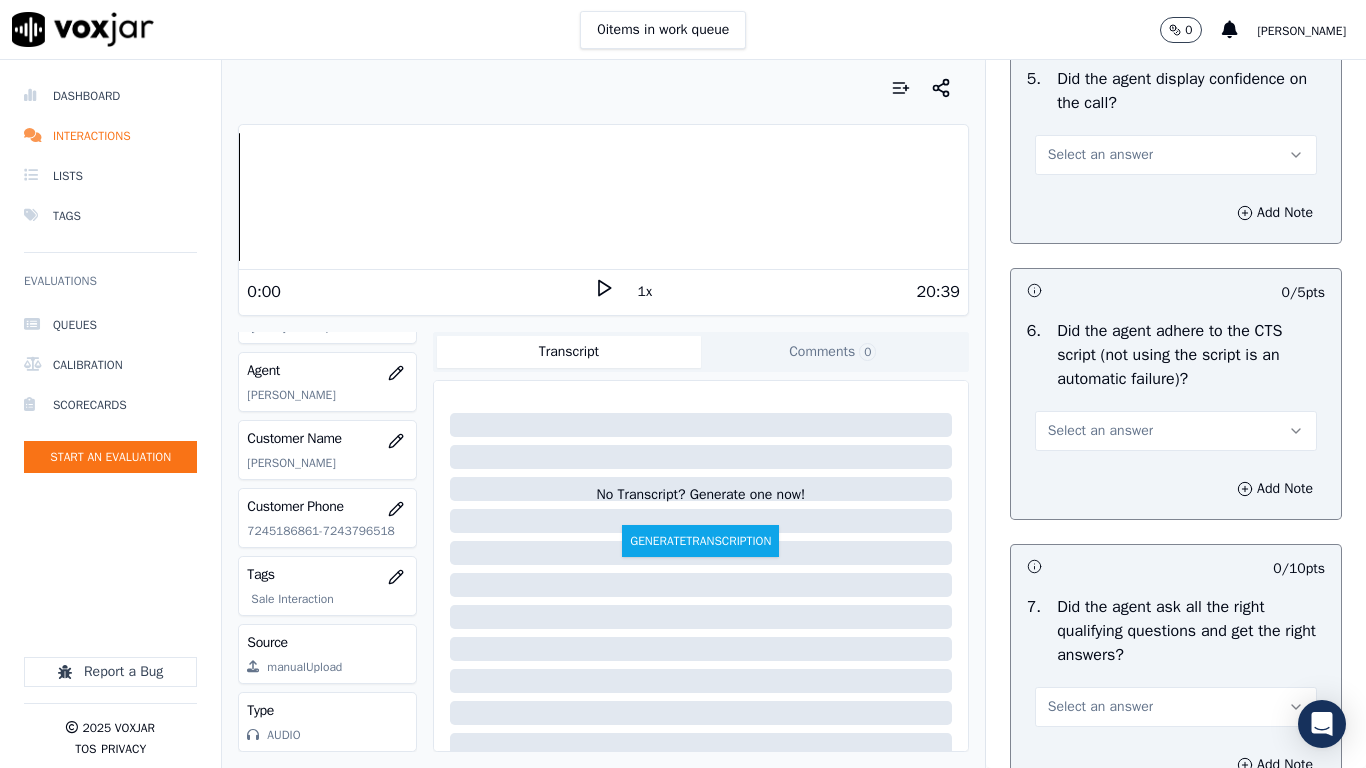 click on "Select an answer" at bounding box center (1100, 155) 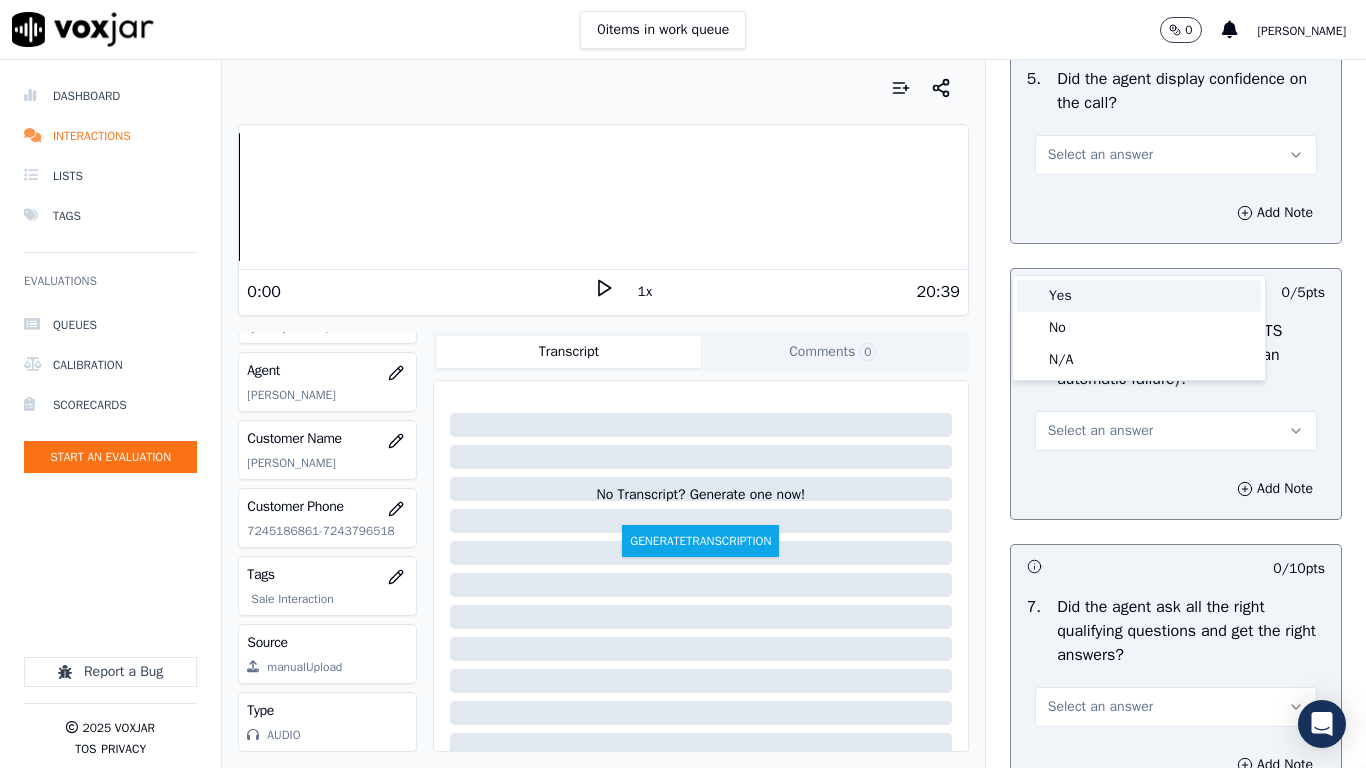 click on "Yes" at bounding box center (1139, 296) 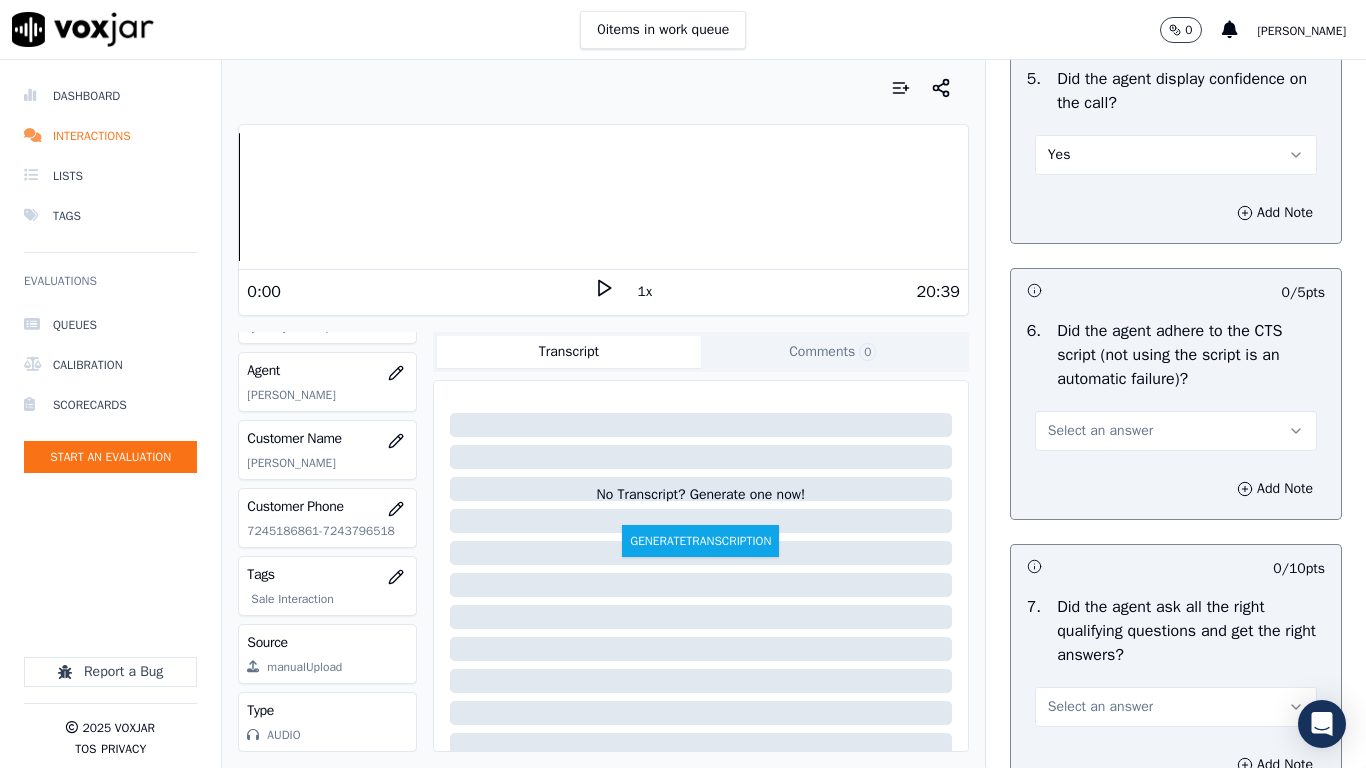 click on "Select an answer" at bounding box center (1100, 431) 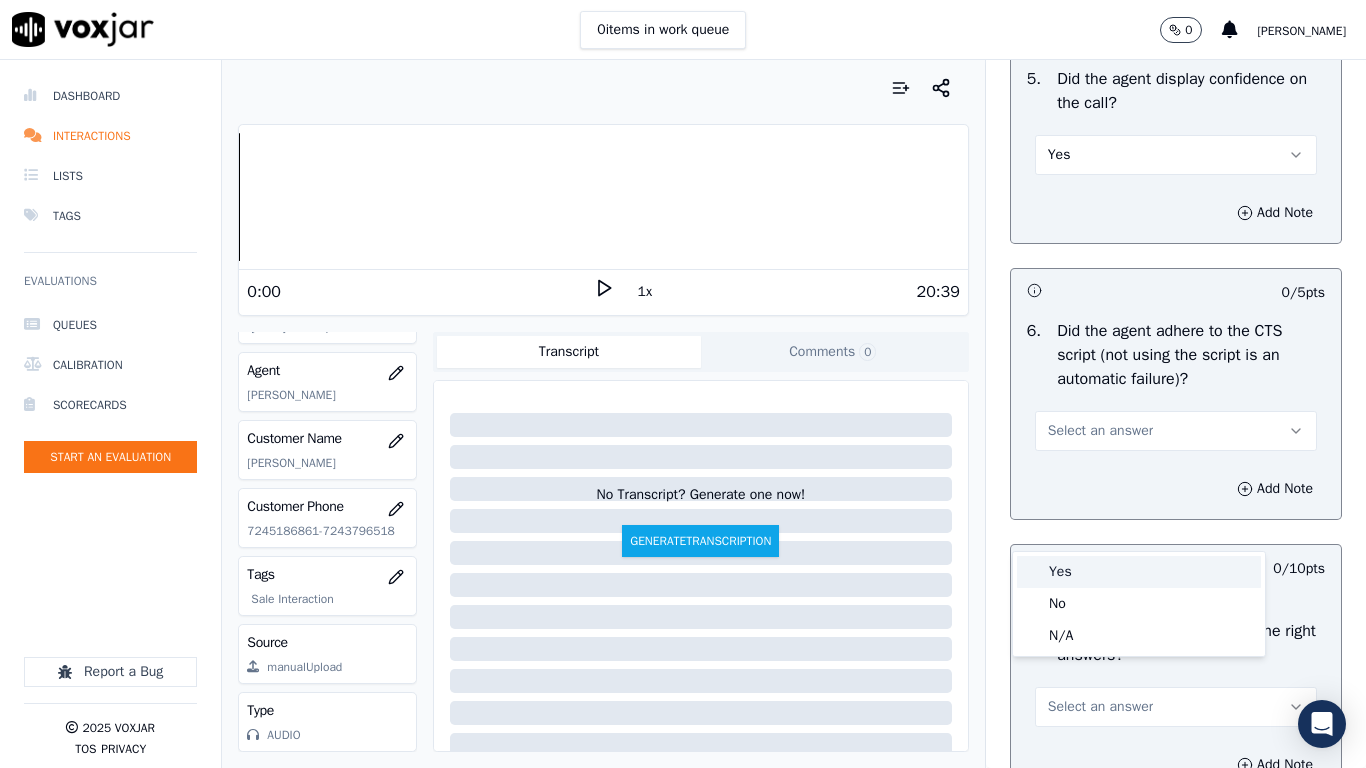 click on "Yes" at bounding box center (1139, 572) 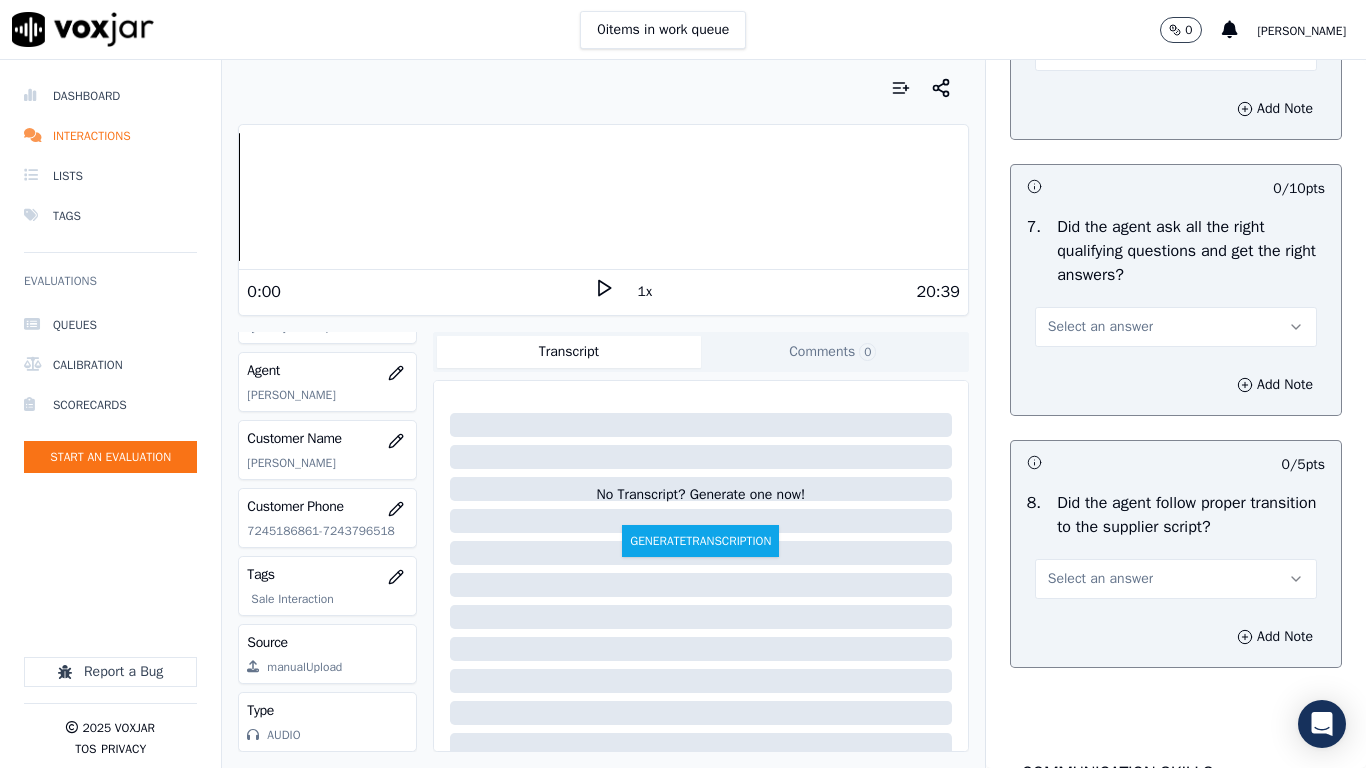 scroll, scrollTop: 4500, scrollLeft: 0, axis: vertical 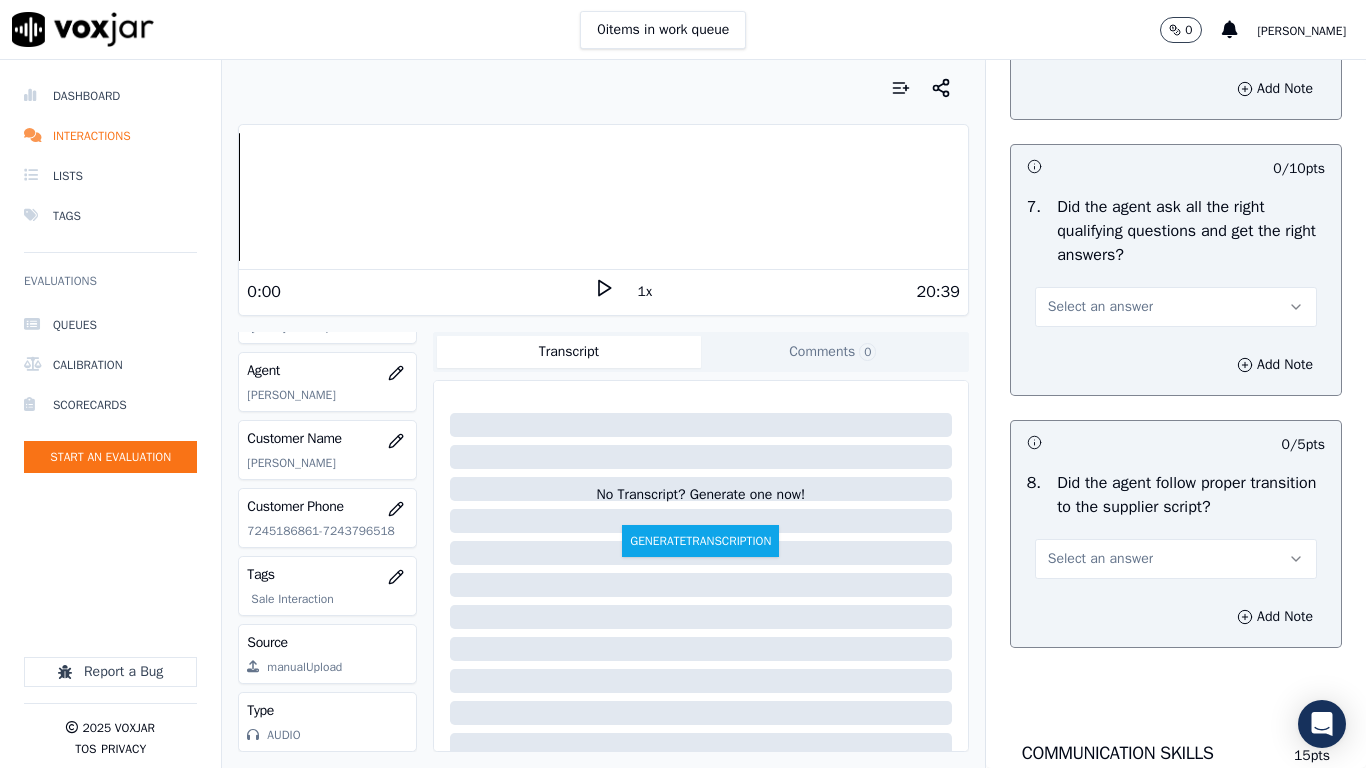 click on "Select an answer" at bounding box center (1176, 307) 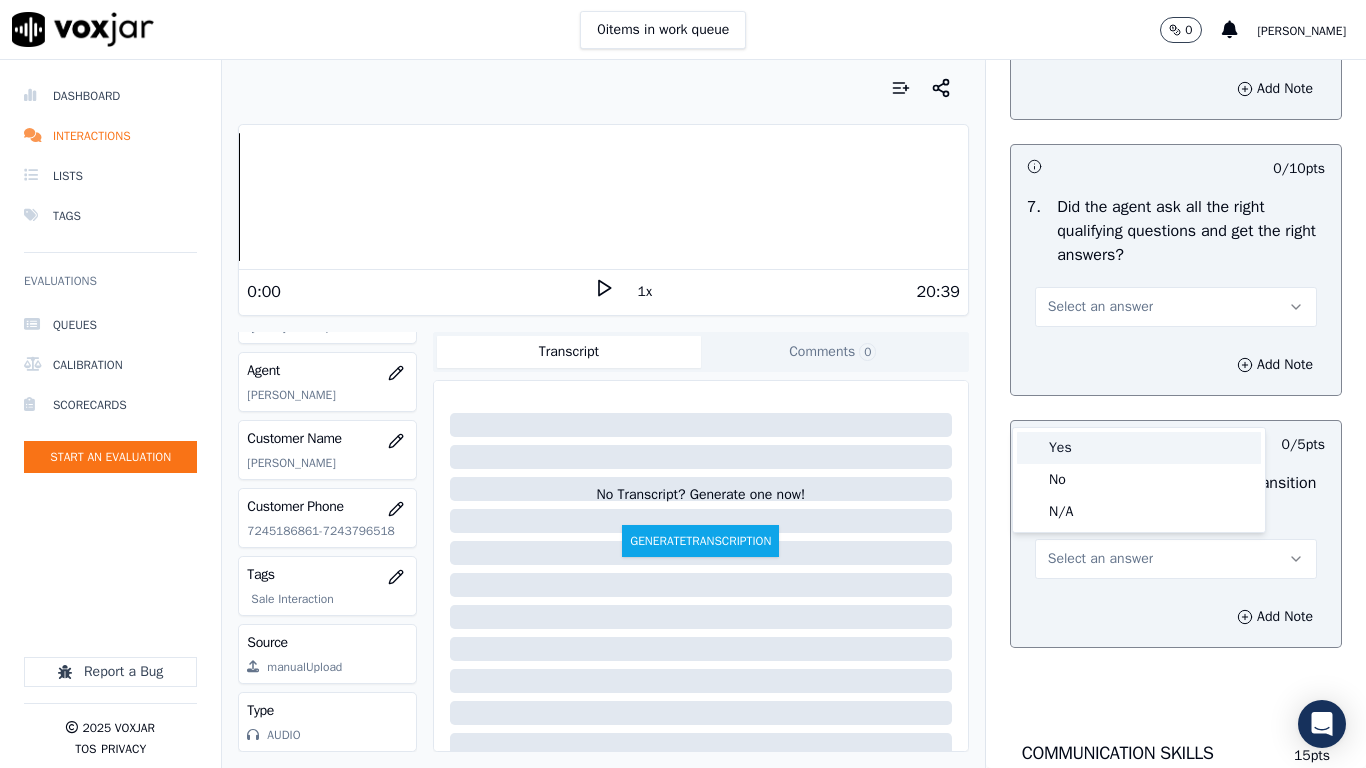 click on "Yes" at bounding box center (1139, 448) 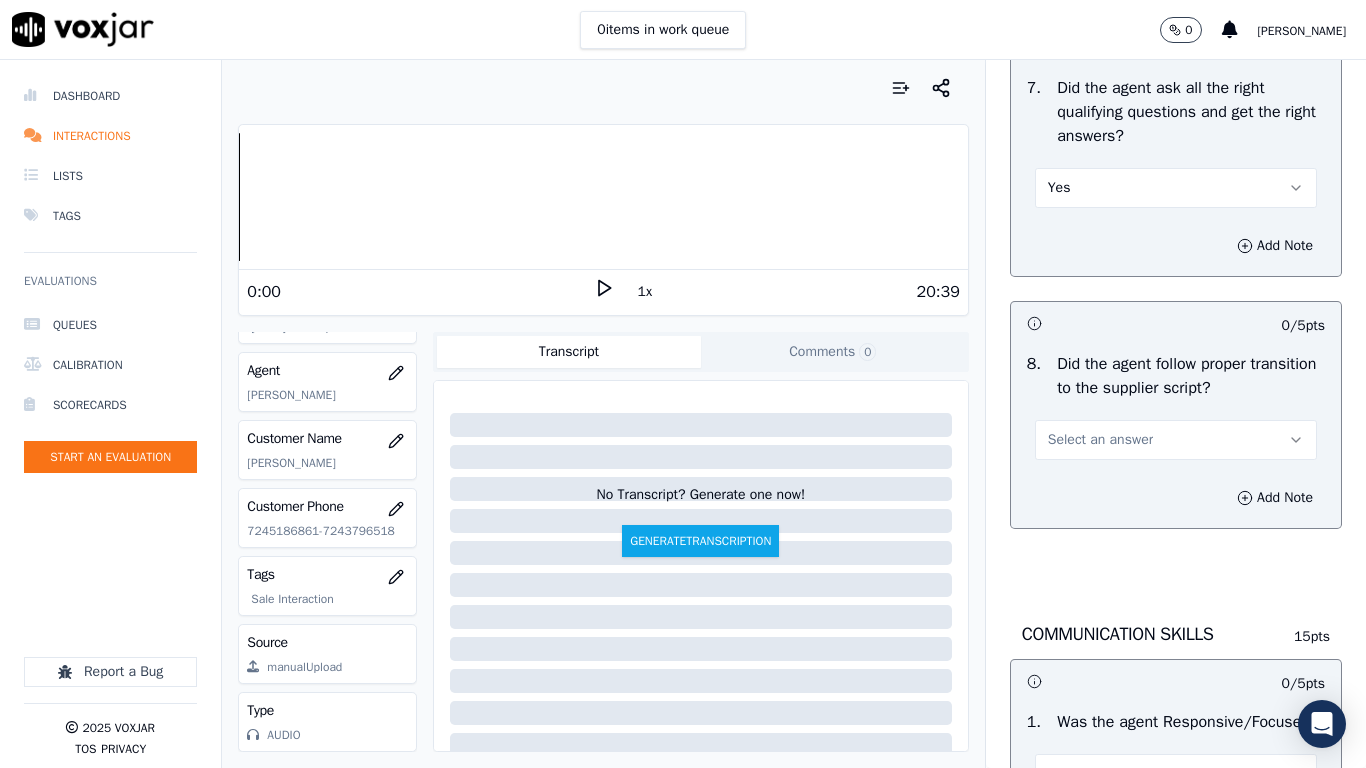 scroll, scrollTop: 4900, scrollLeft: 0, axis: vertical 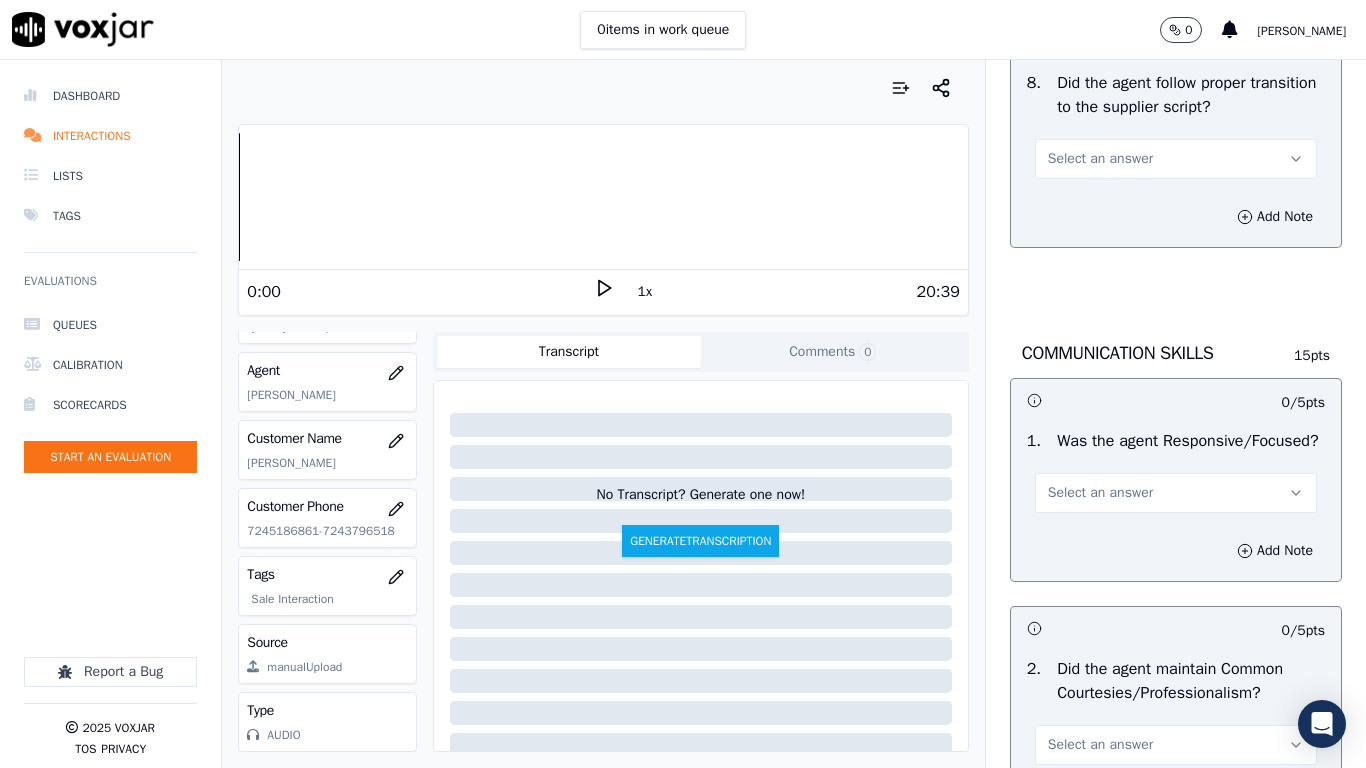 drag, startPoint x: 1104, startPoint y: 246, endPoint x: 1108, endPoint y: 269, distance: 23.345236 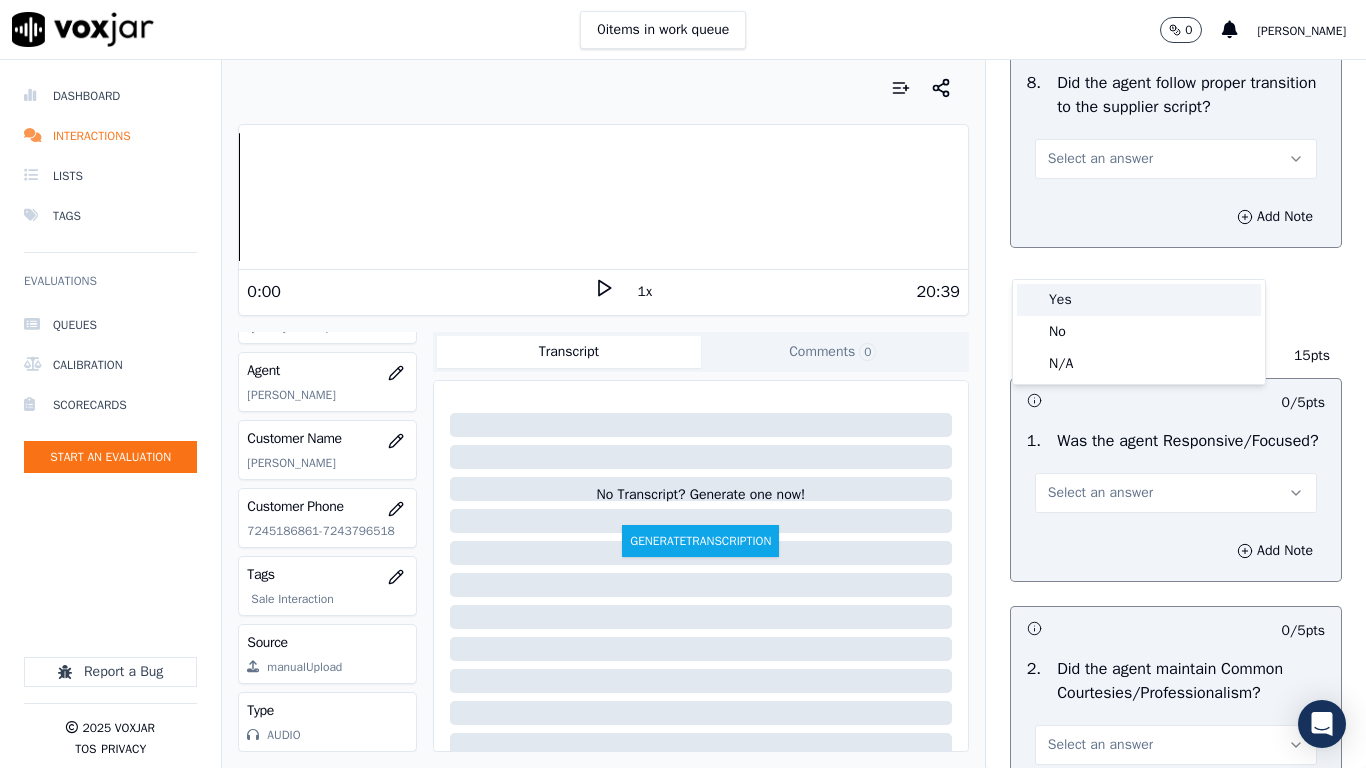 drag, startPoint x: 1119, startPoint y: 300, endPoint x: 1156, endPoint y: 360, distance: 70.491135 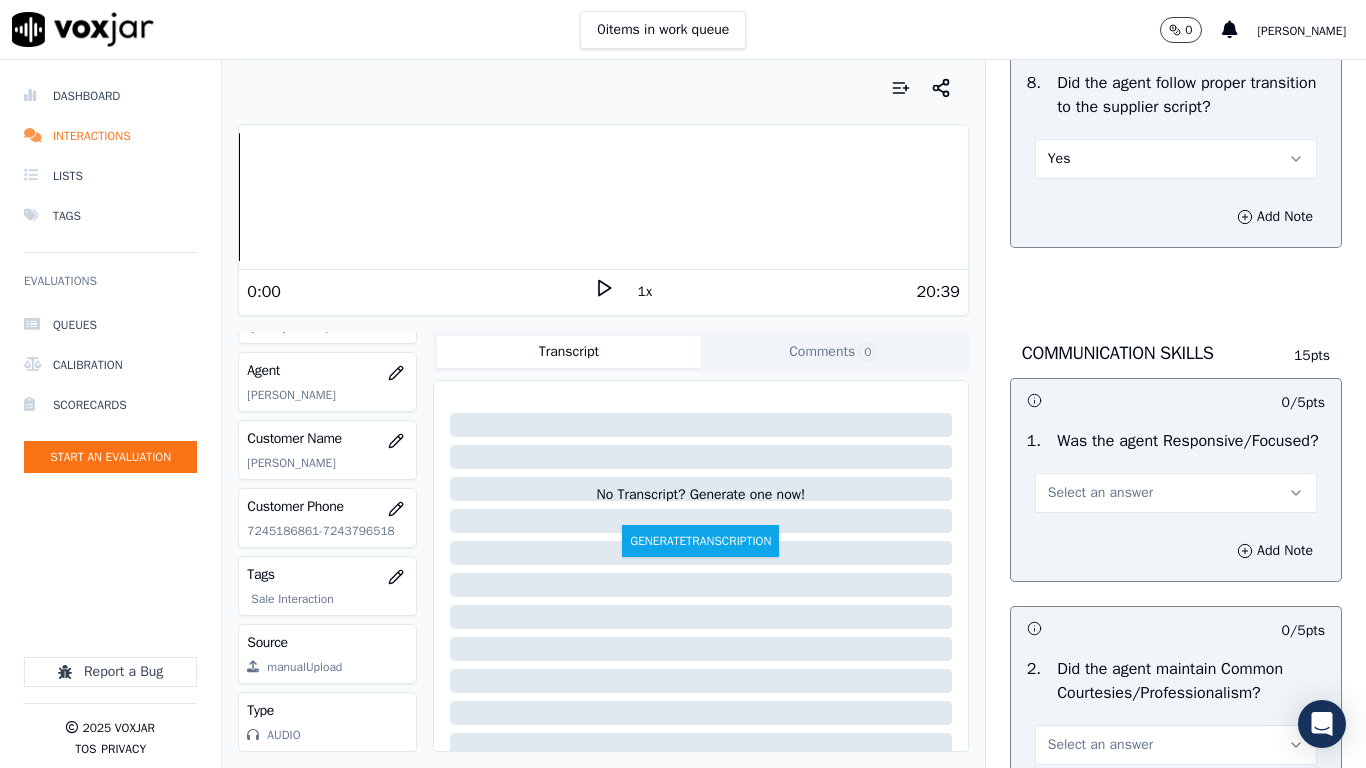 drag, startPoint x: 1142, startPoint y: 603, endPoint x: 1142, endPoint y: 627, distance: 24 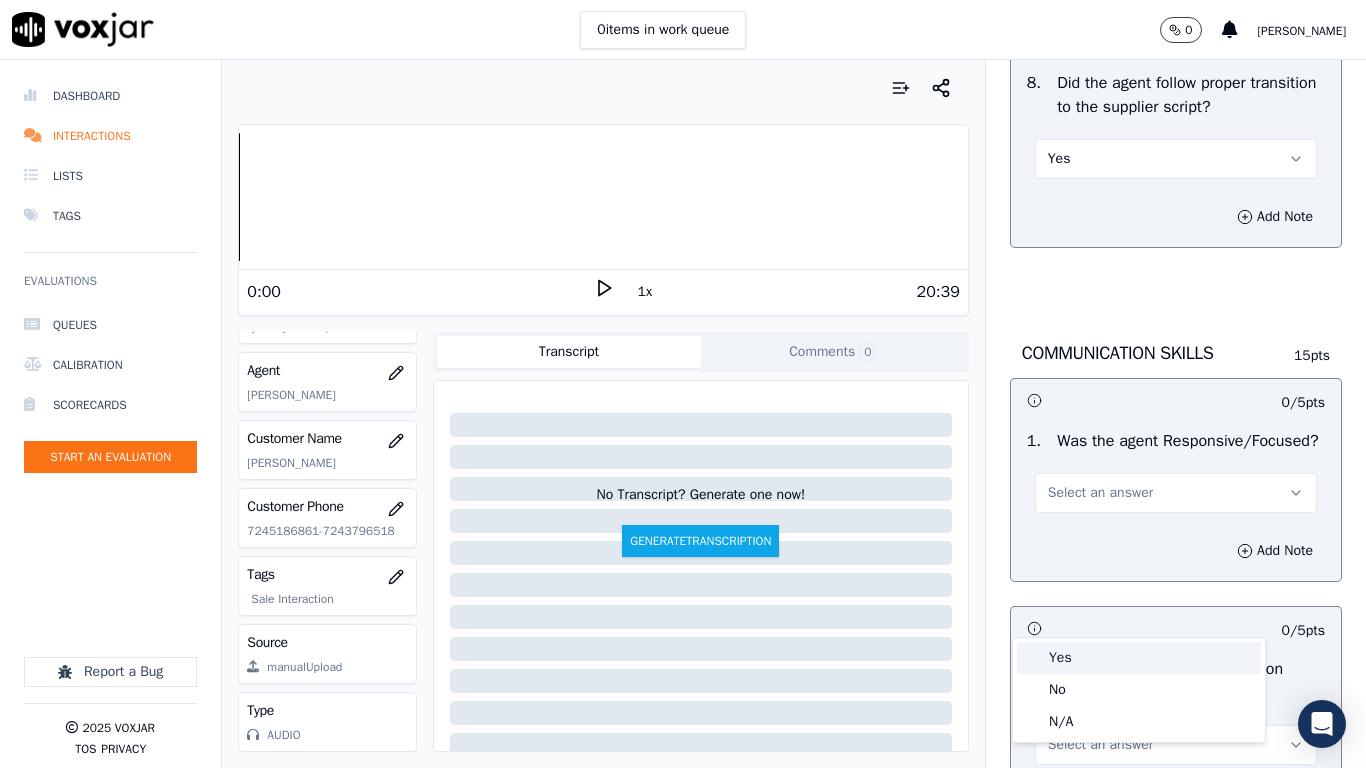 click on "Yes" at bounding box center (1139, 658) 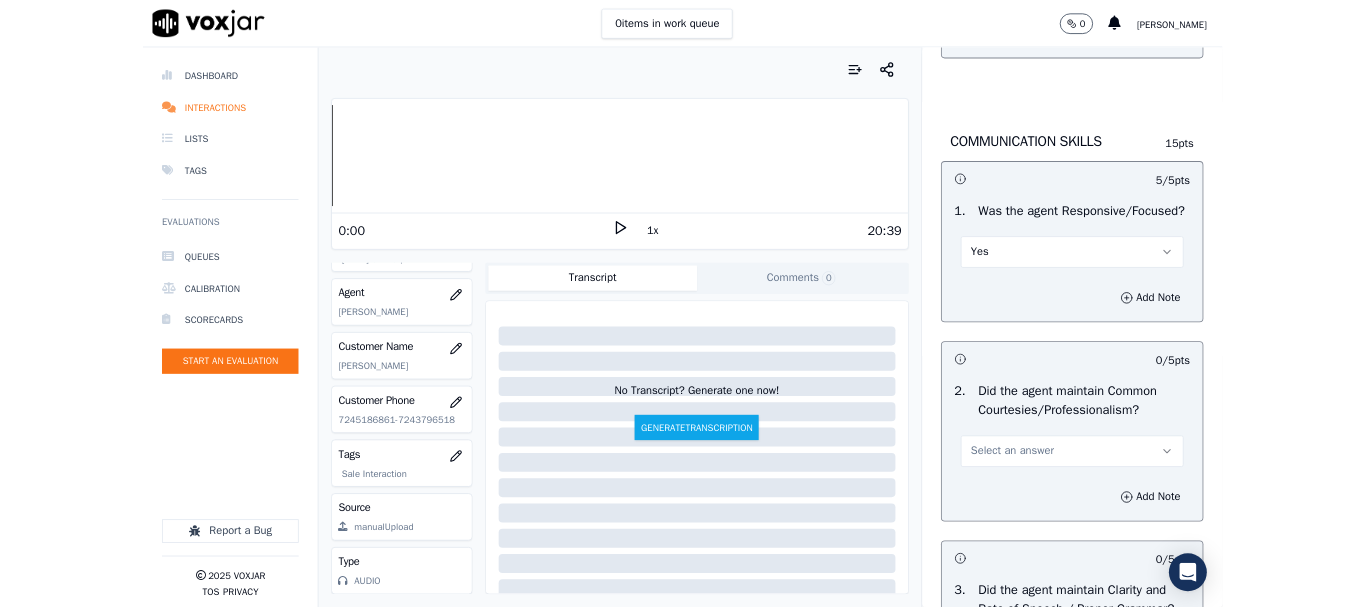 scroll, scrollTop: 5500, scrollLeft: 0, axis: vertical 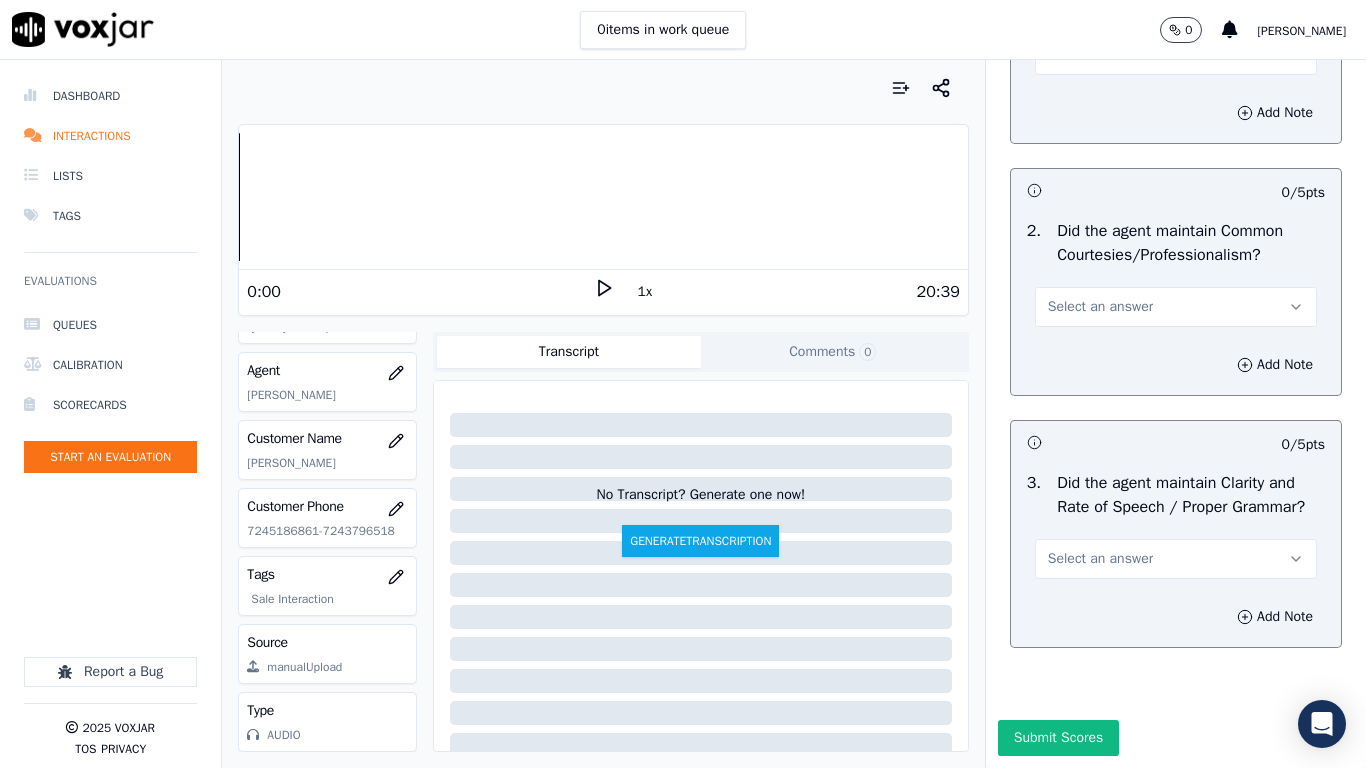 click on "Select an answer" at bounding box center [1100, 307] 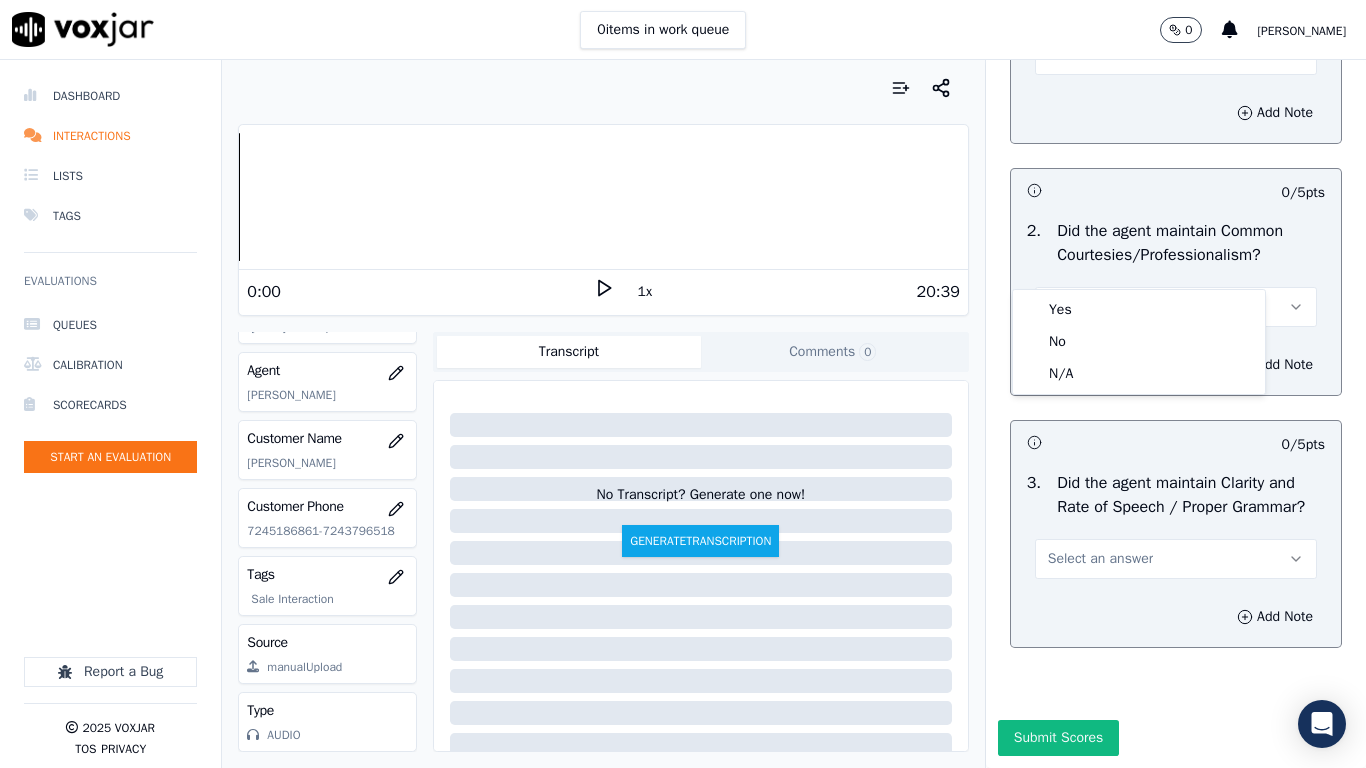 click on "Yes   No     N/A" at bounding box center (1139, 342) 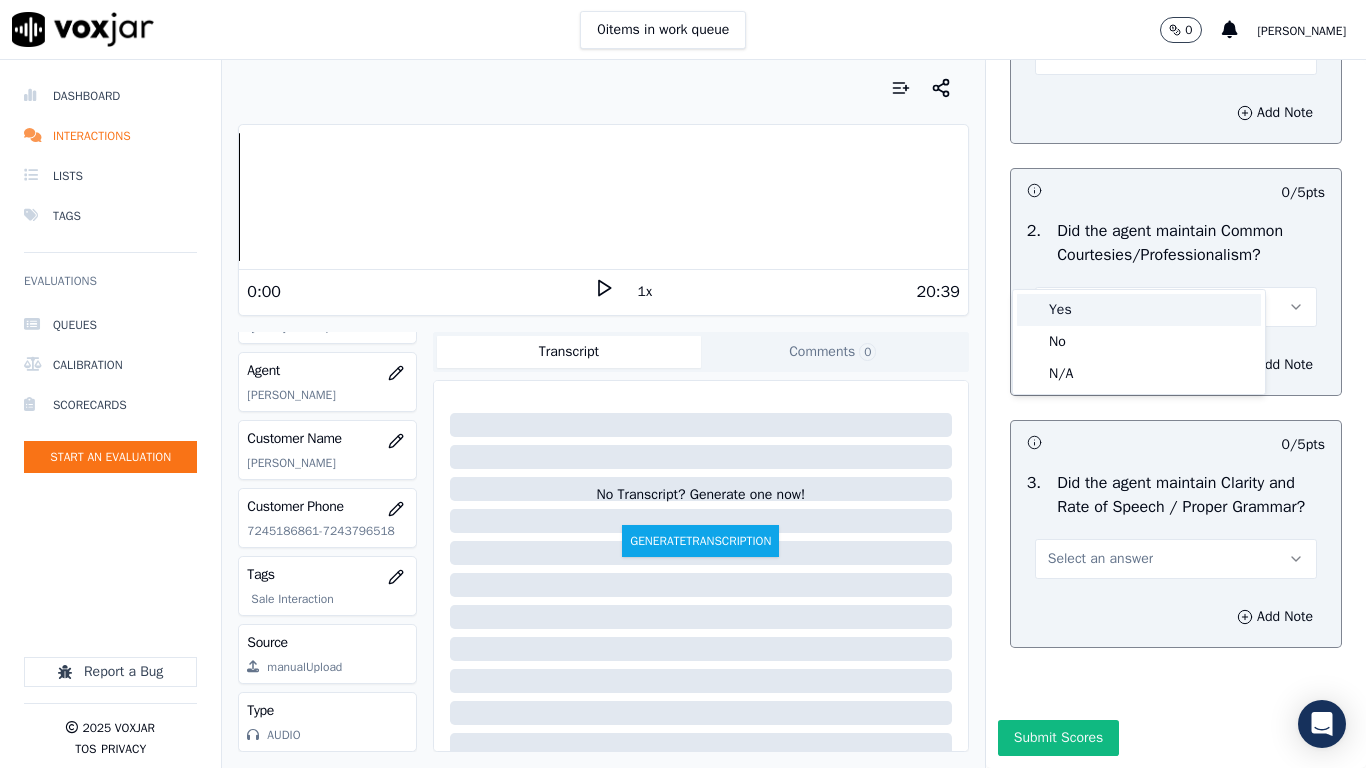 click on "Yes" at bounding box center (1139, 310) 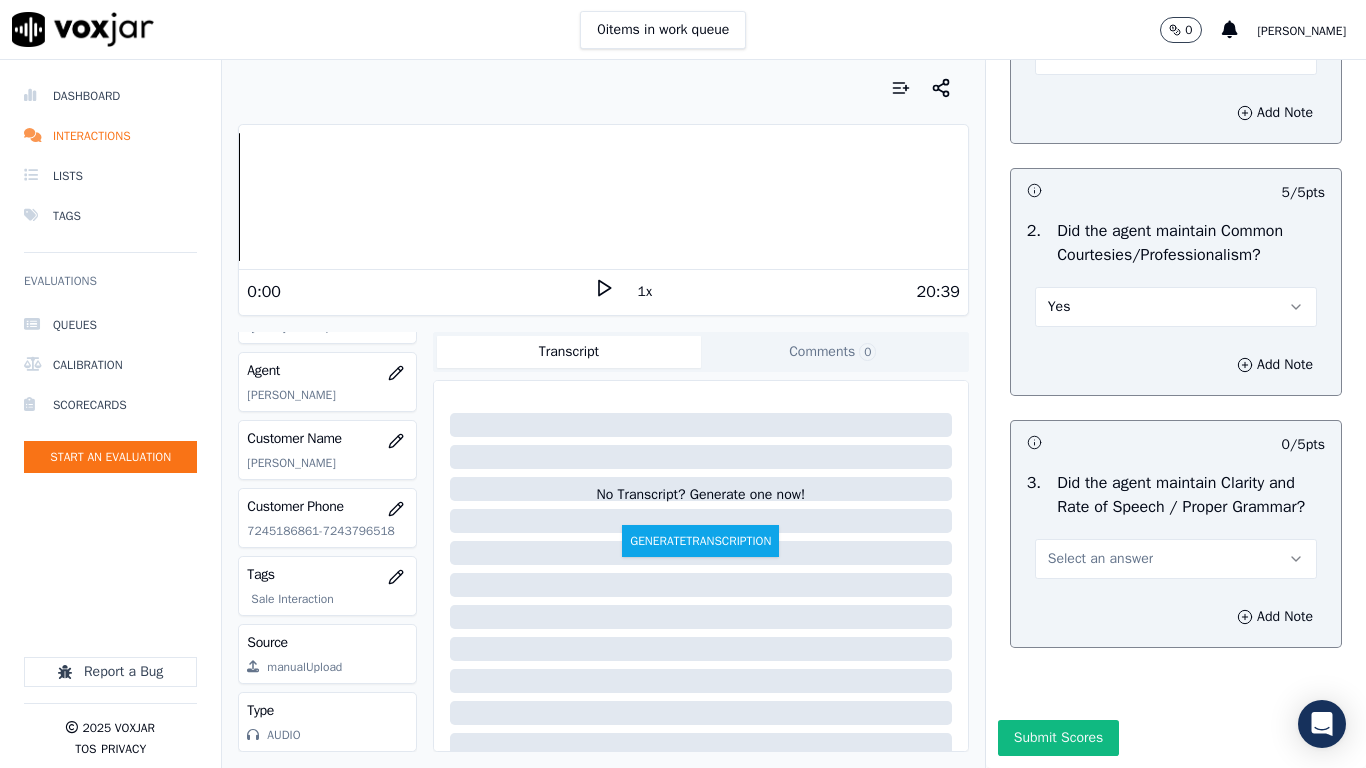 drag, startPoint x: 1139, startPoint y: 536, endPoint x: 1138, endPoint y: 556, distance: 20.024984 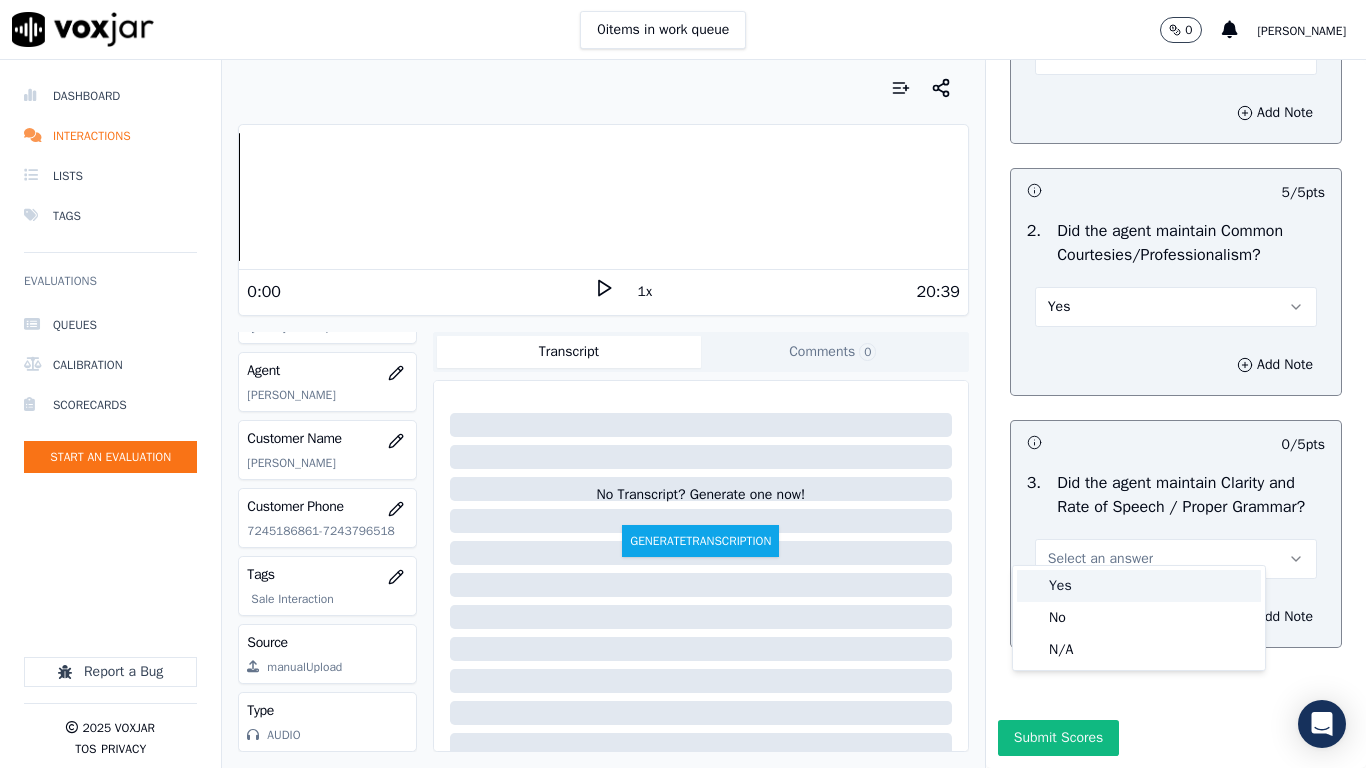 drag, startPoint x: 1111, startPoint y: 581, endPoint x: 1091, endPoint y: 613, distance: 37.735924 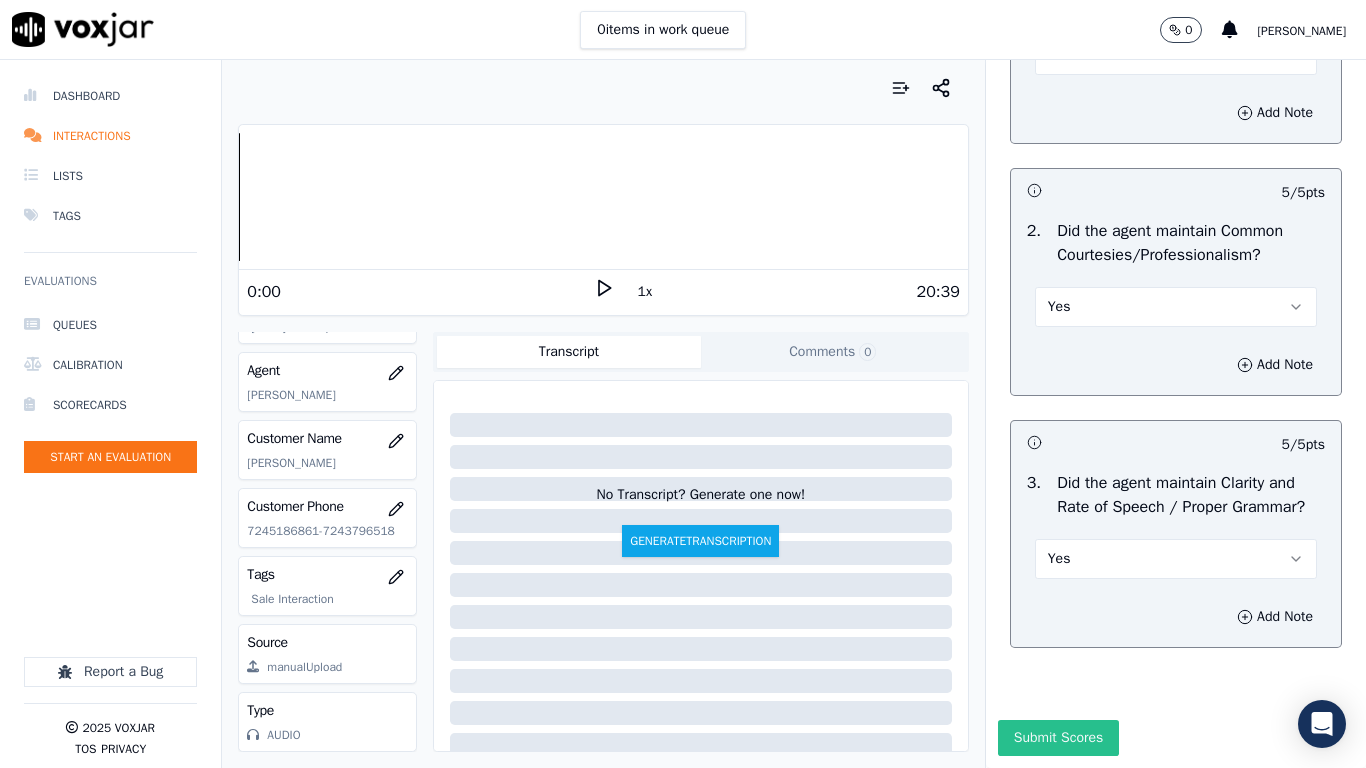 click on "Submit Scores" at bounding box center (1058, 738) 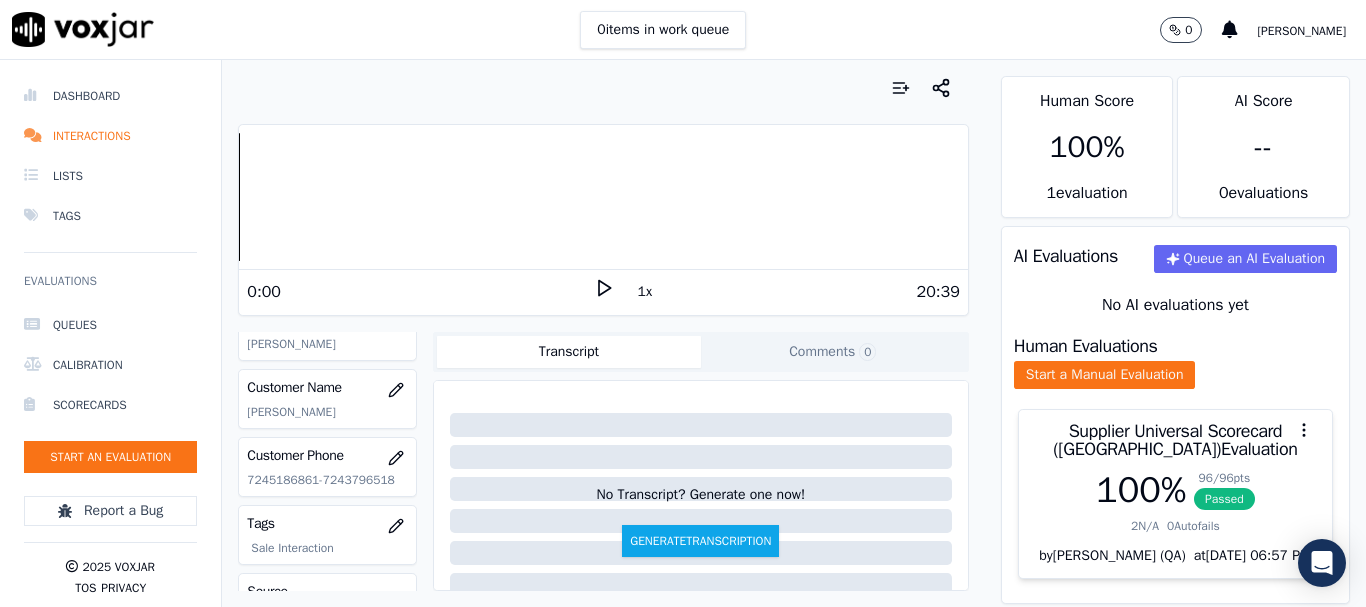 scroll, scrollTop: 300, scrollLeft: 0, axis: vertical 